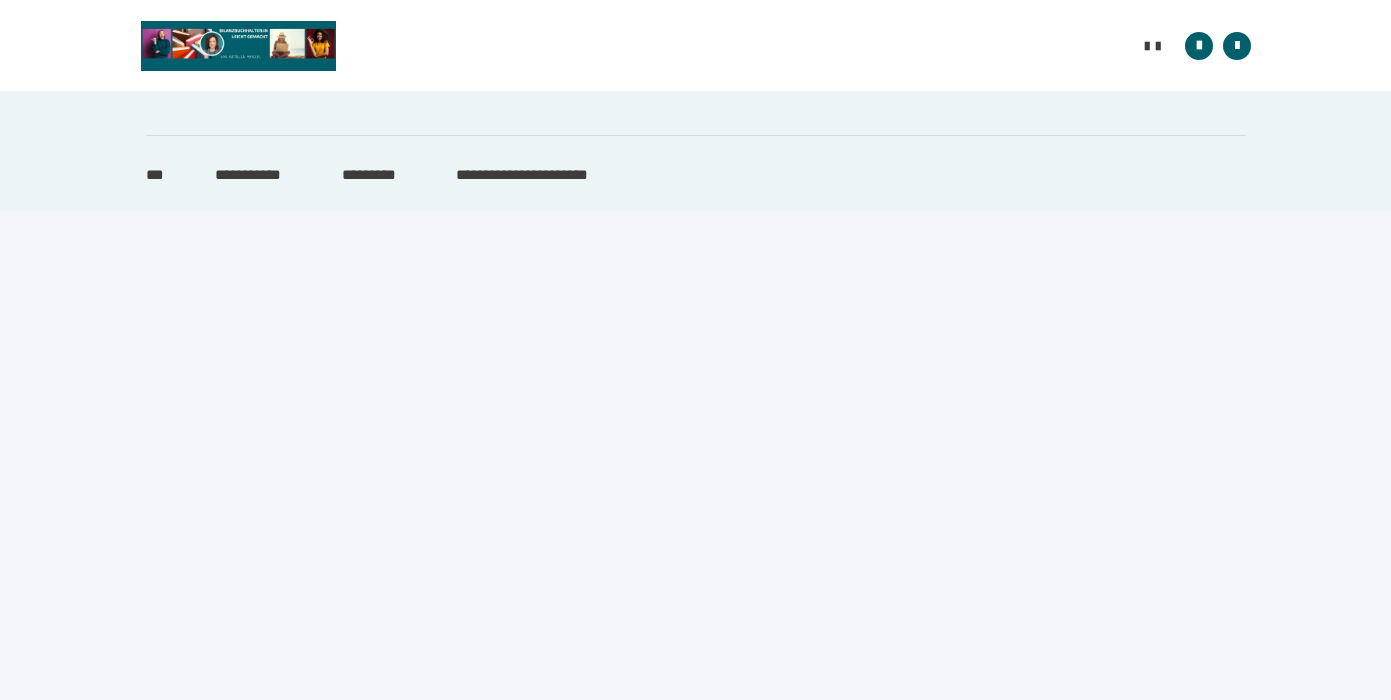 scroll, scrollTop: 0, scrollLeft: 0, axis: both 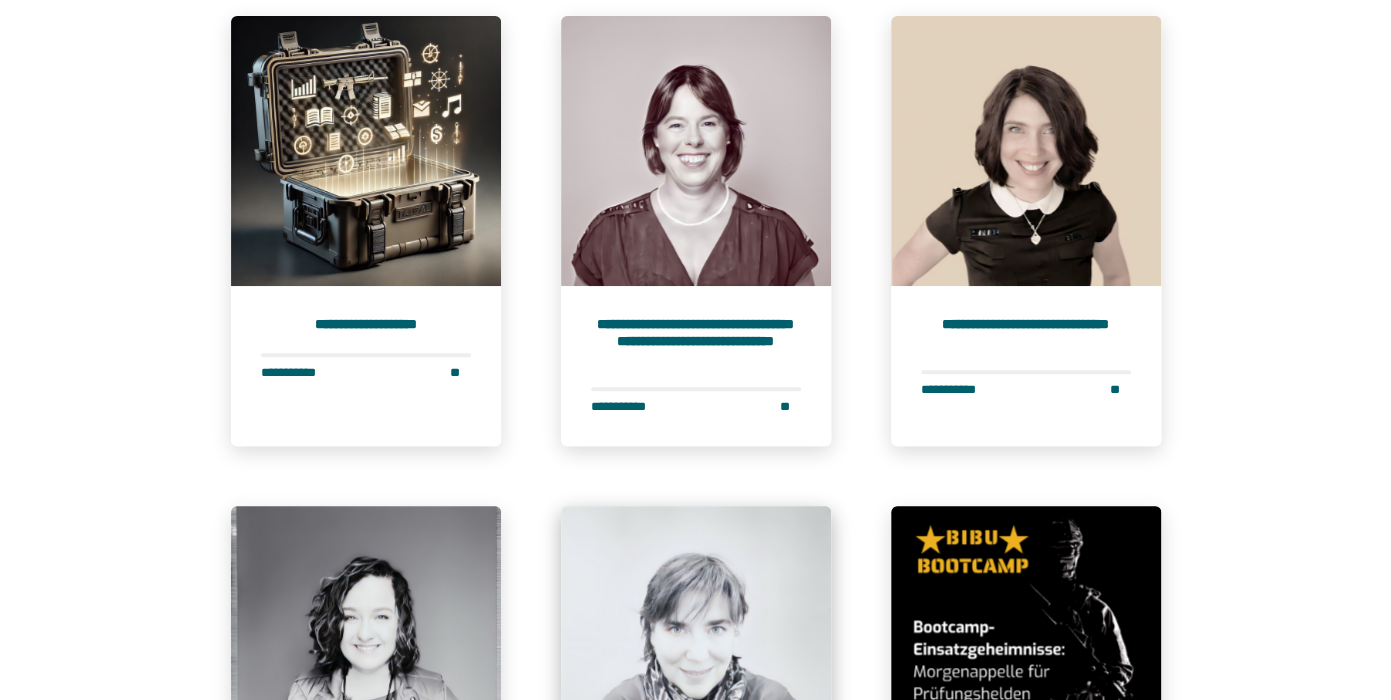 click at bounding box center [696, 641] 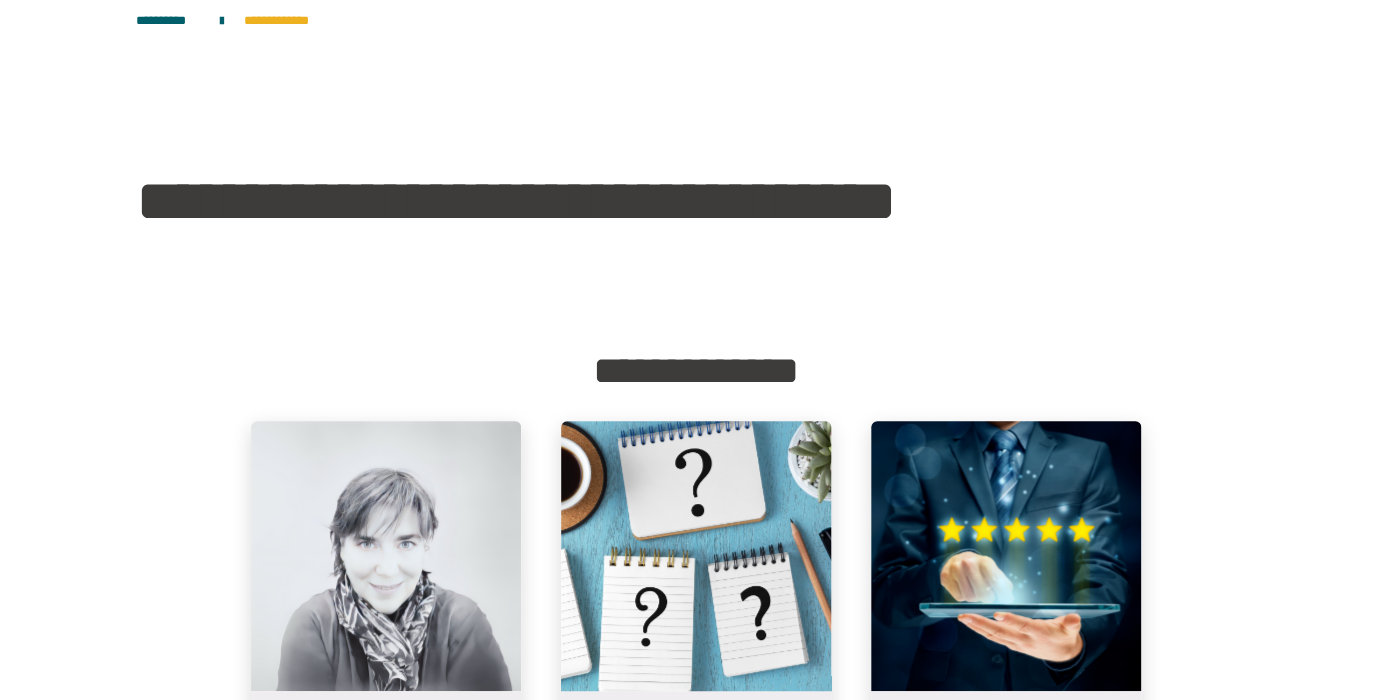 scroll, scrollTop: 304, scrollLeft: 0, axis: vertical 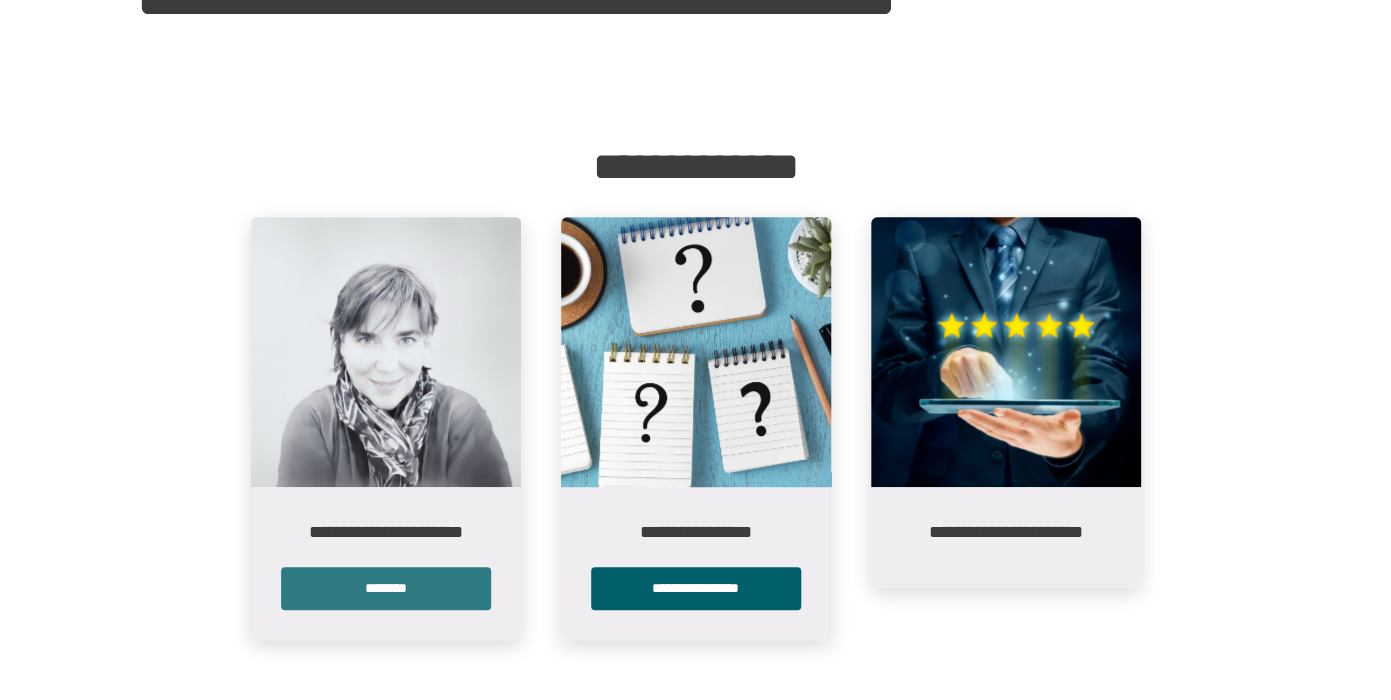 click on "********" at bounding box center [386, 588] 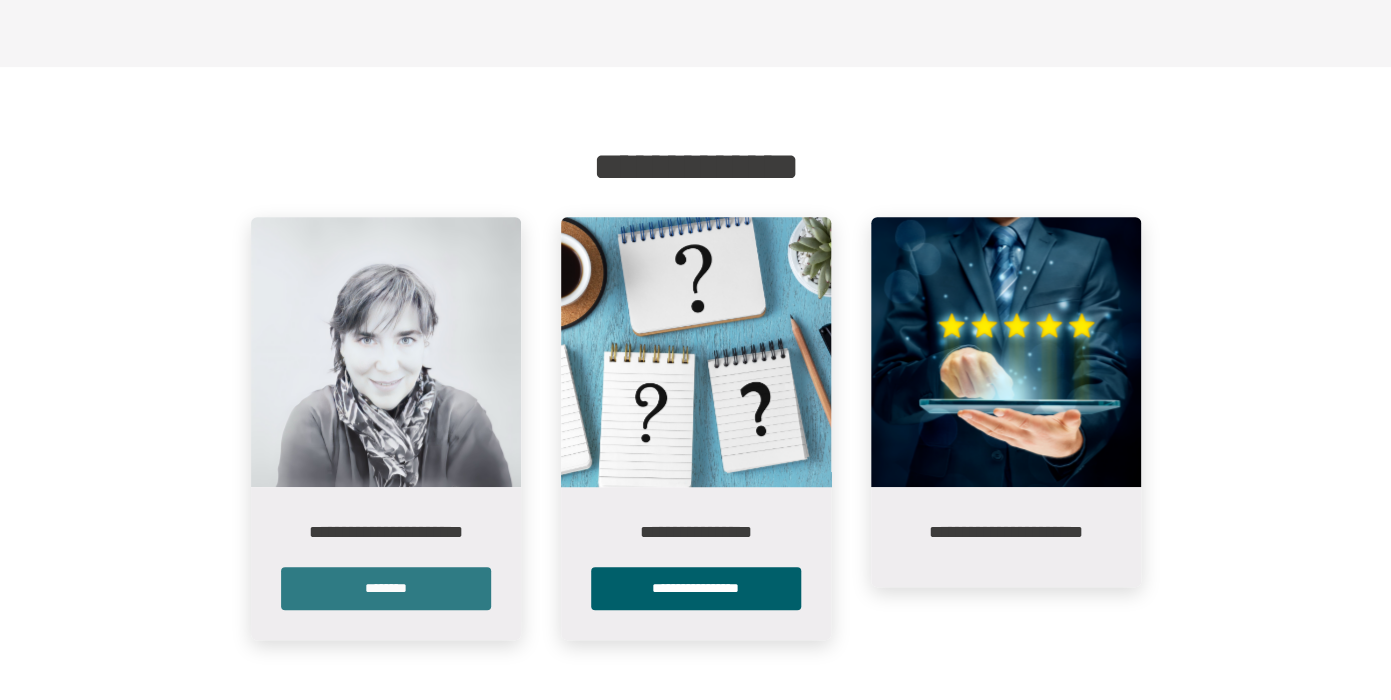 scroll, scrollTop: 0, scrollLeft: 0, axis: both 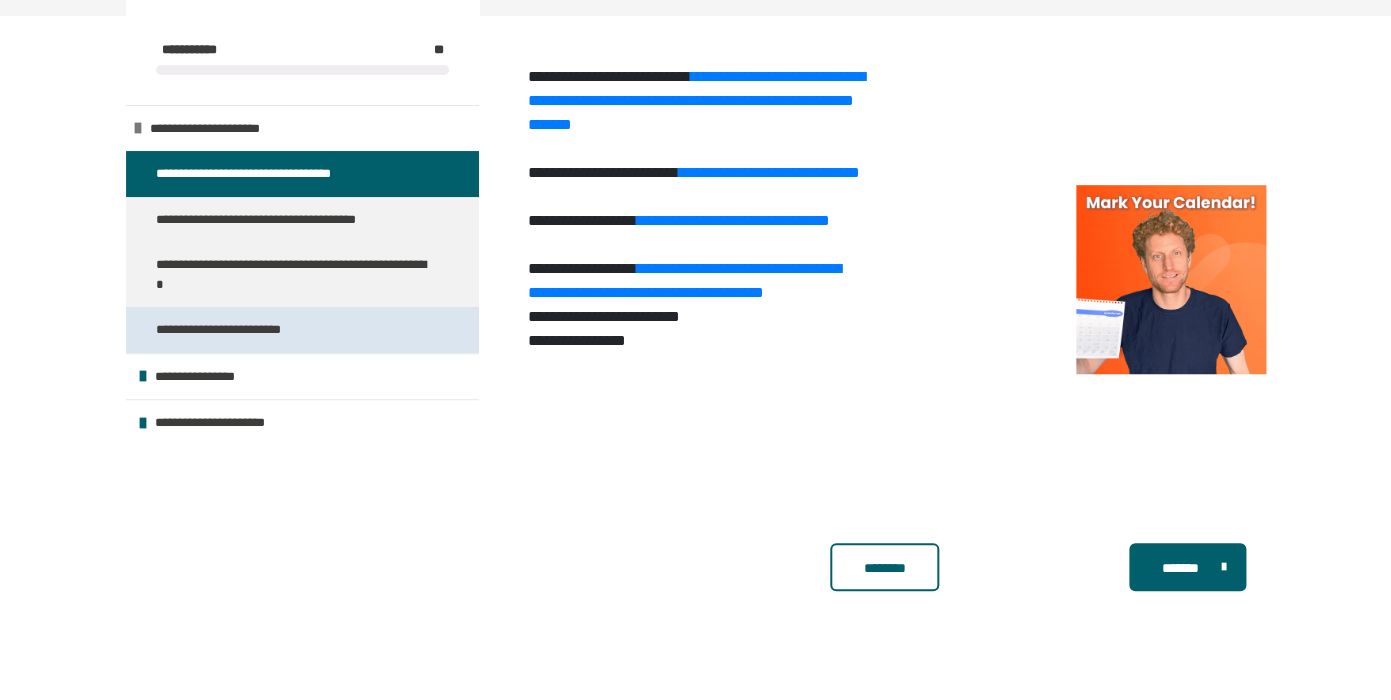 click on "**********" at bounding box center [232, 330] 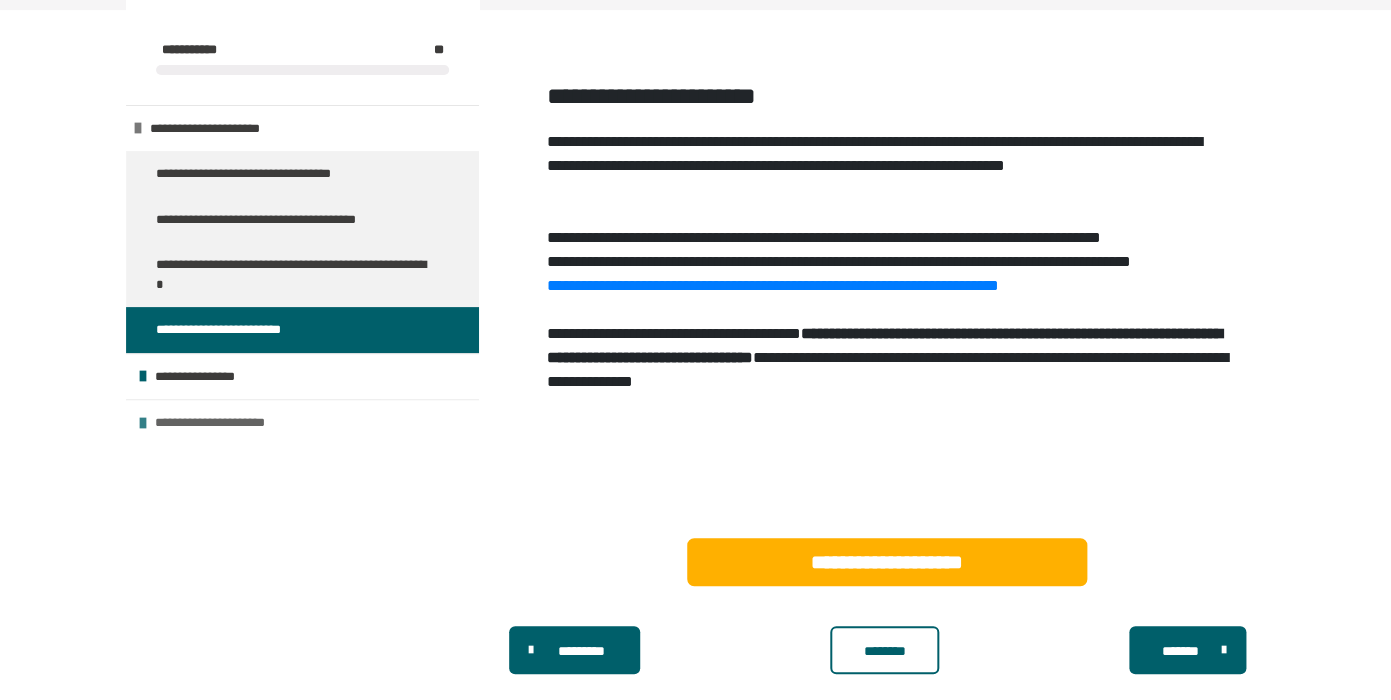 click on "**********" at bounding box center (219, 423) 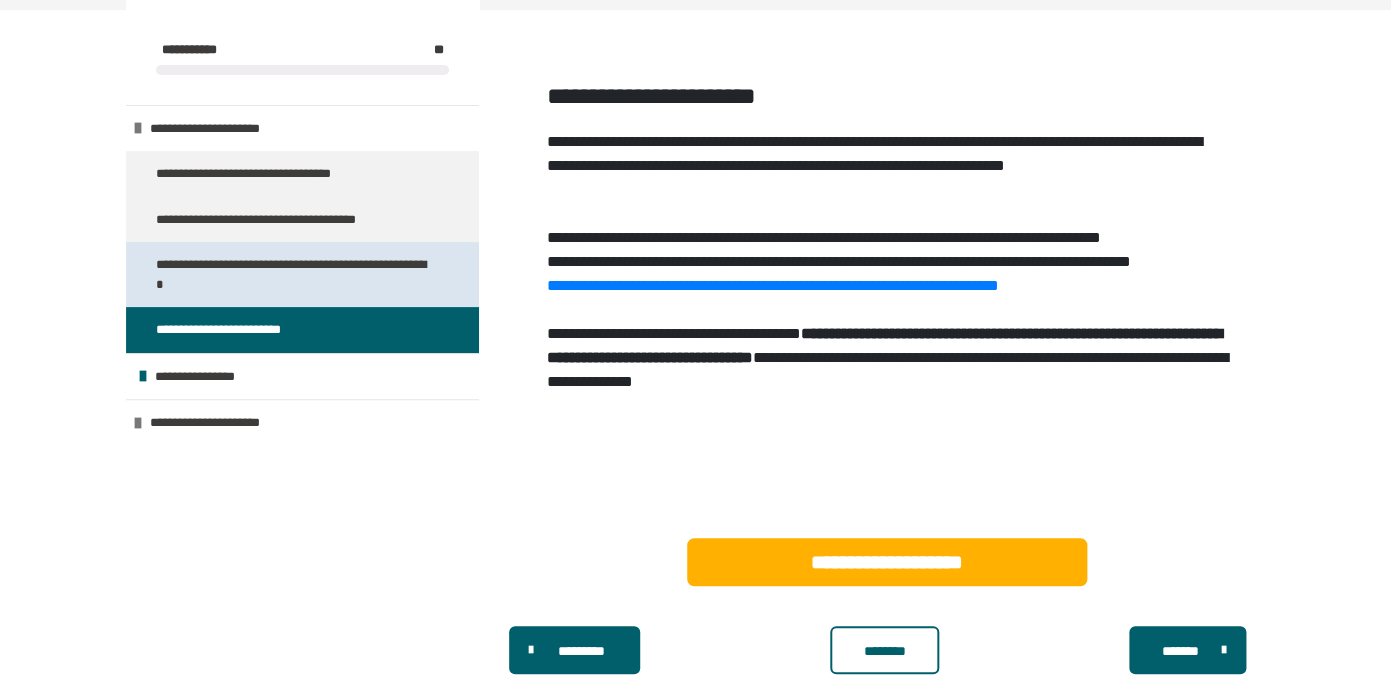 click on "**********" at bounding box center [294, 274] 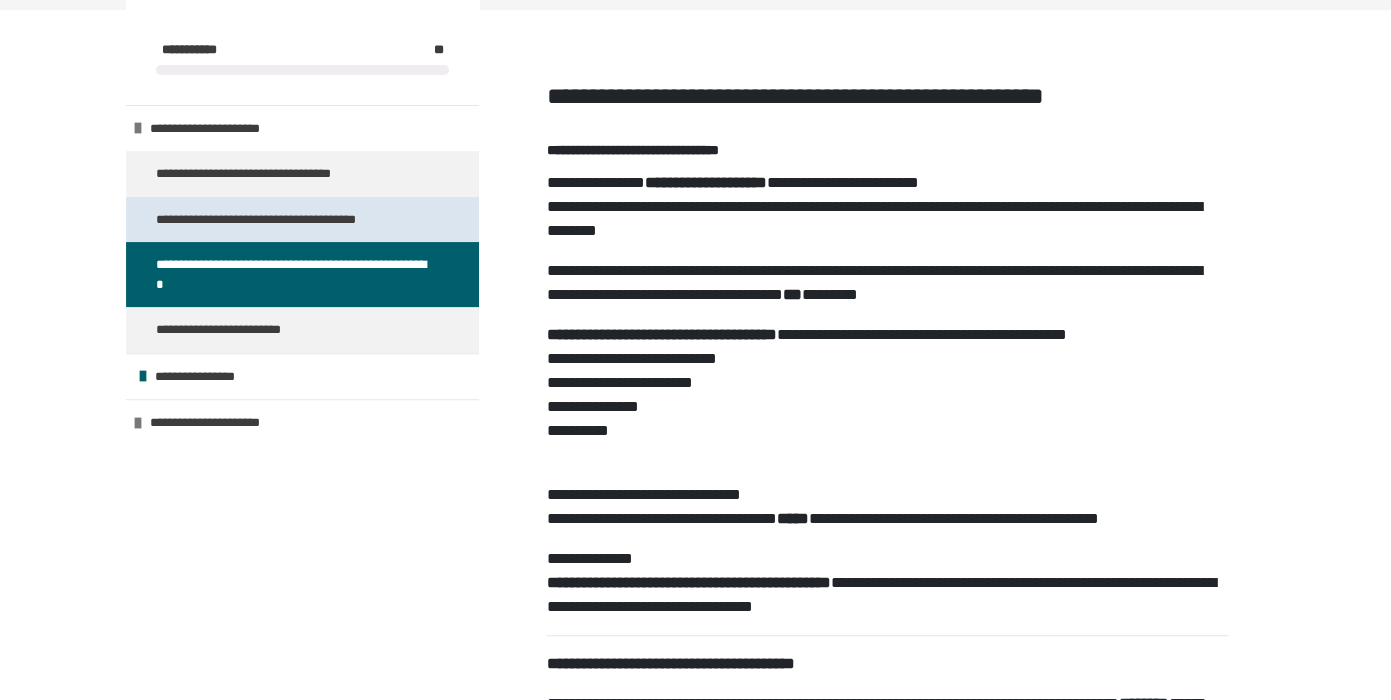 click on "**********" at bounding box center (302, 220) 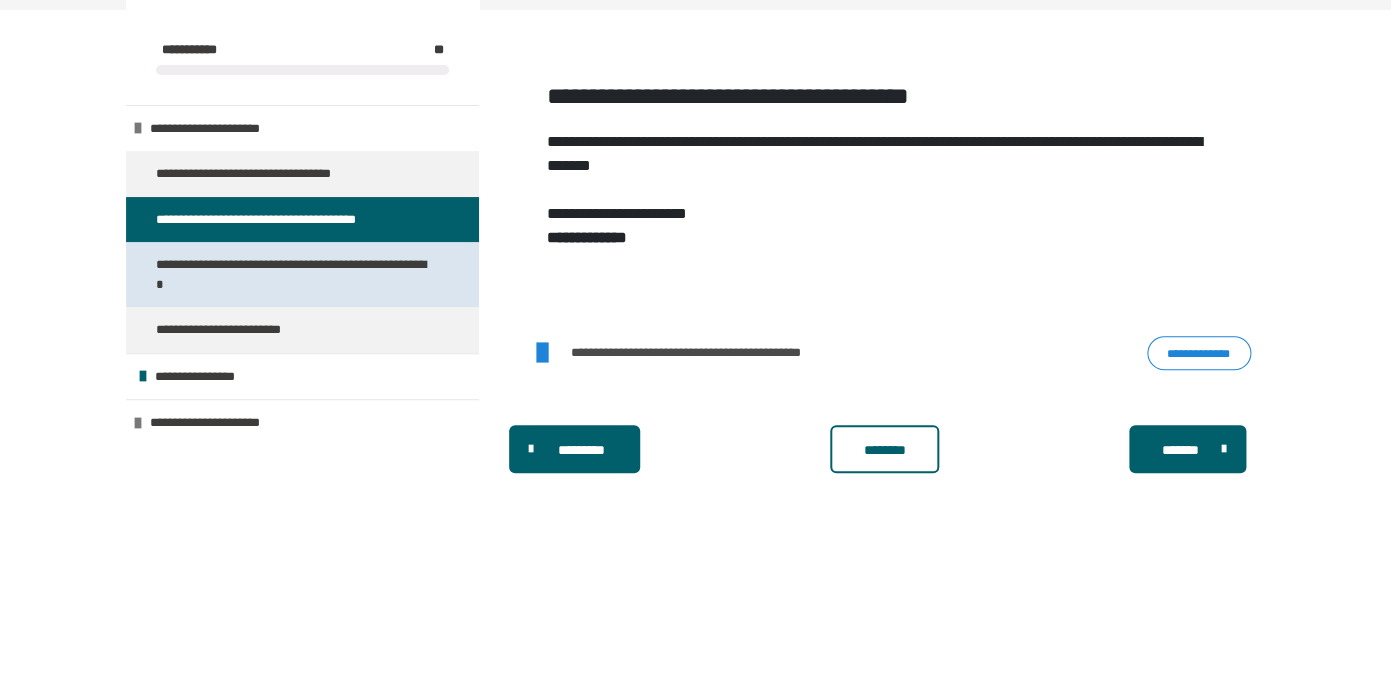 click on "**********" at bounding box center [294, 274] 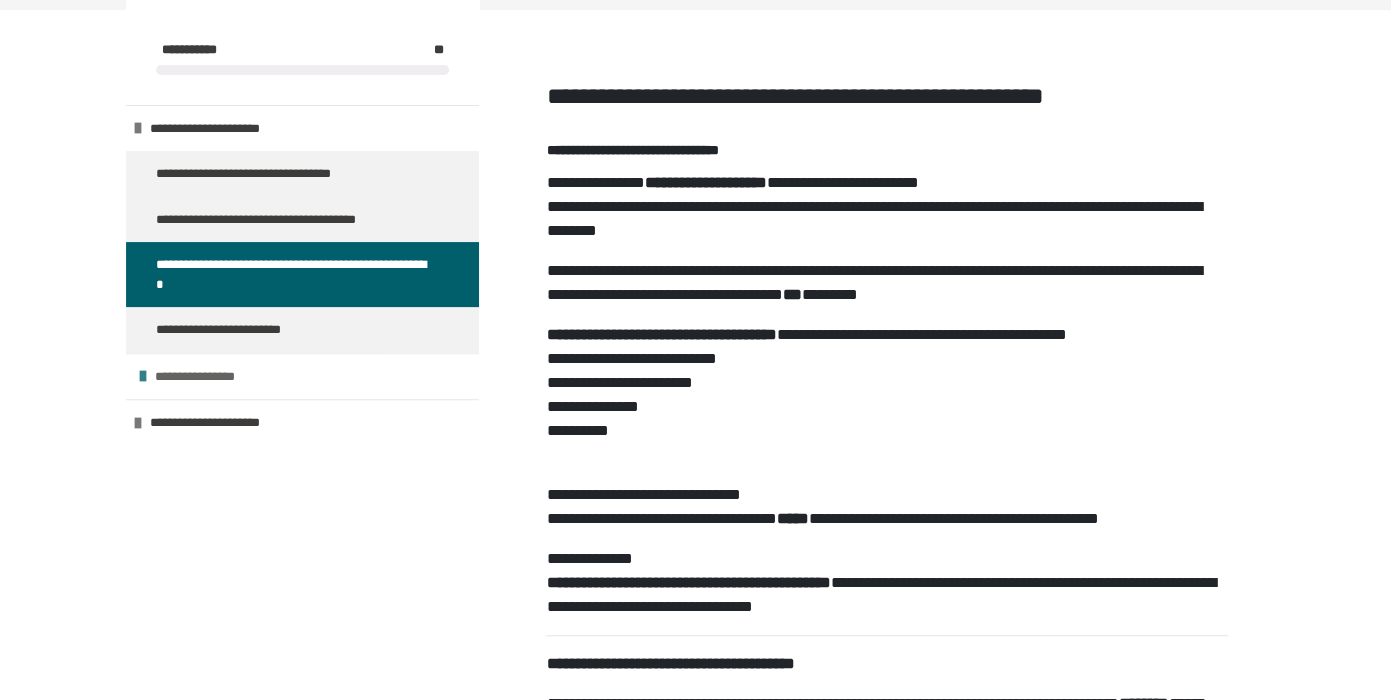 click on "**********" at bounding box center (302, 376) 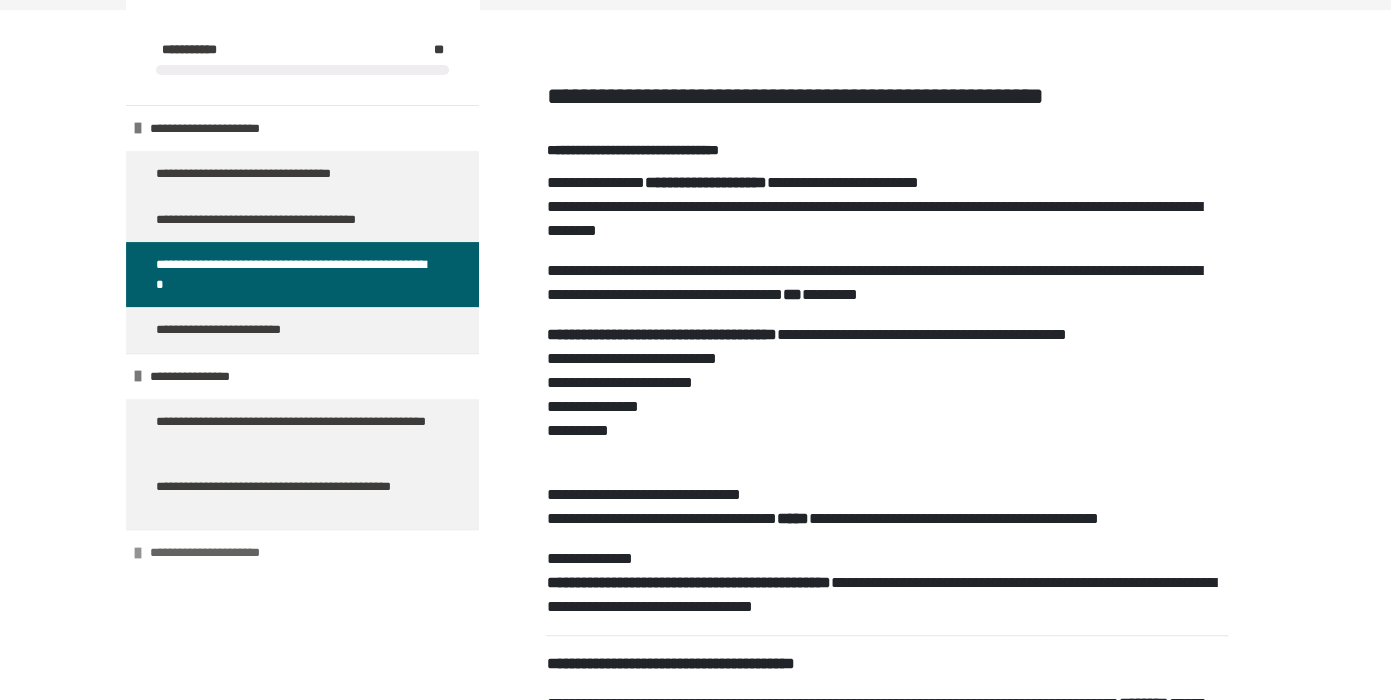 click at bounding box center [138, 553] 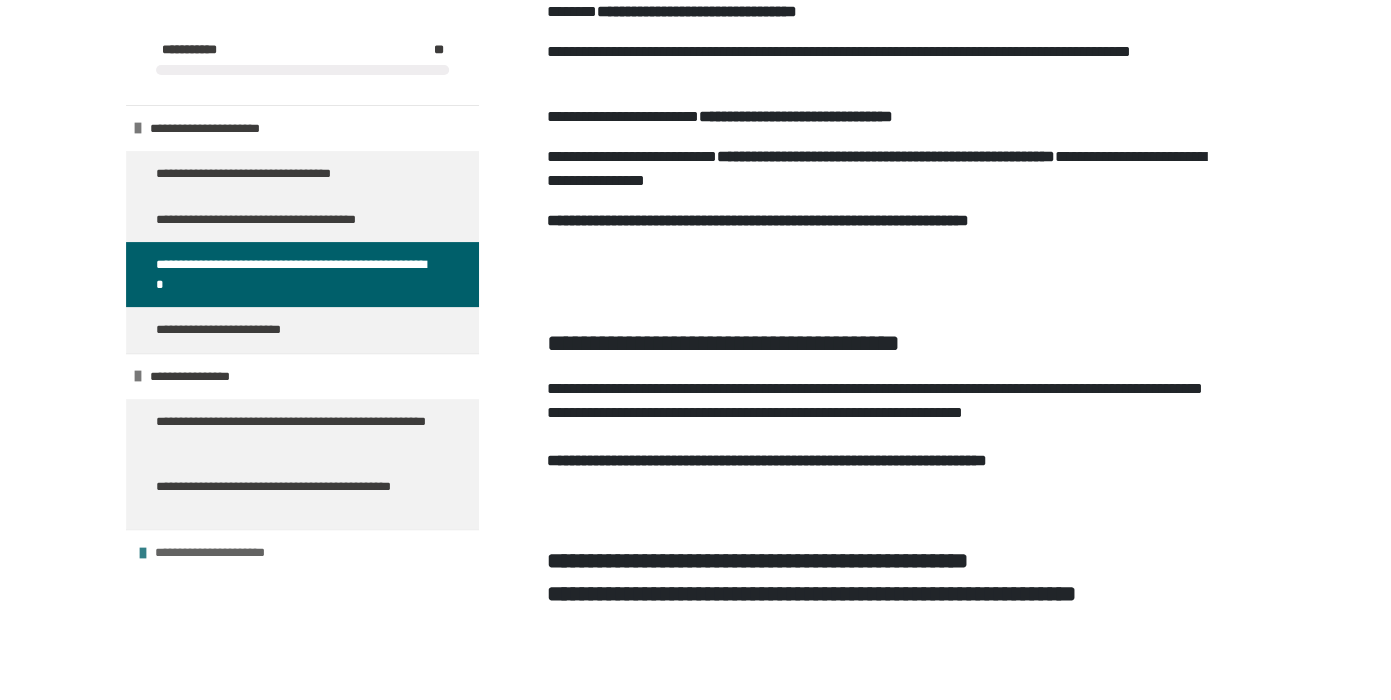 scroll, scrollTop: 1643, scrollLeft: 0, axis: vertical 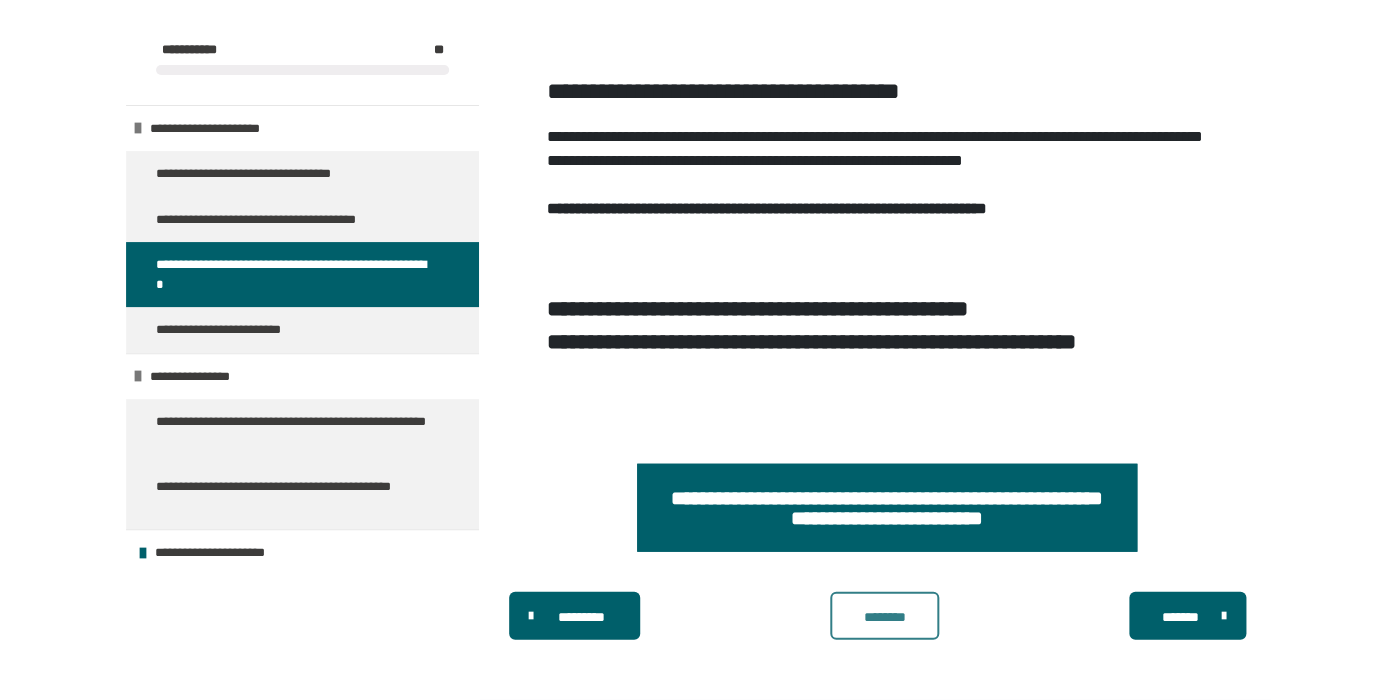 click on "********" at bounding box center (884, 617) 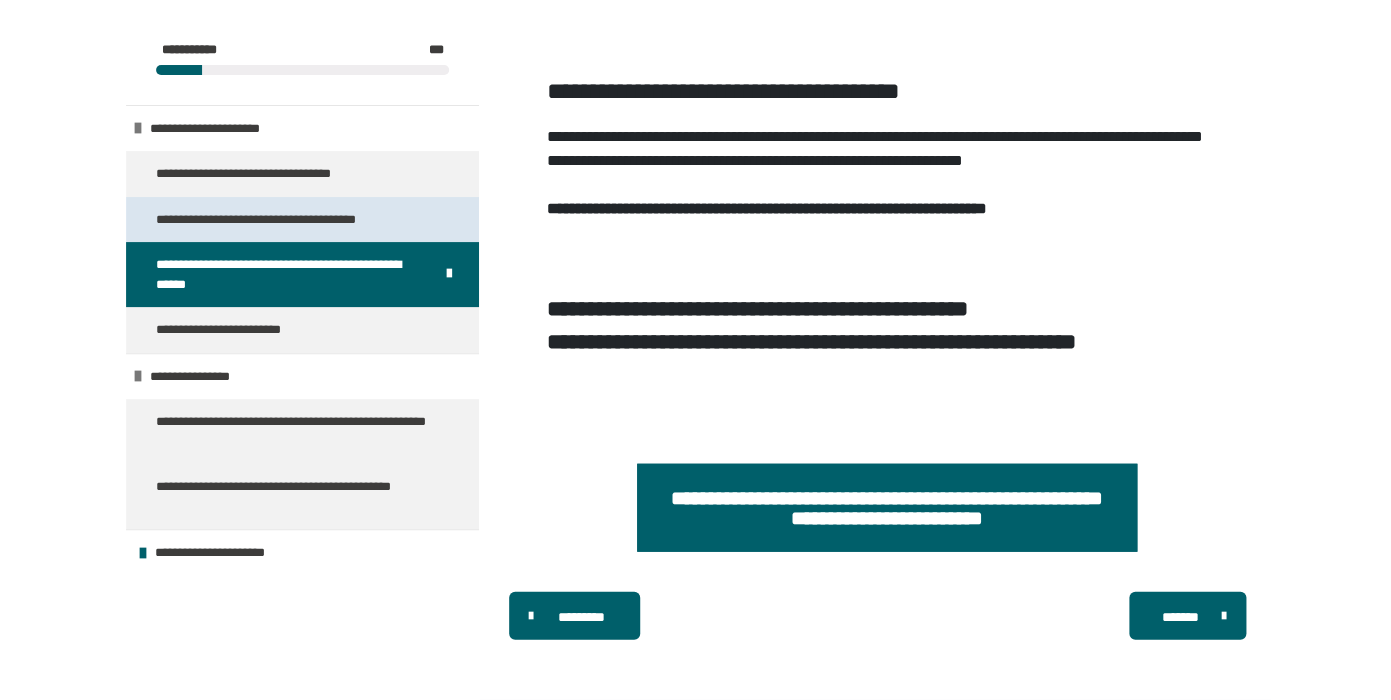 click on "**********" at bounding box center [286, 220] 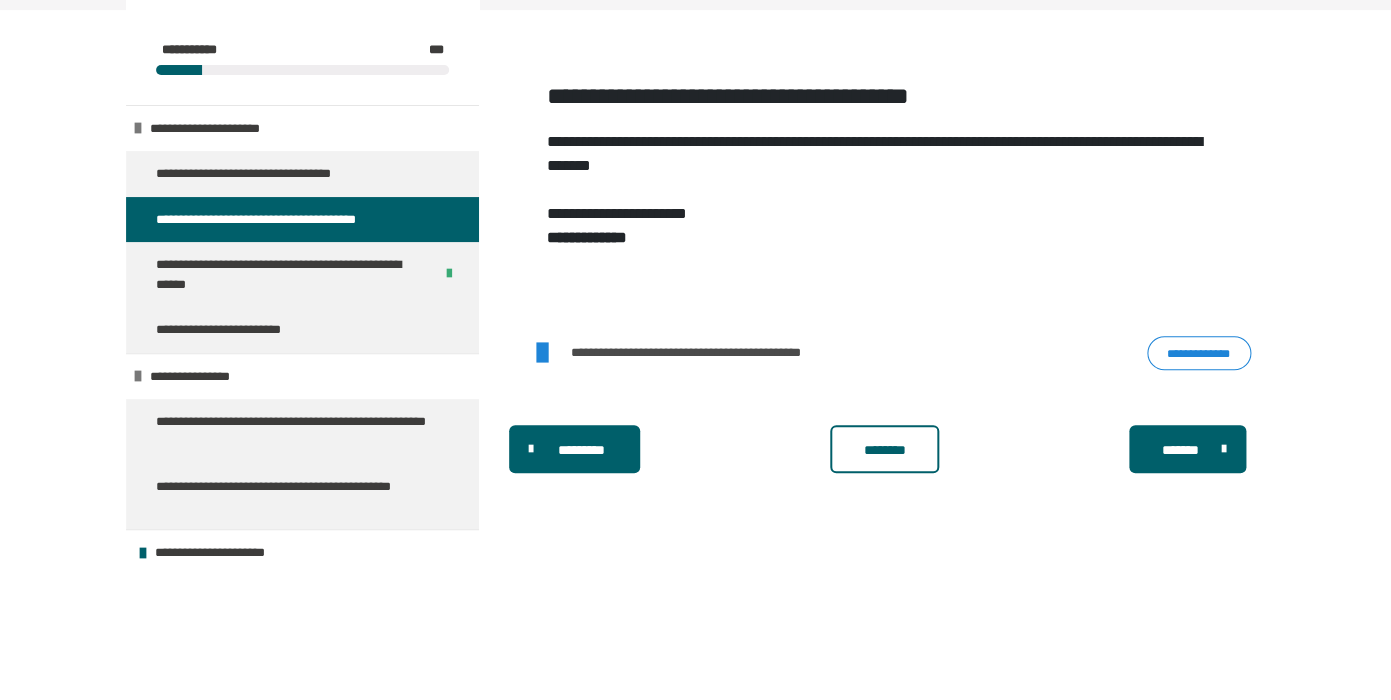 scroll, scrollTop: 428, scrollLeft: 0, axis: vertical 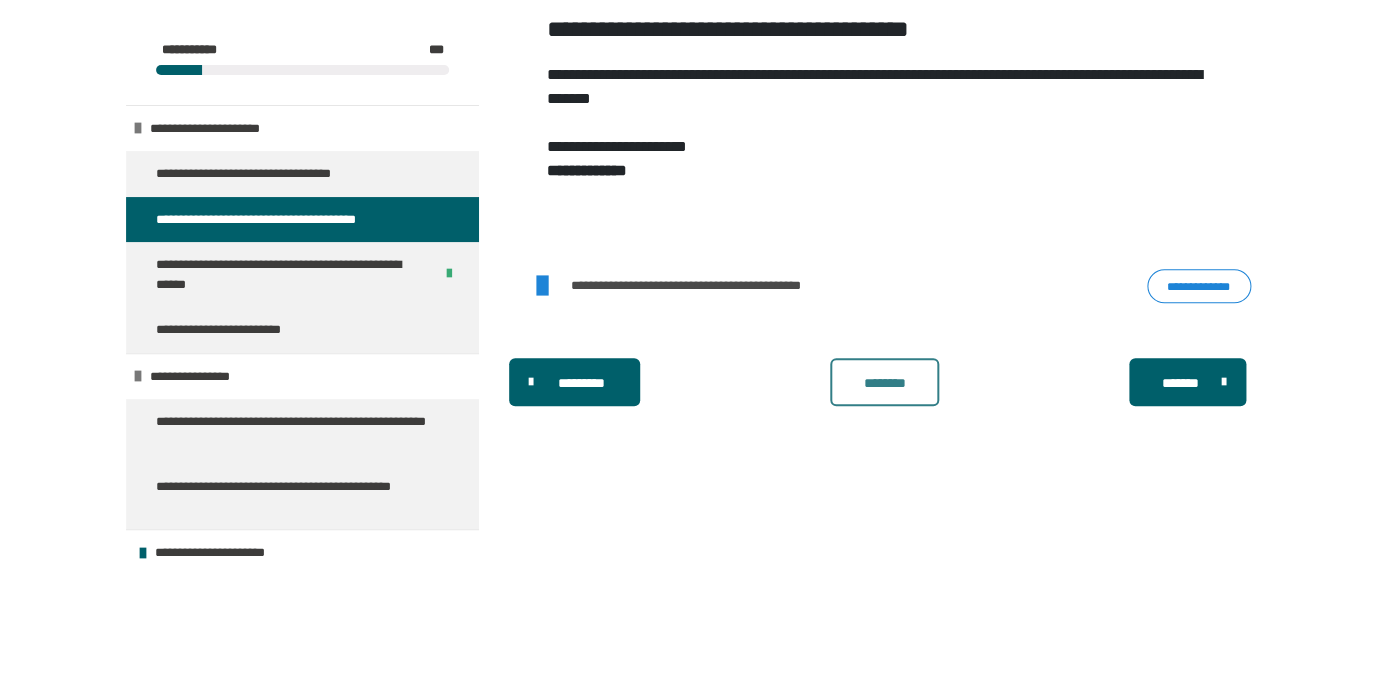 click on "********" at bounding box center (884, 382) 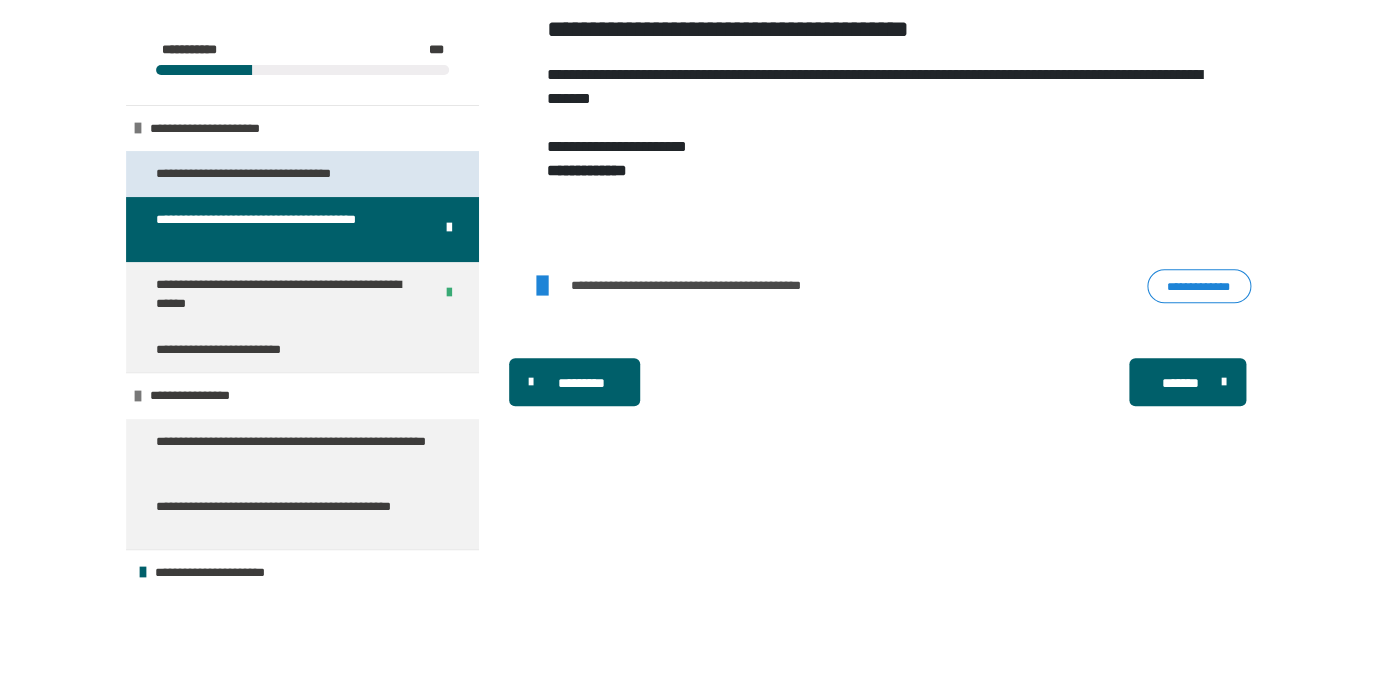 click on "**********" at bounding box center [302, 174] 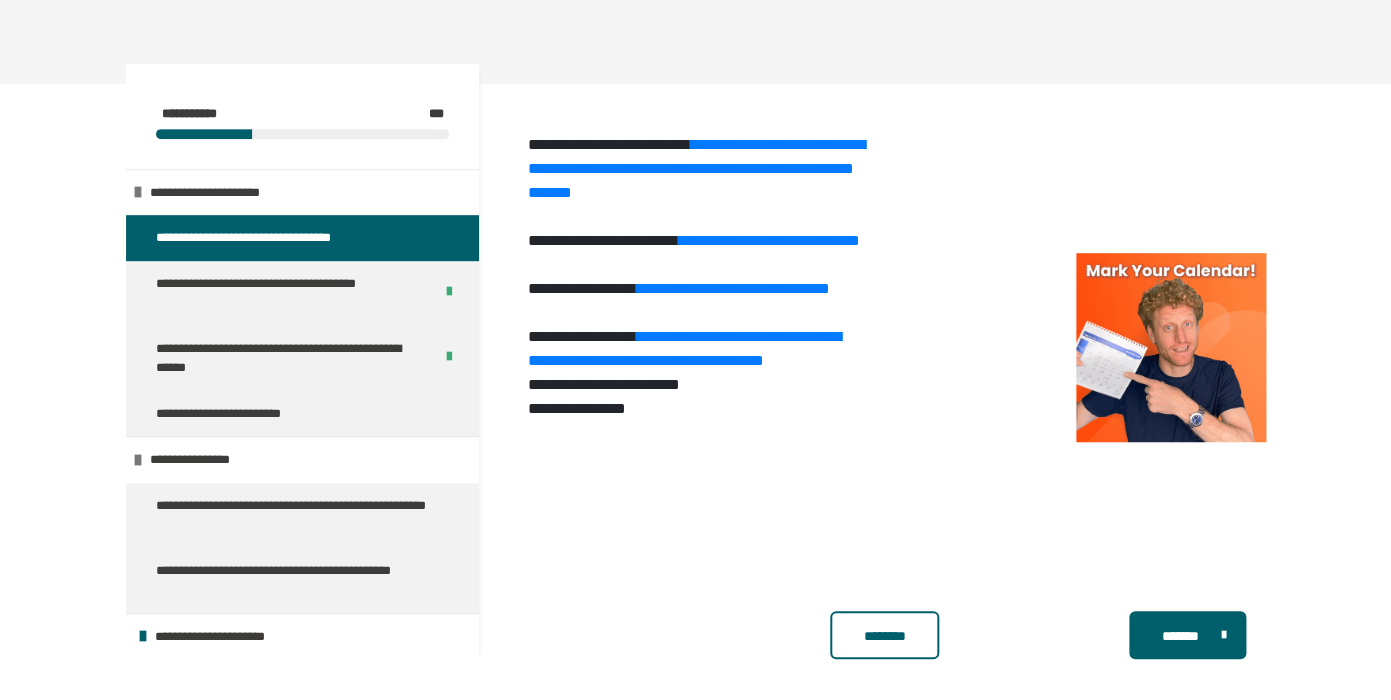 scroll, scrollTop: 286, scrollLeft: 0, axis: vertical 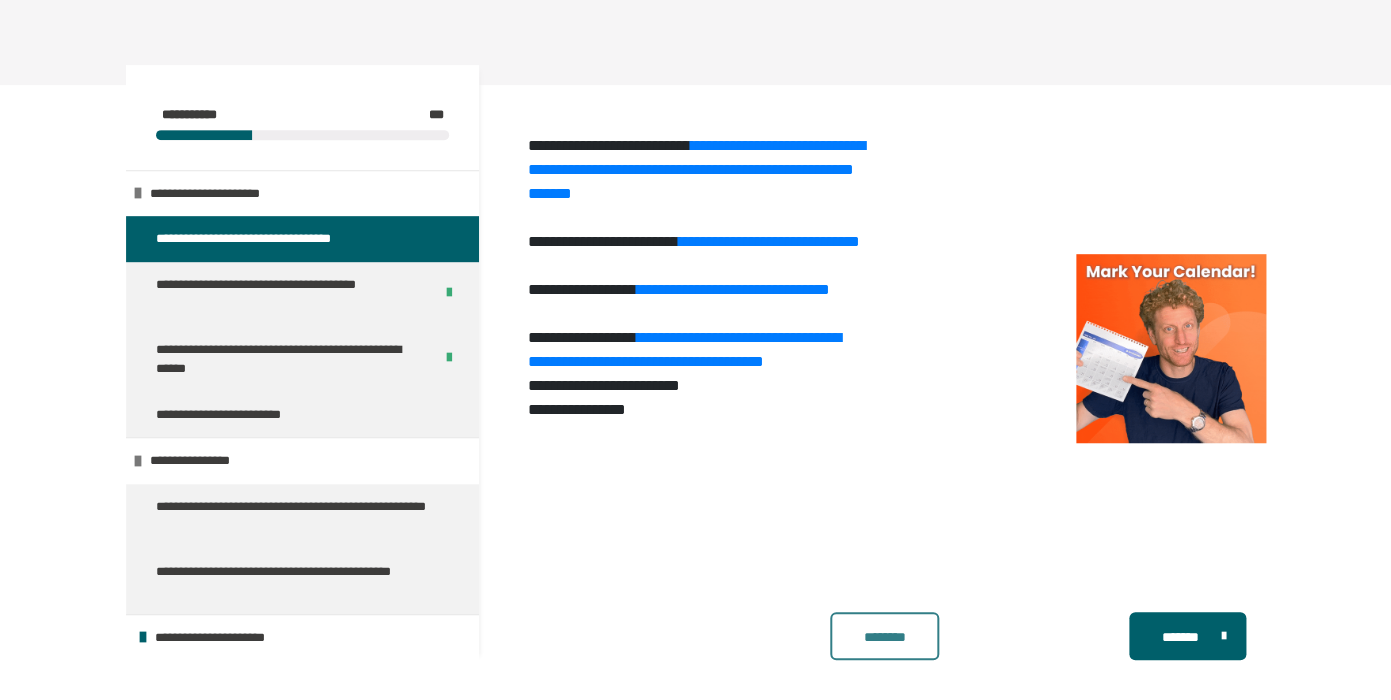 click on "********" at bounding box center [884, 637] 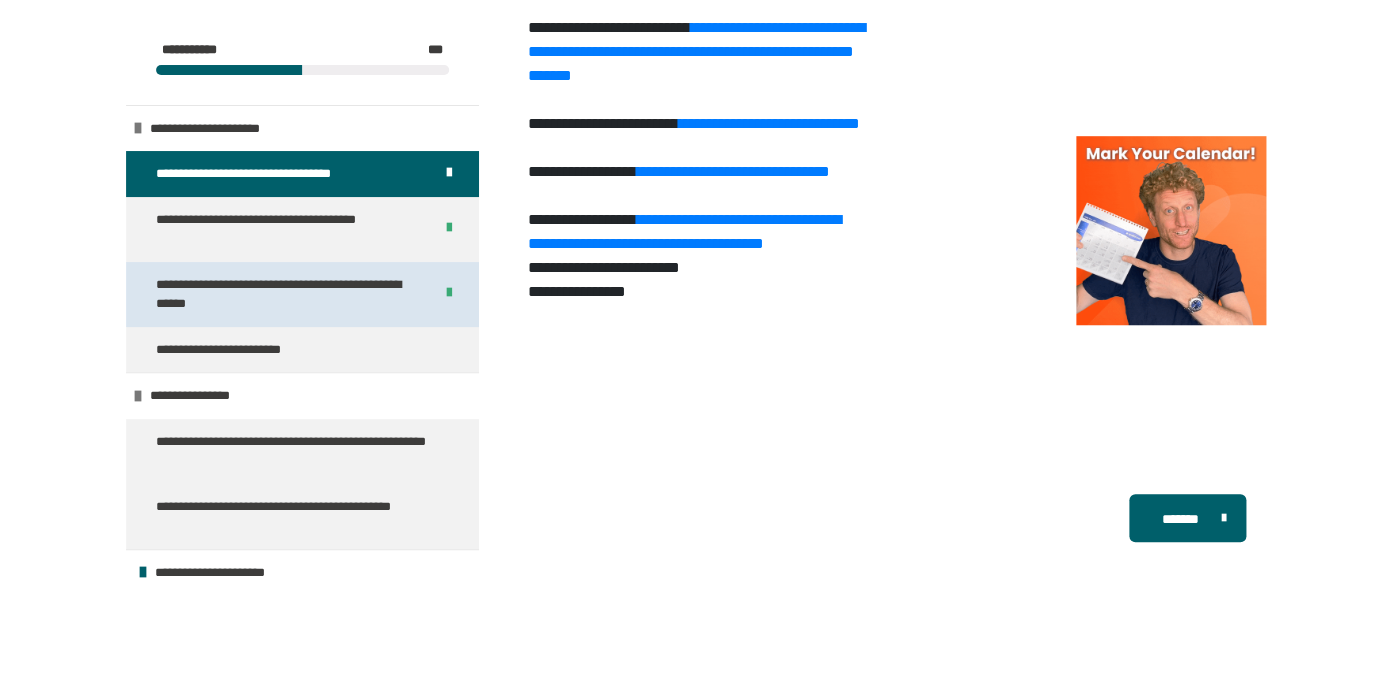 scroll, scrollTop: 431, scrollLeft: 0, axis: vertical 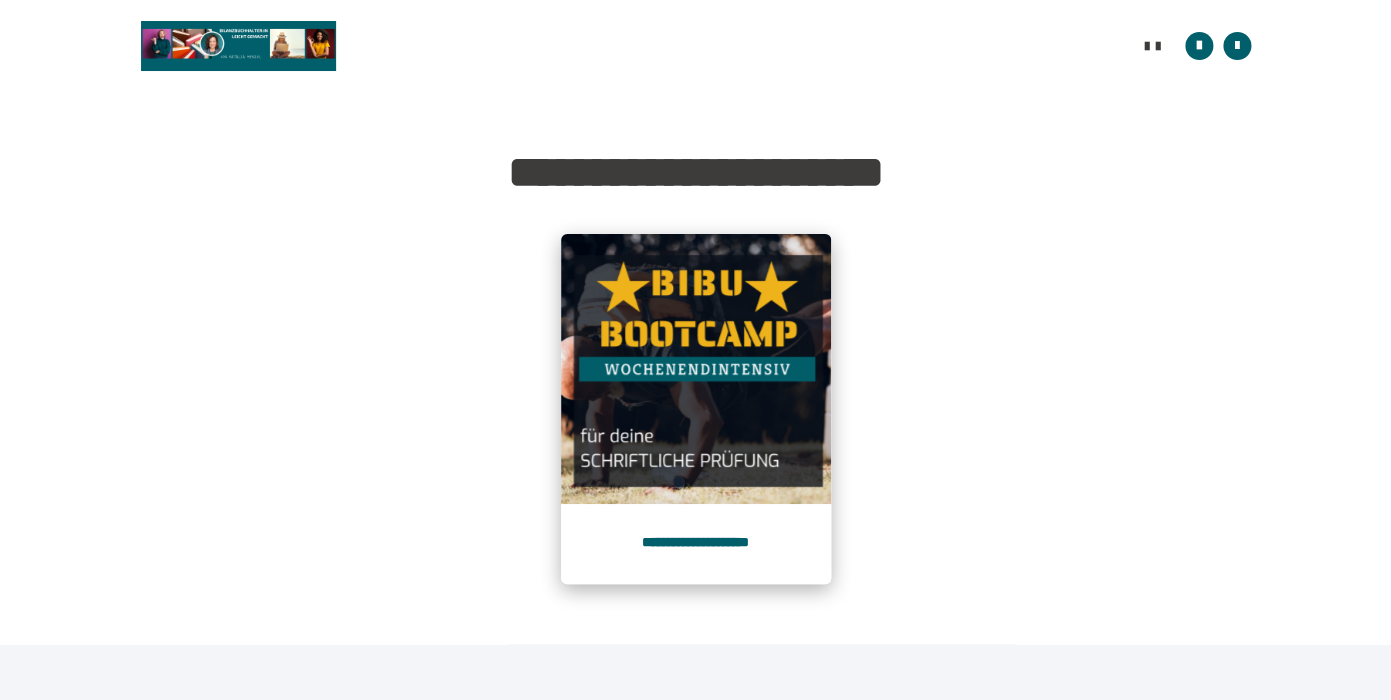 click at bounding box center (696, 369) 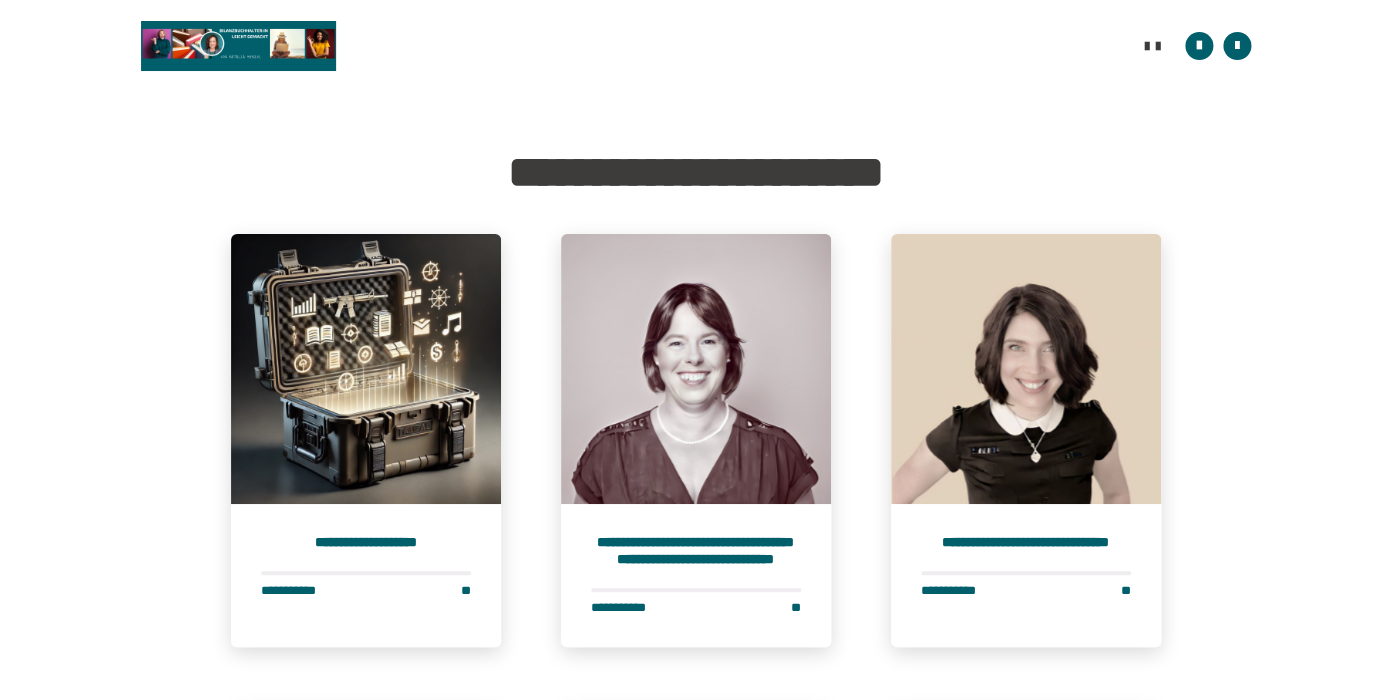 scroll, scrollTop: 406, scrollLeft: 0, axis: vertical 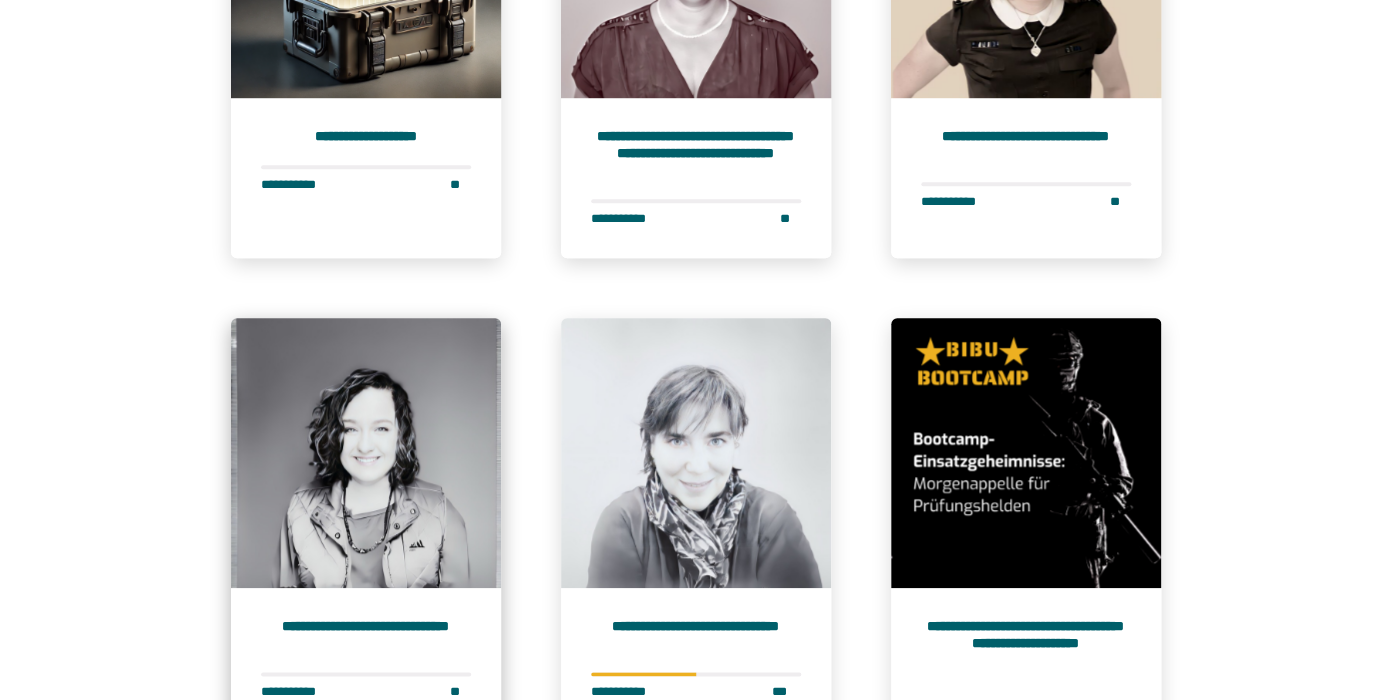 click at bounding box center [366, 453] 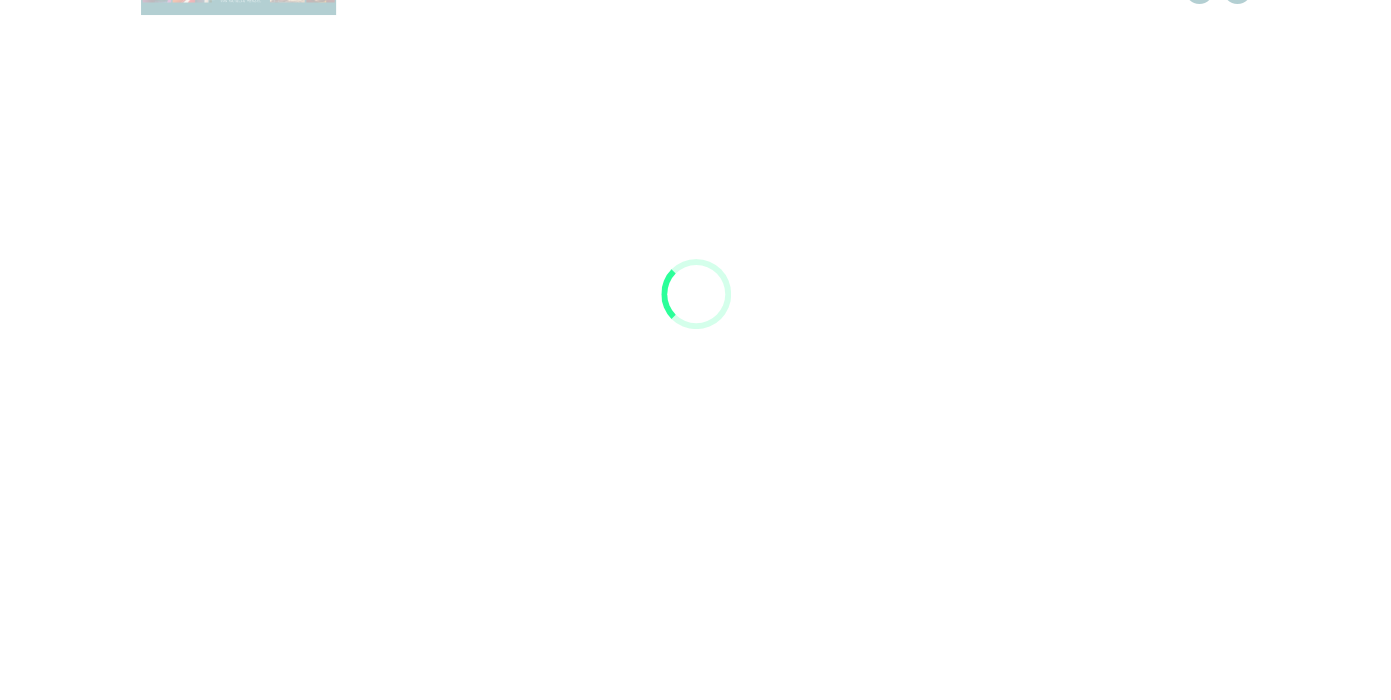 scroll, scrollTop: 304, scrollLeft: 0, axis: vertical 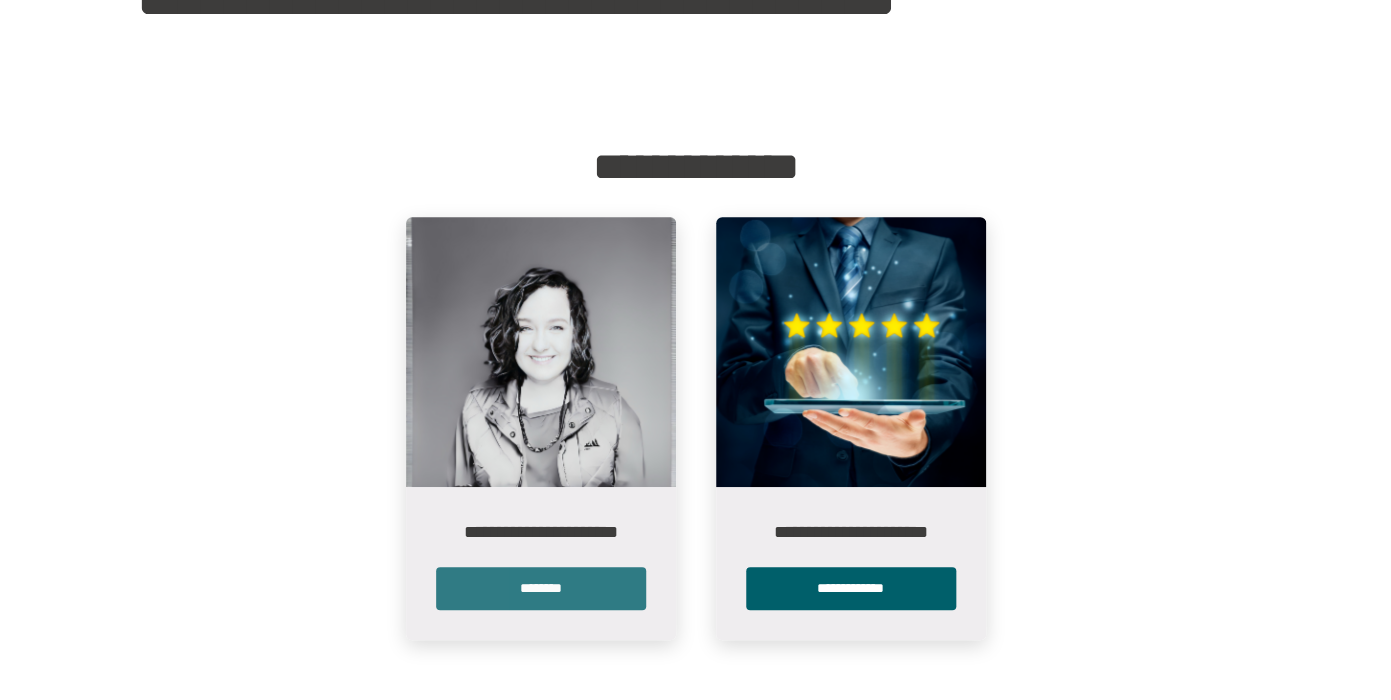 click on "********" at bounding box center (541, 588) 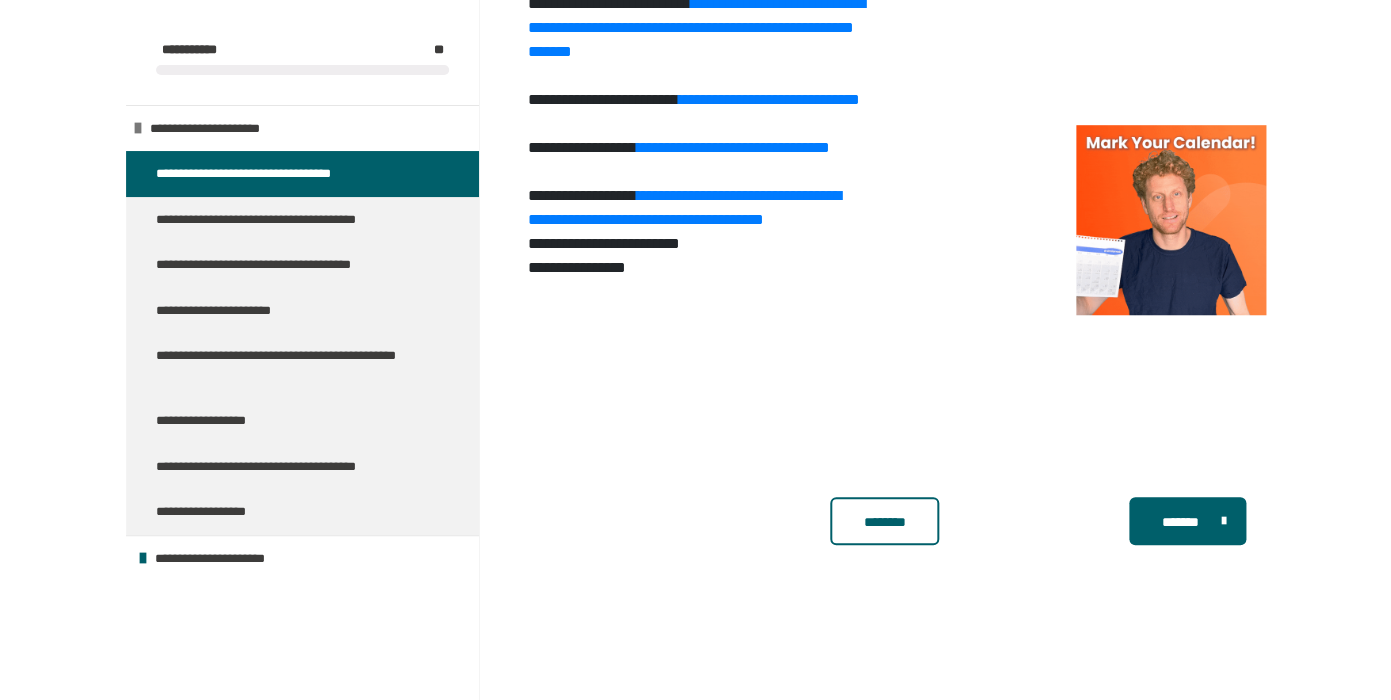 scroll, scrollTop: 430, scrollLeft: 0, axis: vertical 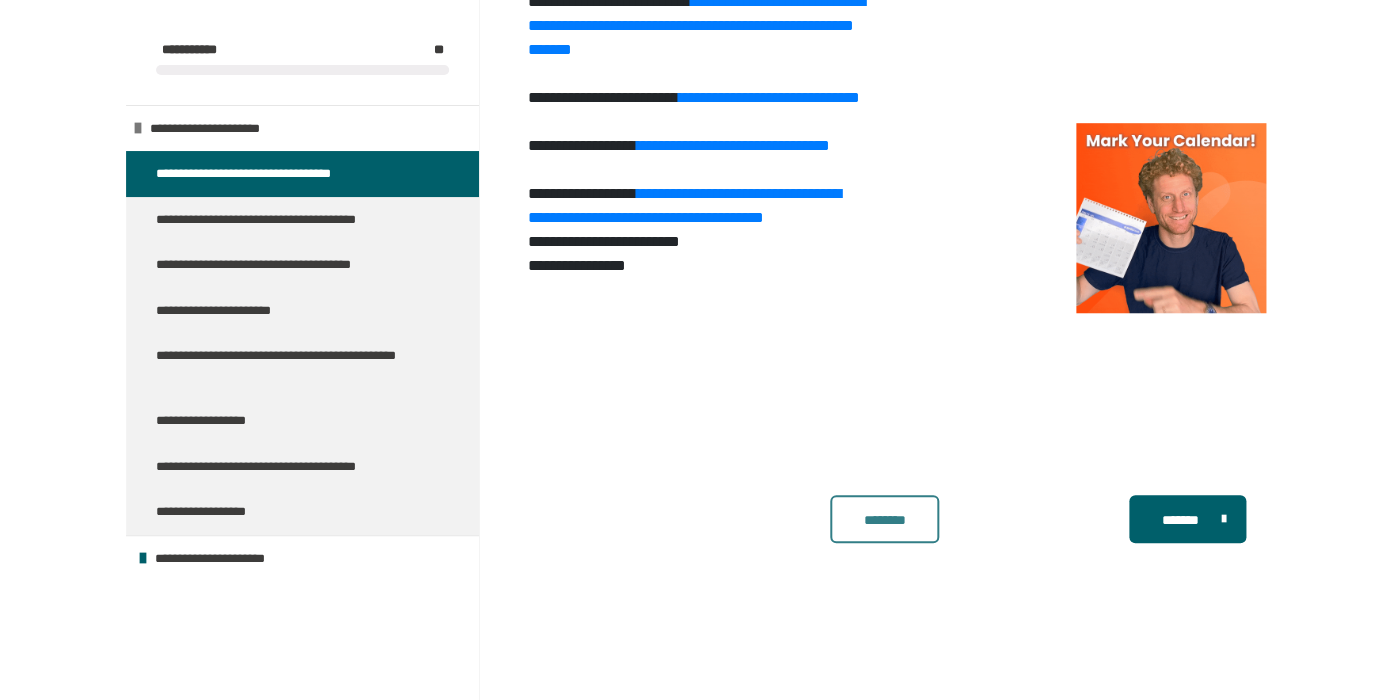 click on "********" at bounding box center (884, 520) 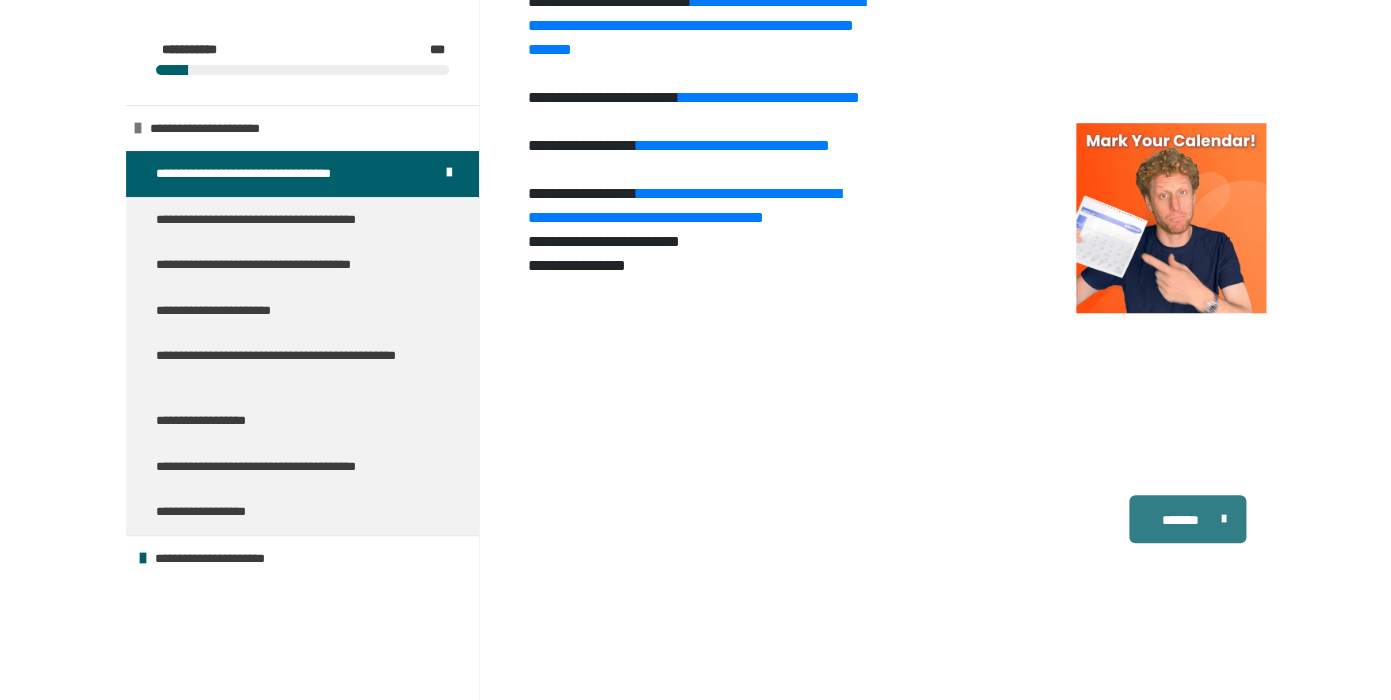 click on "*******" at bounding box center (1187, 519) 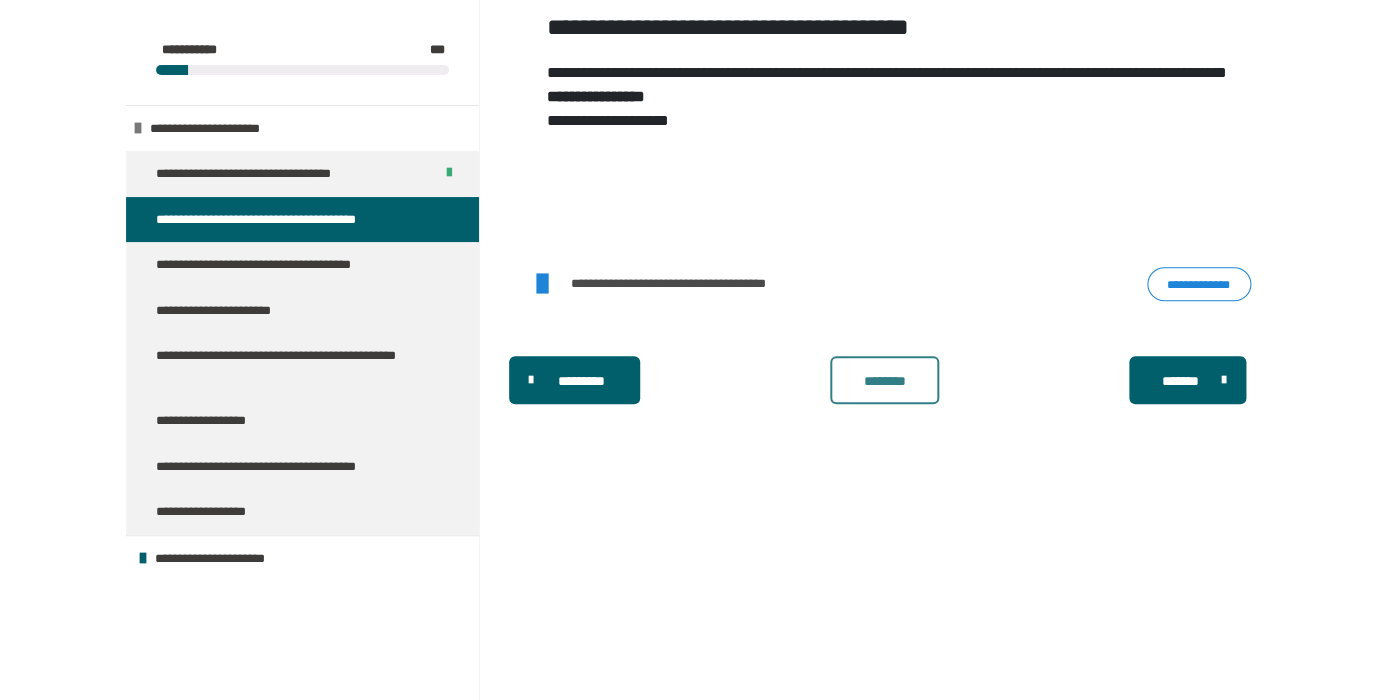 click on "********" at bounding box center (884, 381) 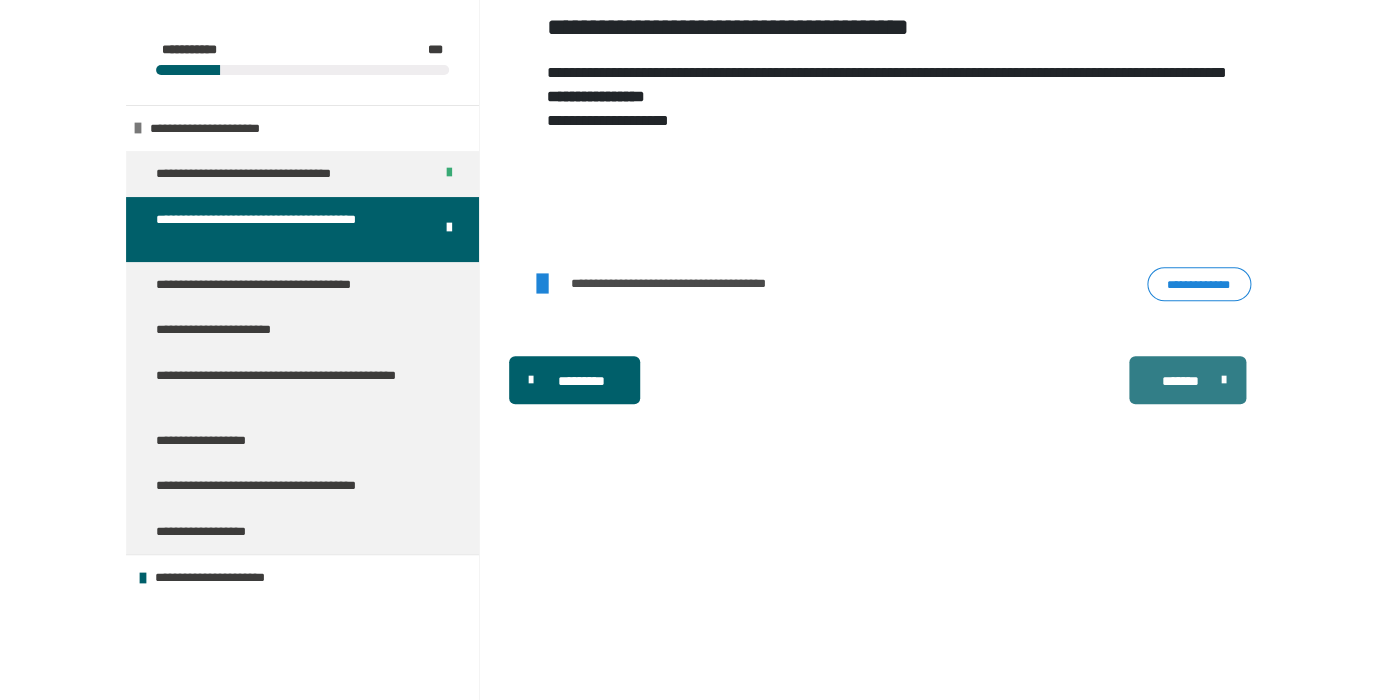 click on "*******" at bounding box center [1187, 380] 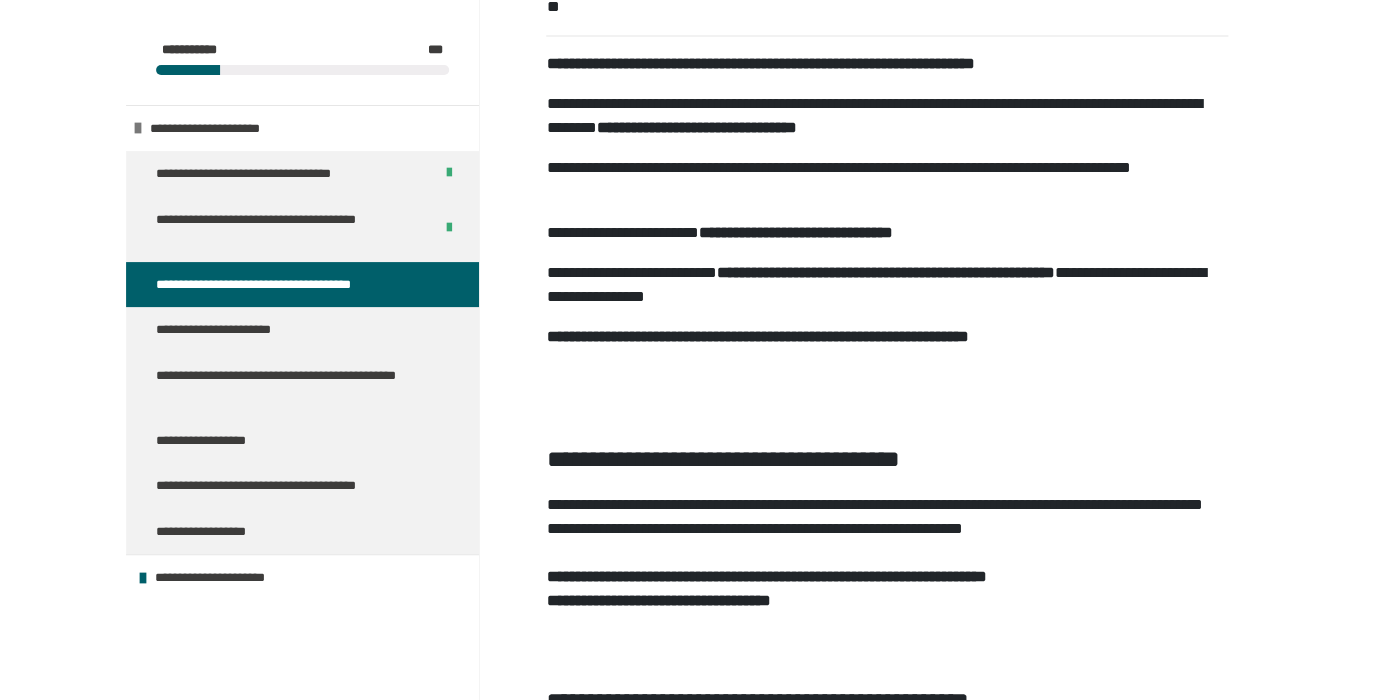 scroll, scrollTop: 1667, scrollLeft: 0, axis: vertical 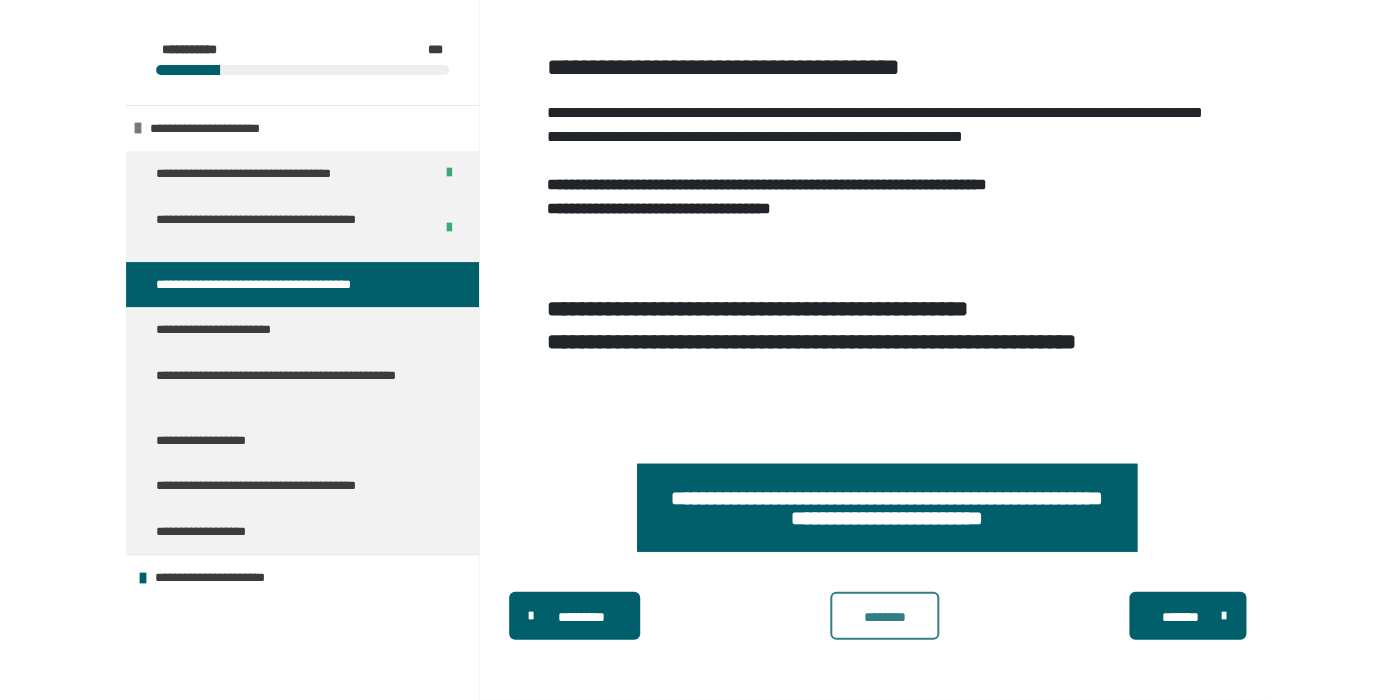 click on "********" at bounding box center [884, 617] 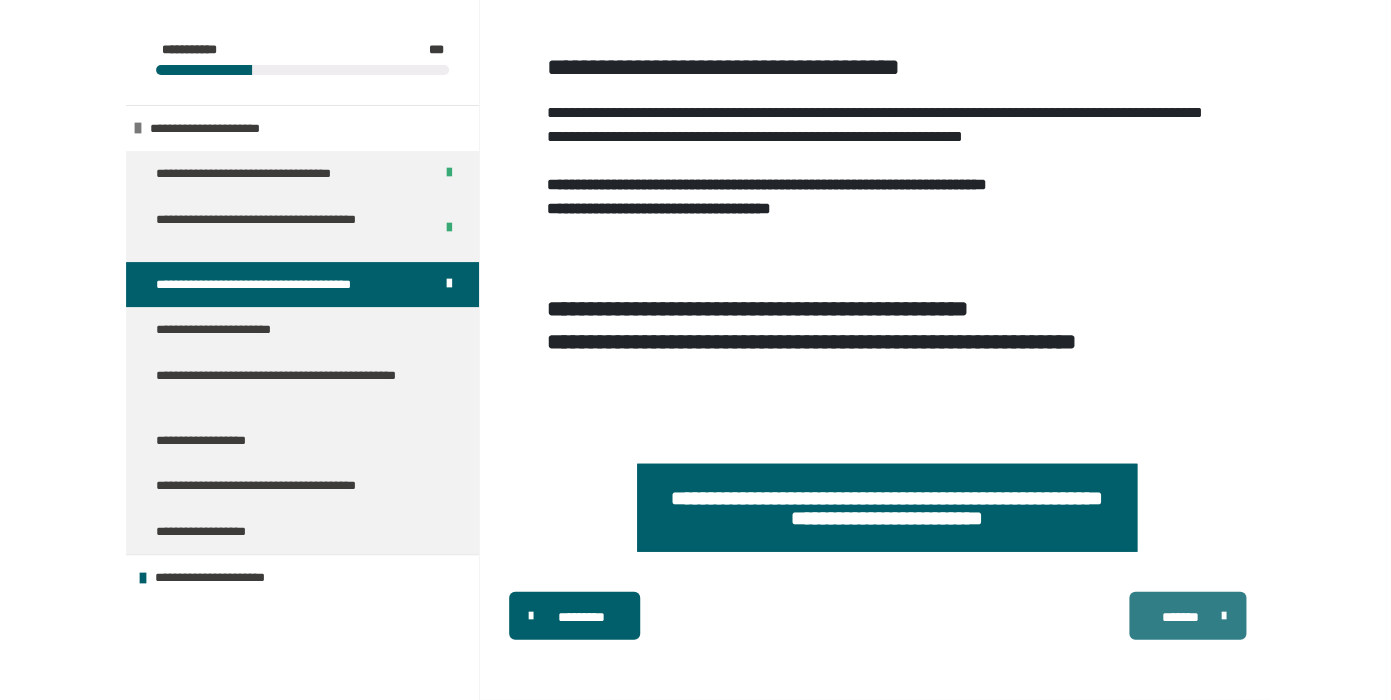 click on "*******" at bounding box center [1180, 617] 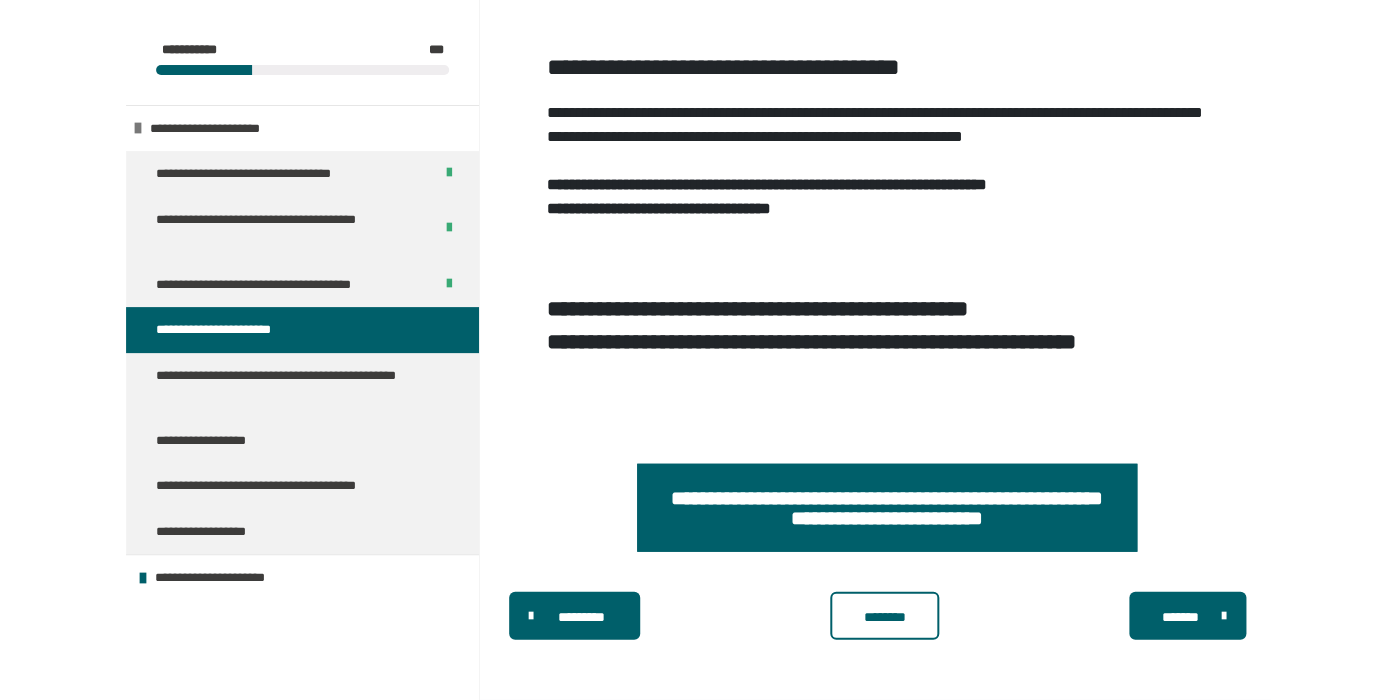 scroll, scrollTop: 431, scrollLeft: 0, axis: vertical 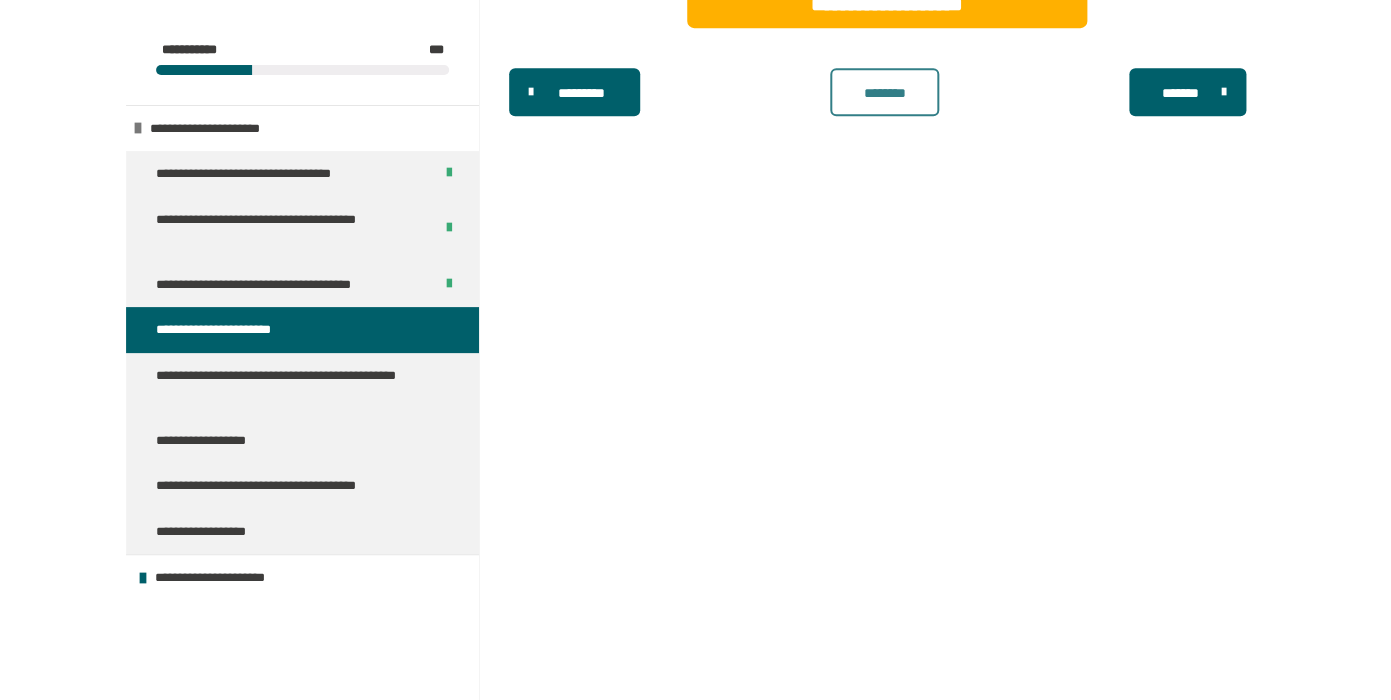 click on "********" at bounding box center (884, 92) 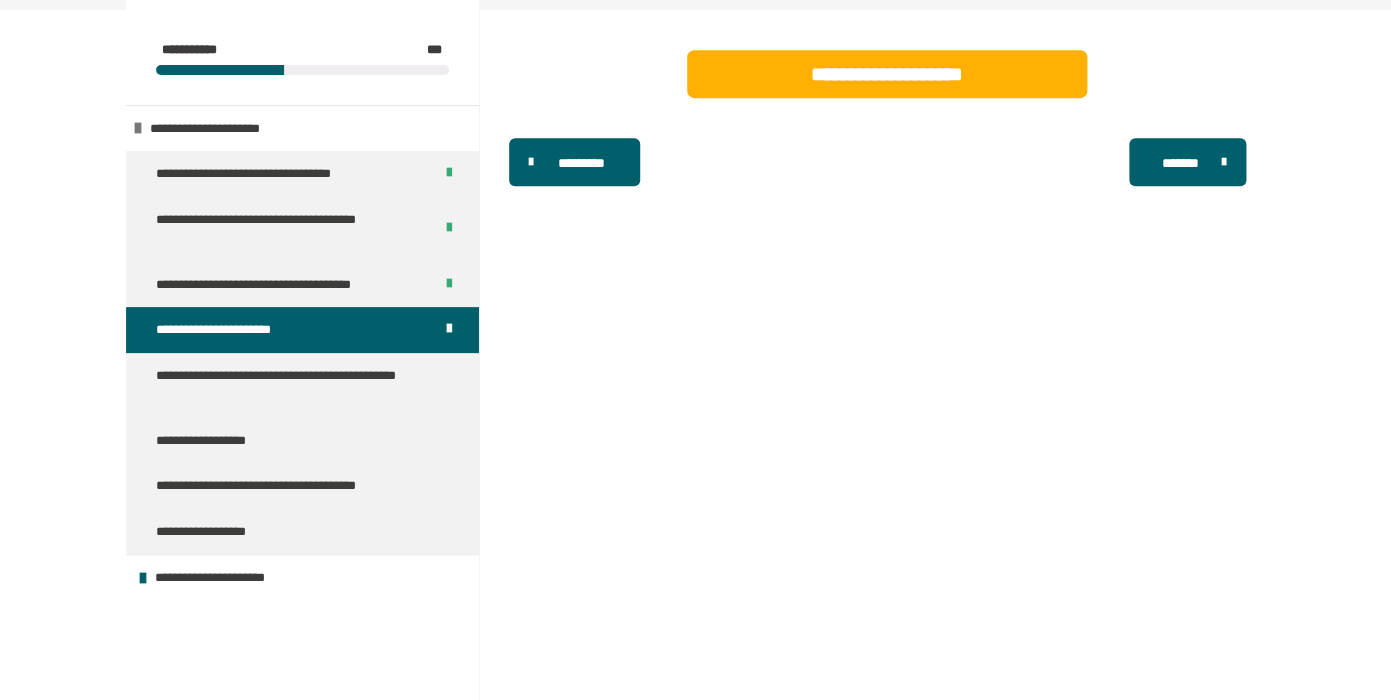 scroll, scrollTop: 363, scrollLeft: 0, axis: vertical 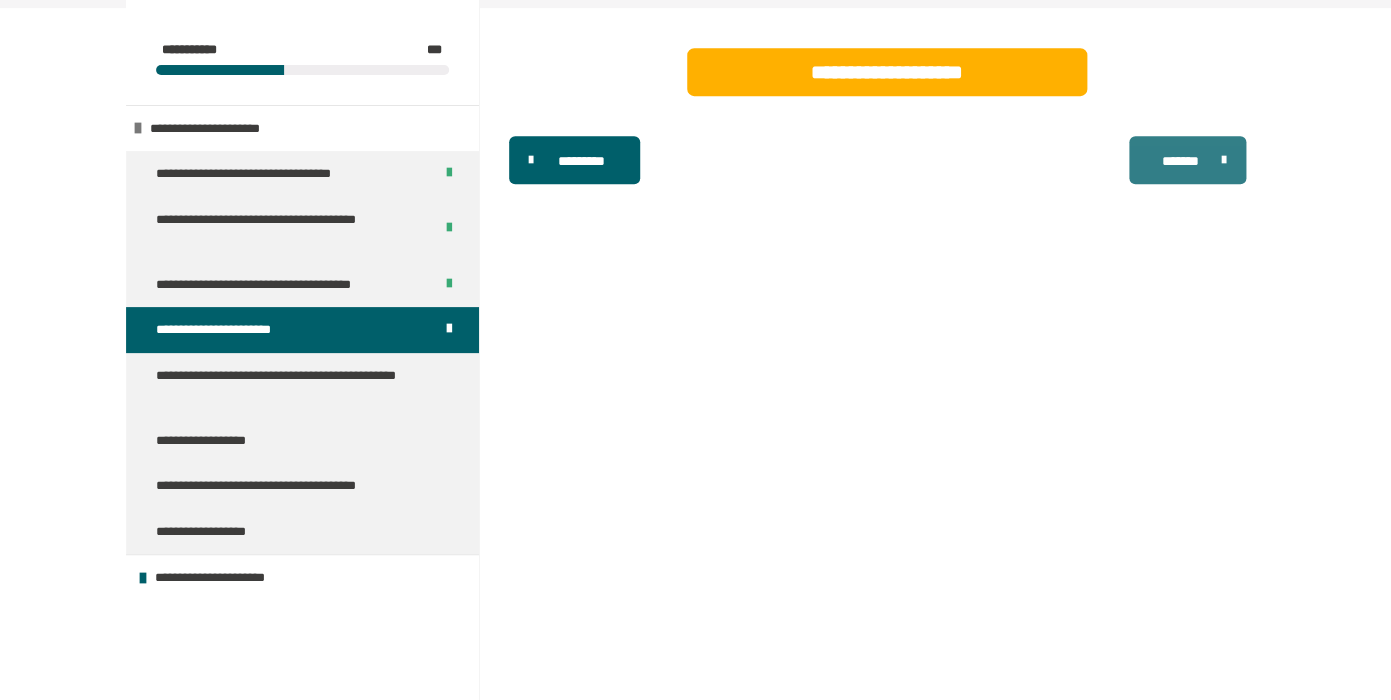 click on "*******" at bounding box center [1187, 160] 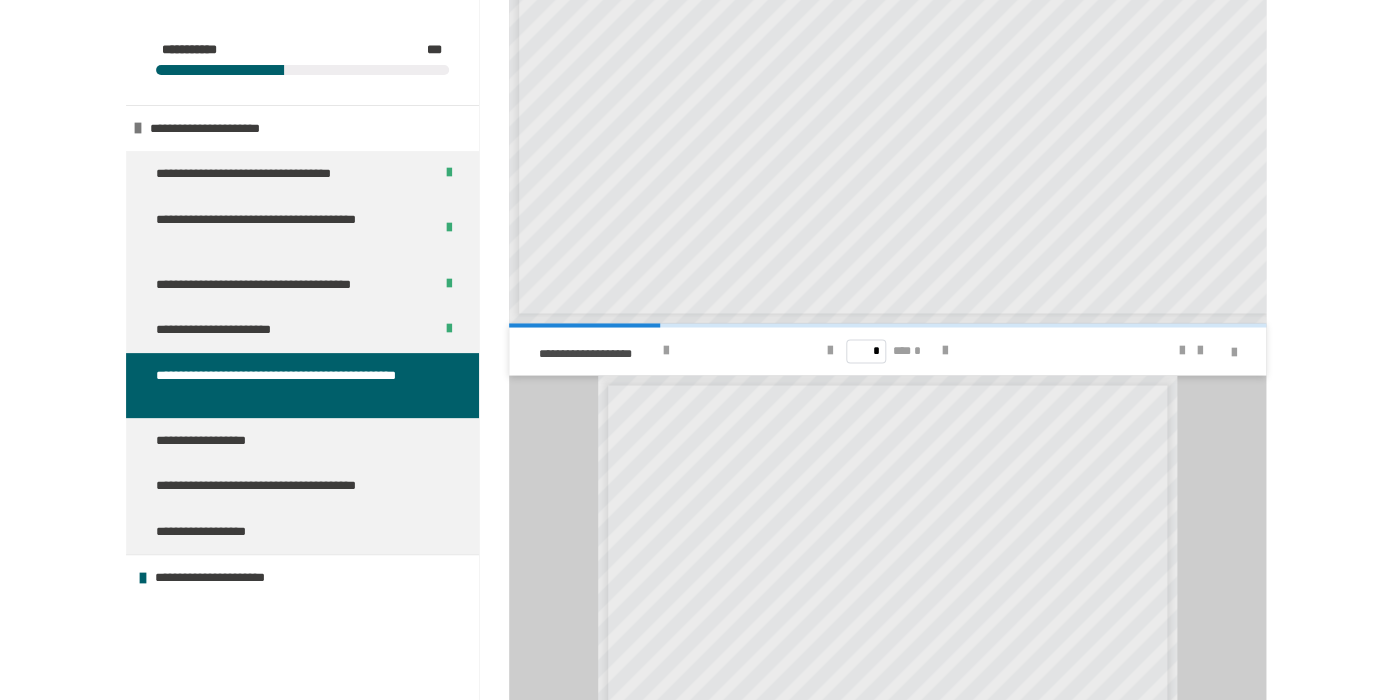 scroll, scrollTop: 1036, scrollLeft: 0, axis: vertical 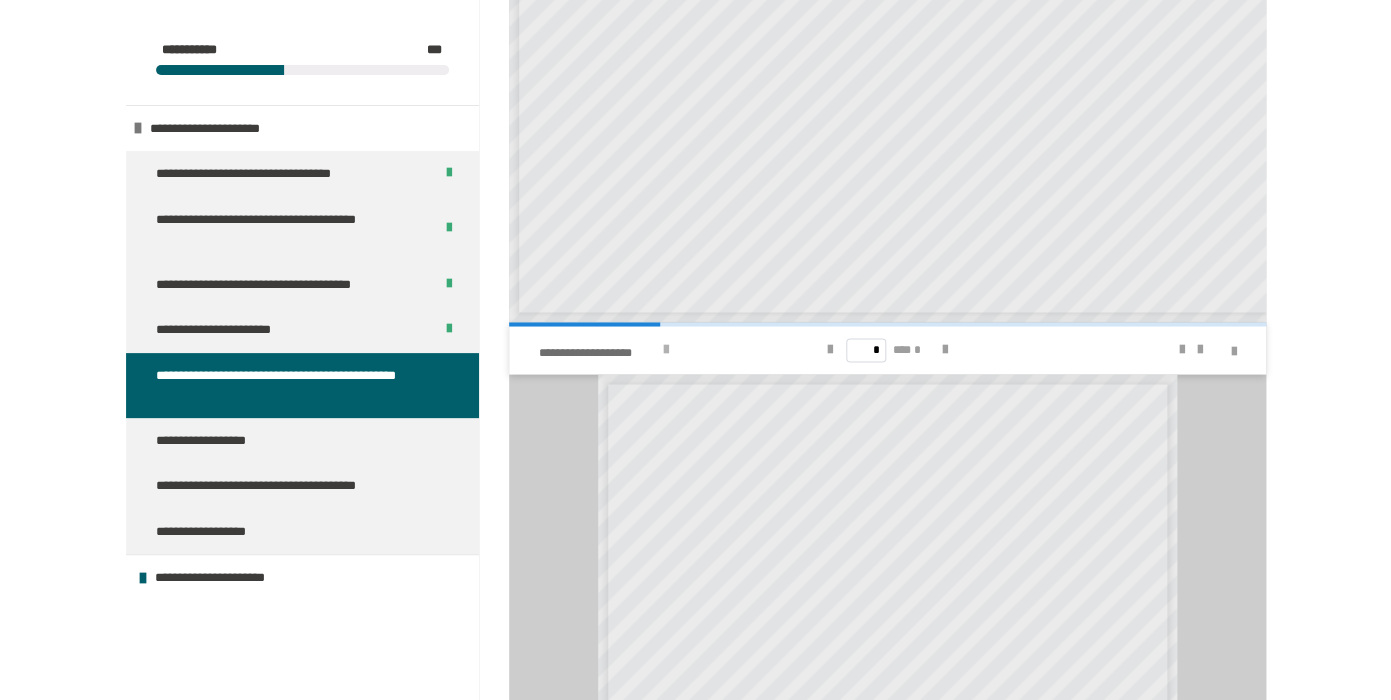 click at bounding box center [665, 350] 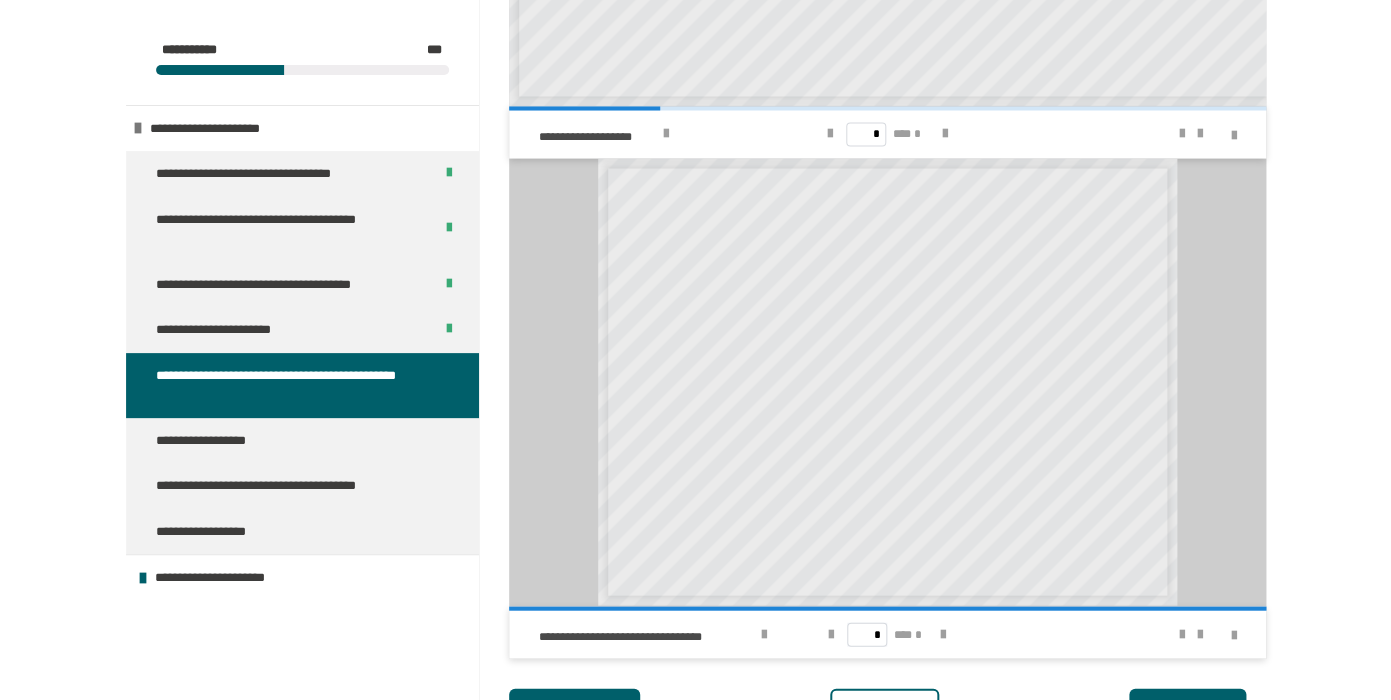 scroll, scrollTop: 1348, scrollLeft: 0, axis: vertical 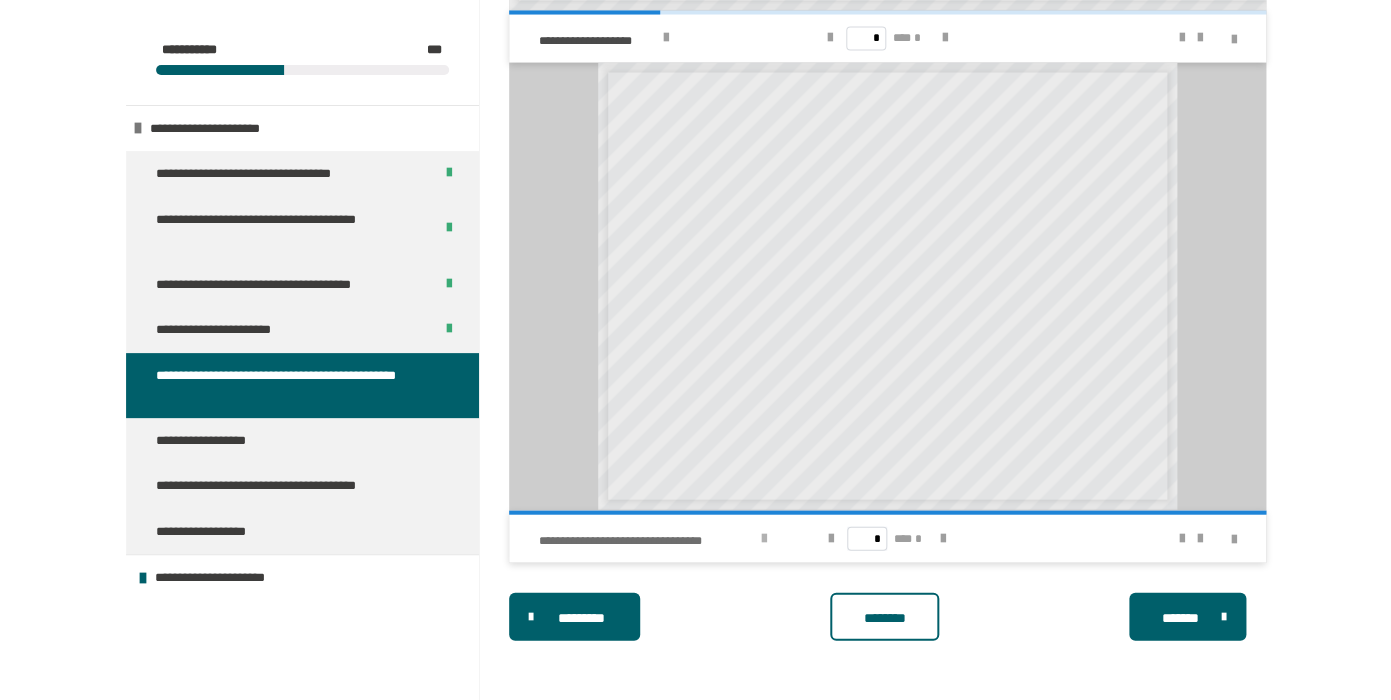 click at bounding box center [763, 538] 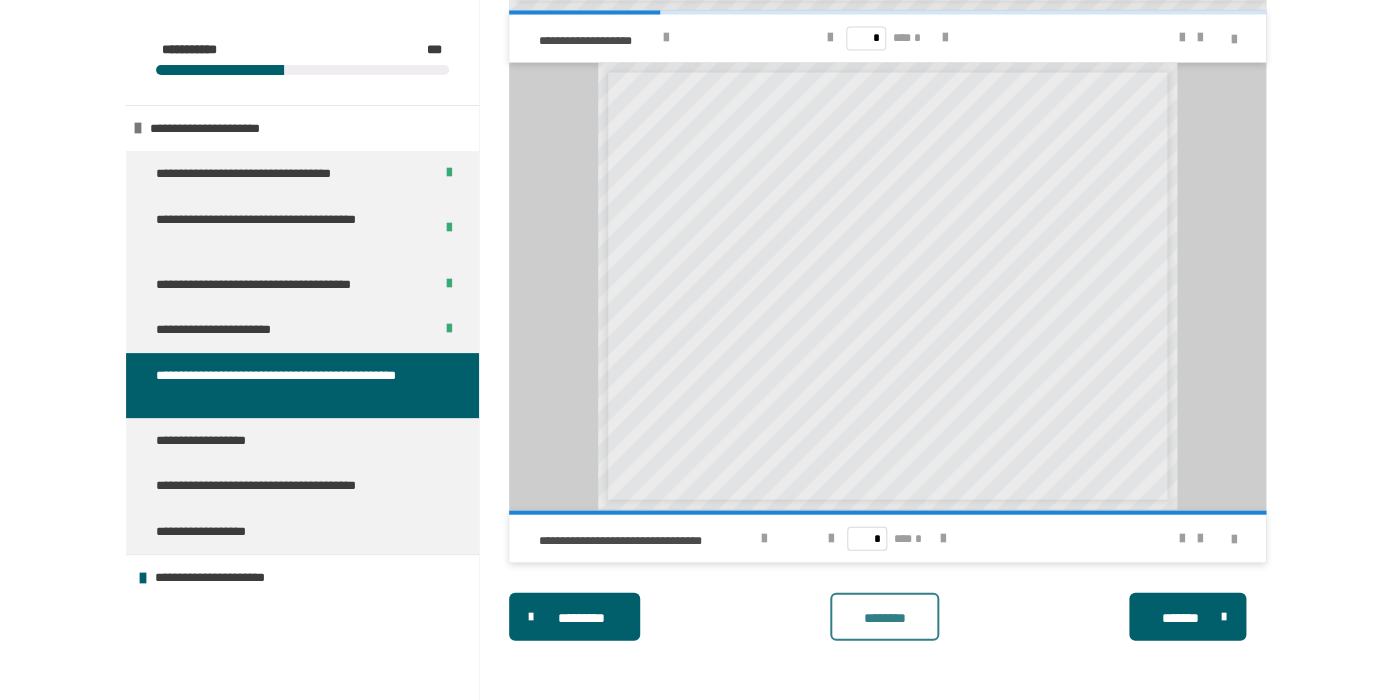 click on "********" at bounding box center [884, 616] 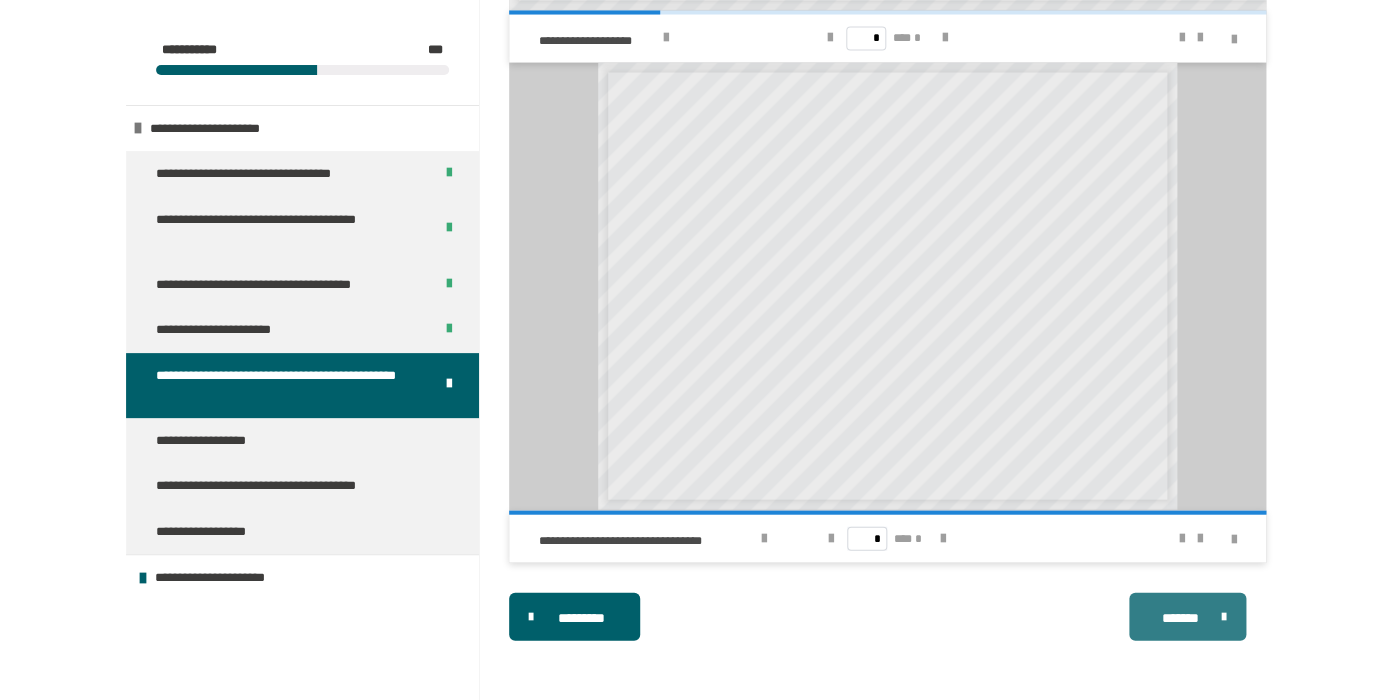 click on "*******" at bounding box center (1187, 616) 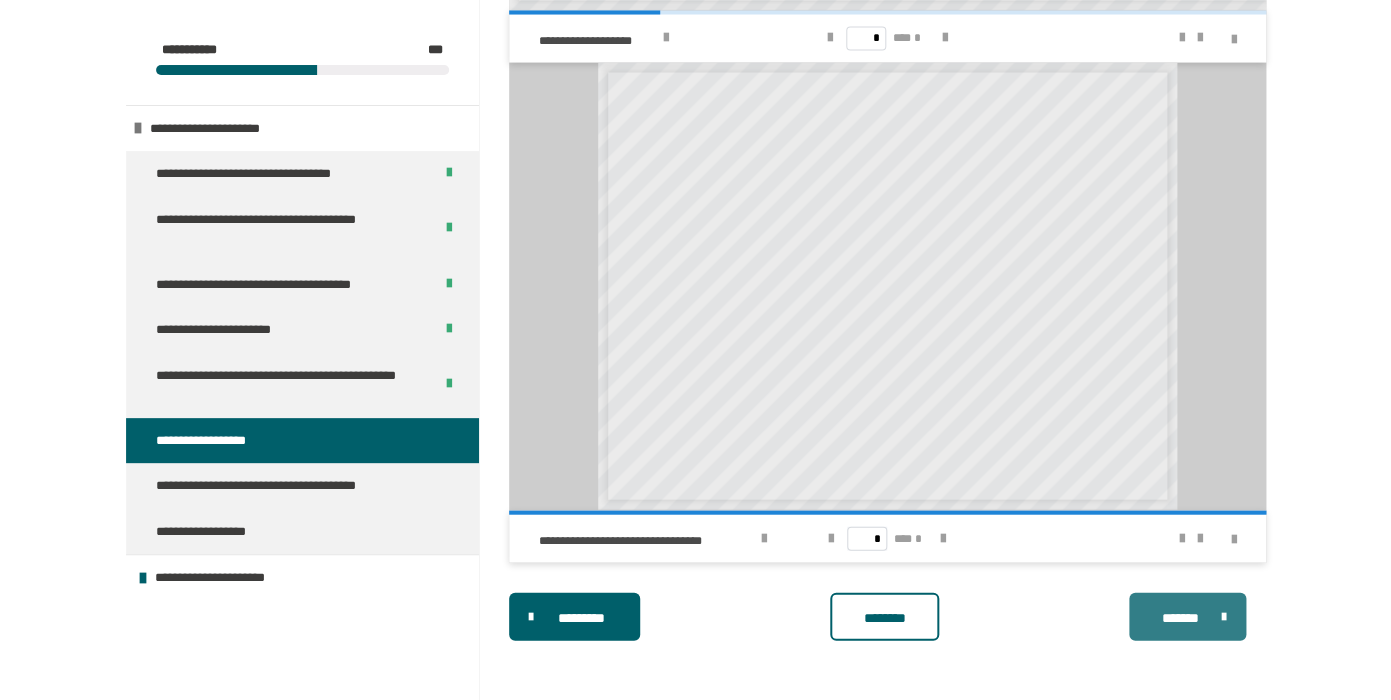 scroll, scrollTop: 1286, scrollLeft: 0, axis: vertical 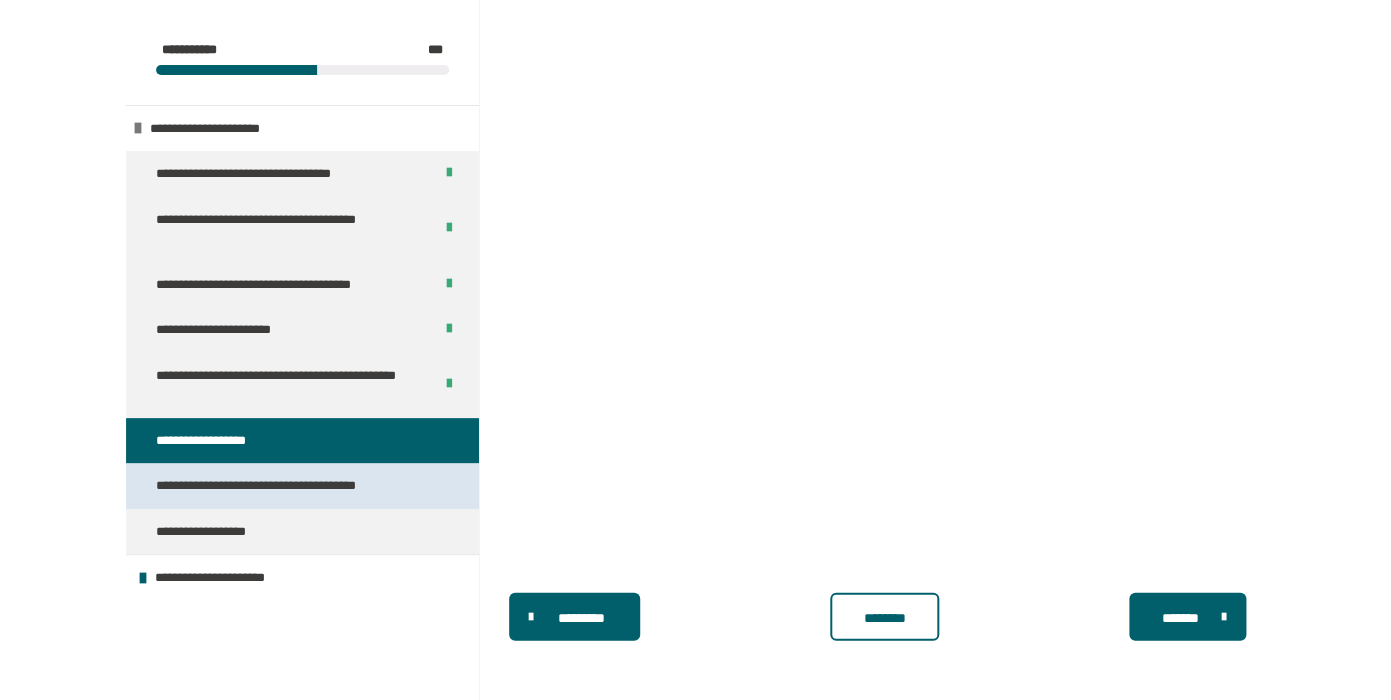 click on "**********" at bounding box center [302, 486] 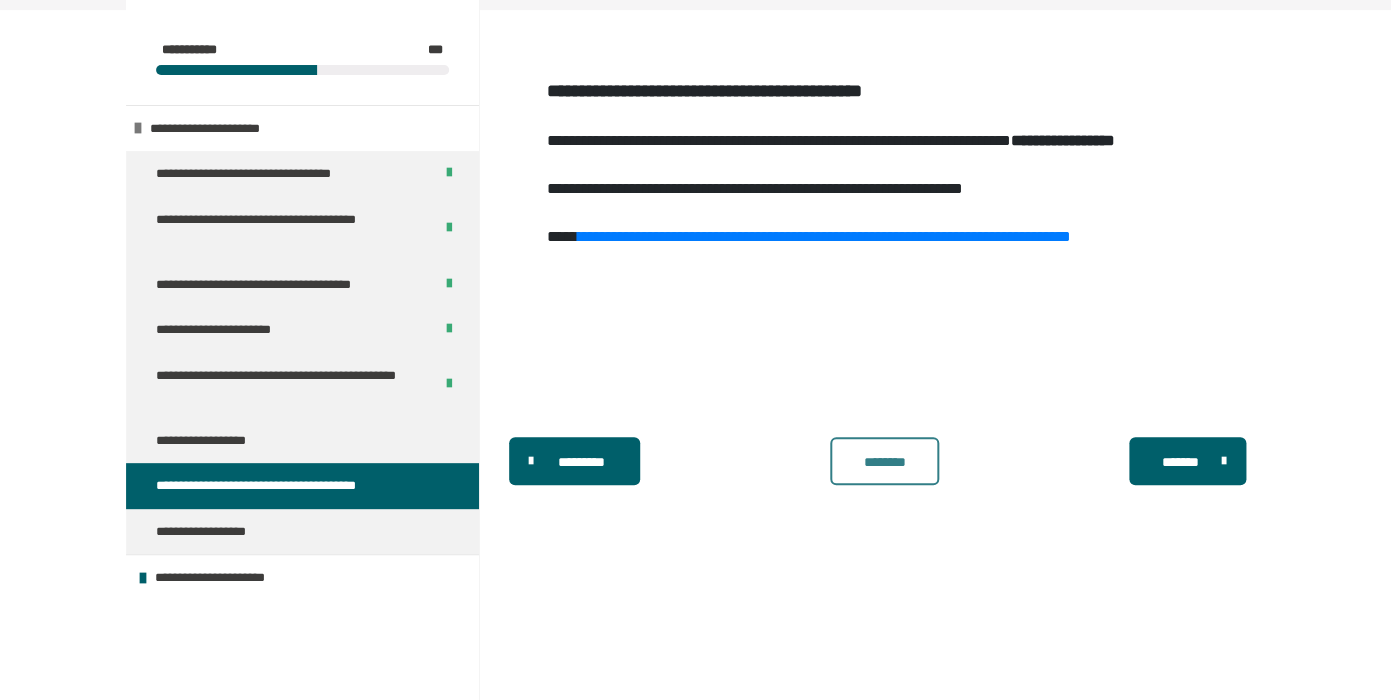 click on "********" at bounding box center (884, 462) 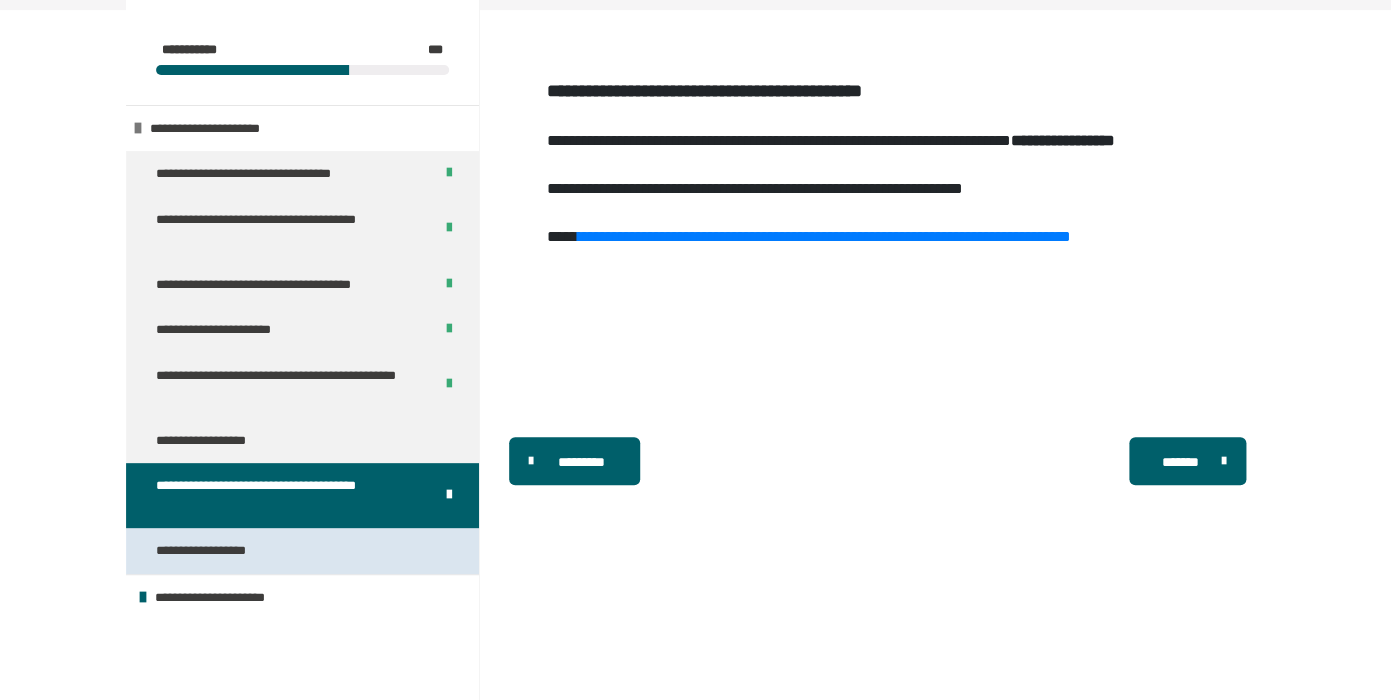 click on "**********" at bounding box center [302, 551] 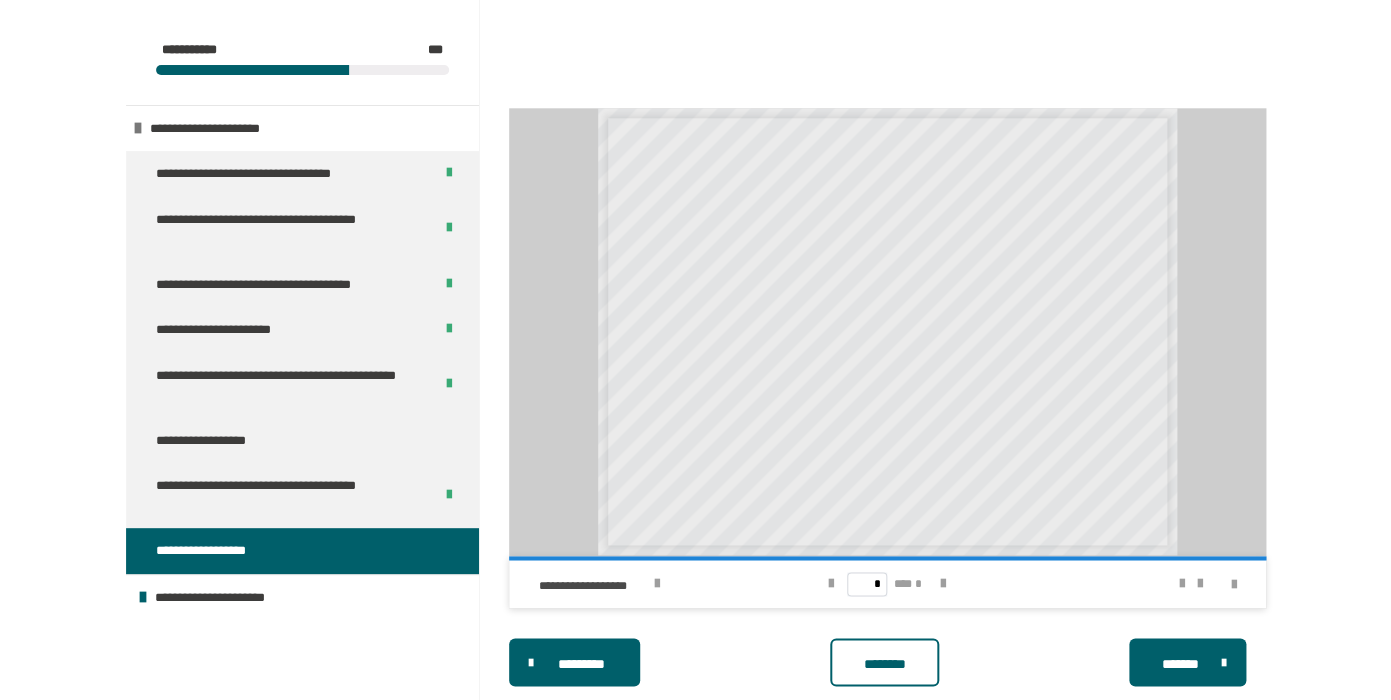 scroll, scrollTop: 798, scrollLeft: 0, axis: vertical 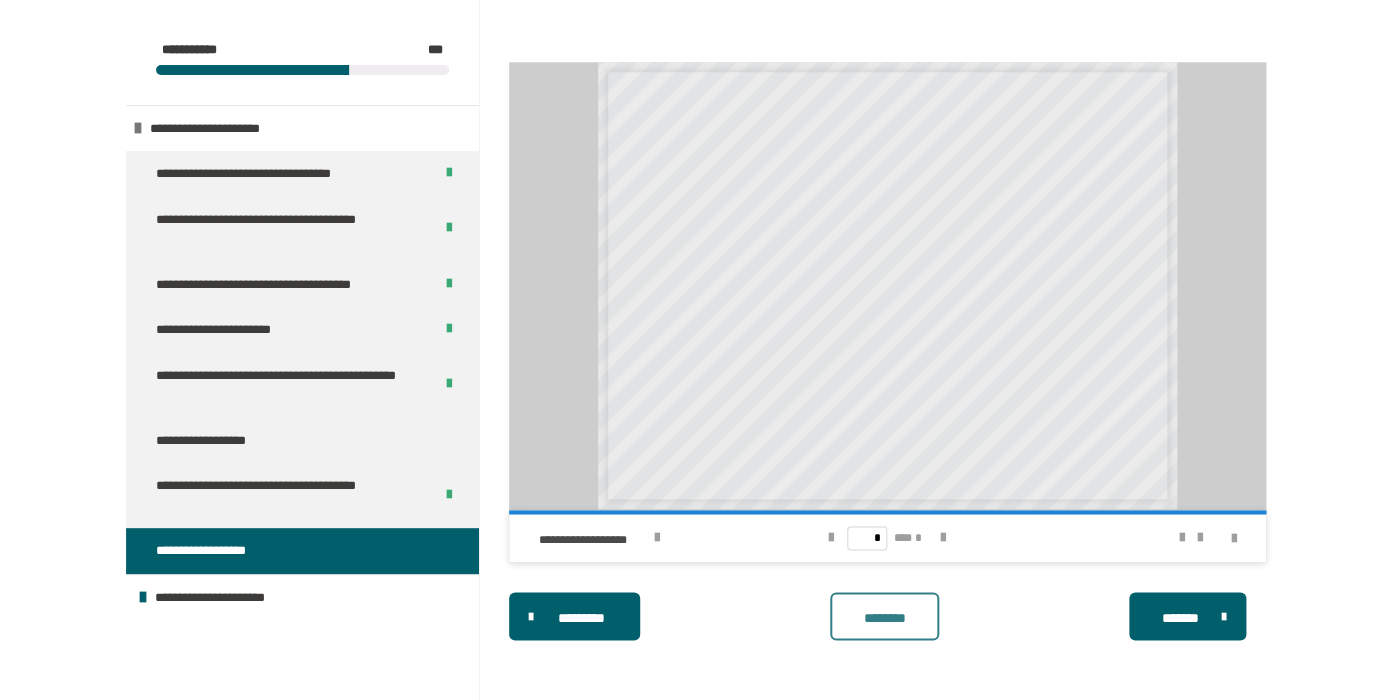 click on "********" at bounding box center [884, 617] 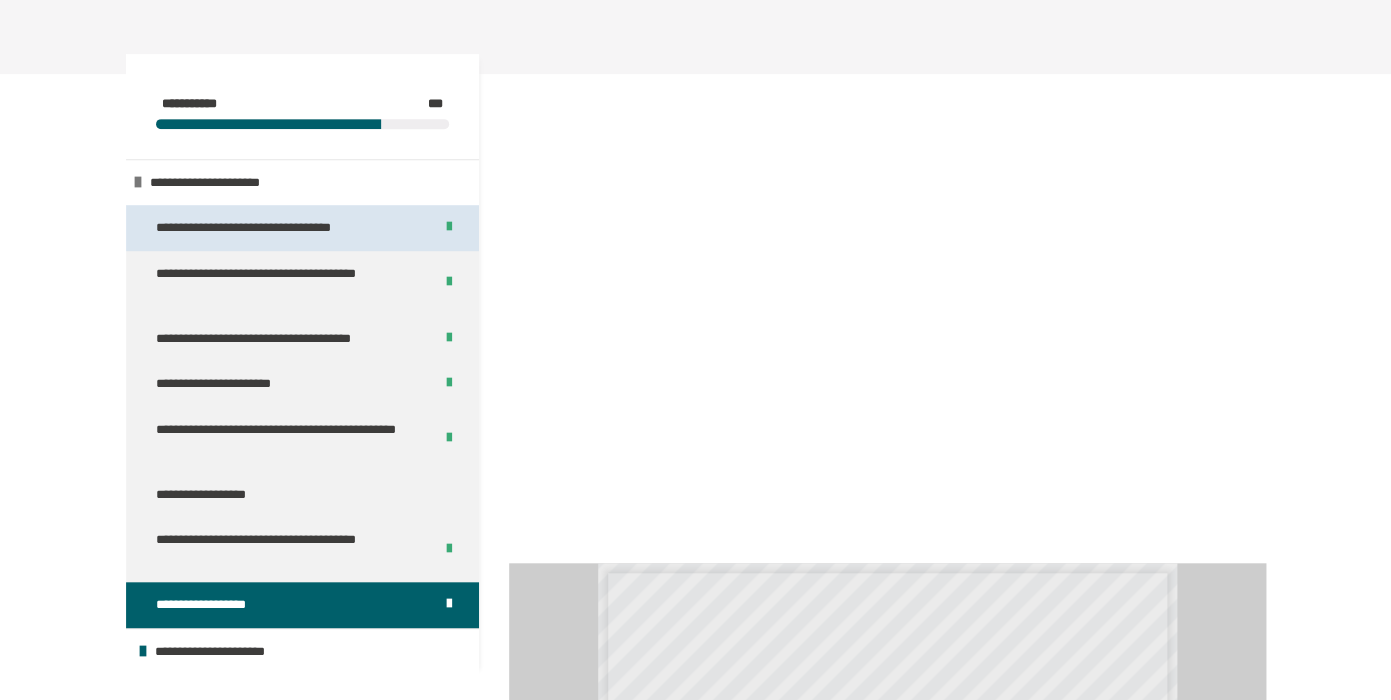 scroll, scrollTop: 0, scrollLeft: 0, axis: both 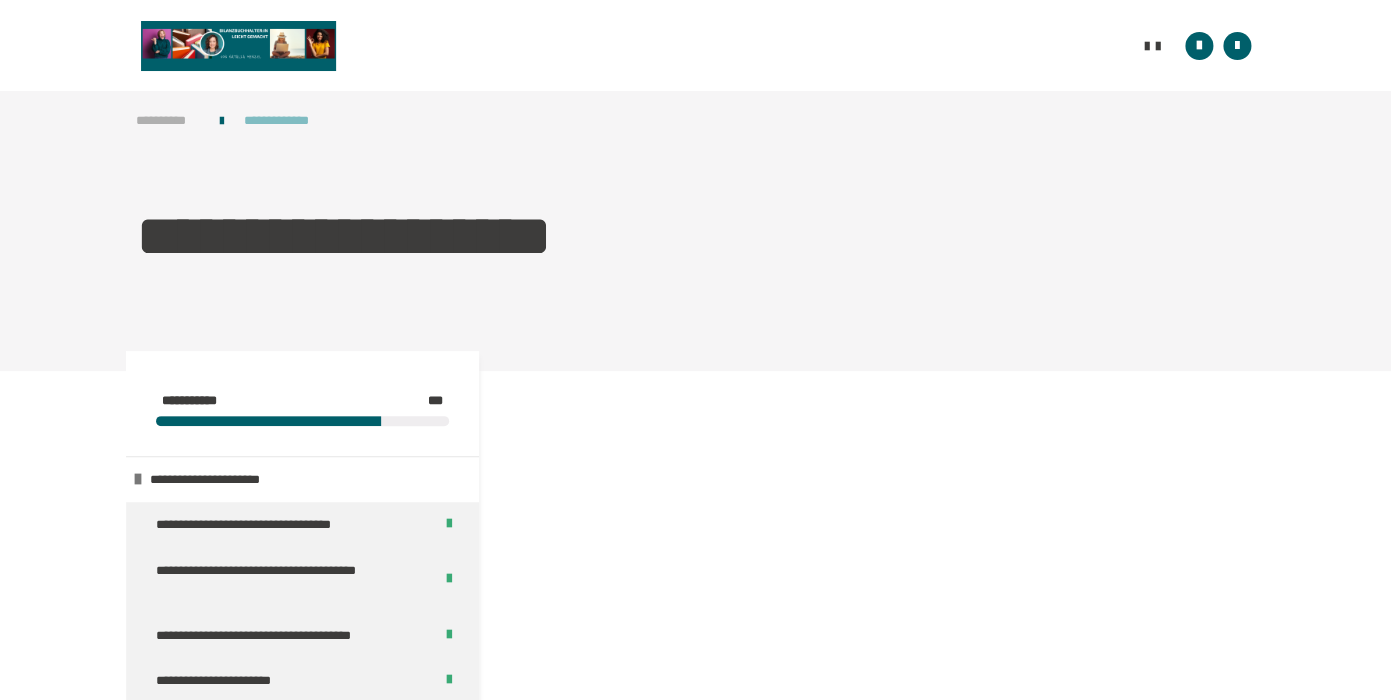 click on "**********" at bounding box center (168, 121) 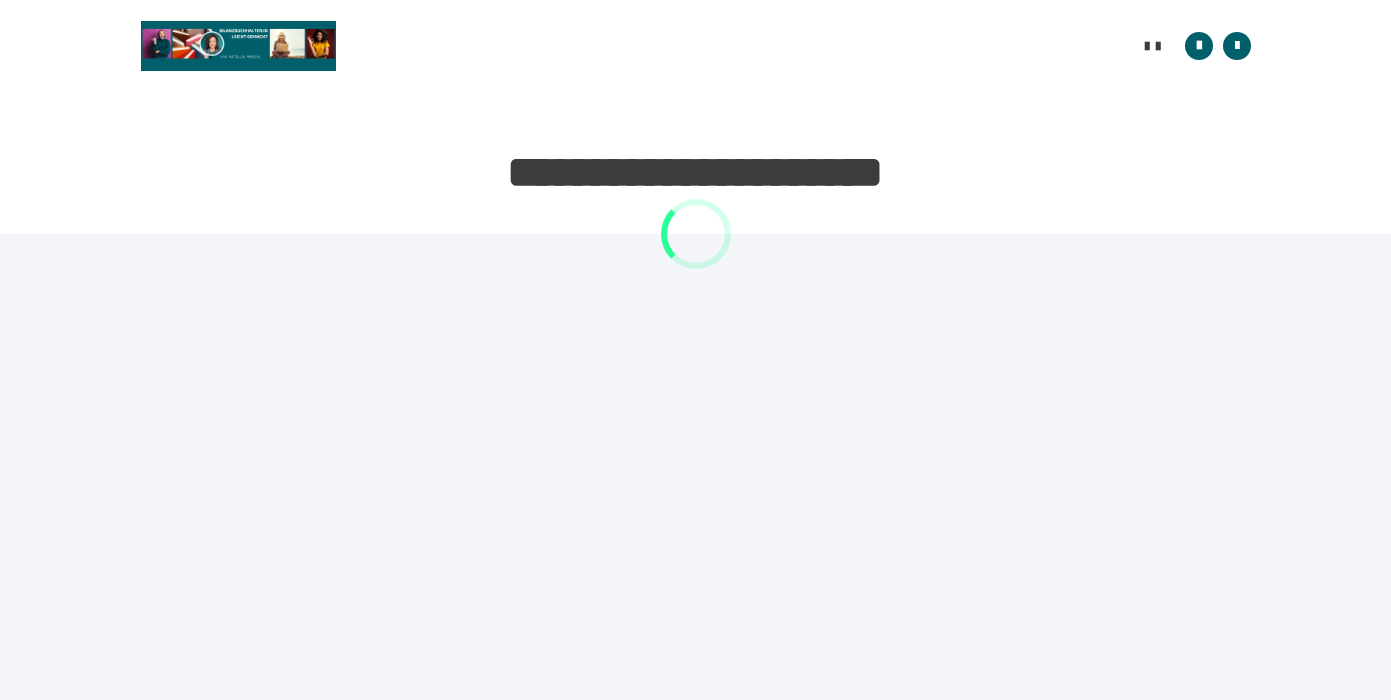 scroll, scrollTop: 0, scrollLeft: 0, axis: both 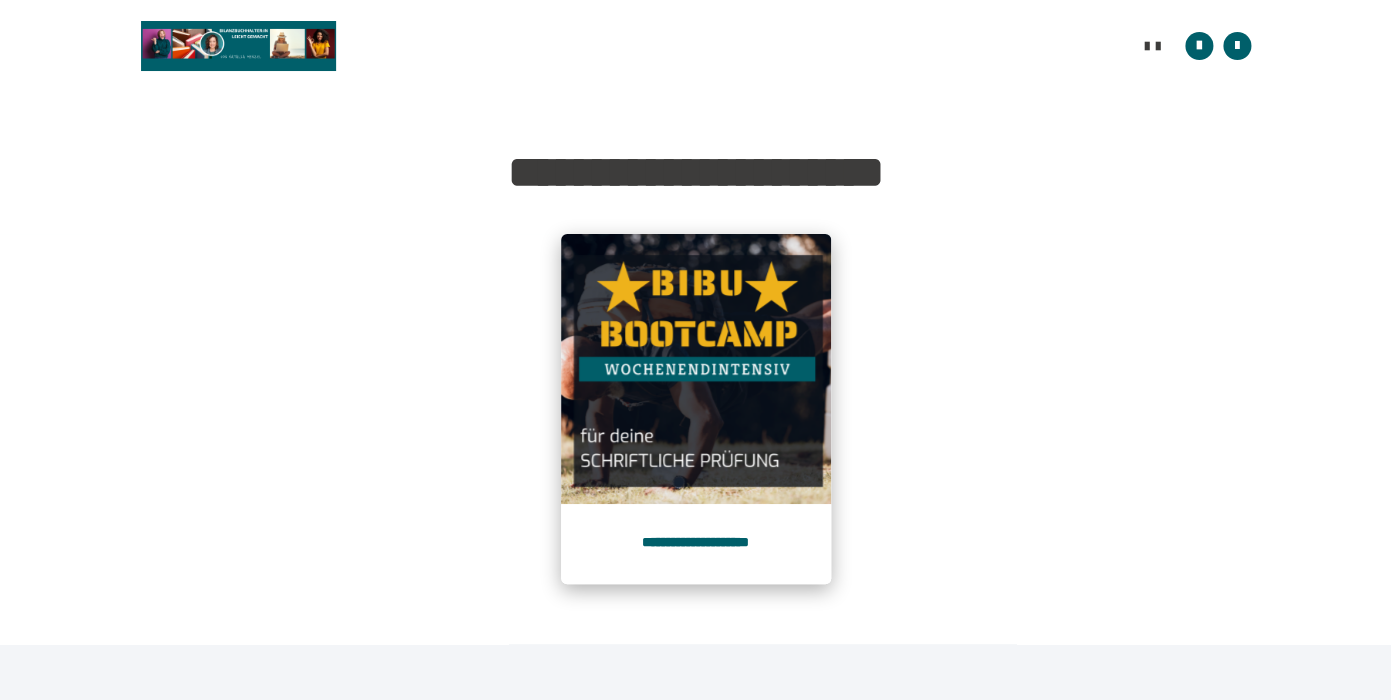 click at bounding box center (696, 369) 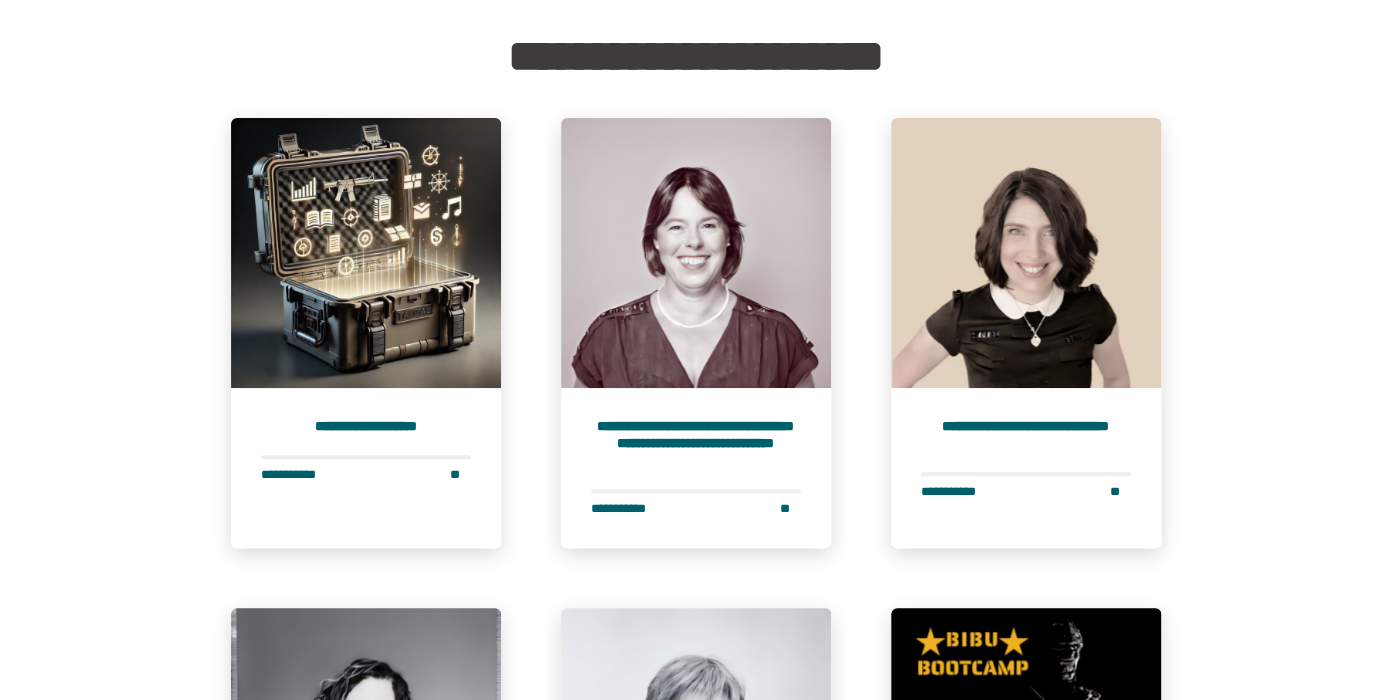 scroll, scrollTop: 240, scrollLeft: 0, axis: vertical 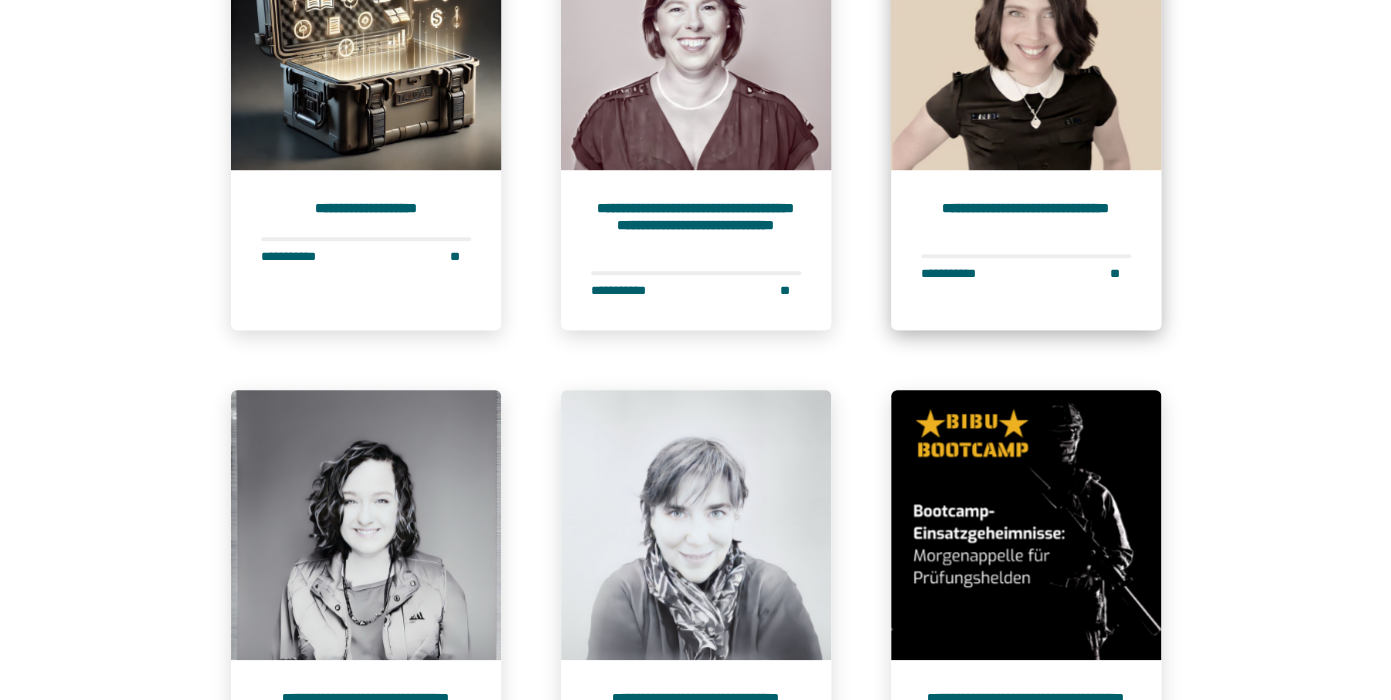 click on "**********" at bounding box center [1026, 217] 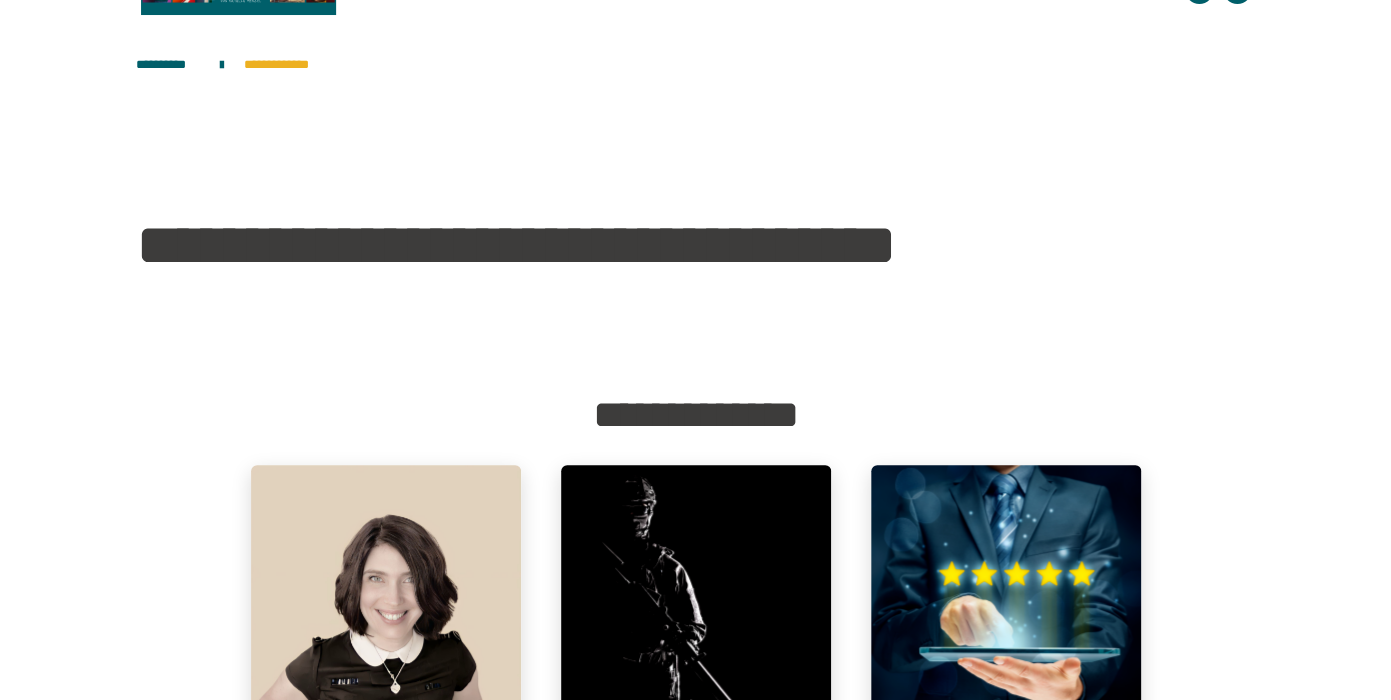 scroll, scrollTop: 304, scrollLeft: 0, axis: vertical 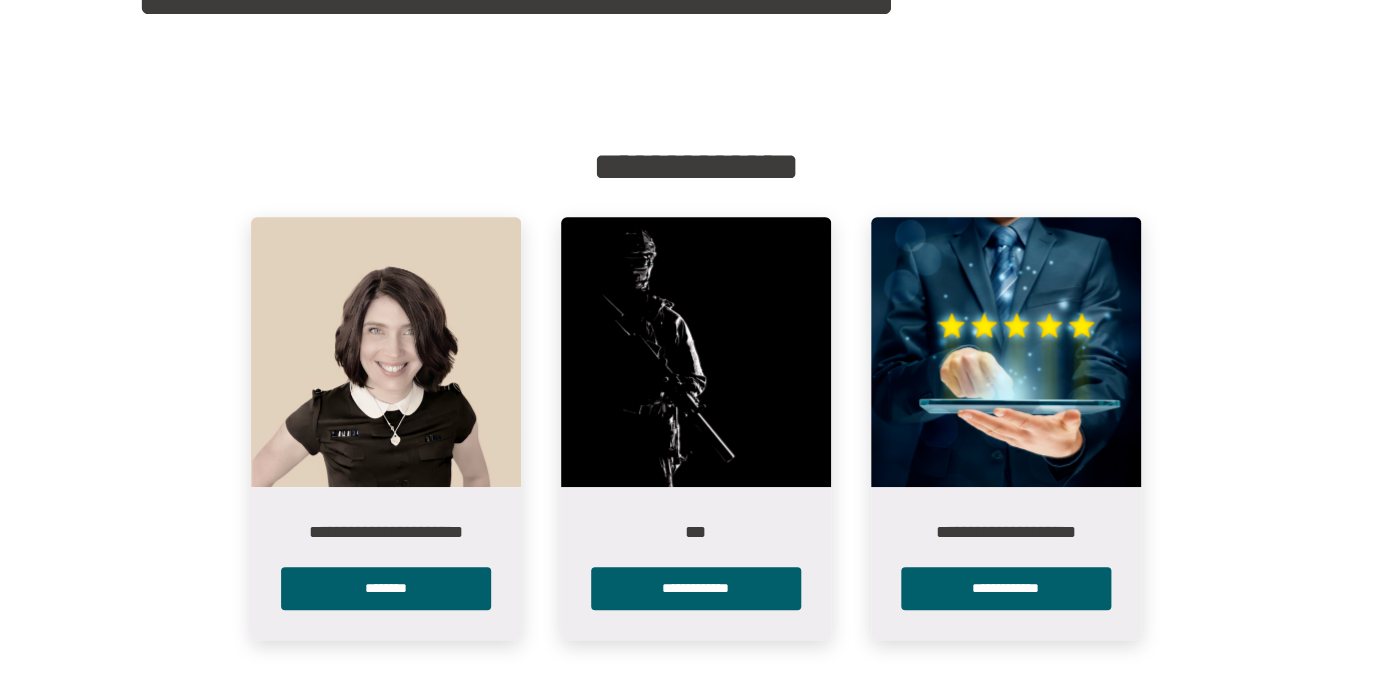 click on "********" at bounding box center (386, 588) 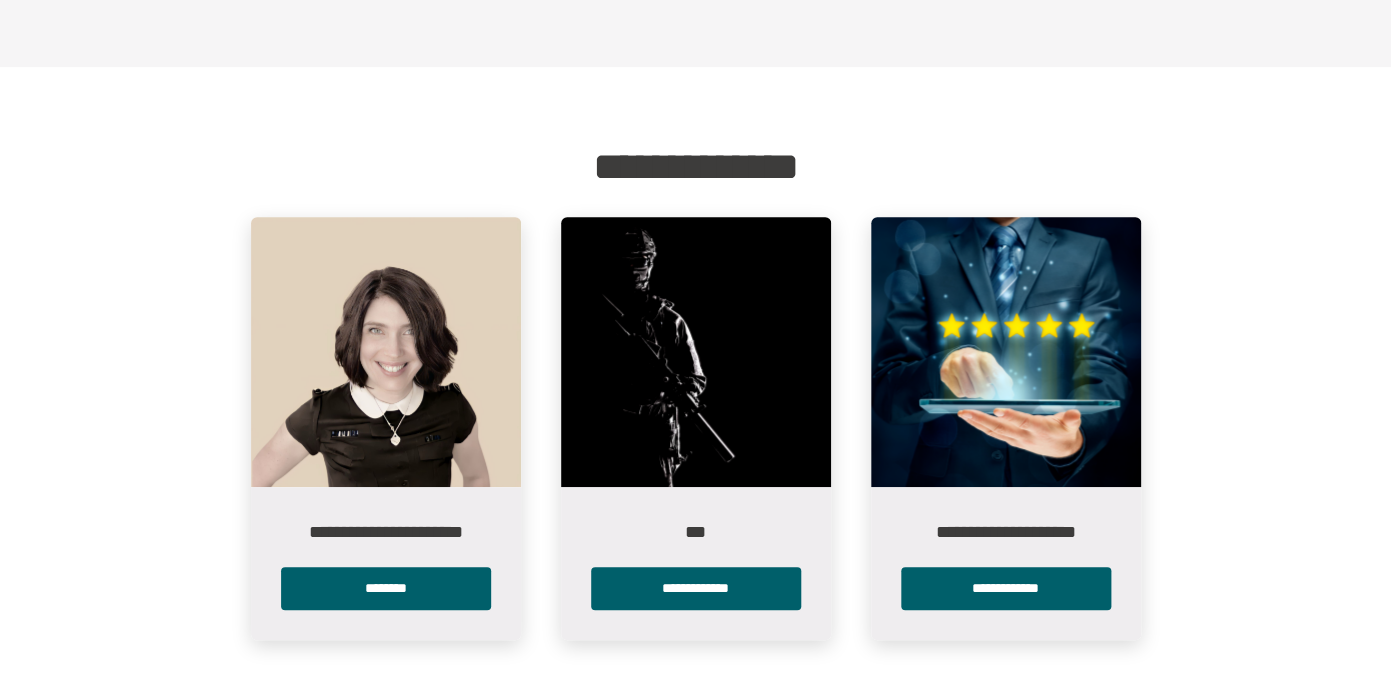 scroll, scrollTop: 0, scrollLeft: 0, axis: both 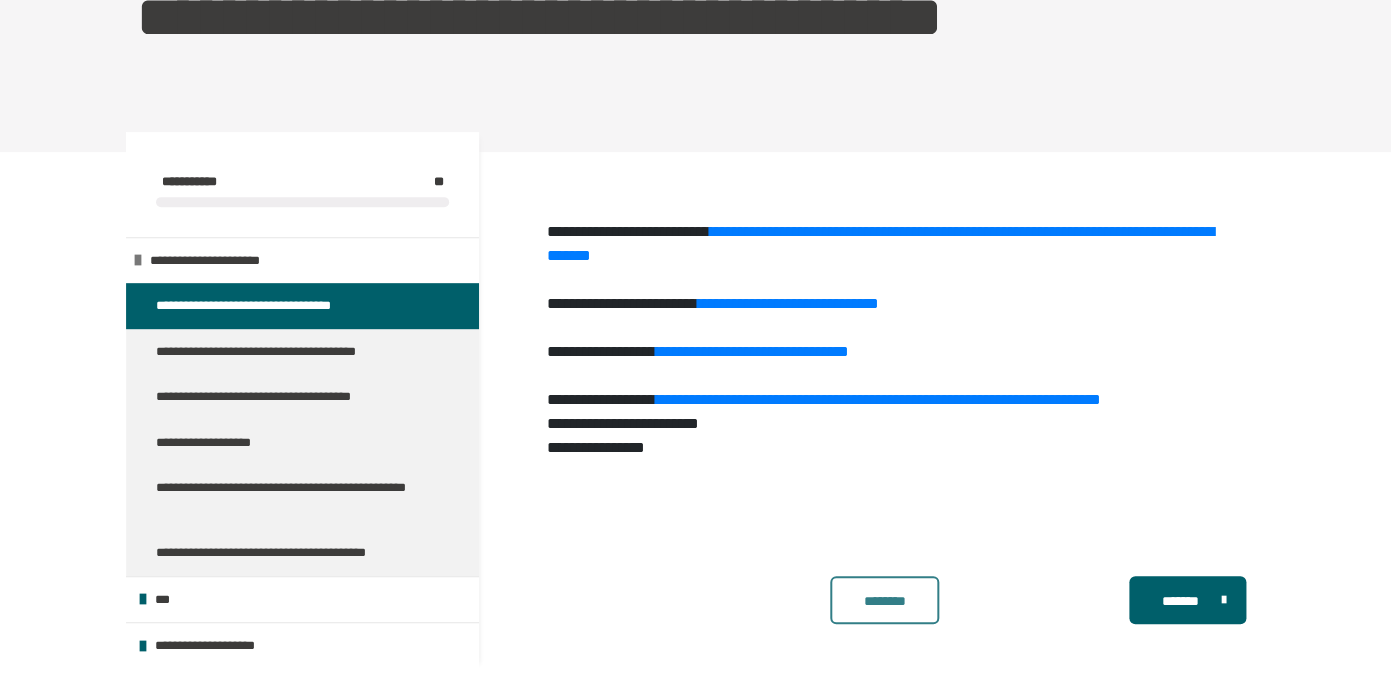 click on "********" at bounding box center [884, 600] 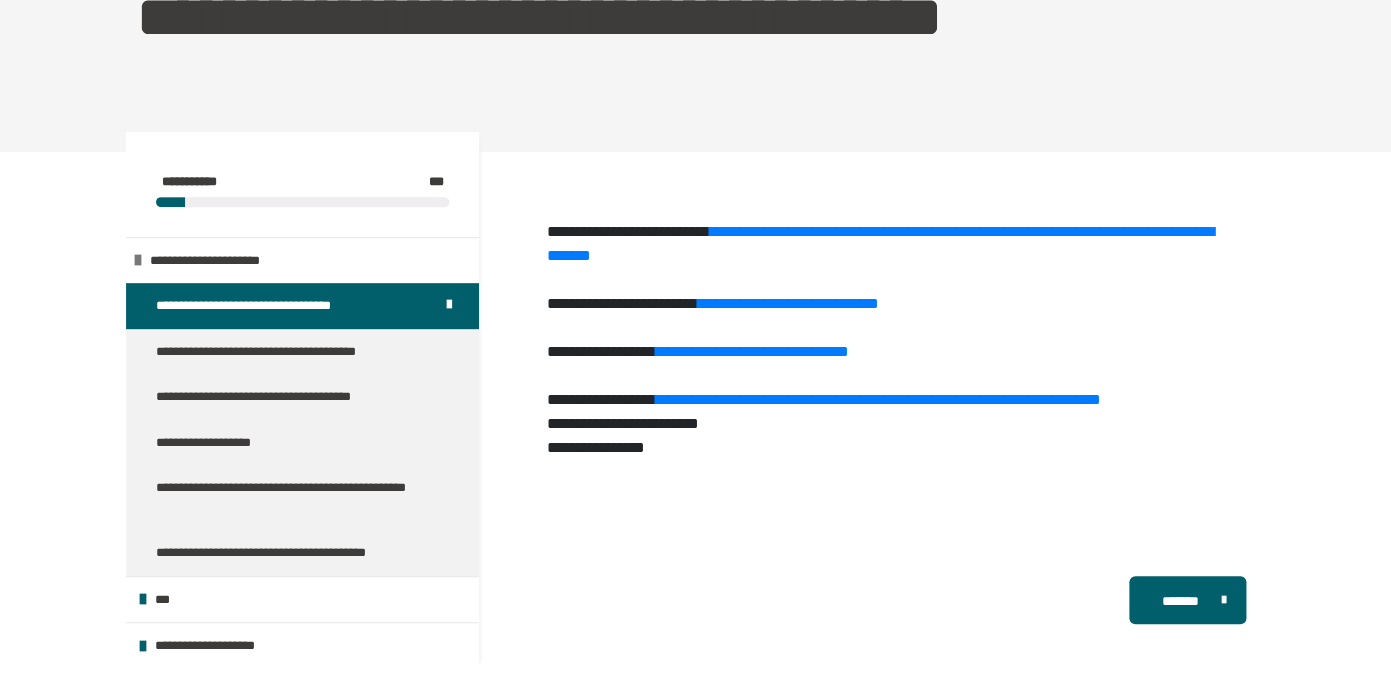 scroll, scrollTop: 389, scrollLeft: 0, axis: vertical 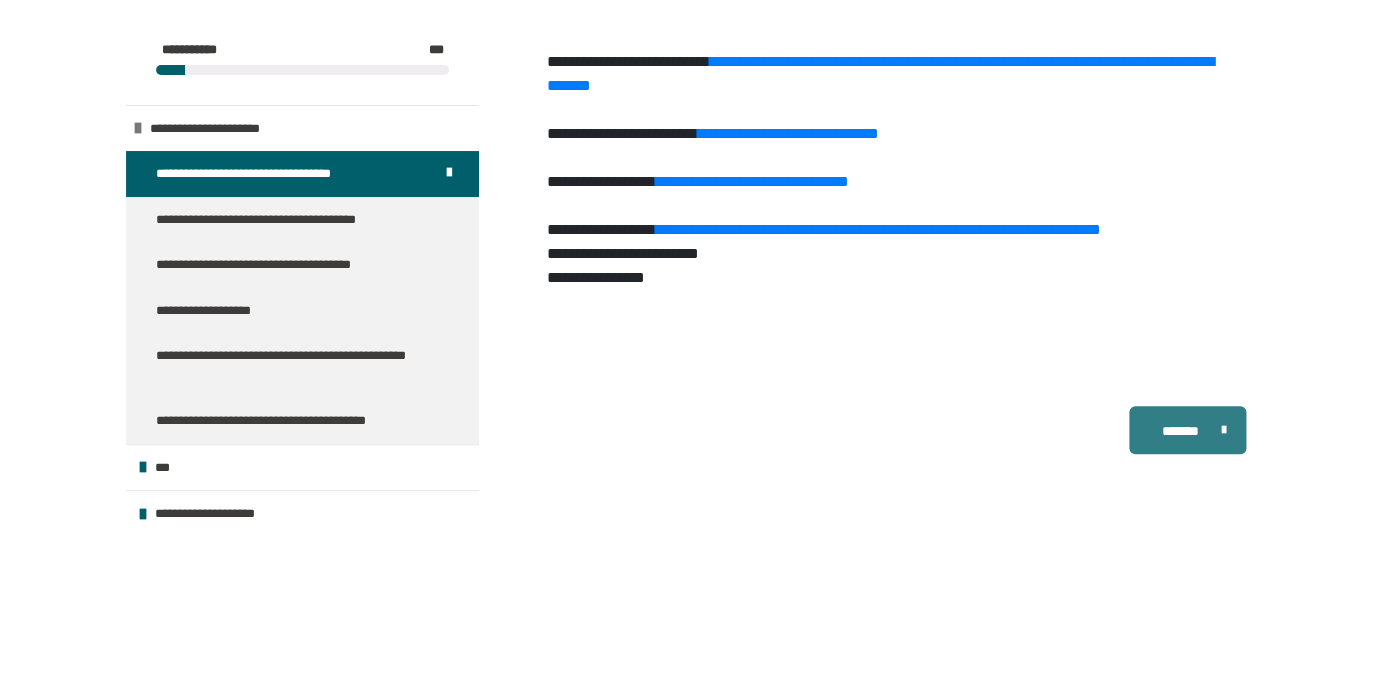 click on "*******" at bounding box center (1180, 431) 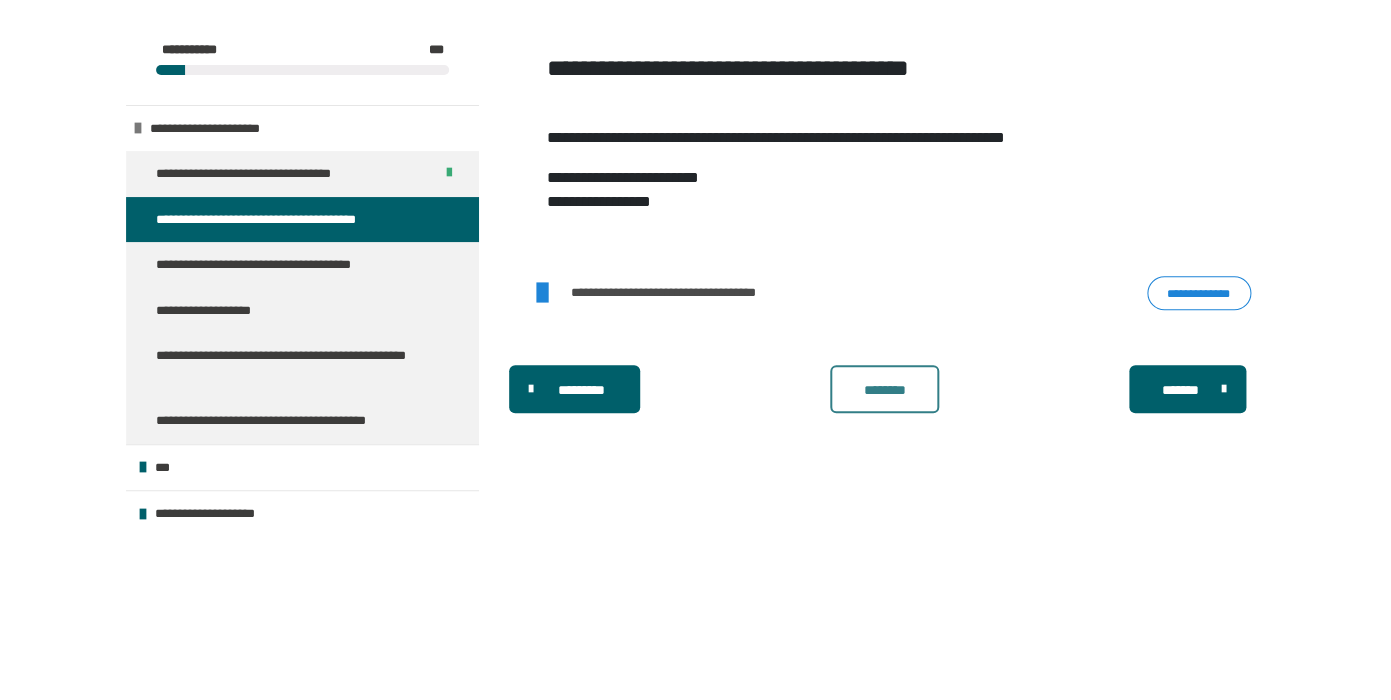 click on "********" at bounding box center (884, 390) 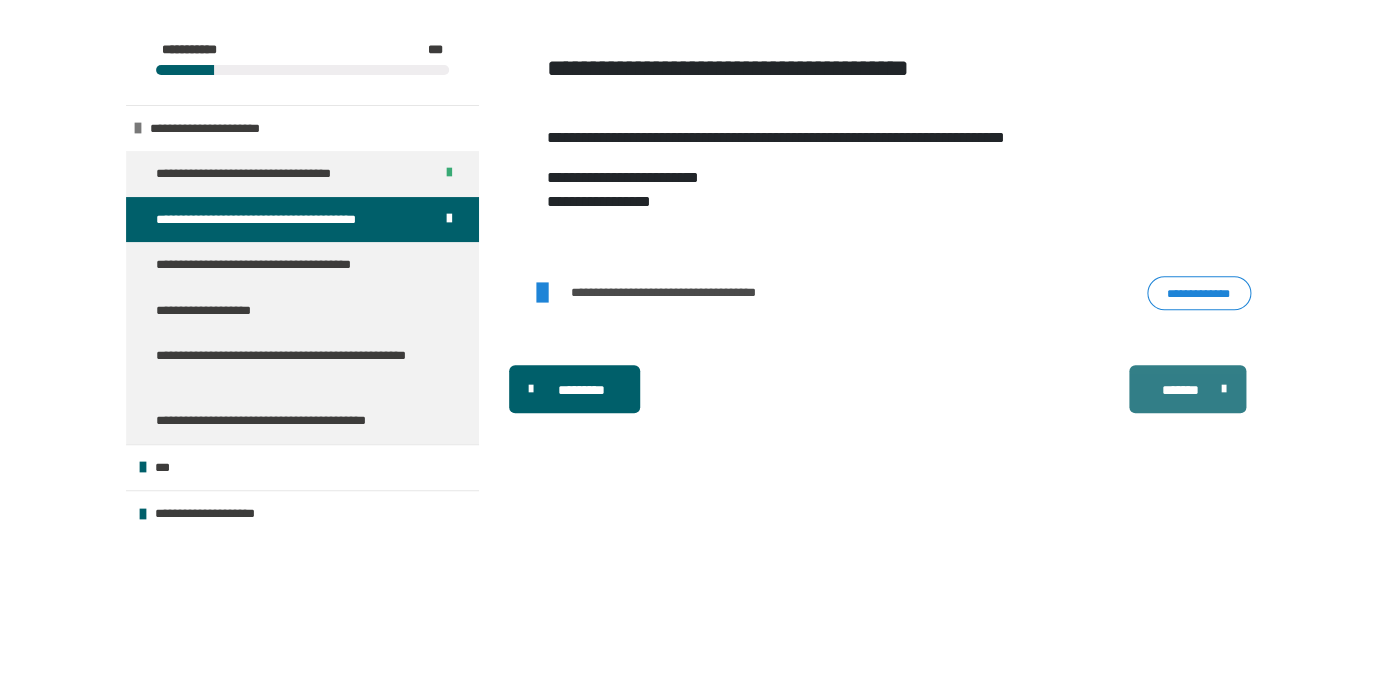 click on "*******" at bounding box center [1187, 389] 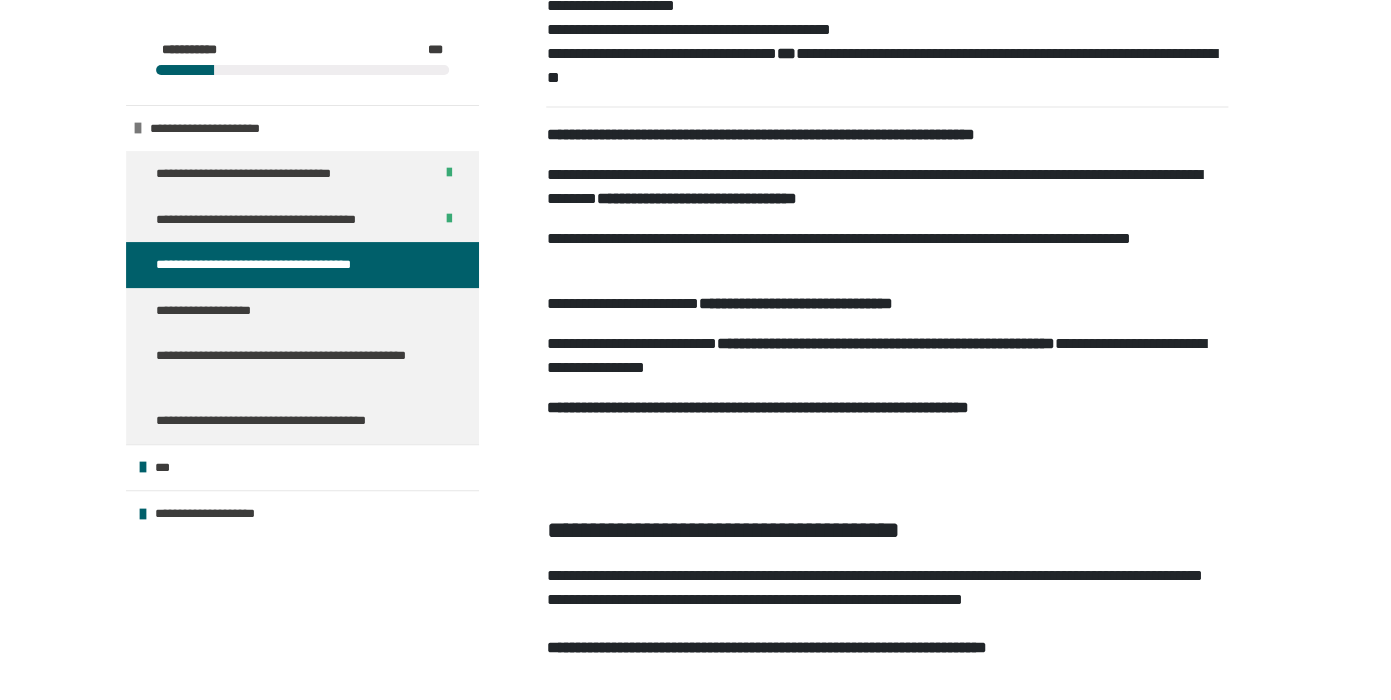 scroll, scrollTop: 1643, scrollLeft: 0, axis: vertical 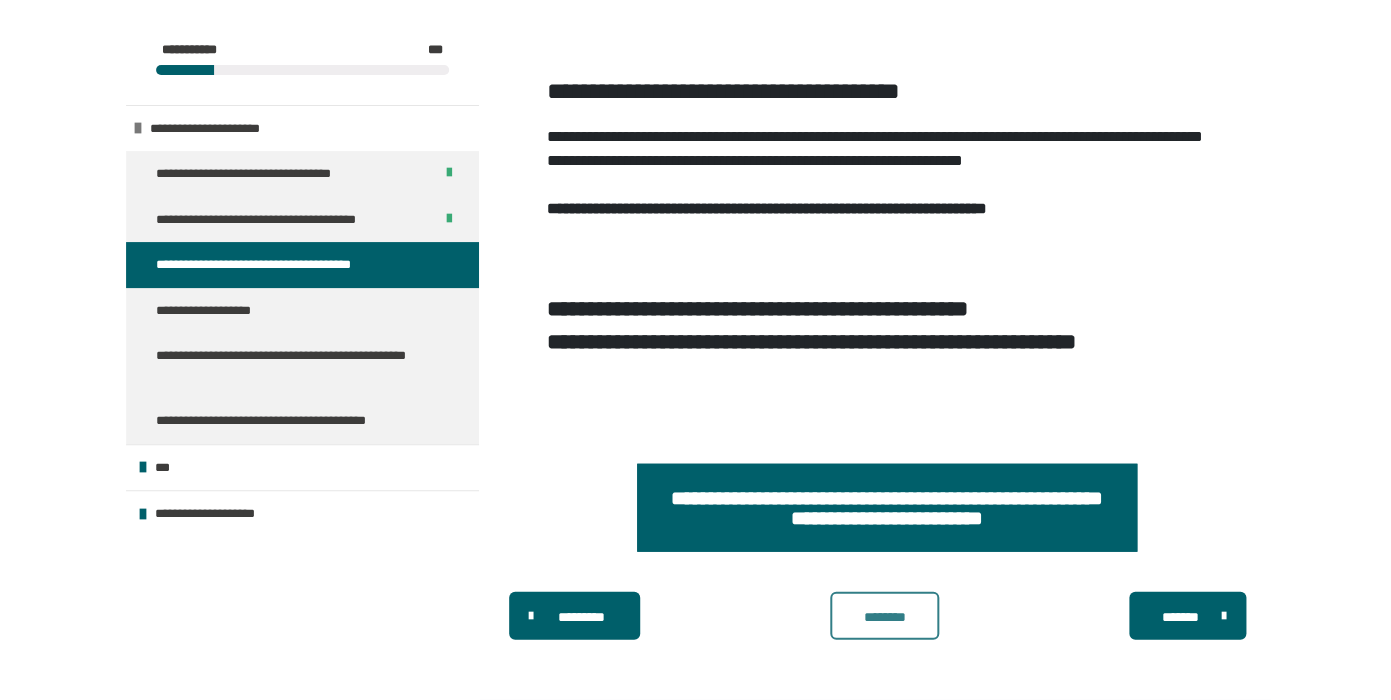 click on "********" at bounding box center [884, 616] 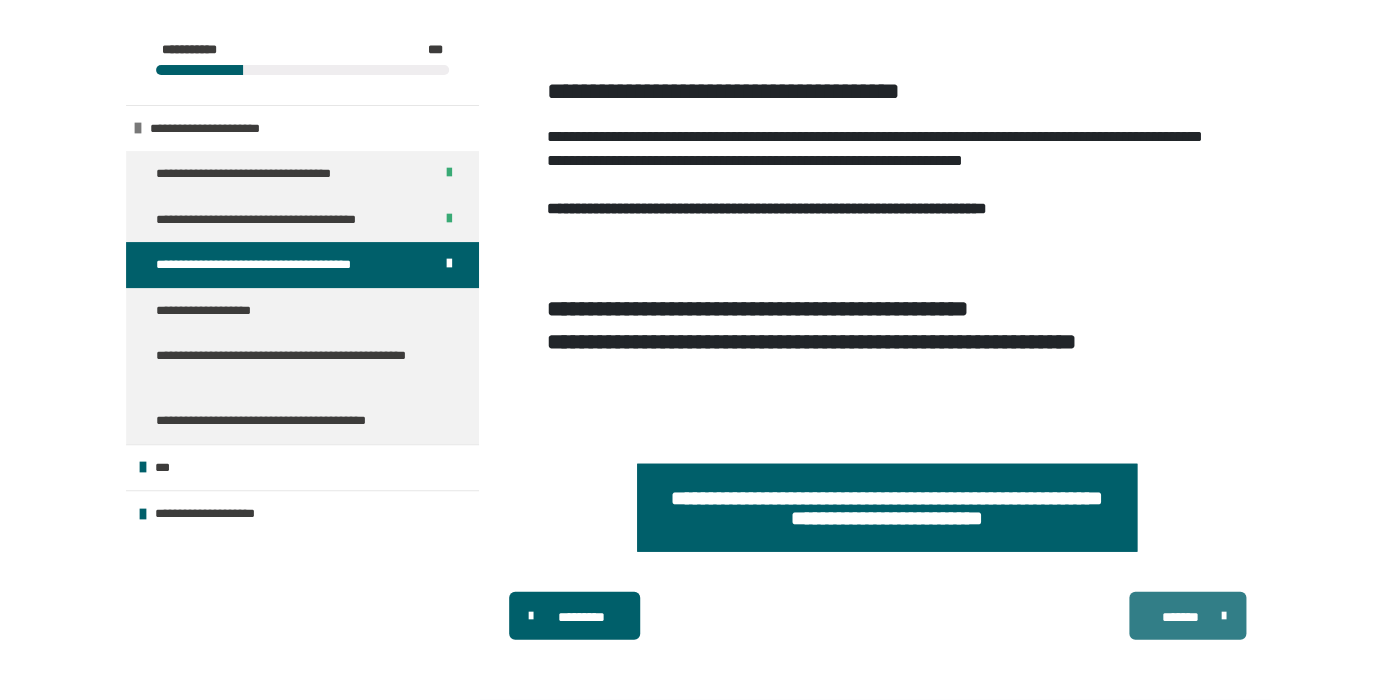 click on "*******" at bounding box center [1180, 617] 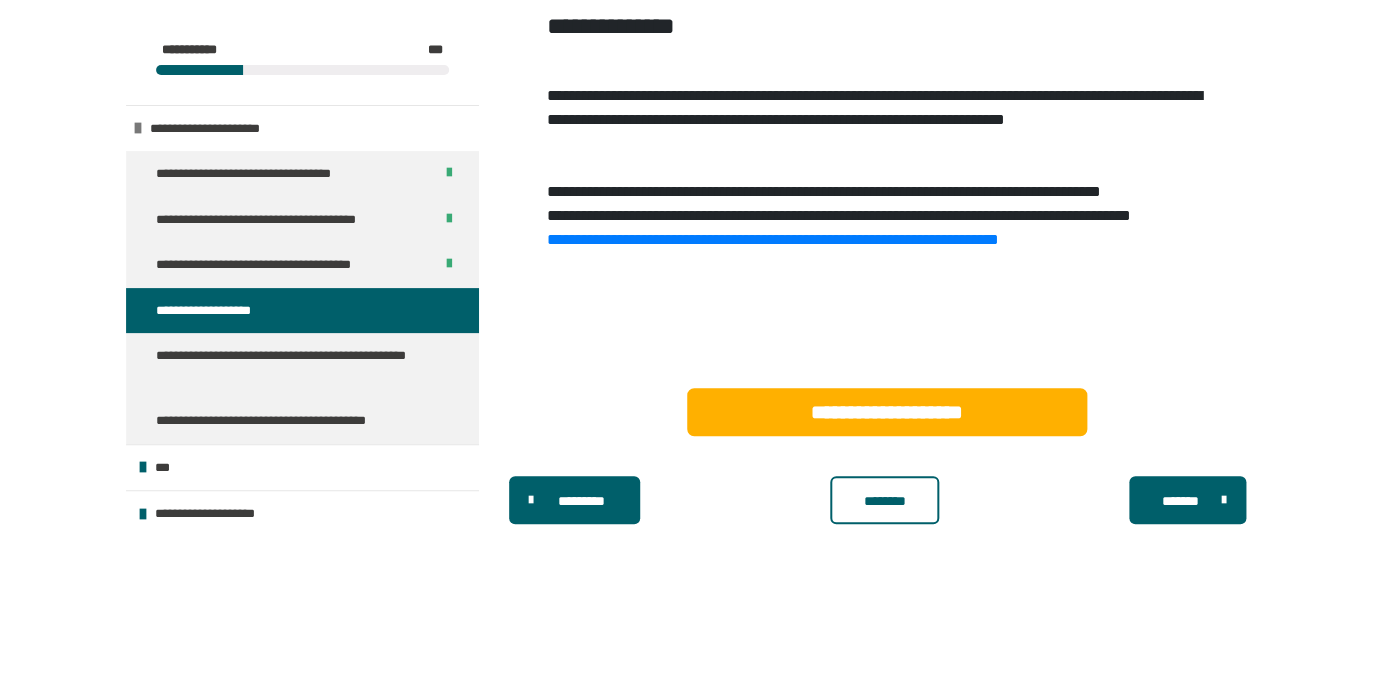 scroll, scrollTop: 431, scrollLeft: 0, axis: vertical 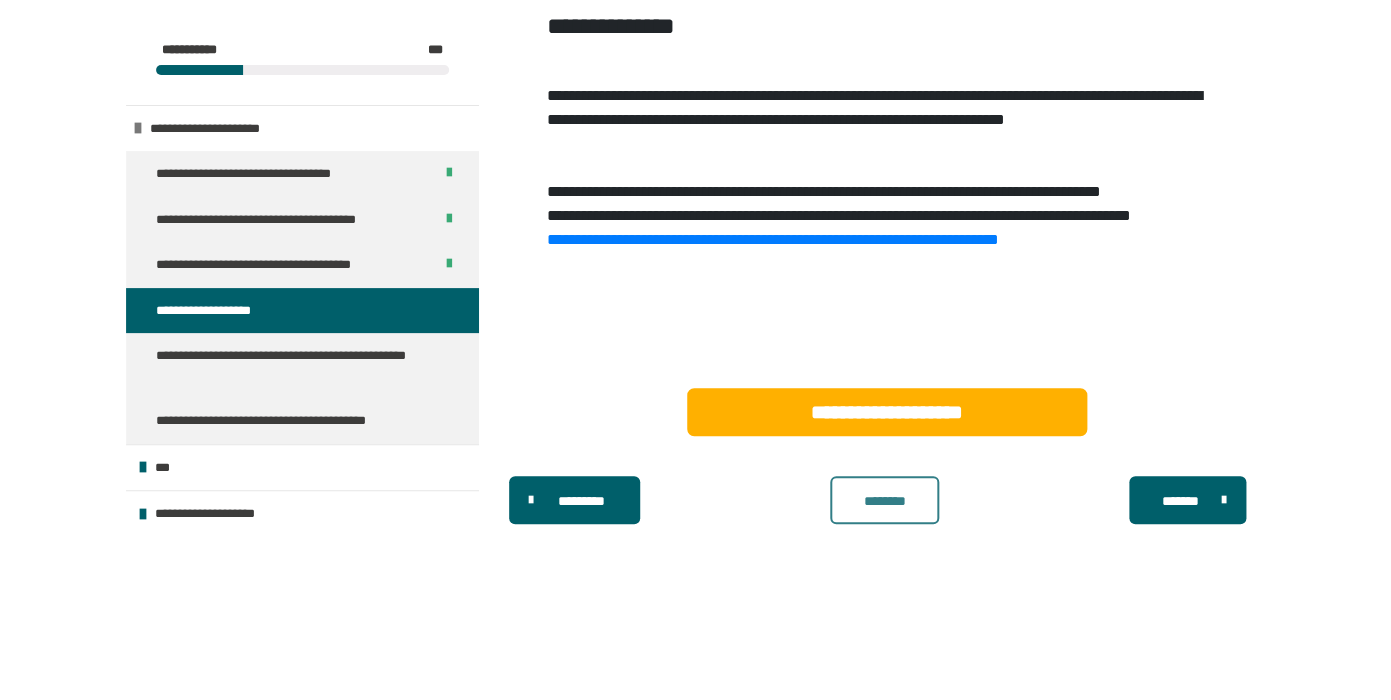 click on "********" at bounding box center (884, 501) 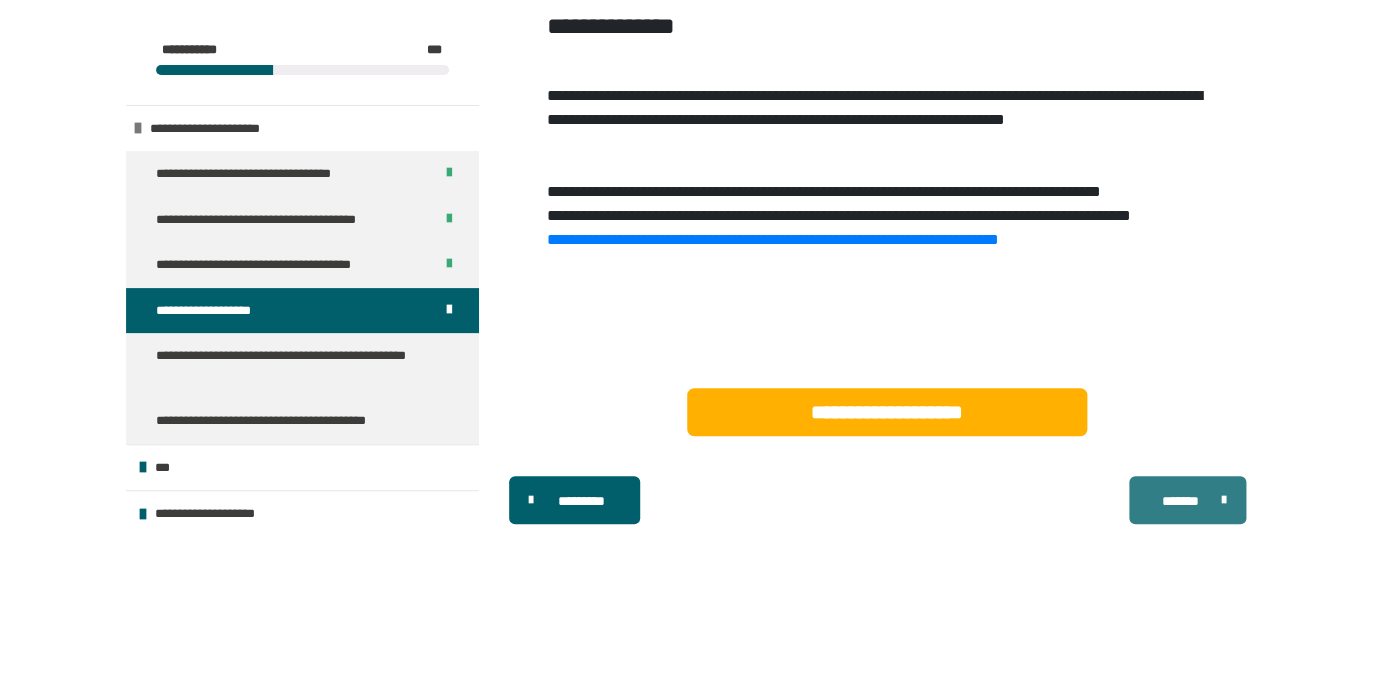 click on "*******" at bounding box center (1187, 500) 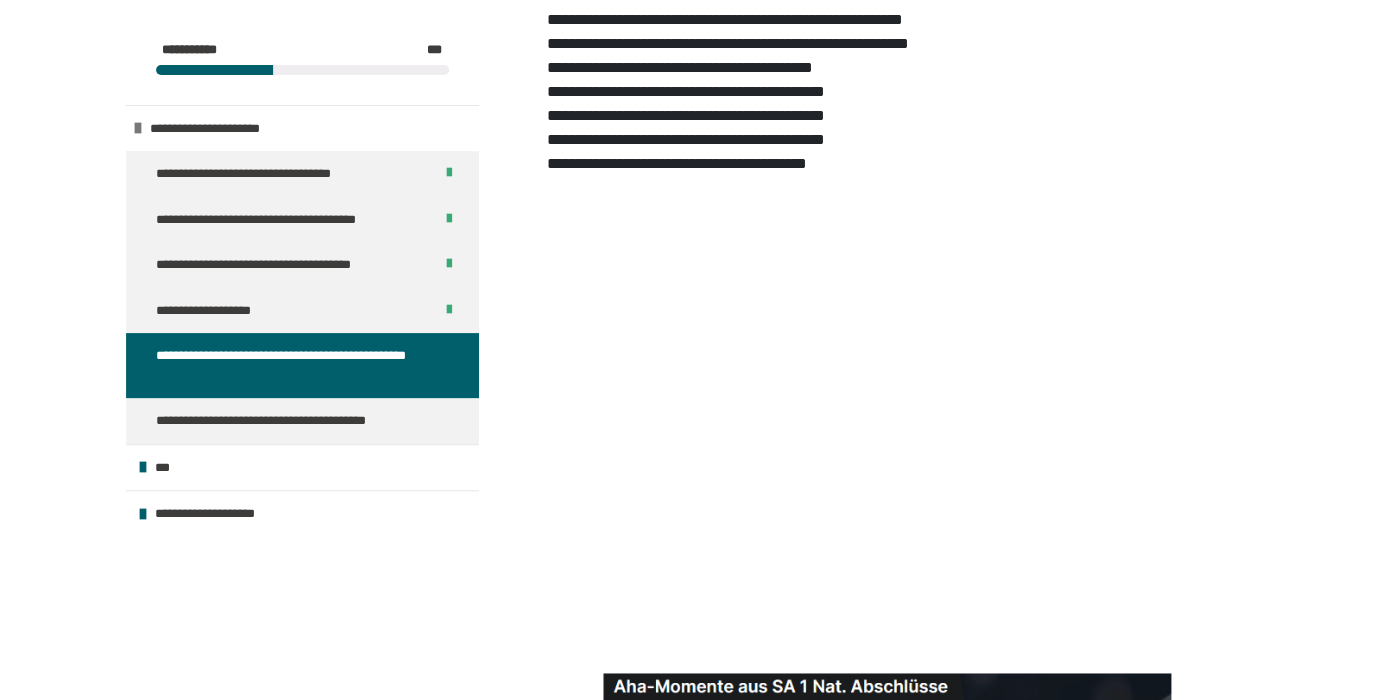 scroll, scrollTop: 632, scrollLeft: 0, axis: vertical 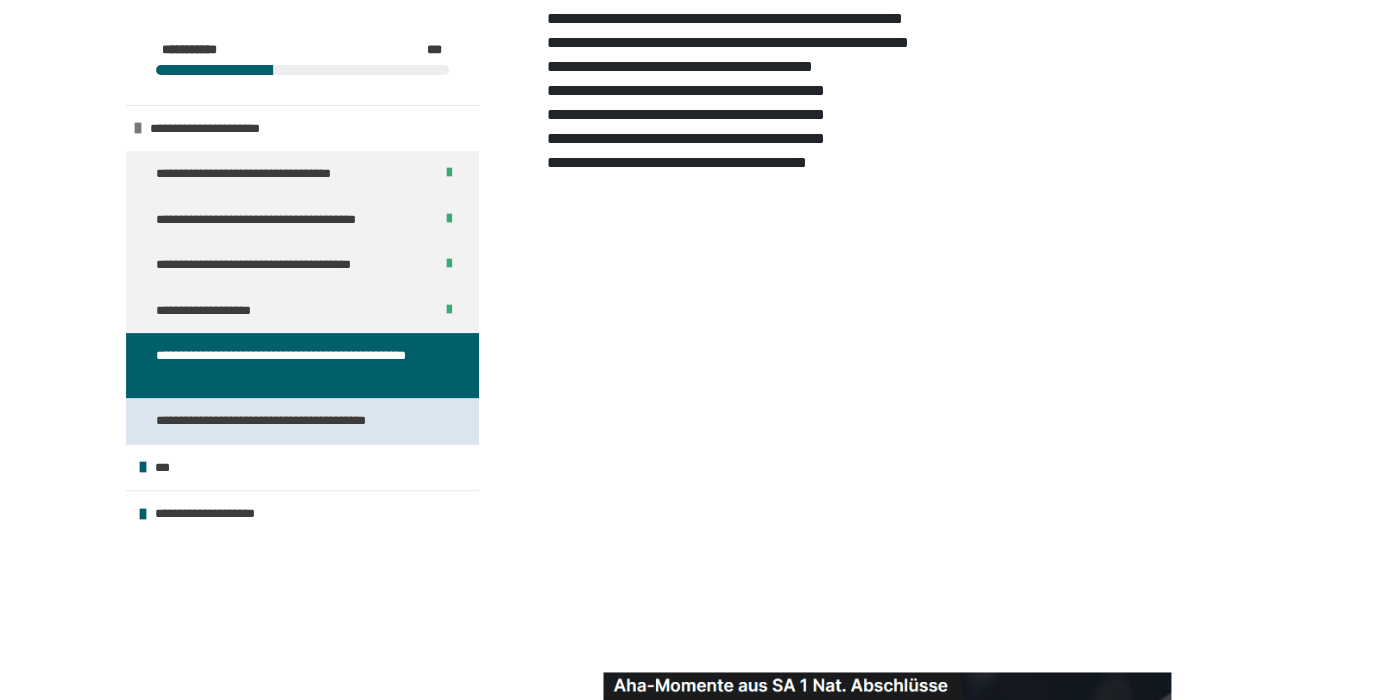 click on "**********" at bounding box center [288, 421] 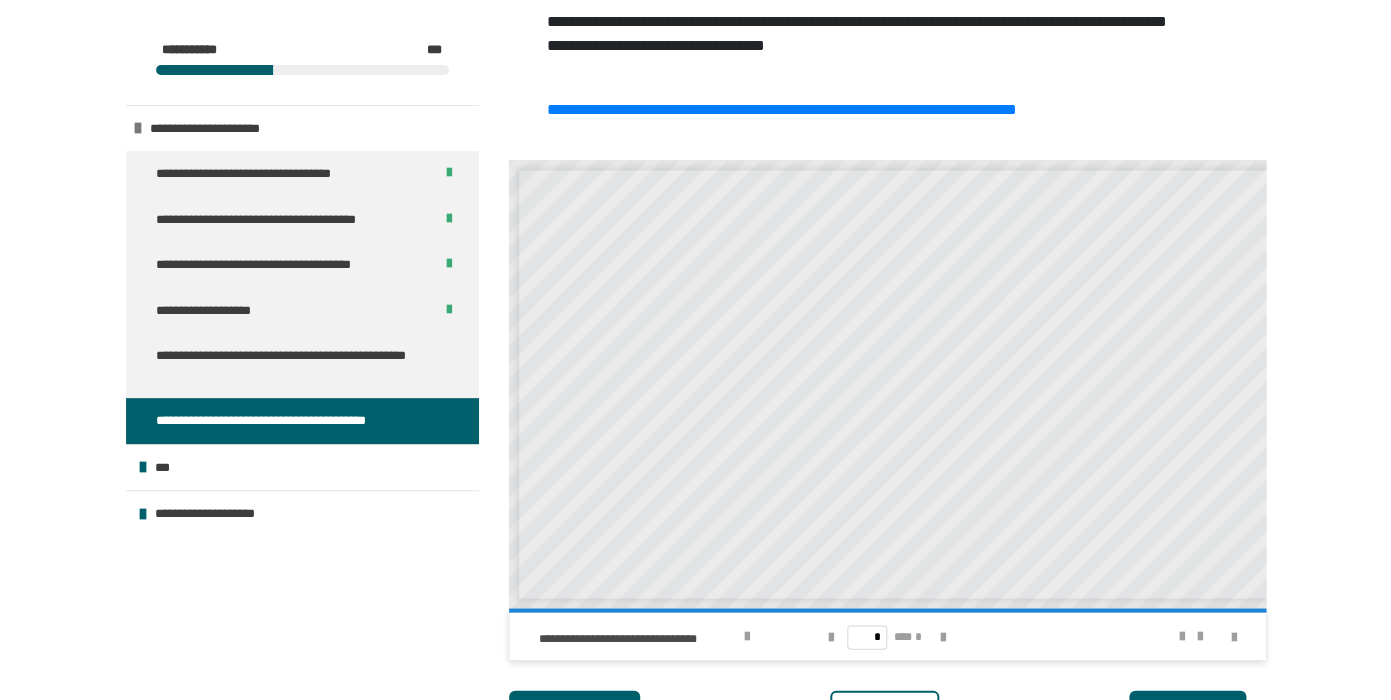 scroll, scrollTop: 1190, scrollLeft: 0, axis: vertical 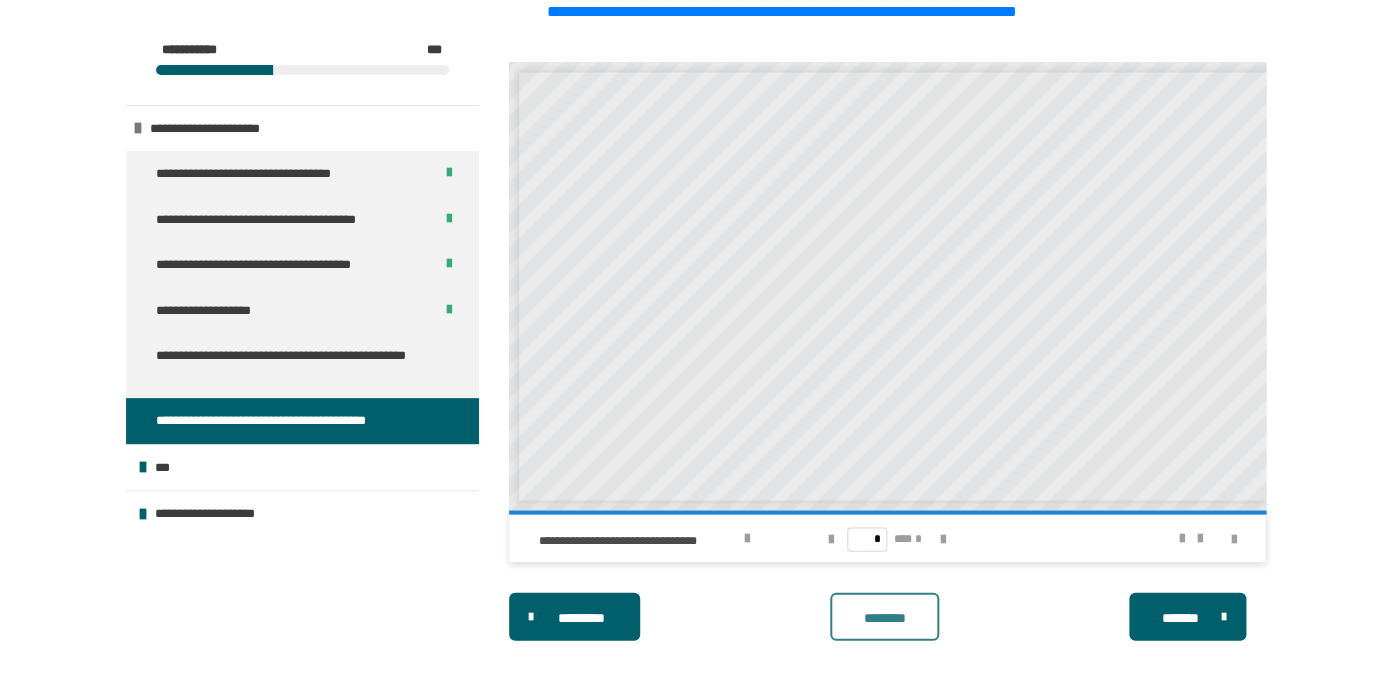 click on "********" at bounding box center (884, 616) 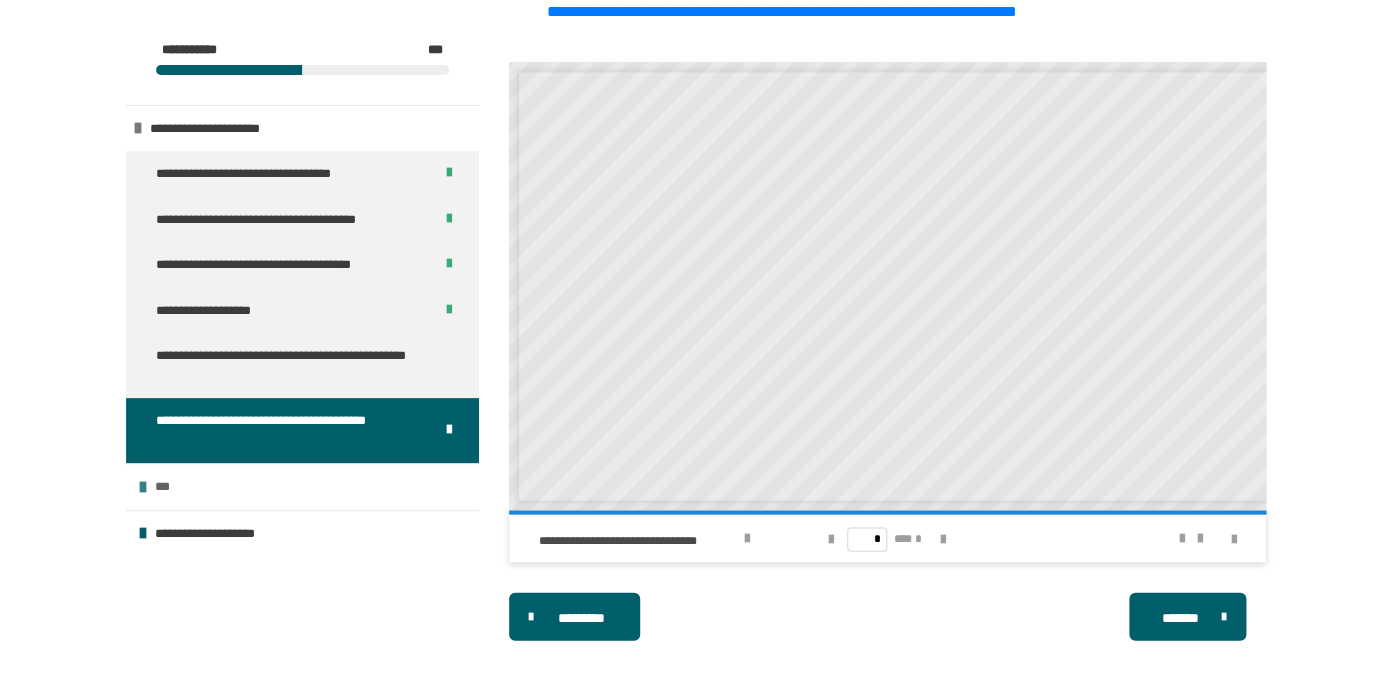 click on "***" at bounding box center [302, 486] 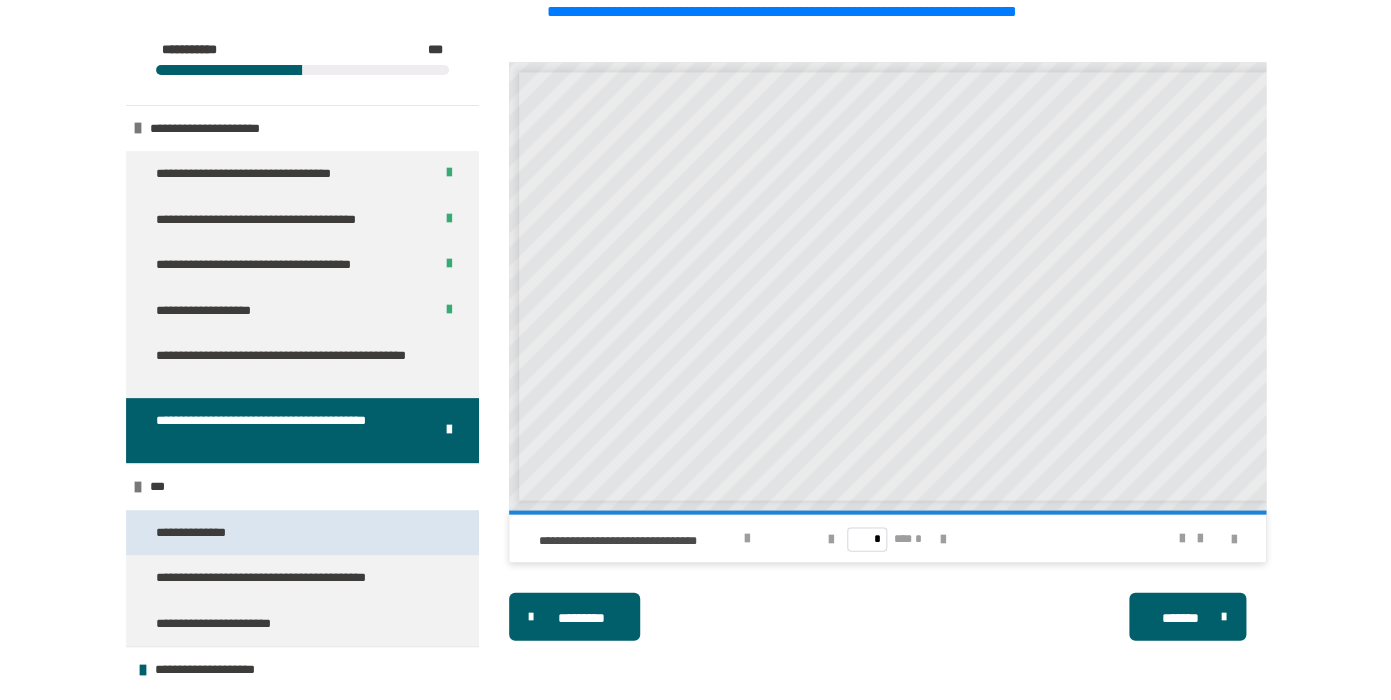 click on "**********" at bounding box center (302, 533) 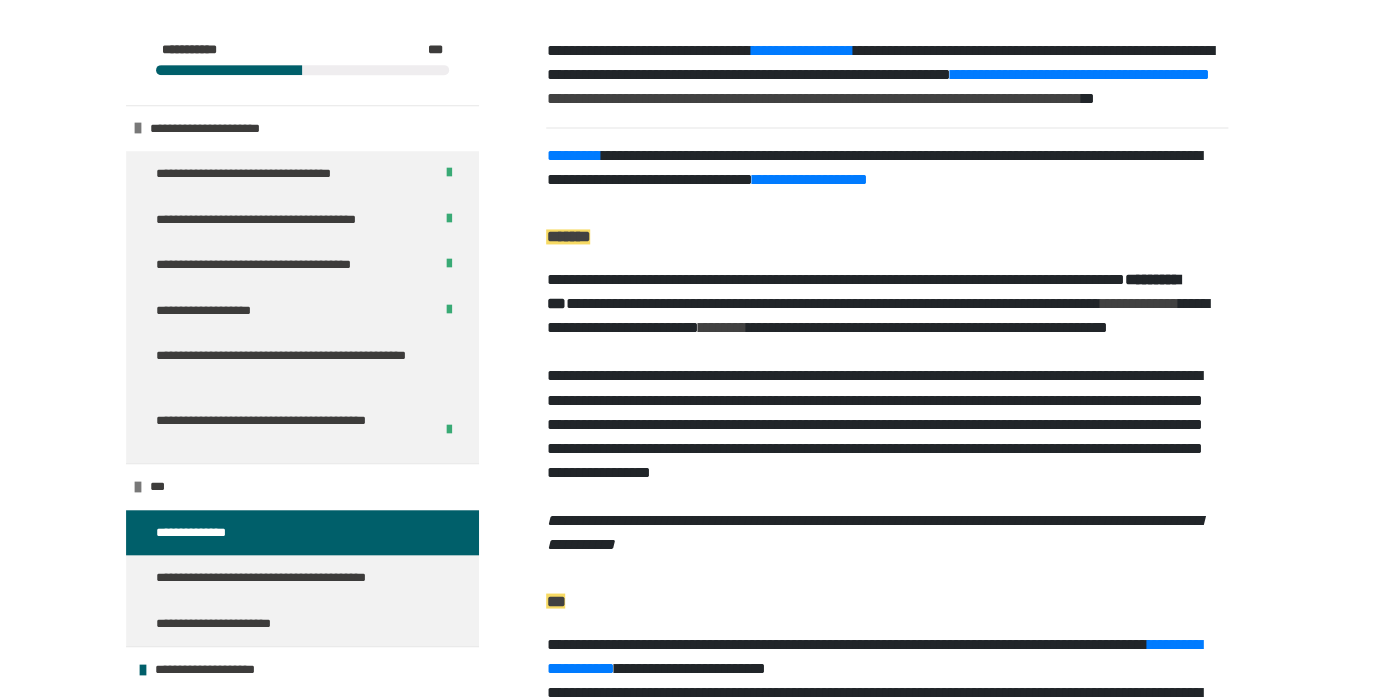 scroll, scrollTop: 260, scrollLeft: 0, axis: vertical 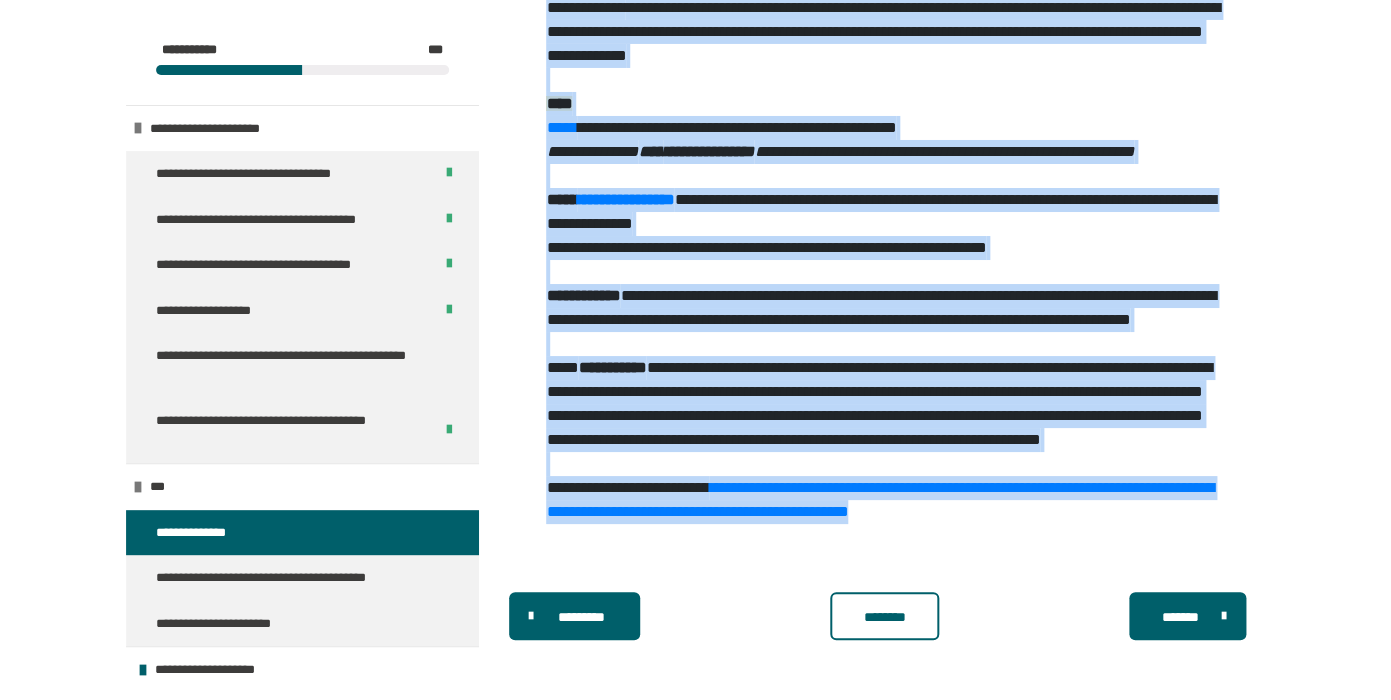 drag, startPoint x: 543, startPoint y: 196, endPoint x: 1123, endPoint y: 505, distance: 657.1765 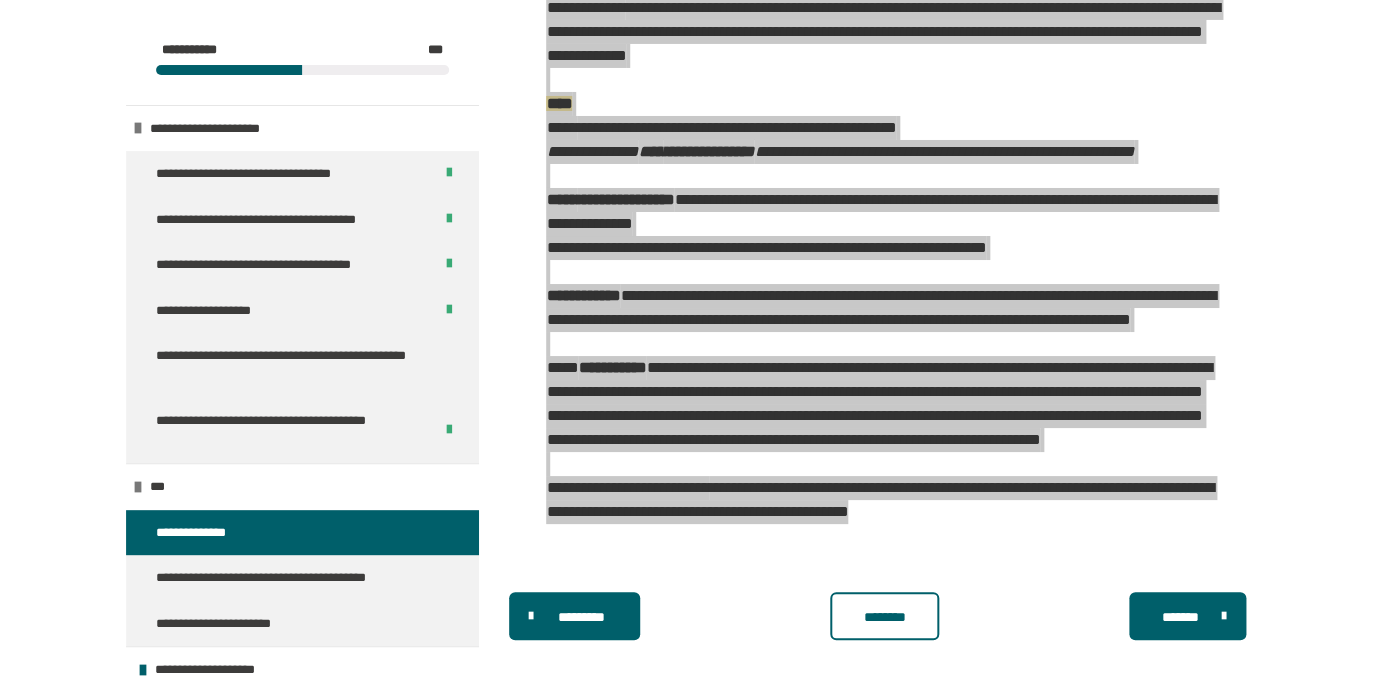 scroll, scrollTop: 2960, scrollLeft: 0, axis: vertical 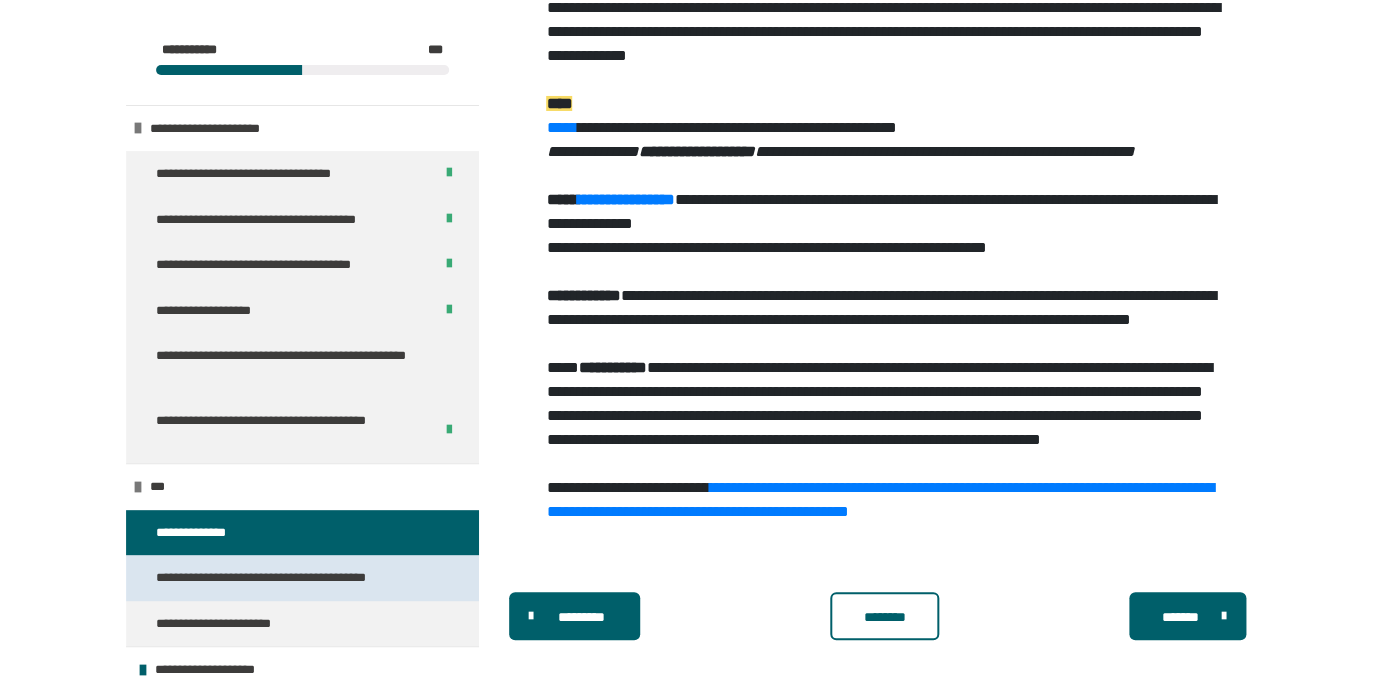 click on "**********" at bounding box center [291, 578] 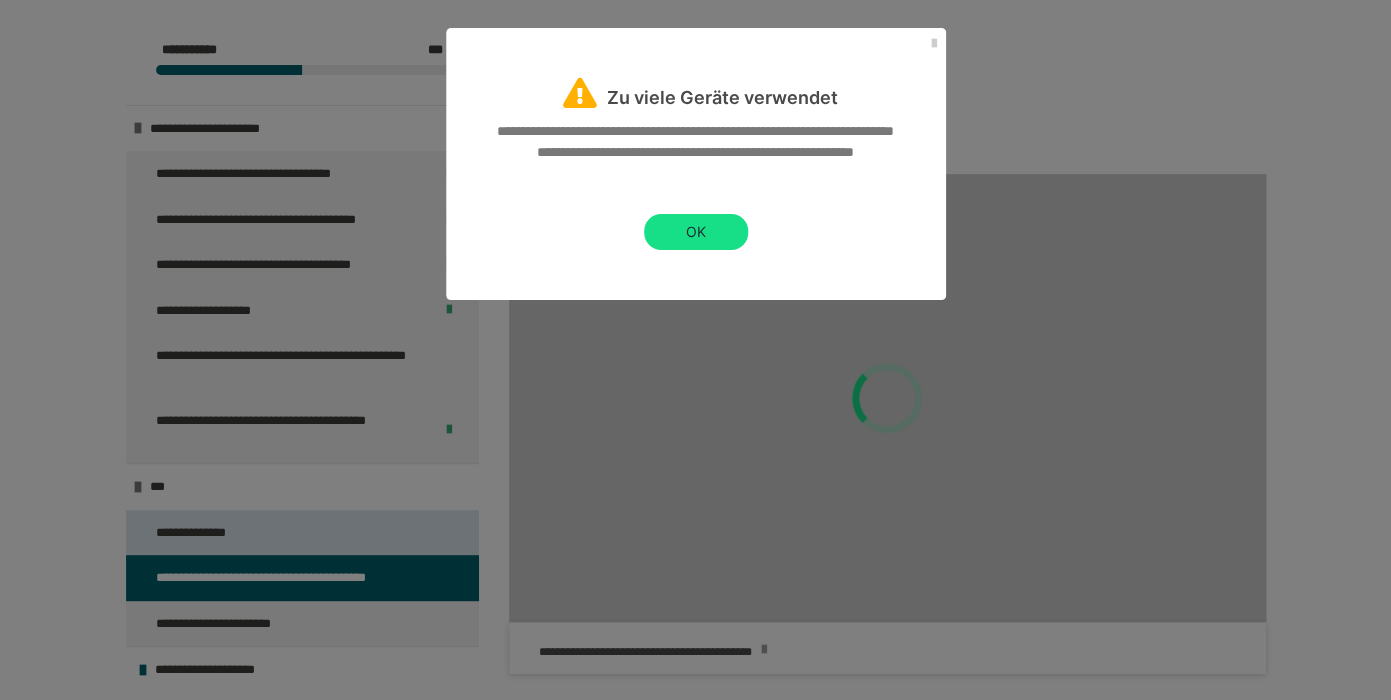 scroll, scrollTop: 422, scrollLeft: 0, axis: vertical 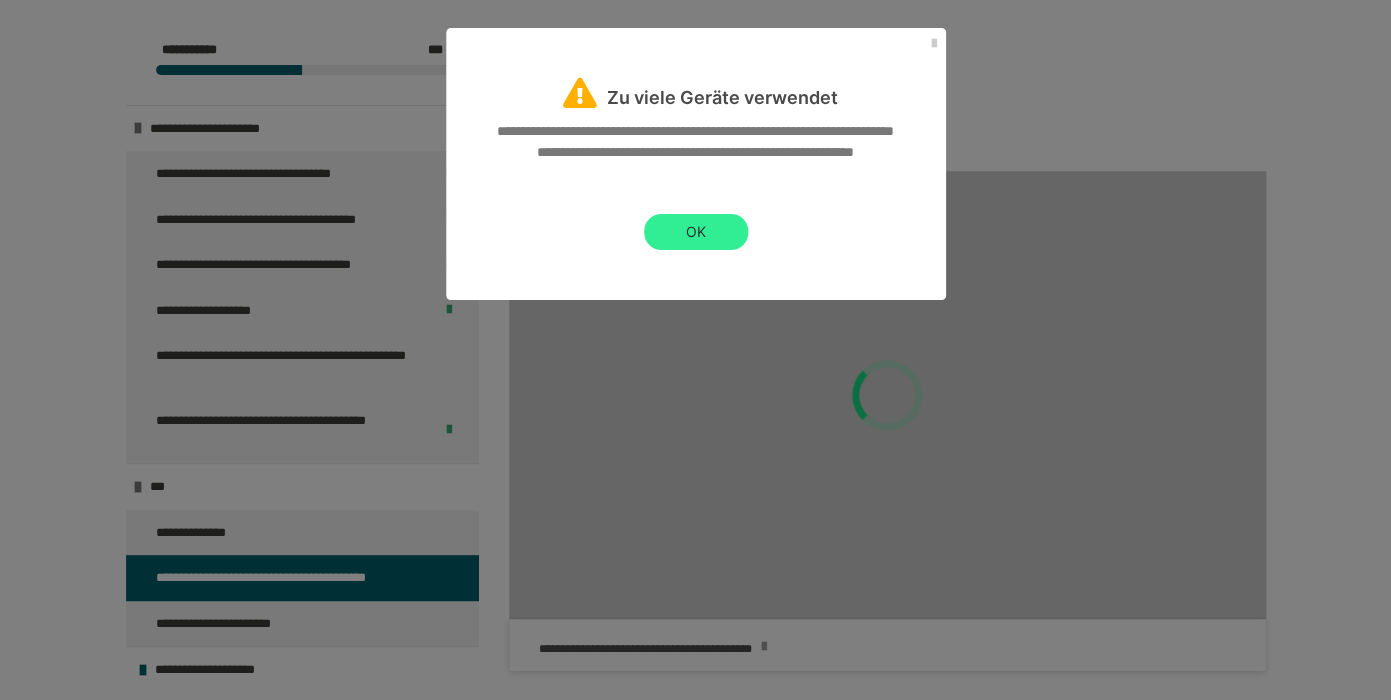 click on "OK" at bounding box center [696, 232] 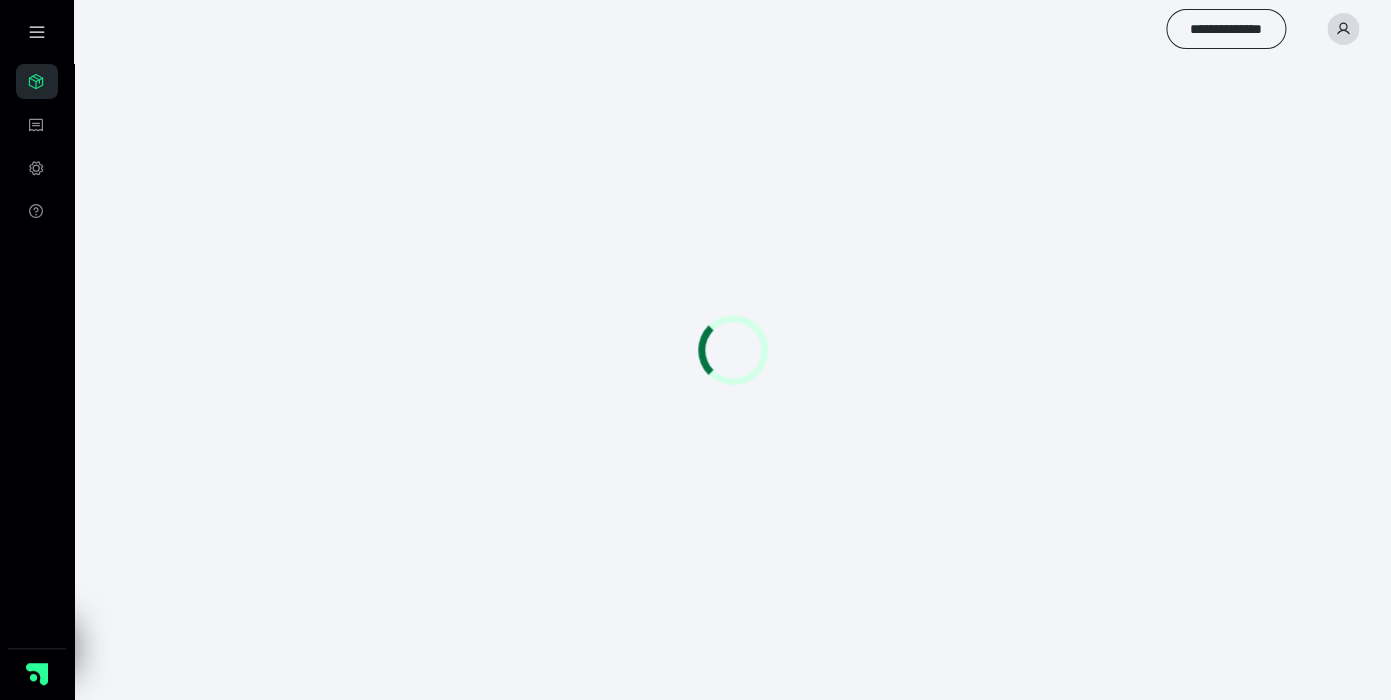 scroll, scrollTop: 0, scrollLeft: 0, axis: both 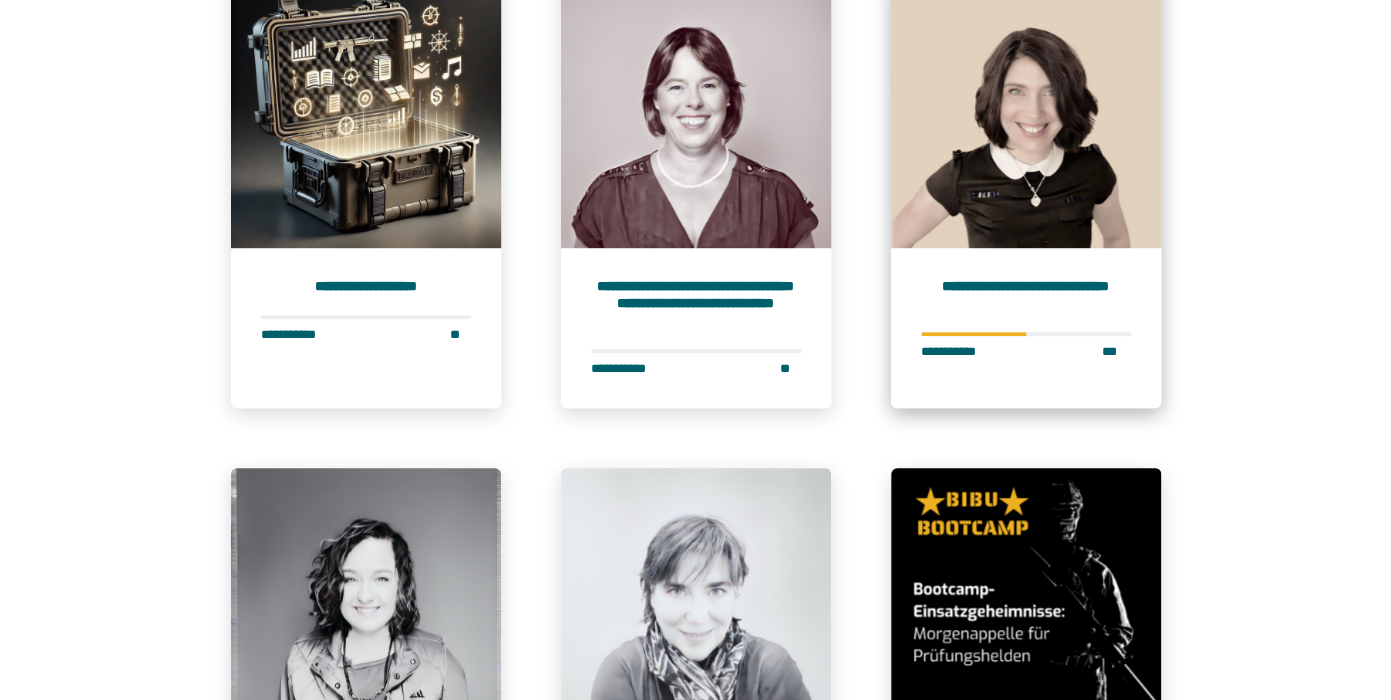 click at bounding box center [1026, 113] 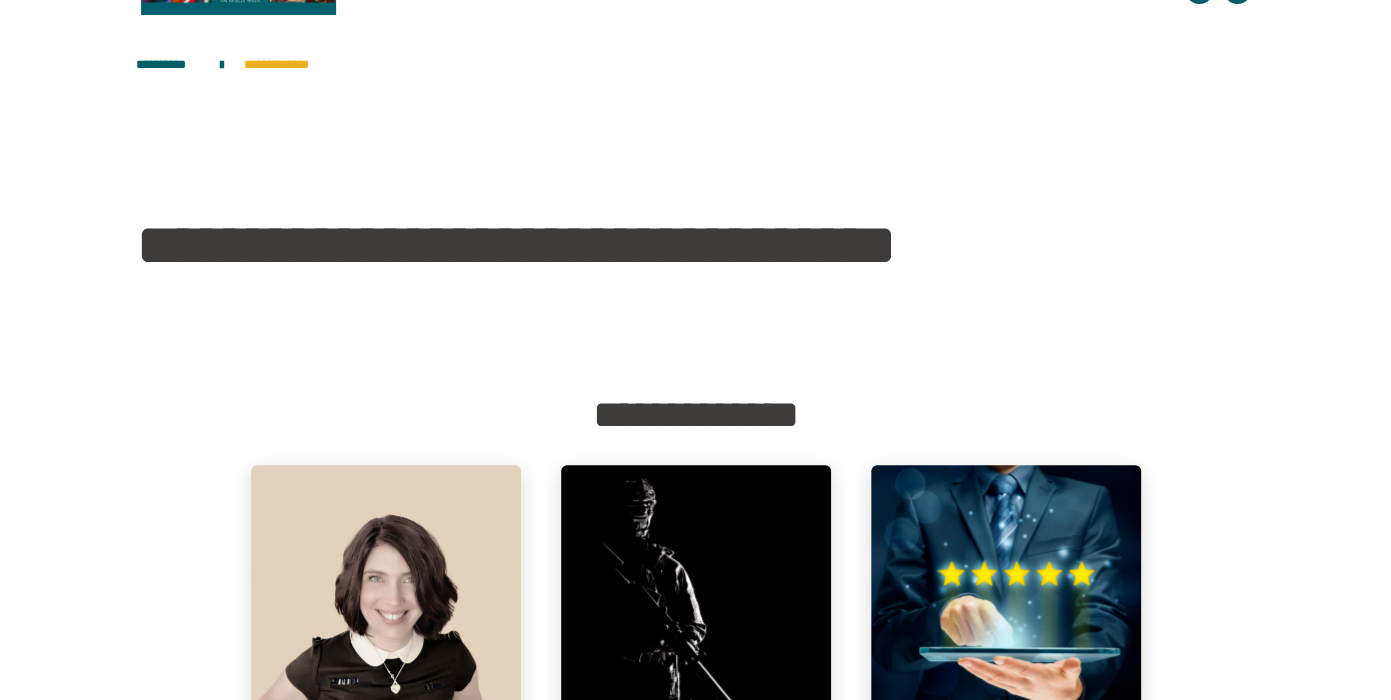 scroll, scrollTop: 304, scrollLeft: 0, axis: vertical 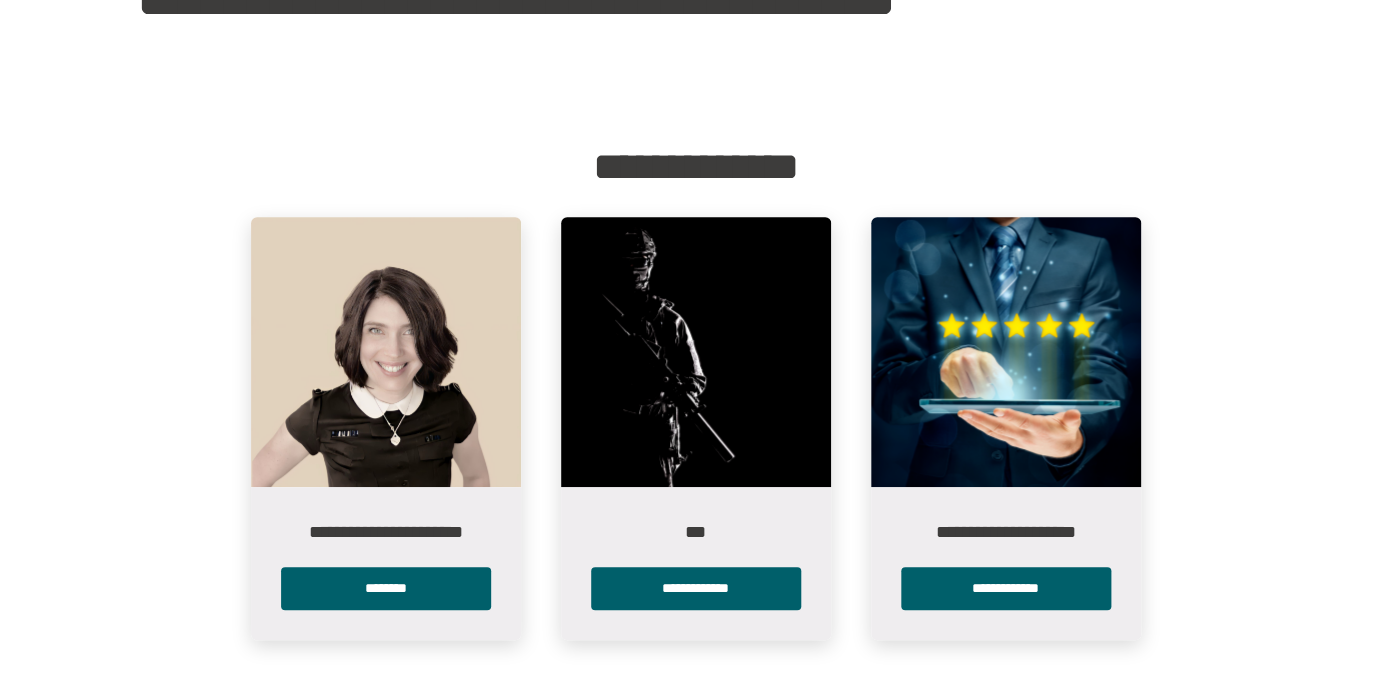 click on "**********" at bounding box center [386, 563] 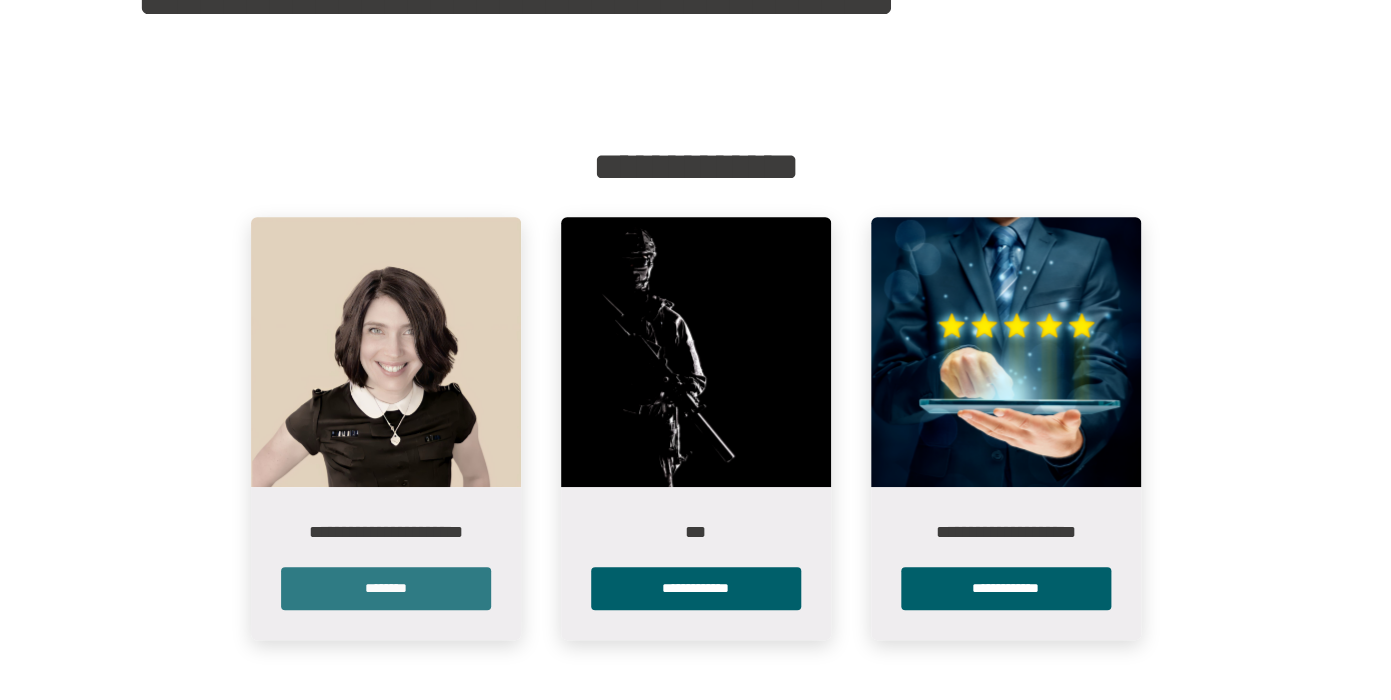 click on "********" at bounding box center (386, 588) 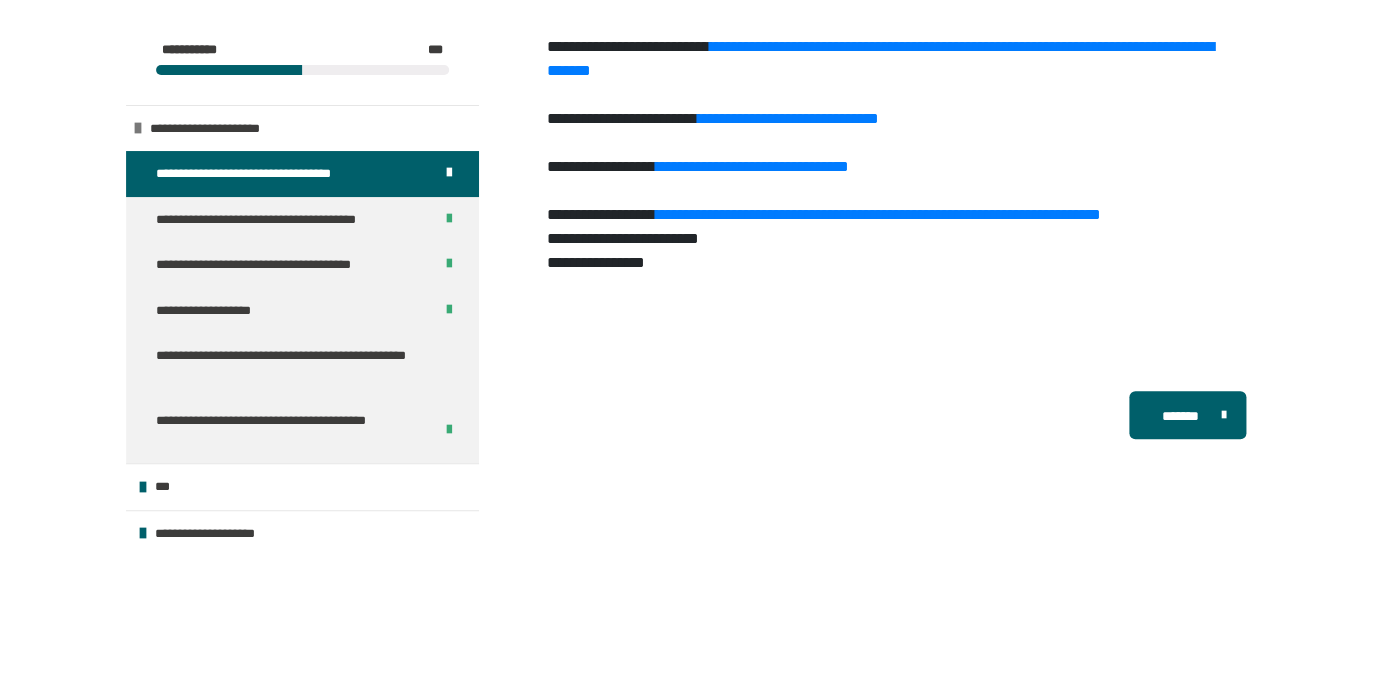 scroll, scrollTop: 406, scrollLeft: 0, axis: vertical 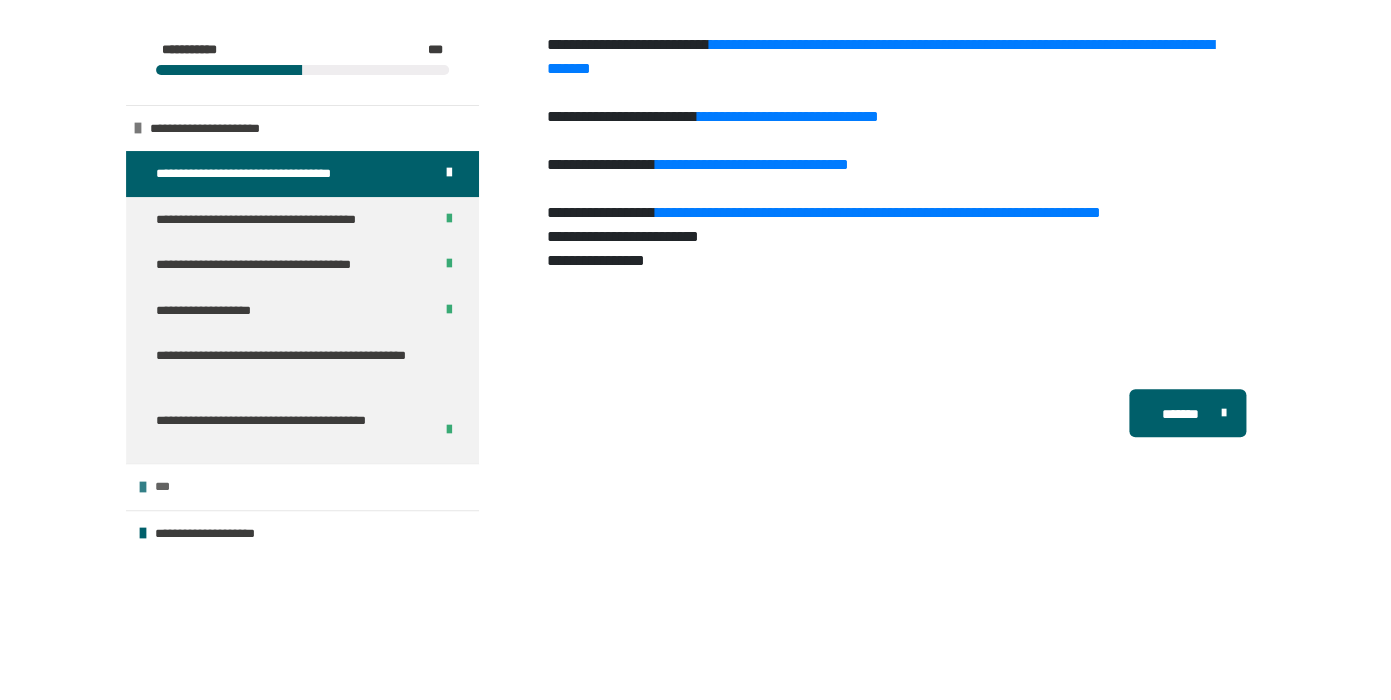 click on "***" at bounding box center [302, 486] 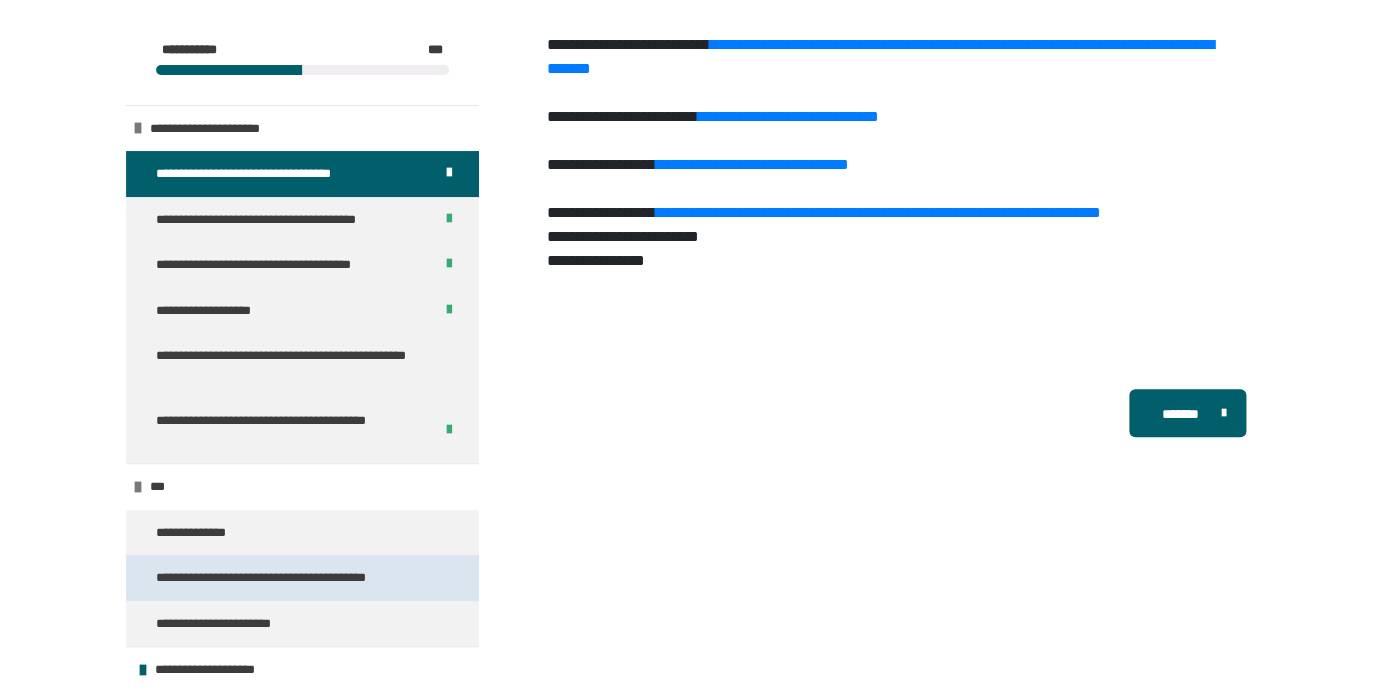 click on "**********" at bounding box center (291, 578) 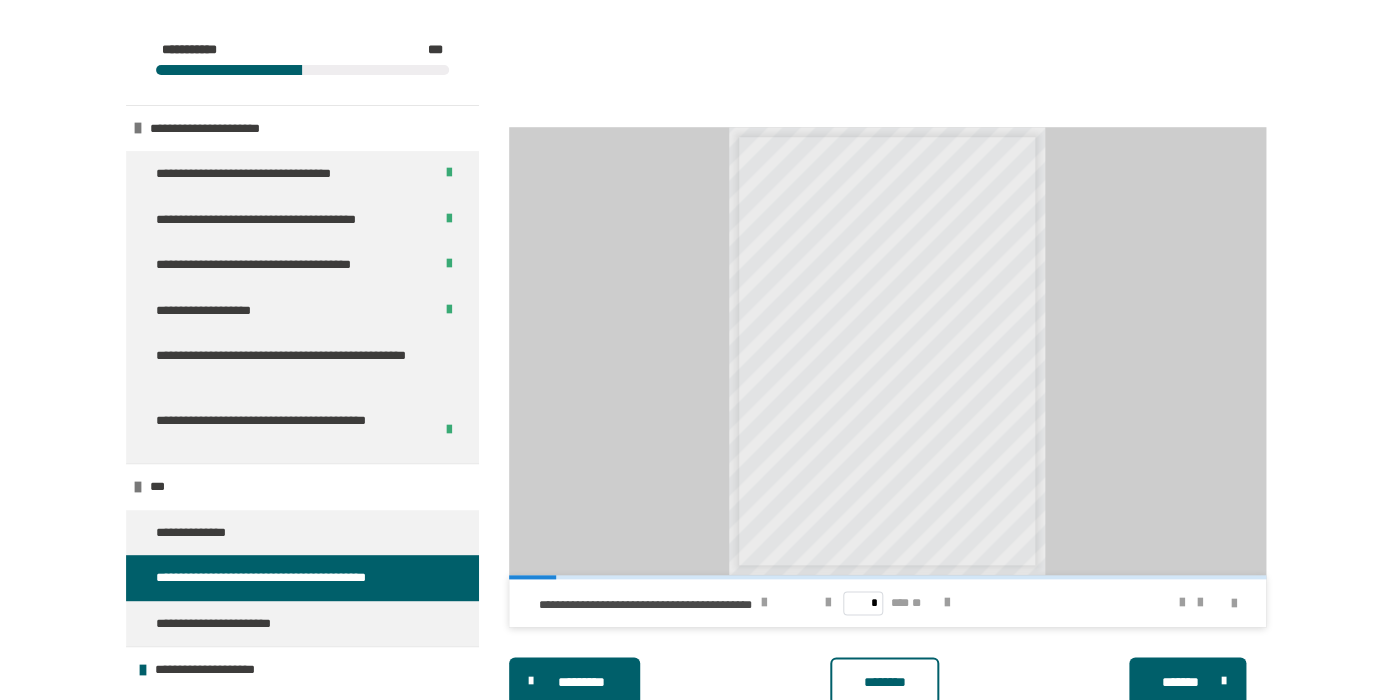 scroll, scrollTop: 520, scrollLeft: 0, axis: vertical 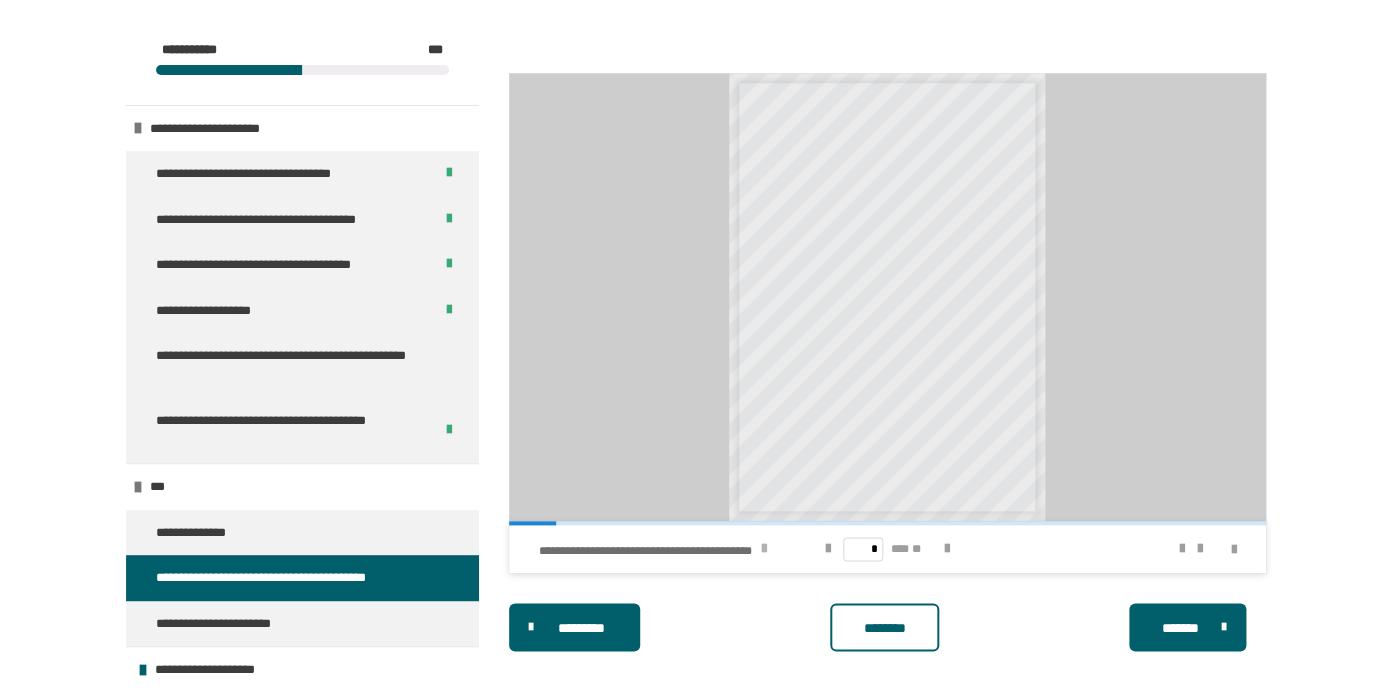 click at bounding box center (763, 549) 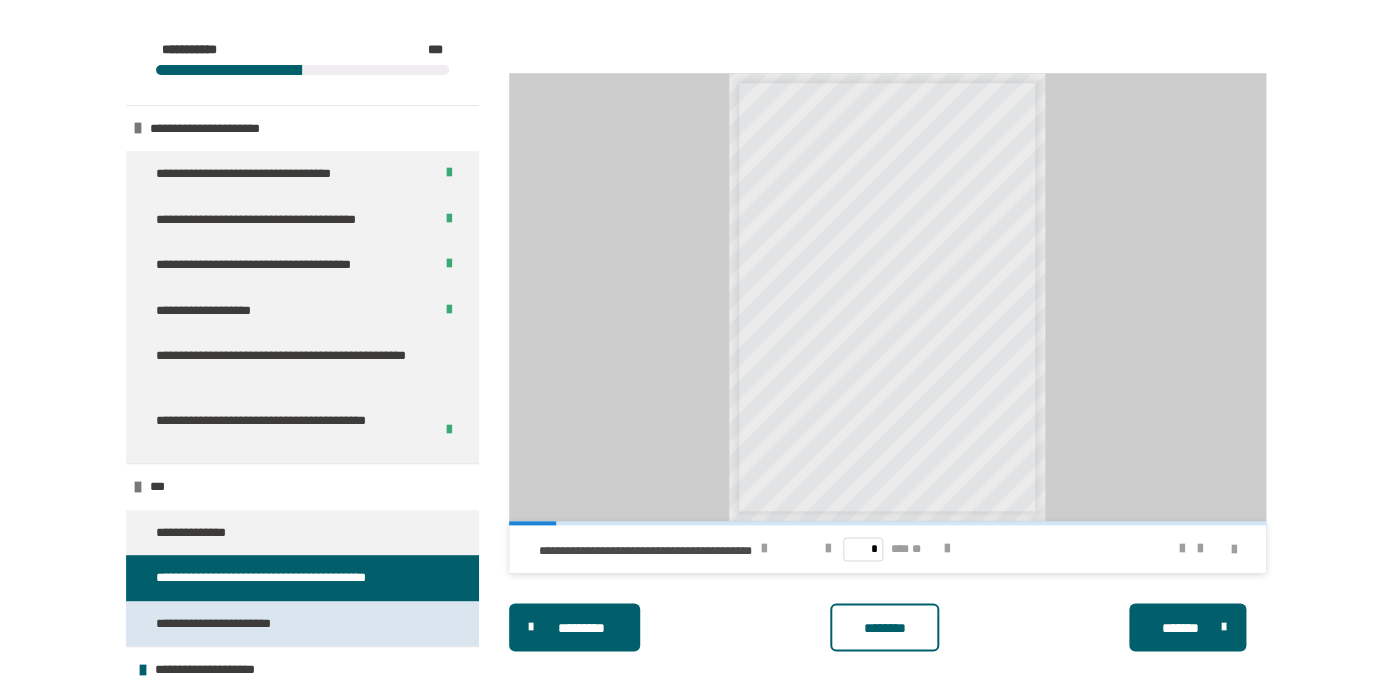 click on "**********" at bounding box center (302, 624) 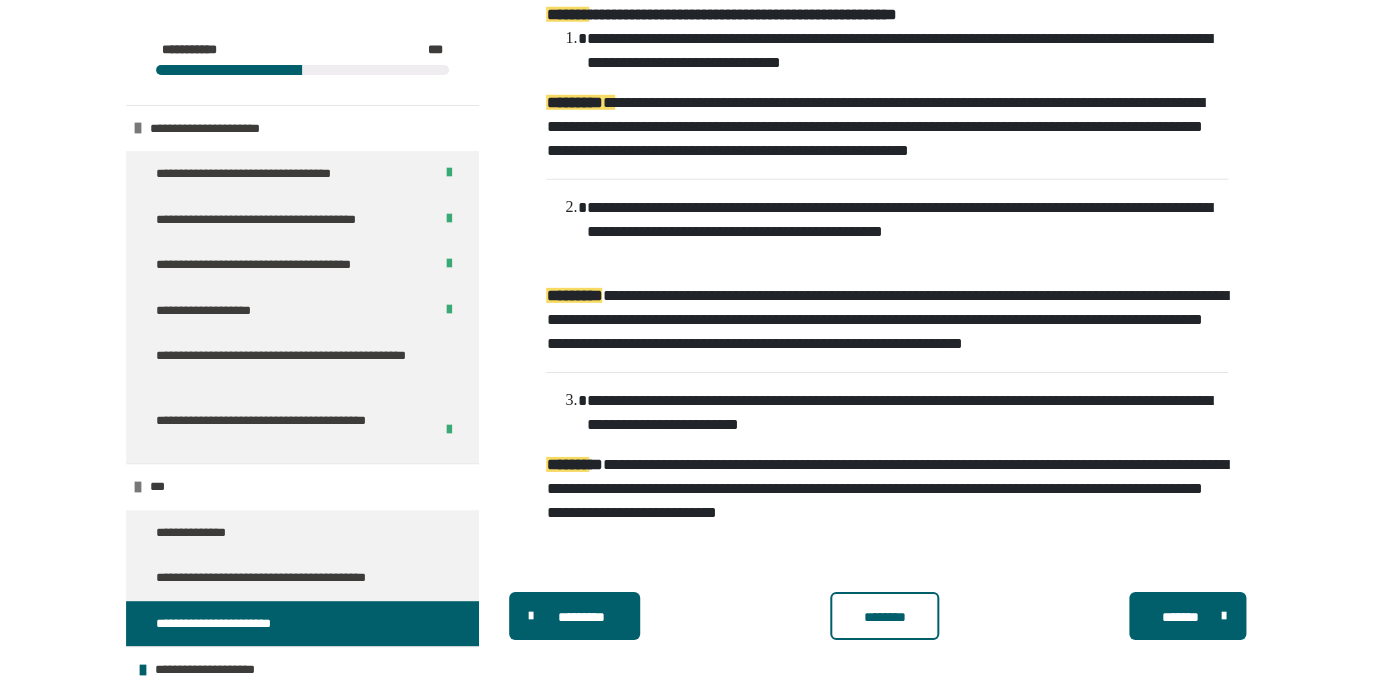 scroll, scrollTop: 4865, scrollLeft: 0, axis: vertical 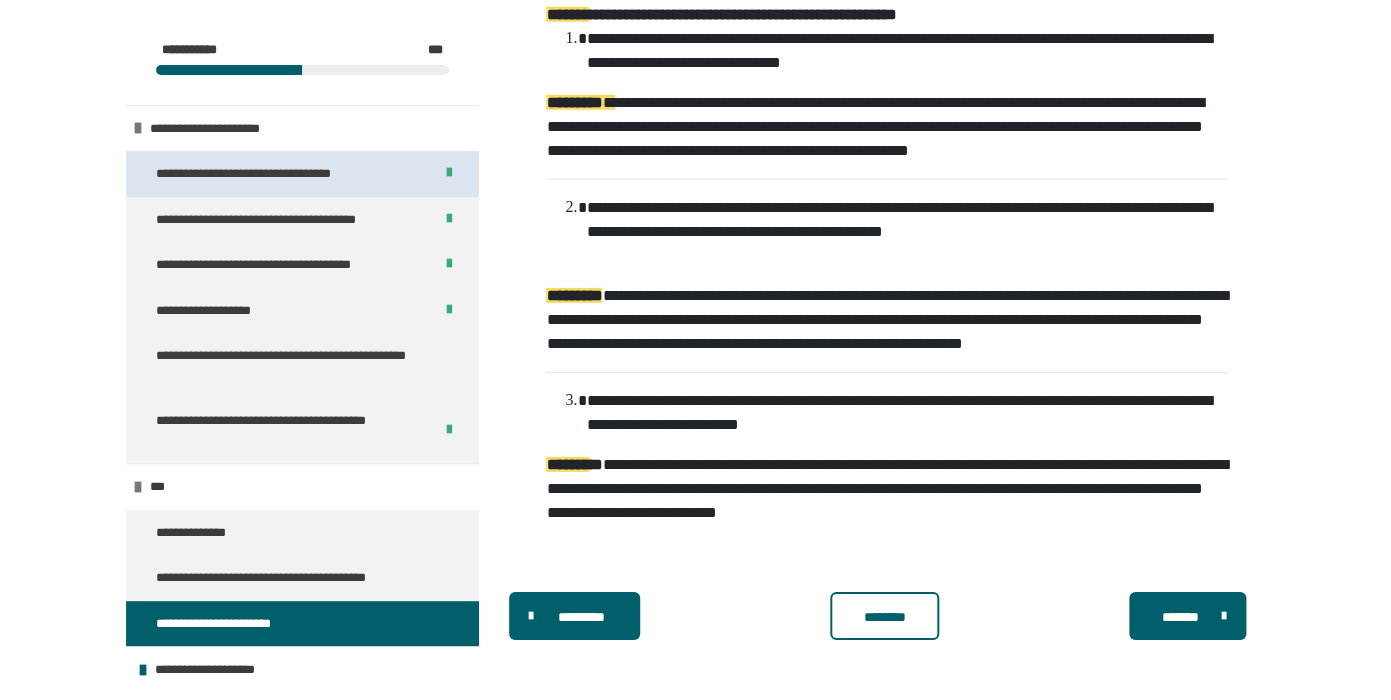 click on "**********" at bounding box center [268, 174] 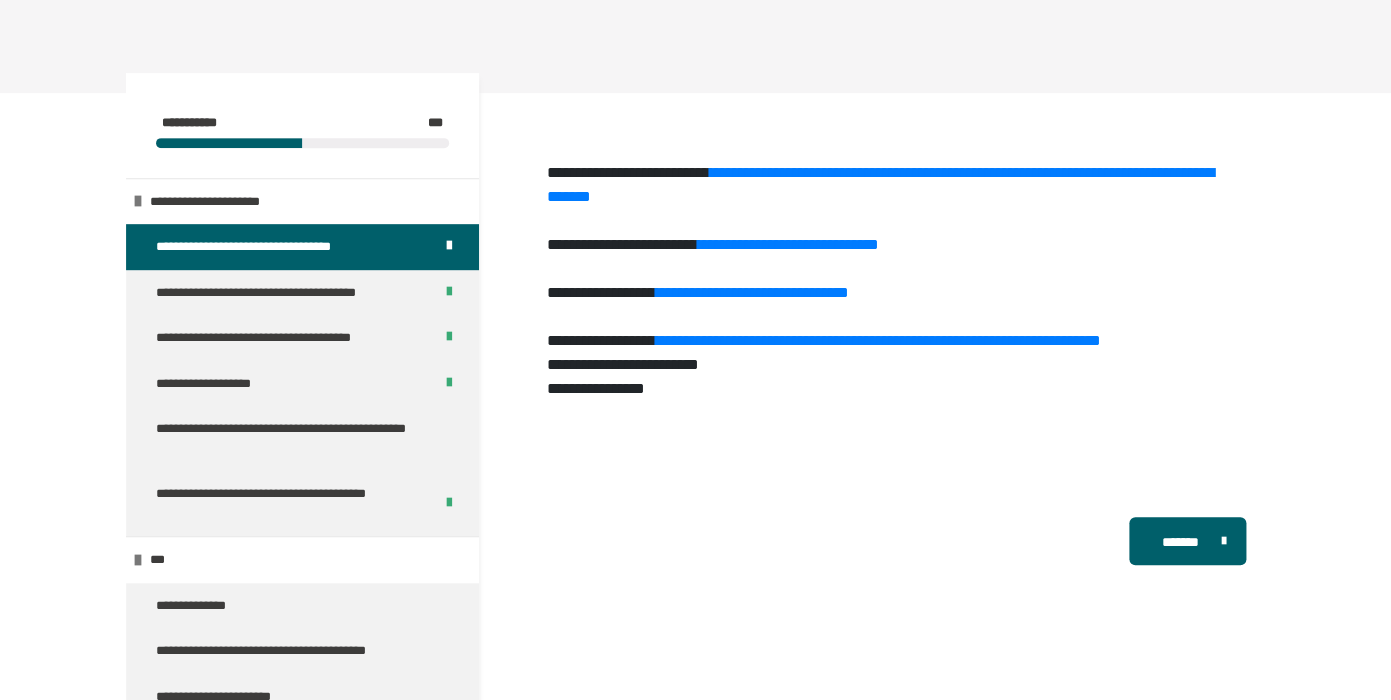 scroll, scrollTop: 274, scrollLeft: 0, axis: vertical 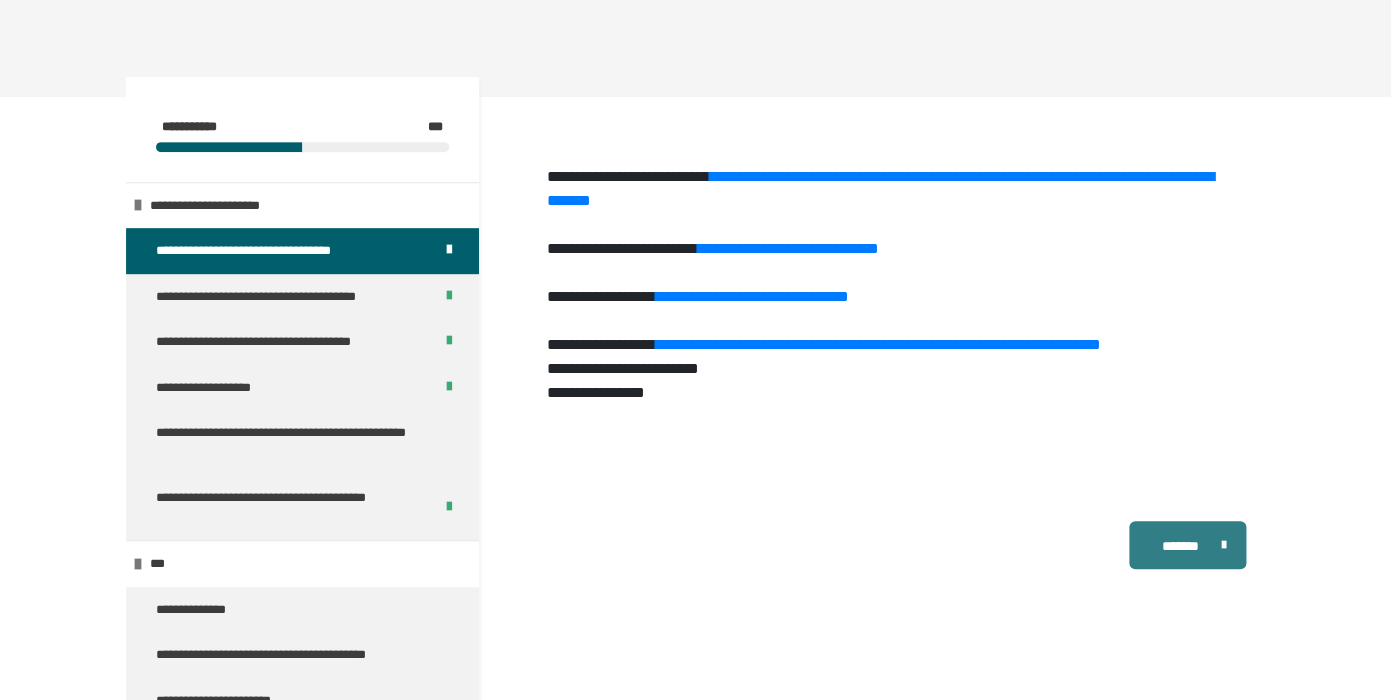 click on "*******" at bounding box center (1187, 545) 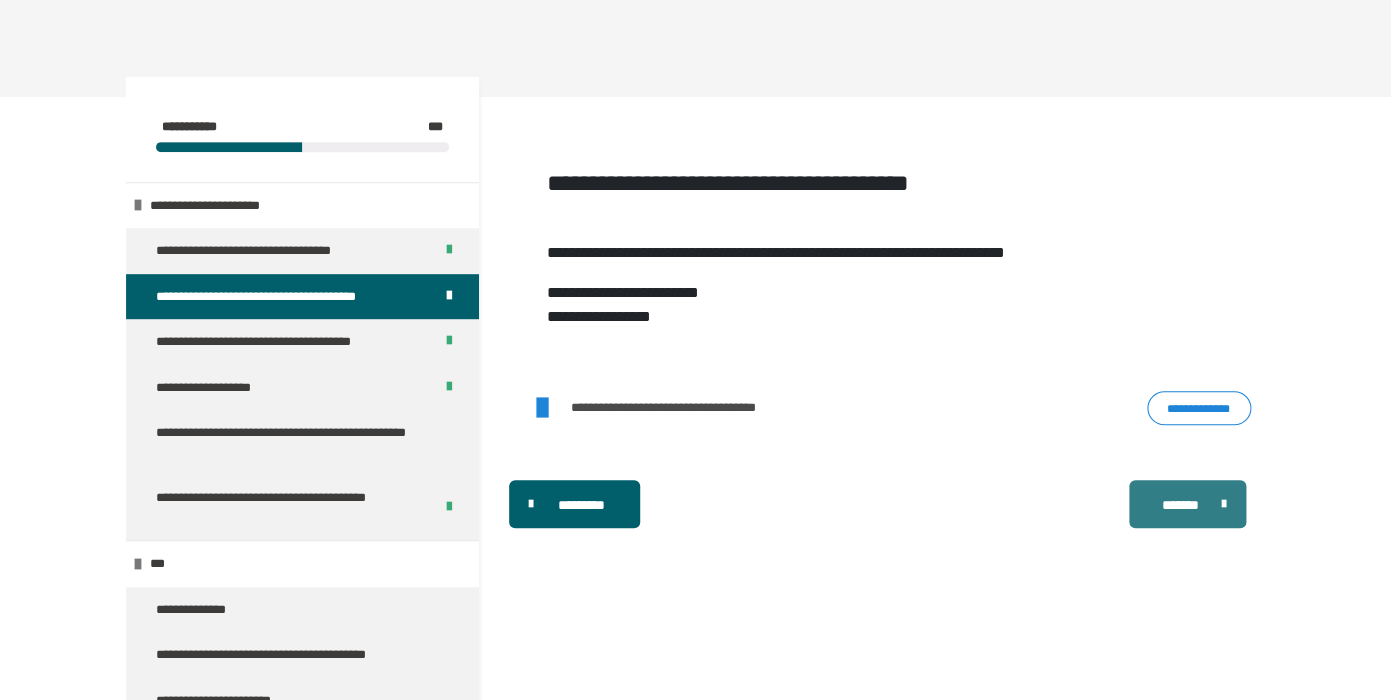 click on "*******" at bounding box center [1187, 504] 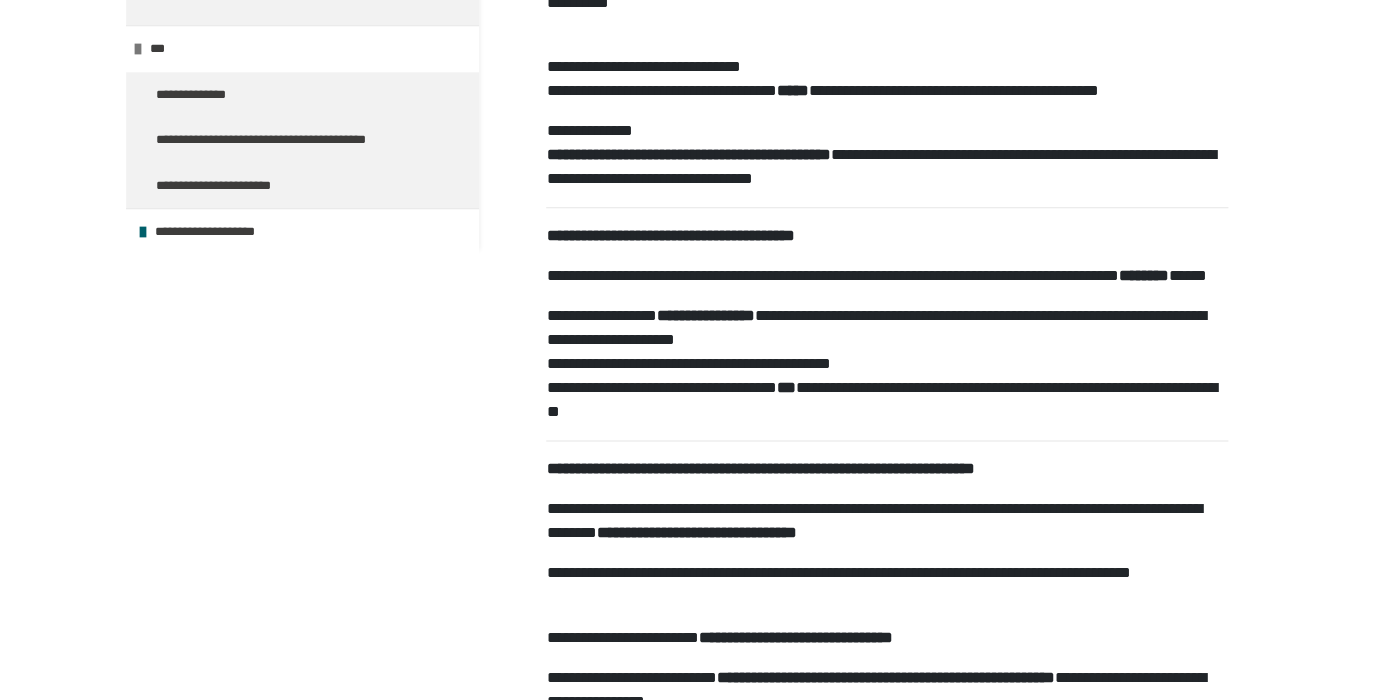 scroll, scrollTop: 0, scrollLeft: 0, axis: both 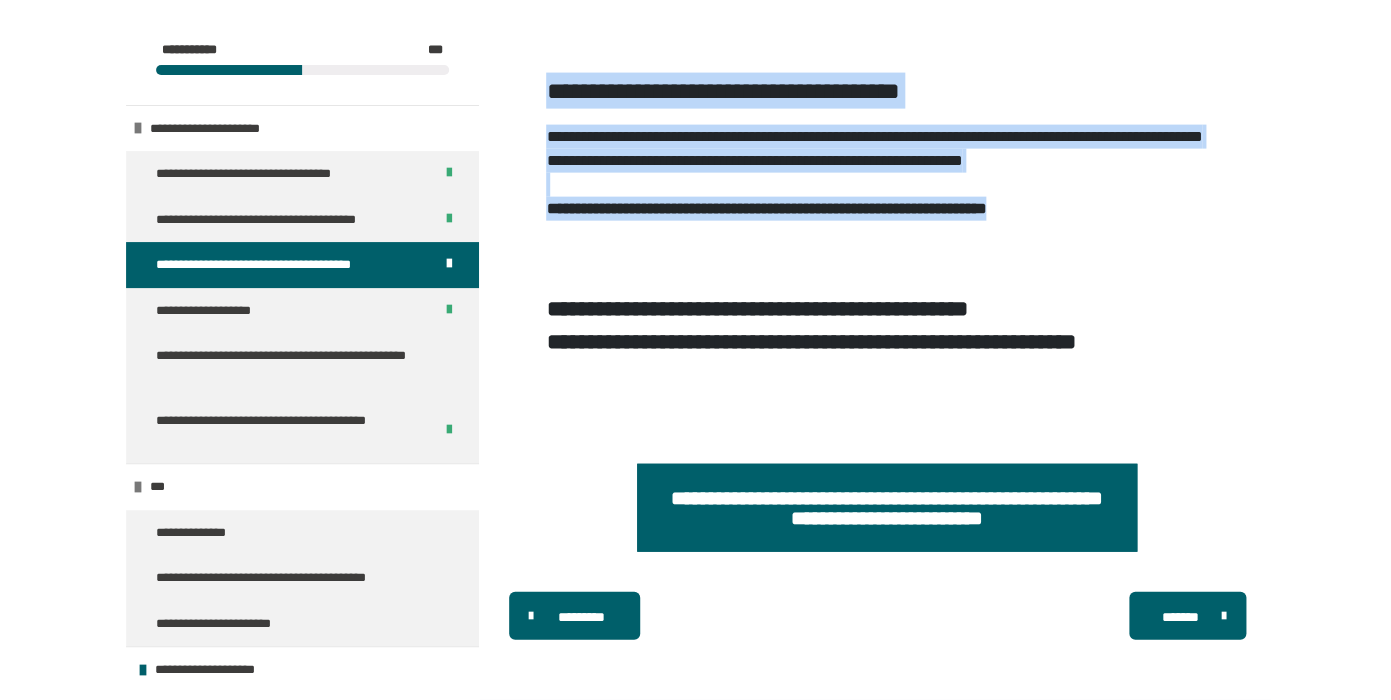 drag, startPoint x: 543, startPoint y: 452, endPoint x: 1179, endPoint y: 223, distance: 675.9711 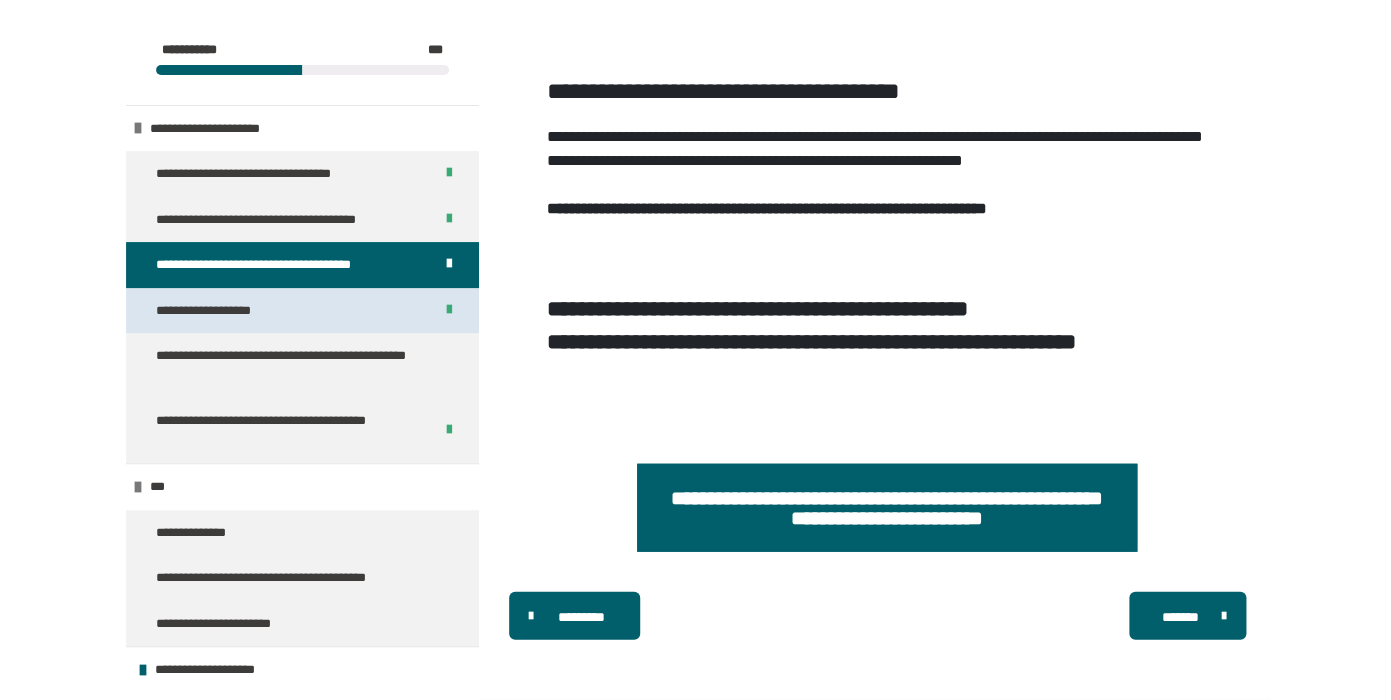 click on "**********" at bounding box center [302, 311] 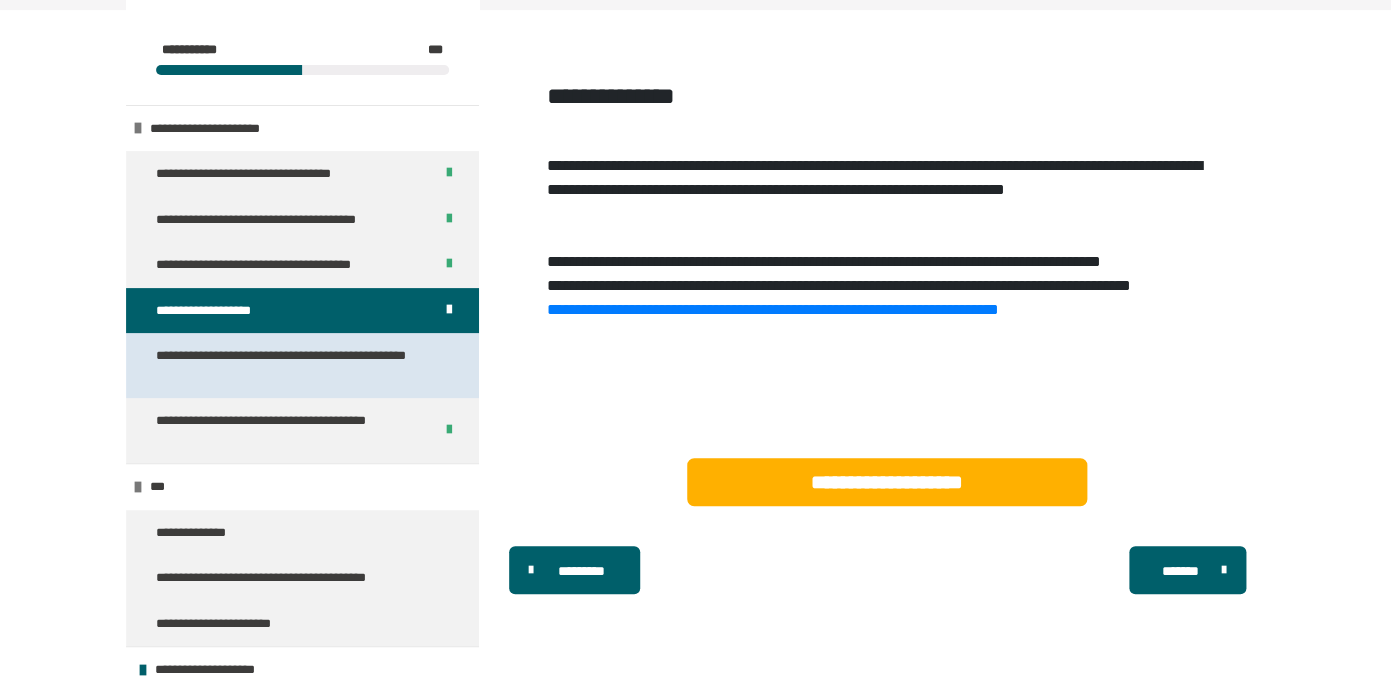 click on "**********" at bounding box center (294, 365) 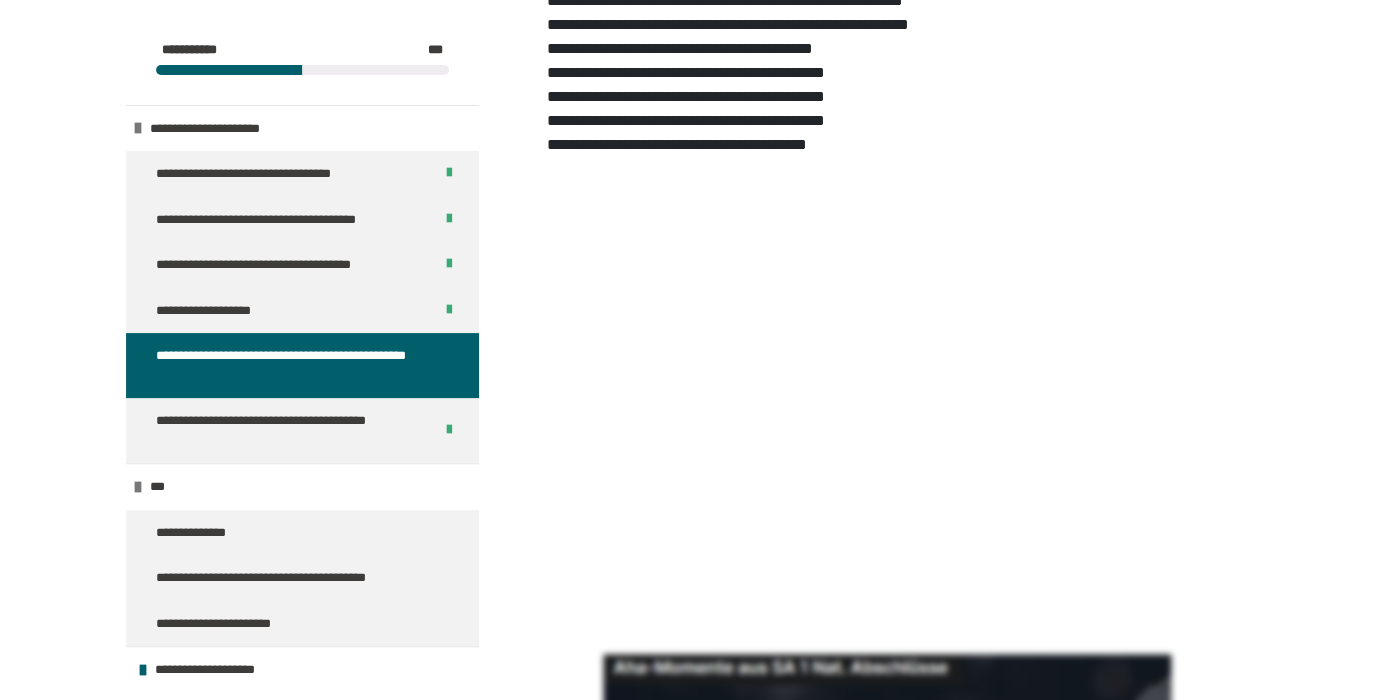 scroll, scrollTop: 659, scrollLeft: 0, axis: vertical 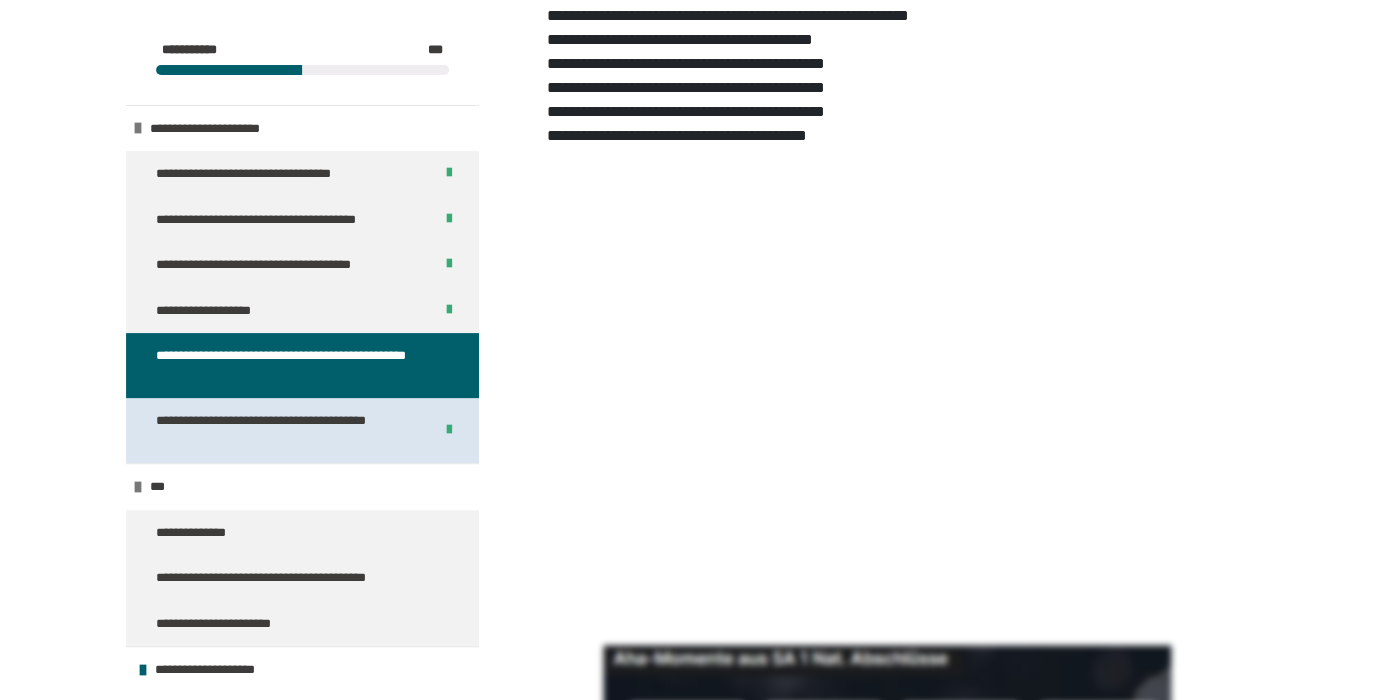 click on "**********" at bounding box center [286, 430] 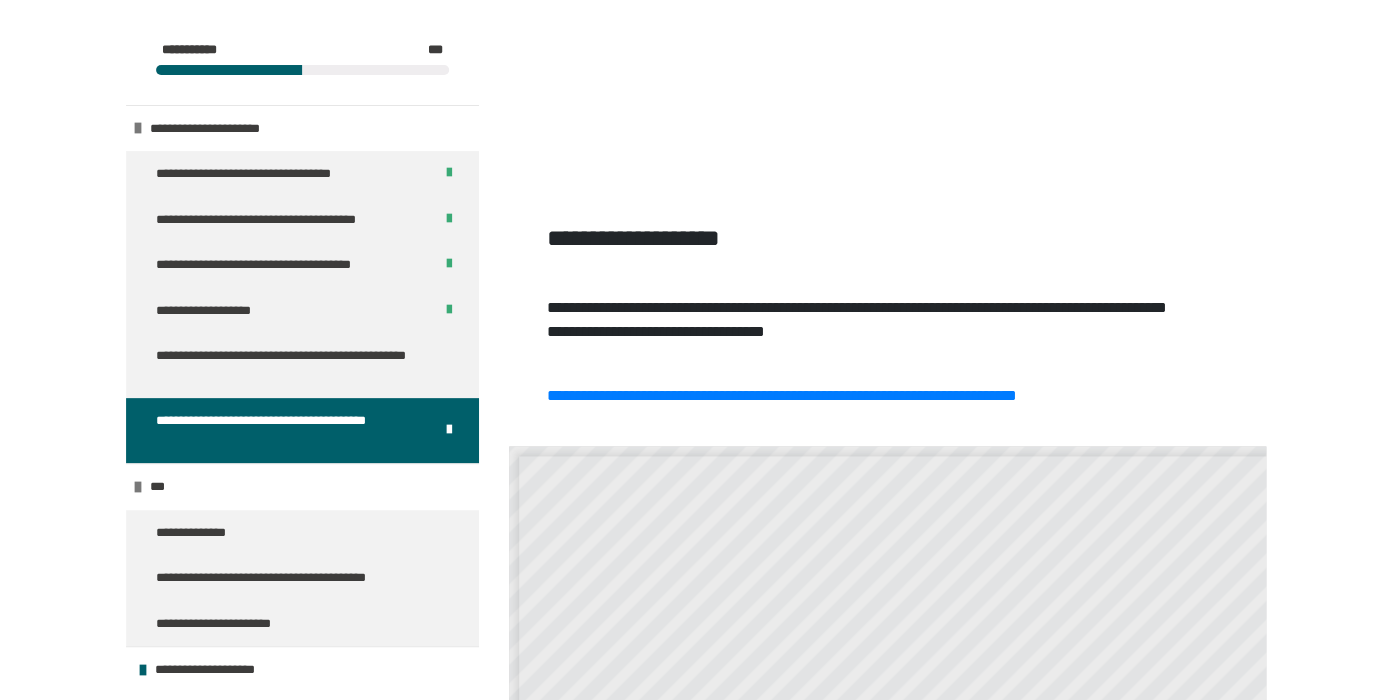 scroll, scrollTop: 815, scrollLeft: 0, axis: vertical 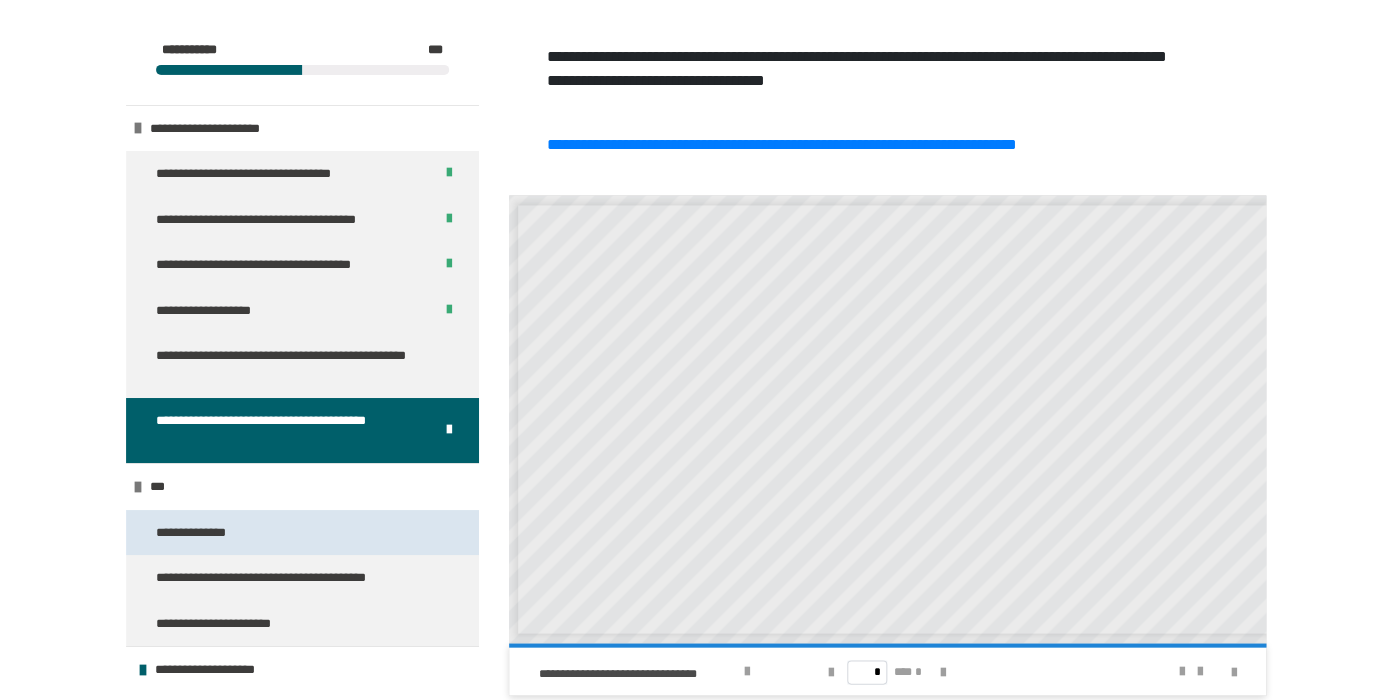 click on "**********" at bounding box center [302, 533] 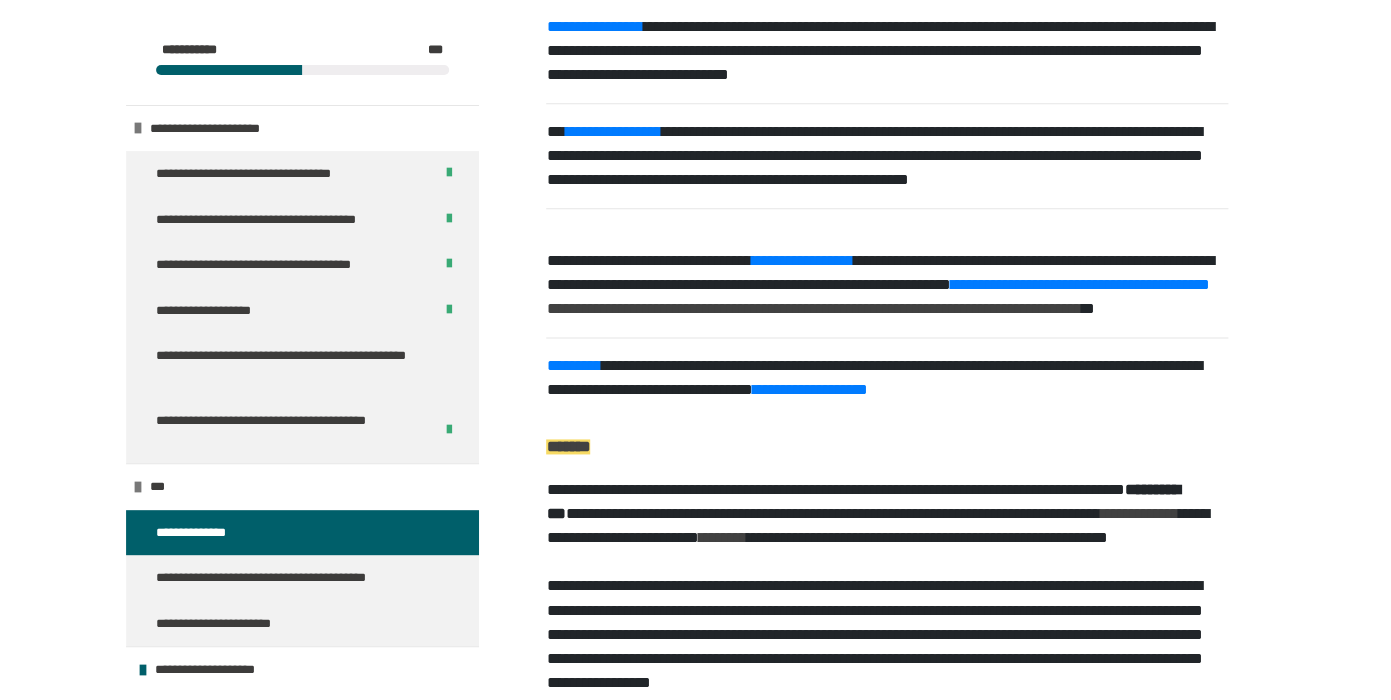 click on "**********" at bounding box center [302, 533] 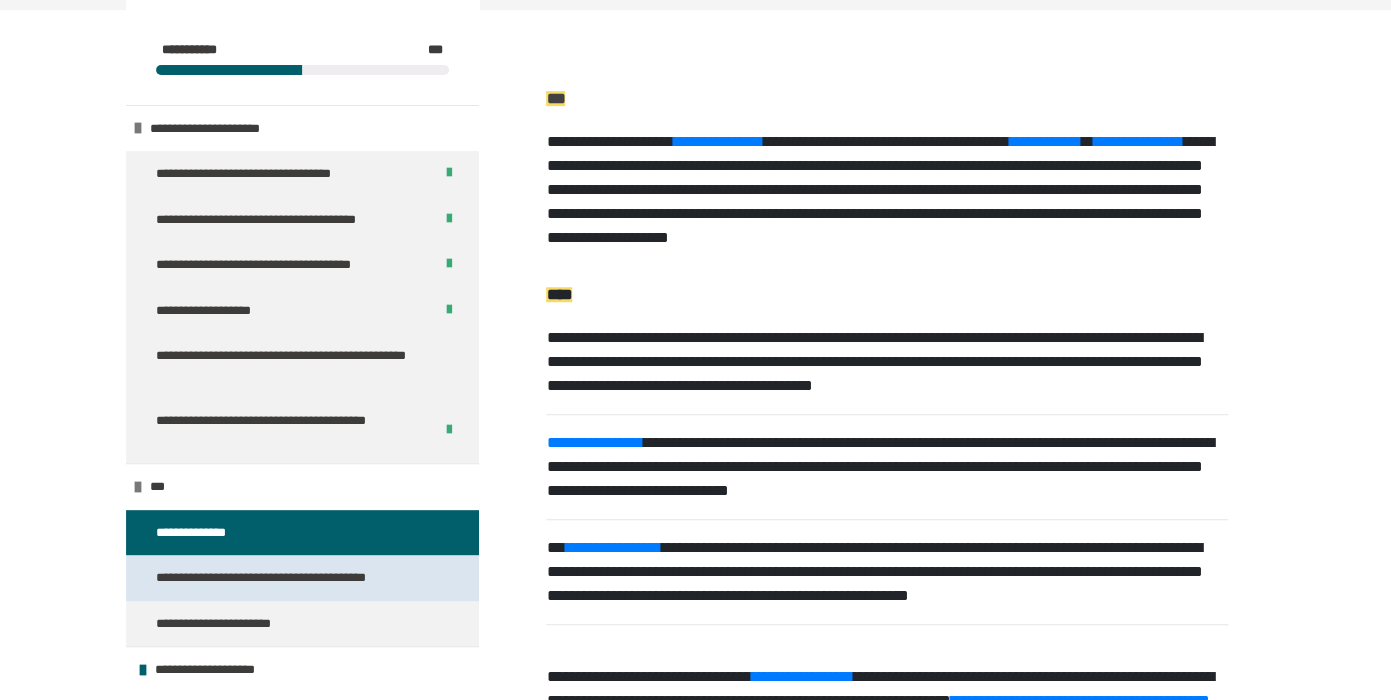 click on "**********" at bounding box center (291, 578) 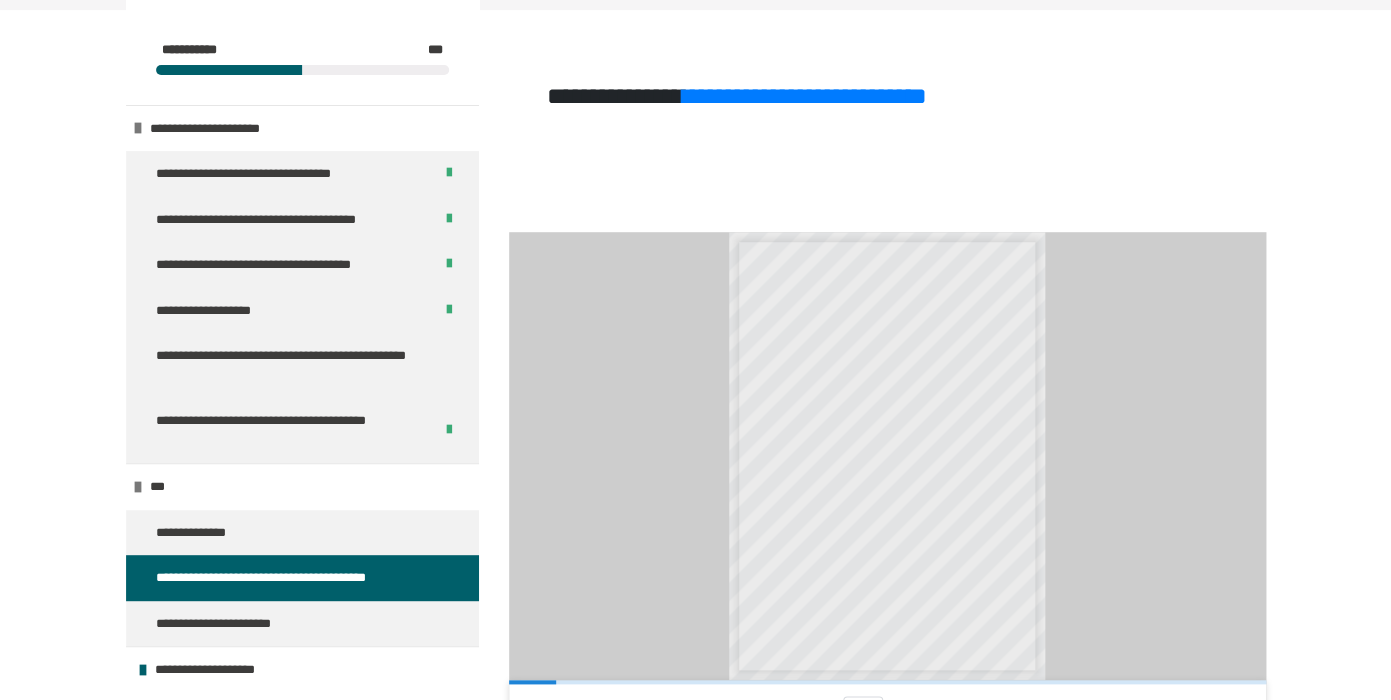 scroll, scrollTop: 531, scrollLeft: 0, axis: vertical 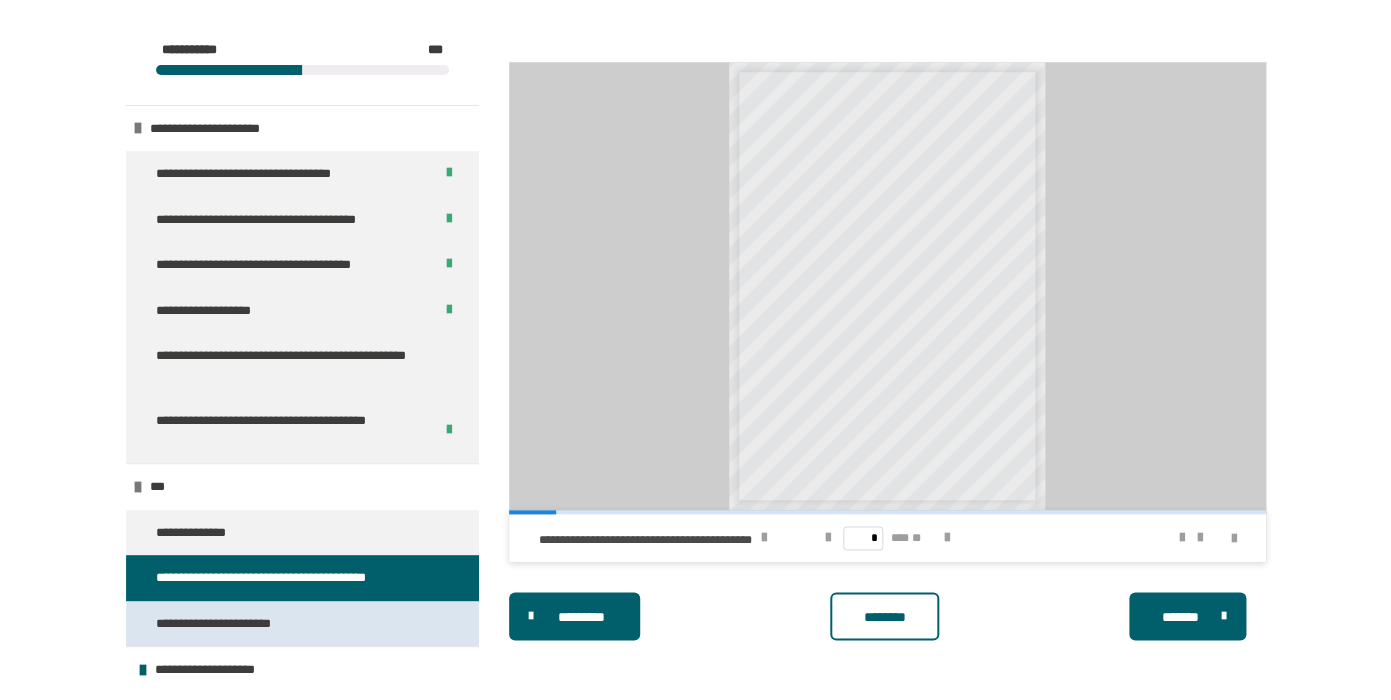 click on "**********" at bounding box center (302, 624) 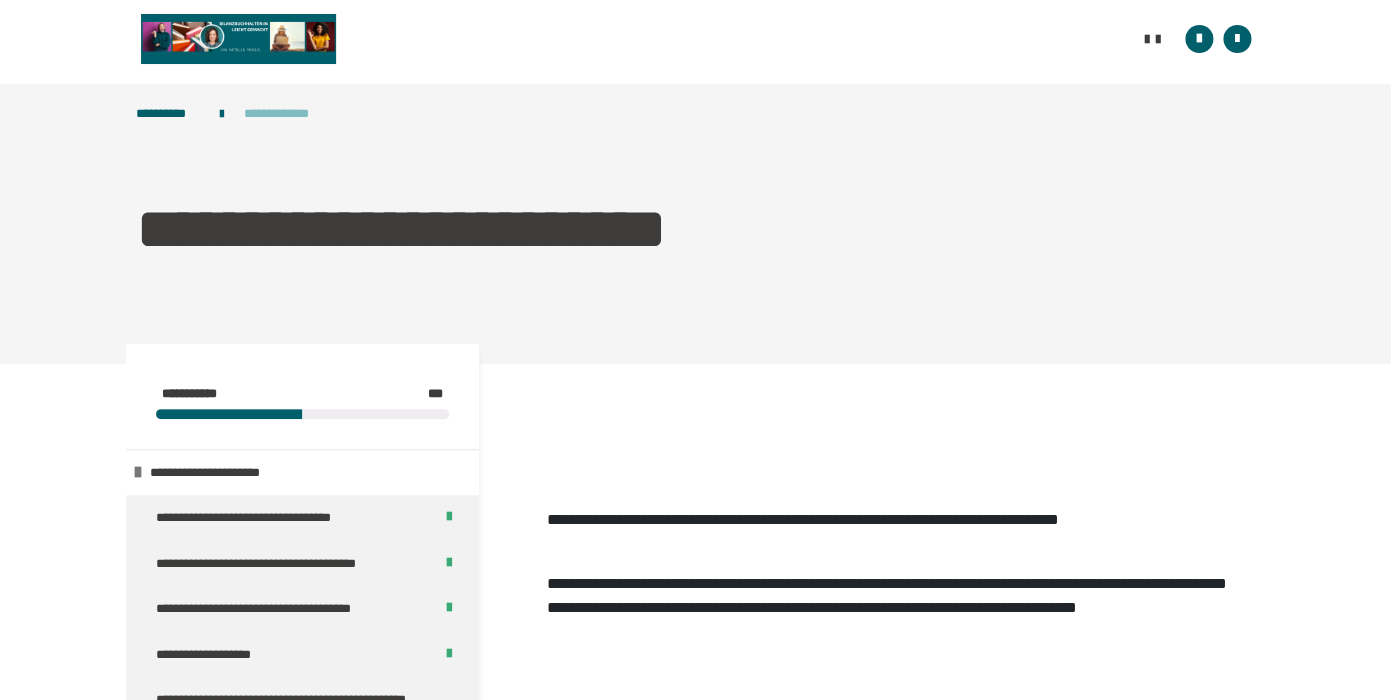 scroll, scrollTop: 0, scrollLeft: 0, axis: both 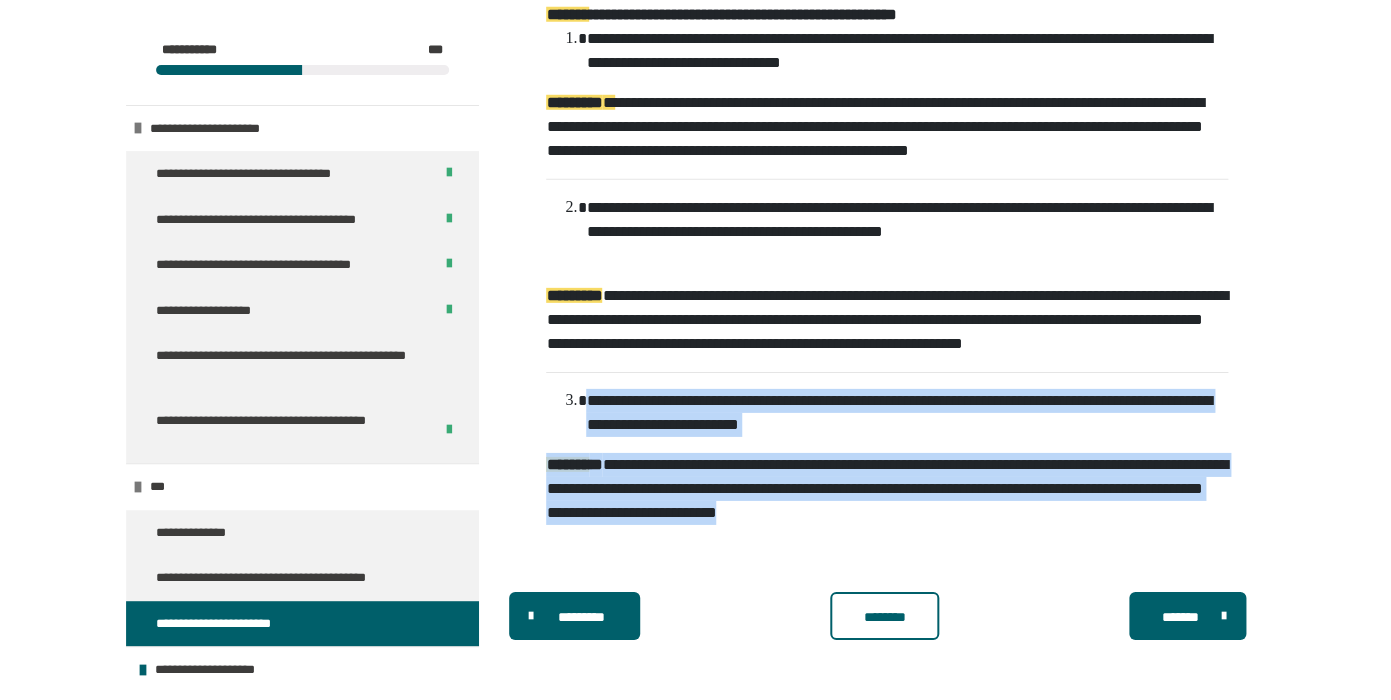 drag, startPoint x: 543, startPoint y: 522, endPoint x: 1084, endPoint y: 508, distance: 541.1811 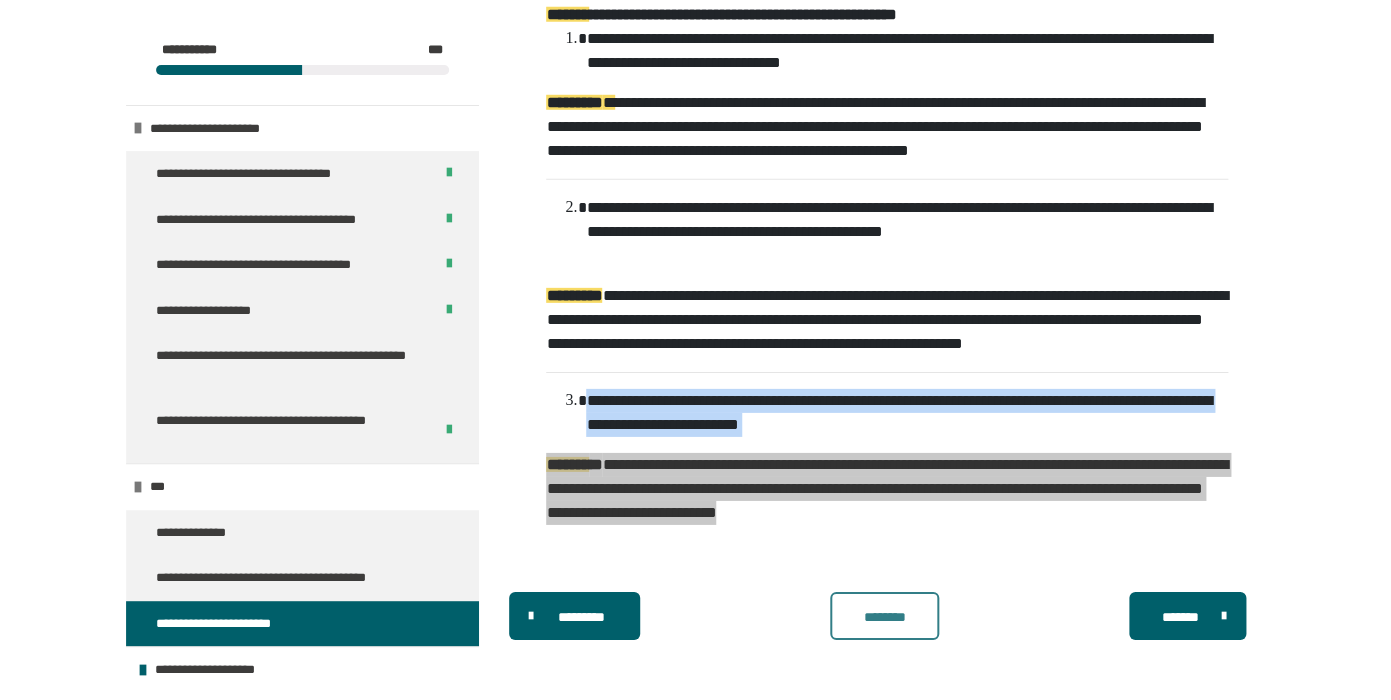click on "********" at bounding box center (884, 617) 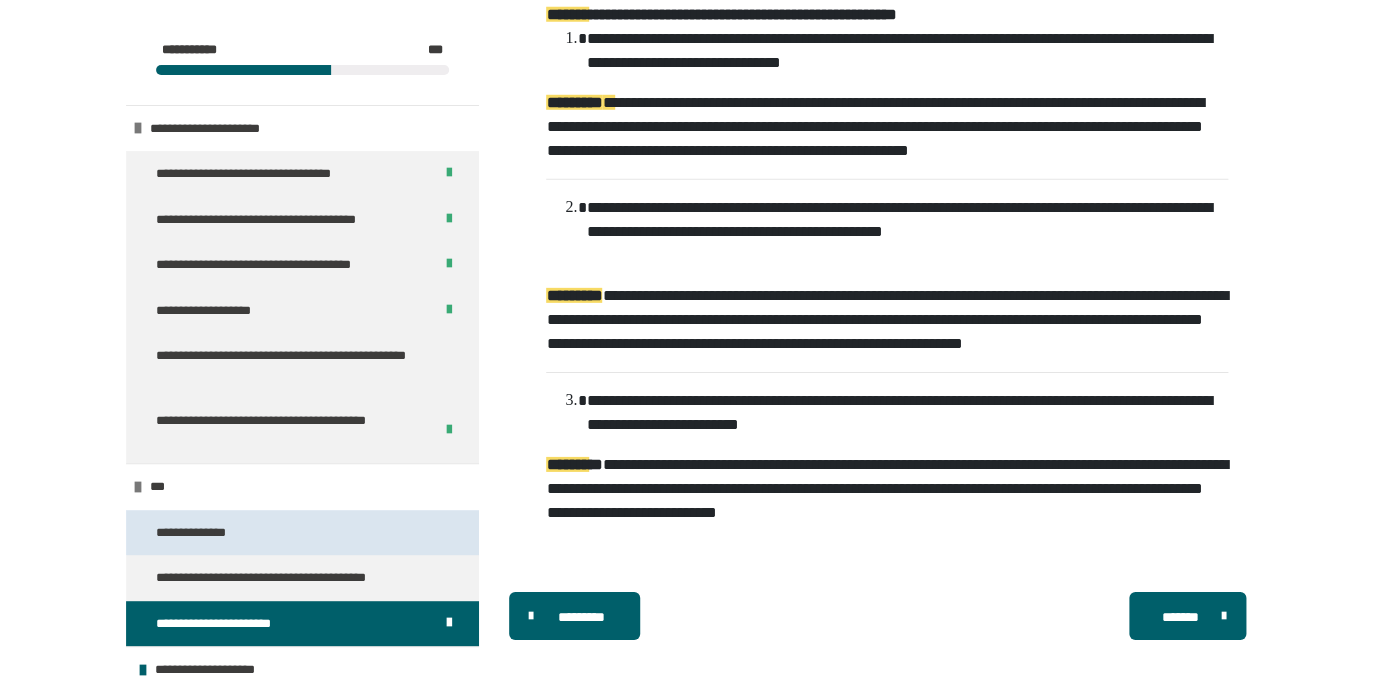 click on "**********" at bounding box center [302, 533] 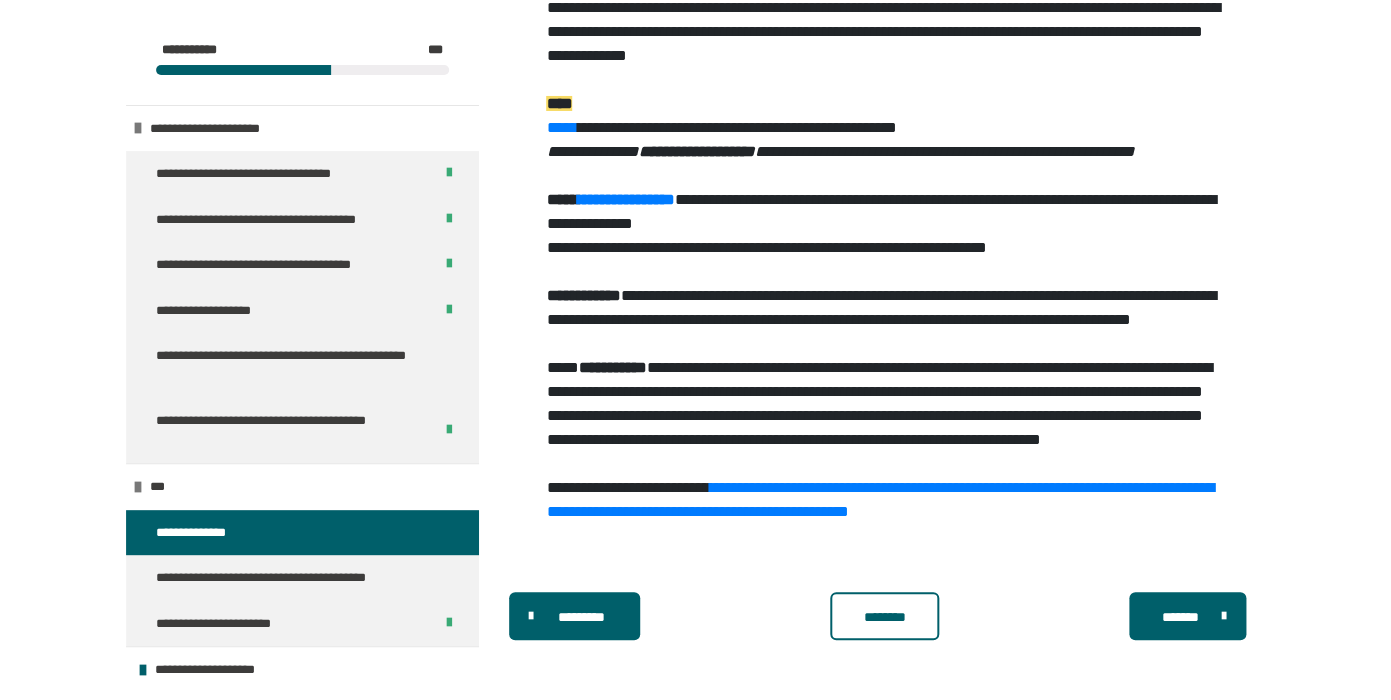 scroll, scrollTop: 3095, scrollLeft: 0, axis: vertical 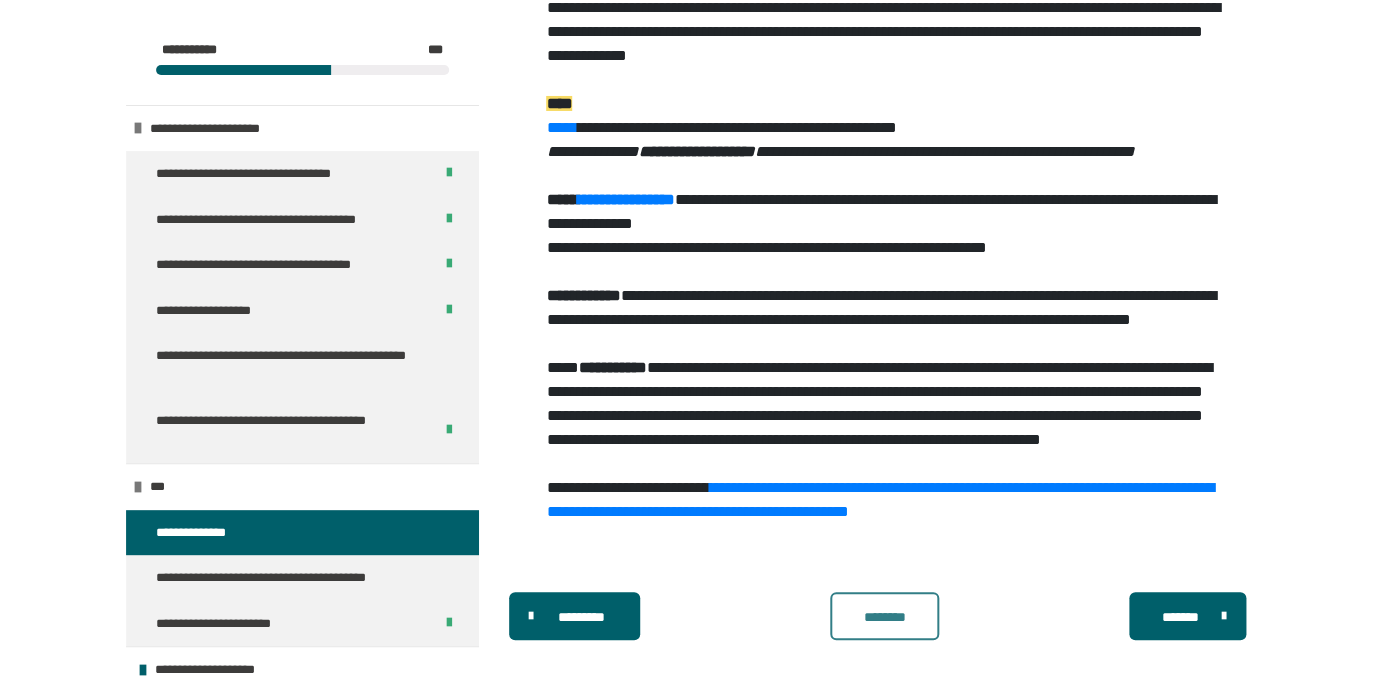 click on "********" at bounding box center [884, 617] 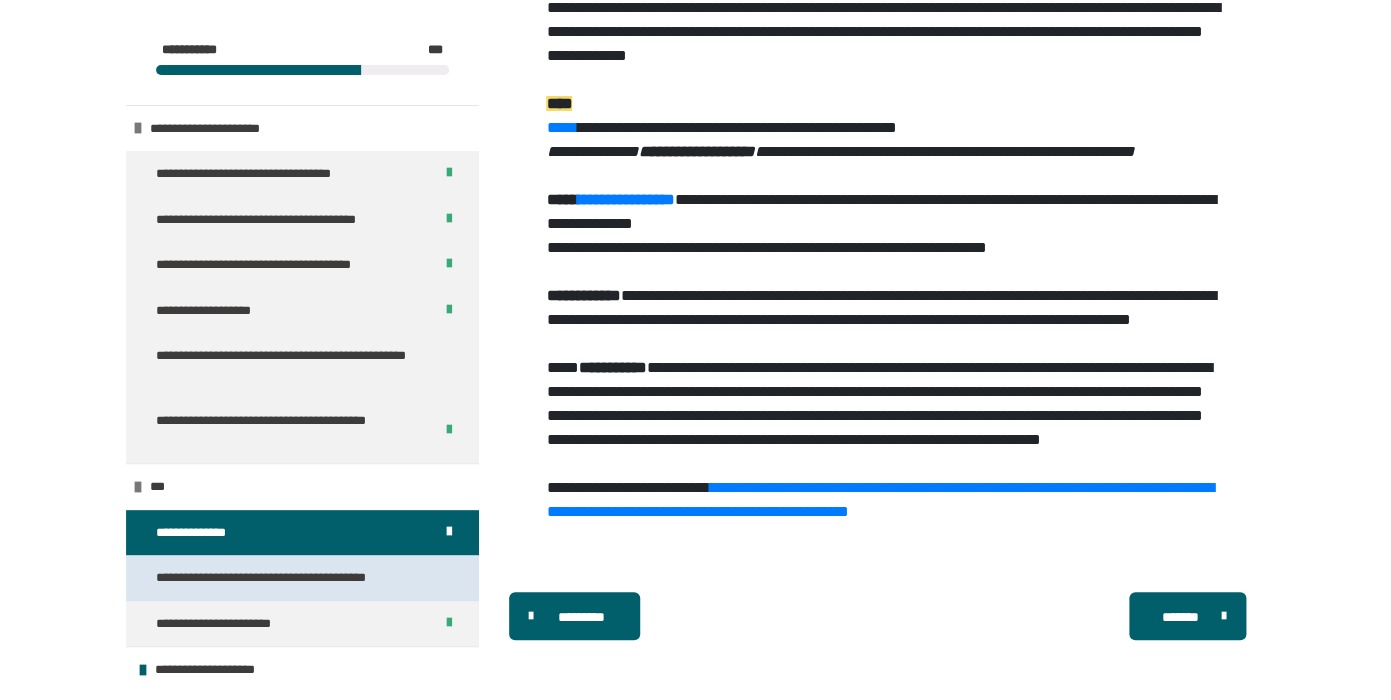 click on "**********" at bounding box center [291, 578] 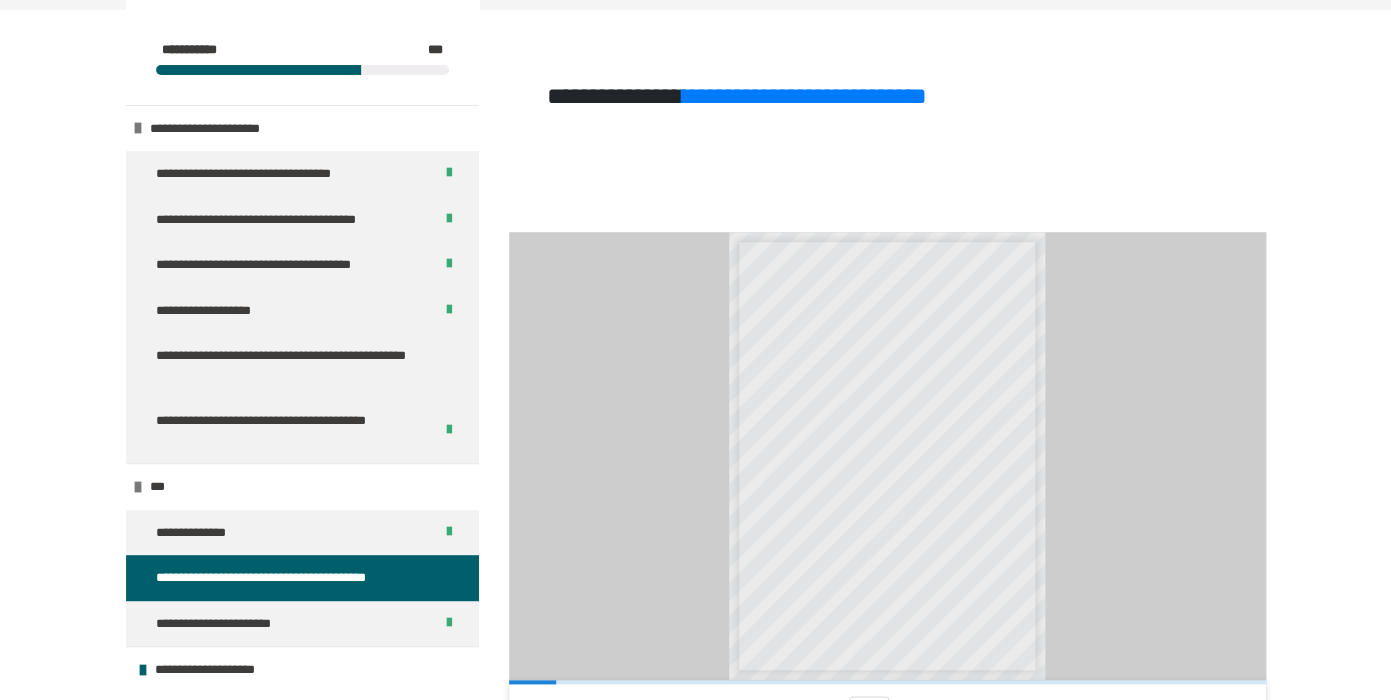 scroll, scrollTop: 531, scrollLeft: 0, axis: vertical 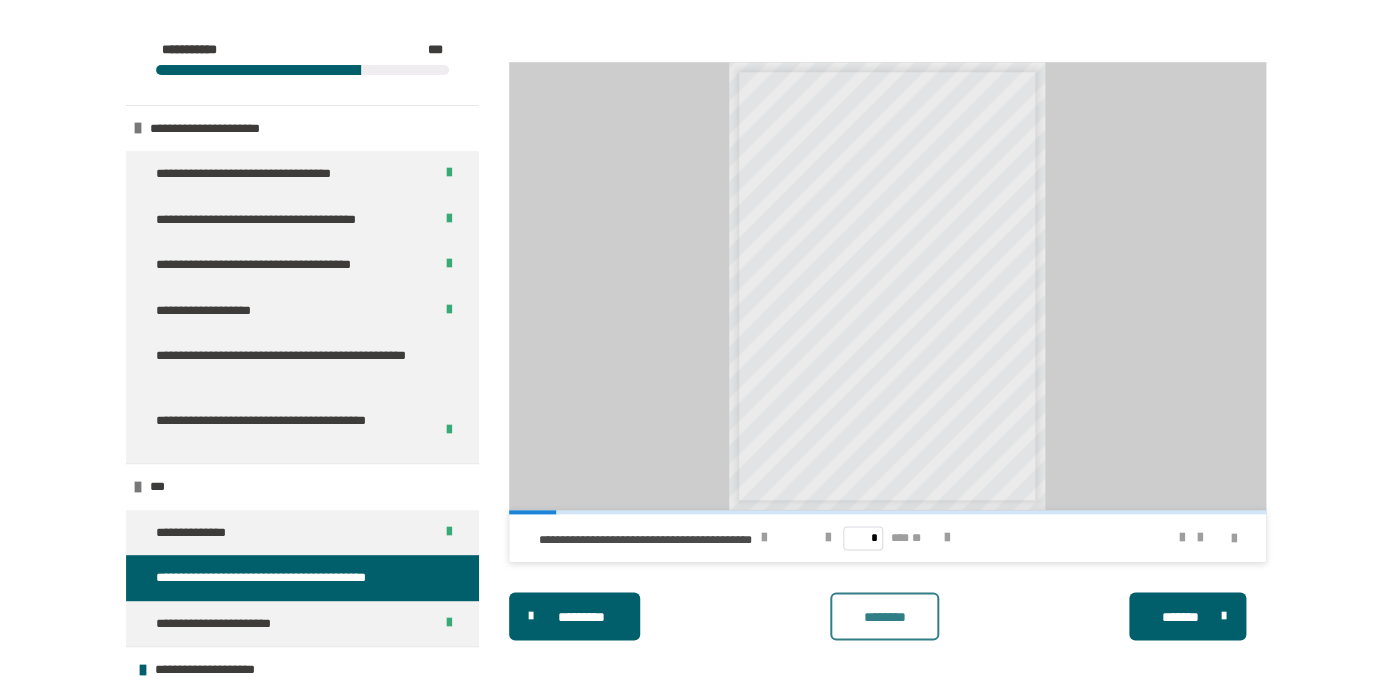 click on "********" at bounding box center (884, 617) 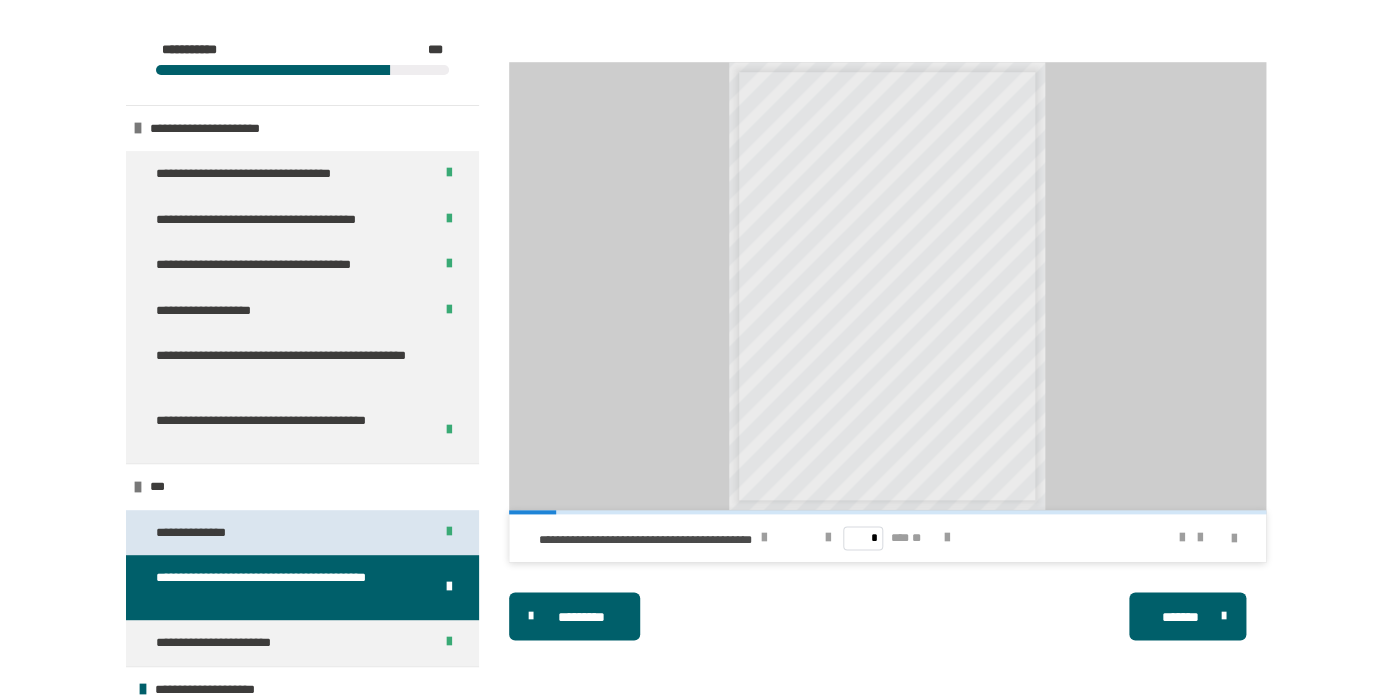 scroll, scrollTop: 8, scrollLeft: 0, axis: vertical 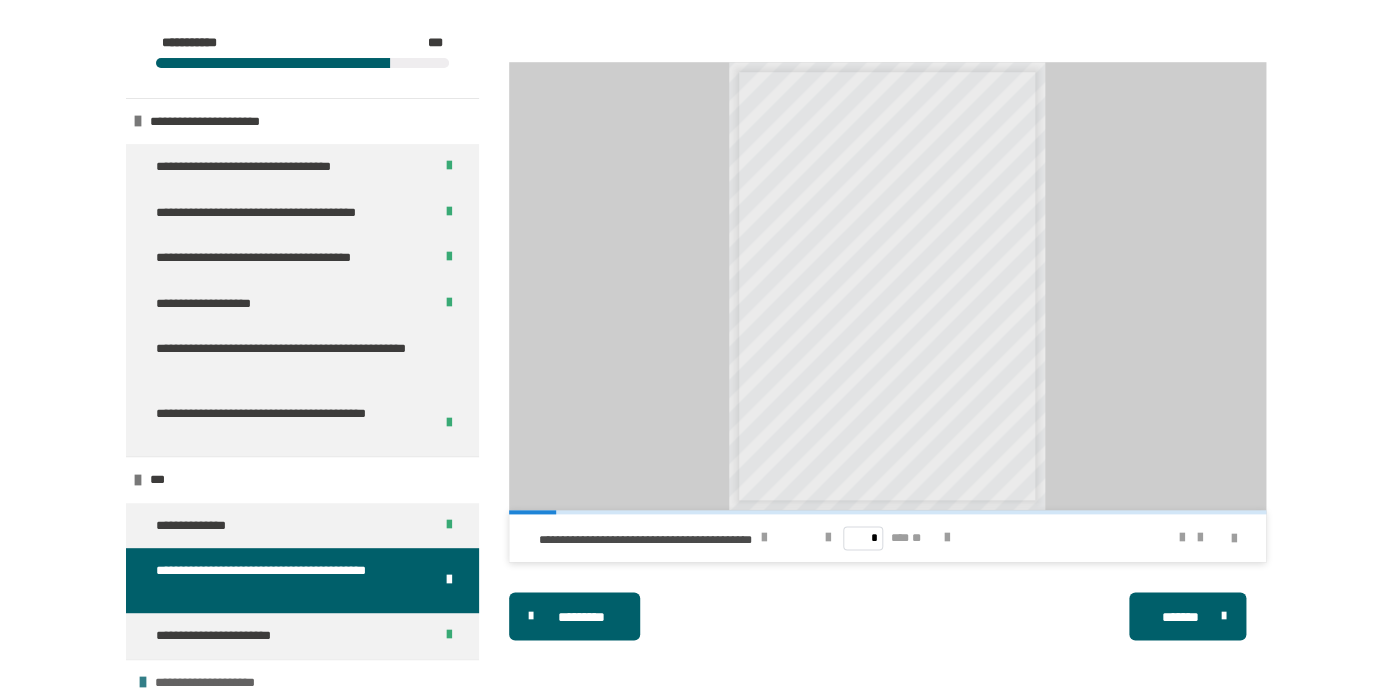 click on "**********" at bounding box center (302, 682) 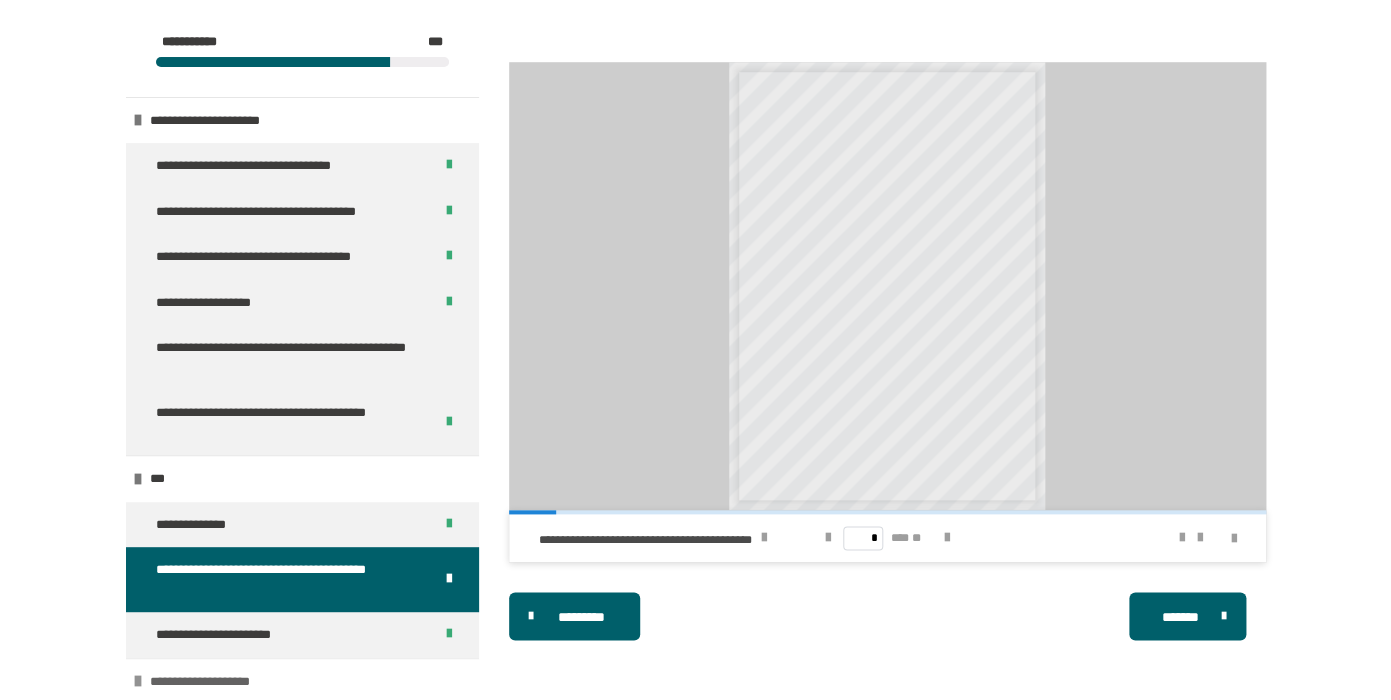 scroll, scrollTop: 53, scrollLeft: 0, axis: vertical 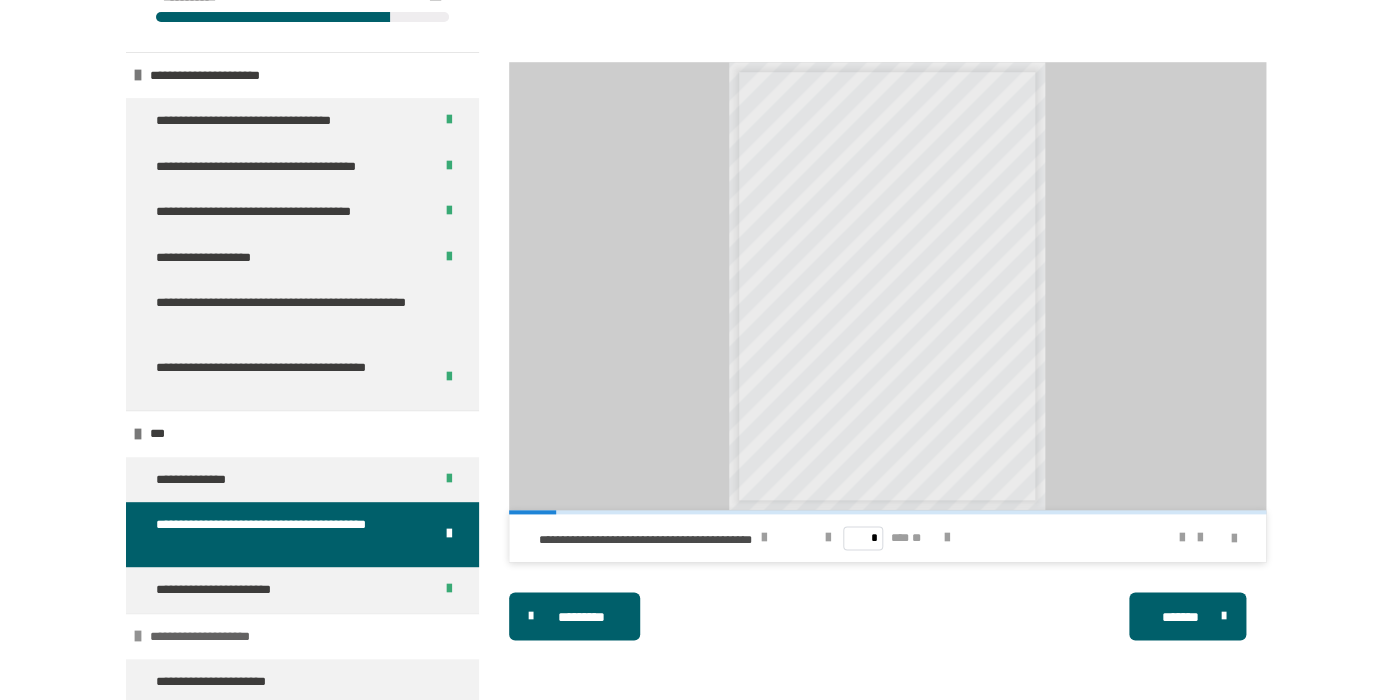 click on "**********" at bounding box center [226, 682] 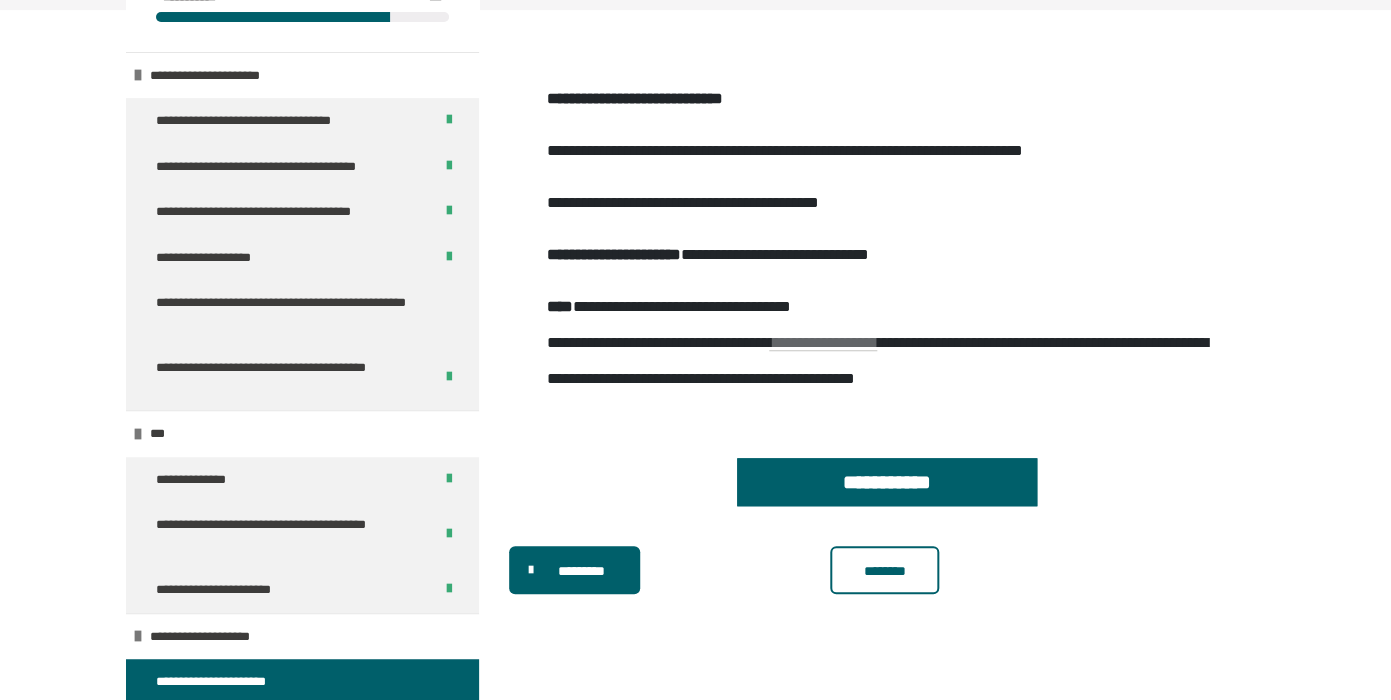 scroll, scrollTop: 431, scrollLeft: 0, axis: vertical 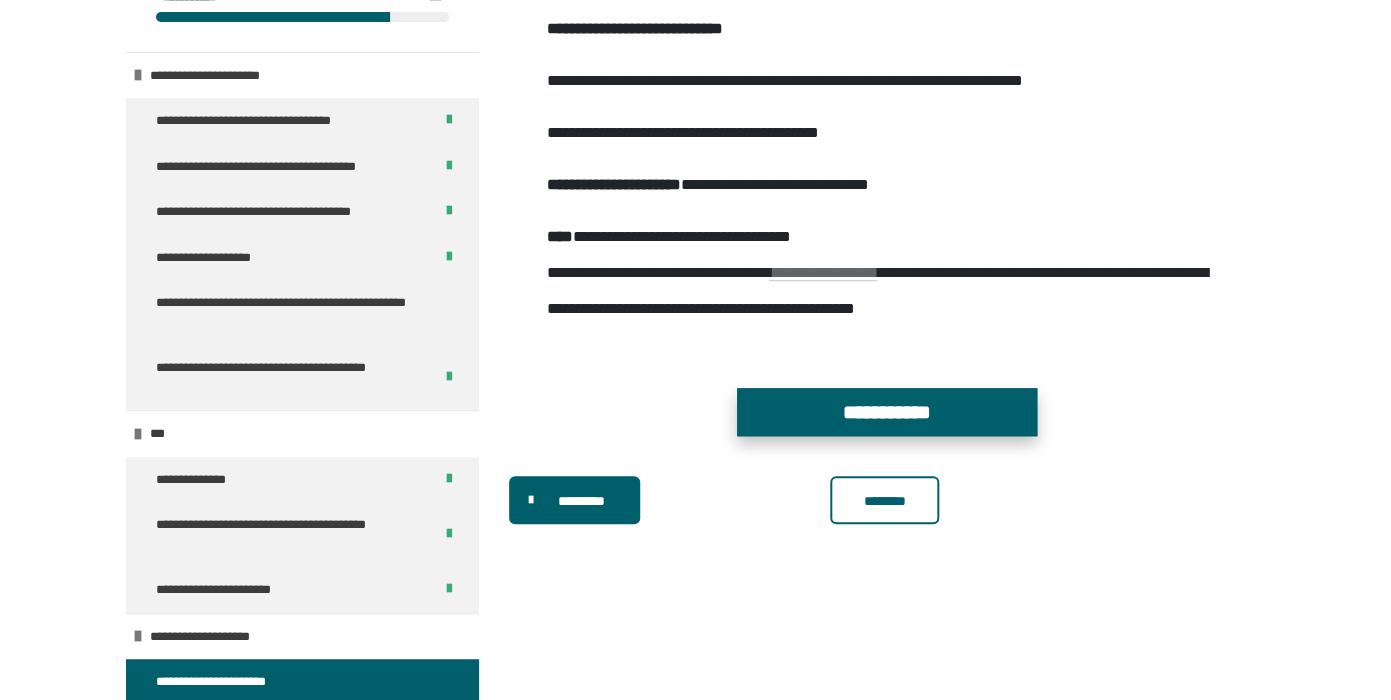 click on "**********" at bounding box center [887, 412] 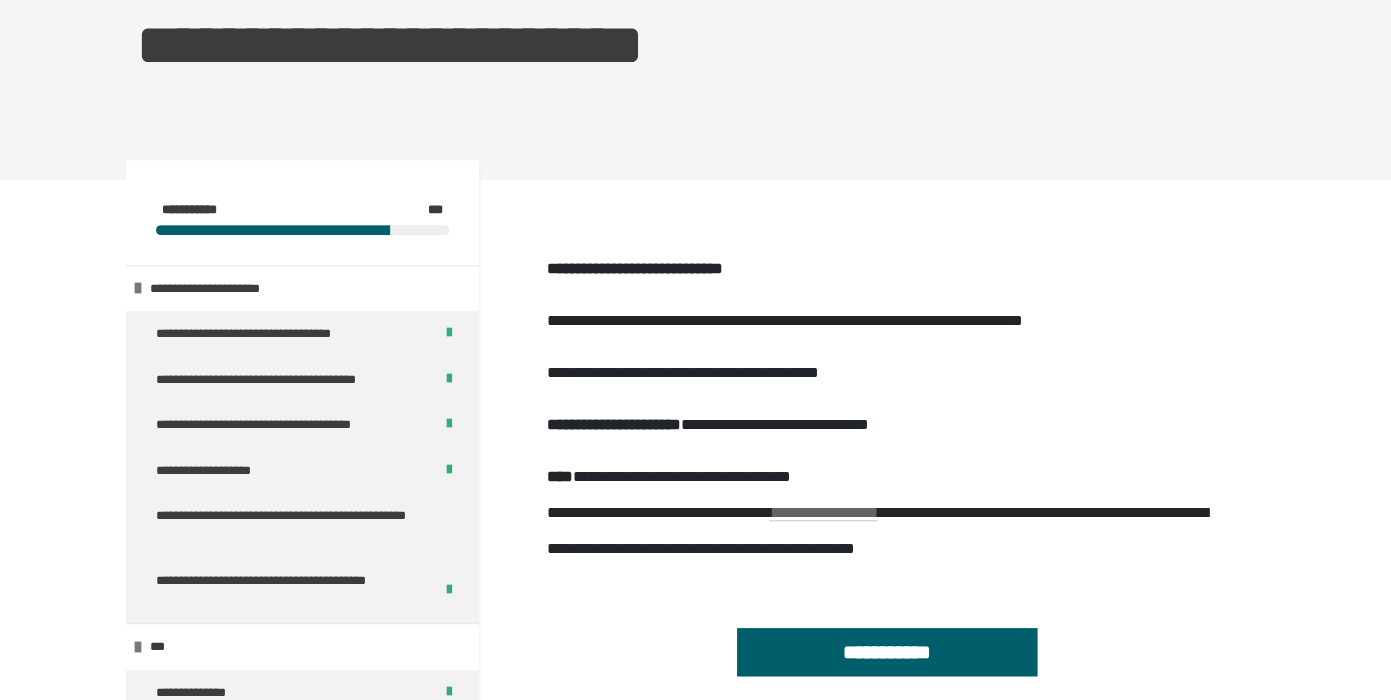 scroll, scrollTop: 0, scrollLeft: 0, axis: both 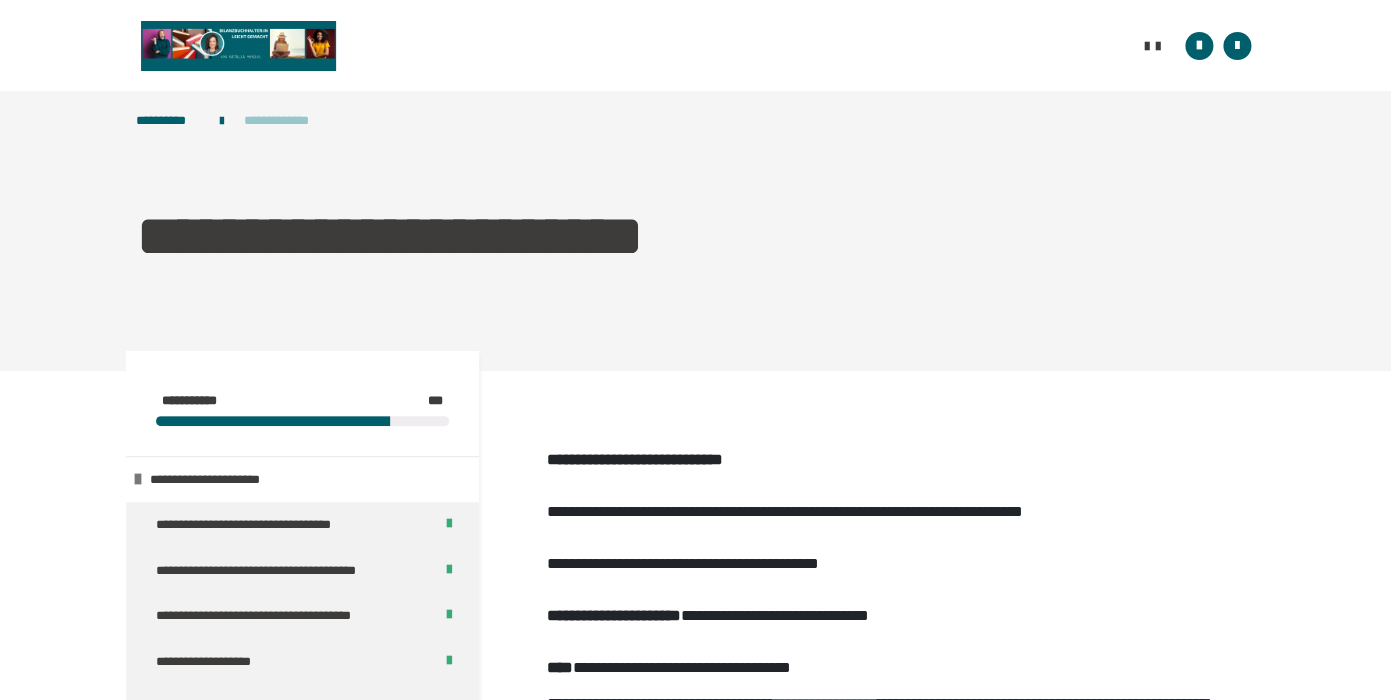click on "**********" at bounding box center [285, 121] 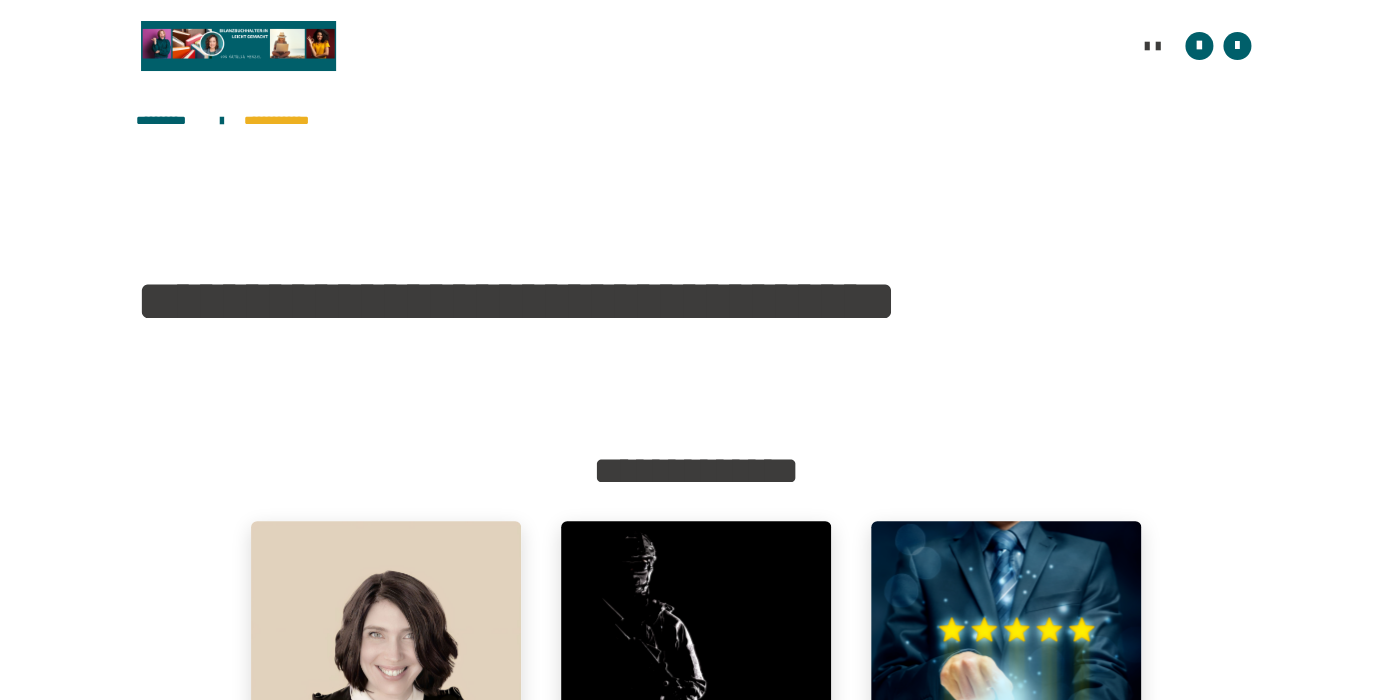 scroll, scrollTop: 304, scrollLeft: 0, axis: vertical 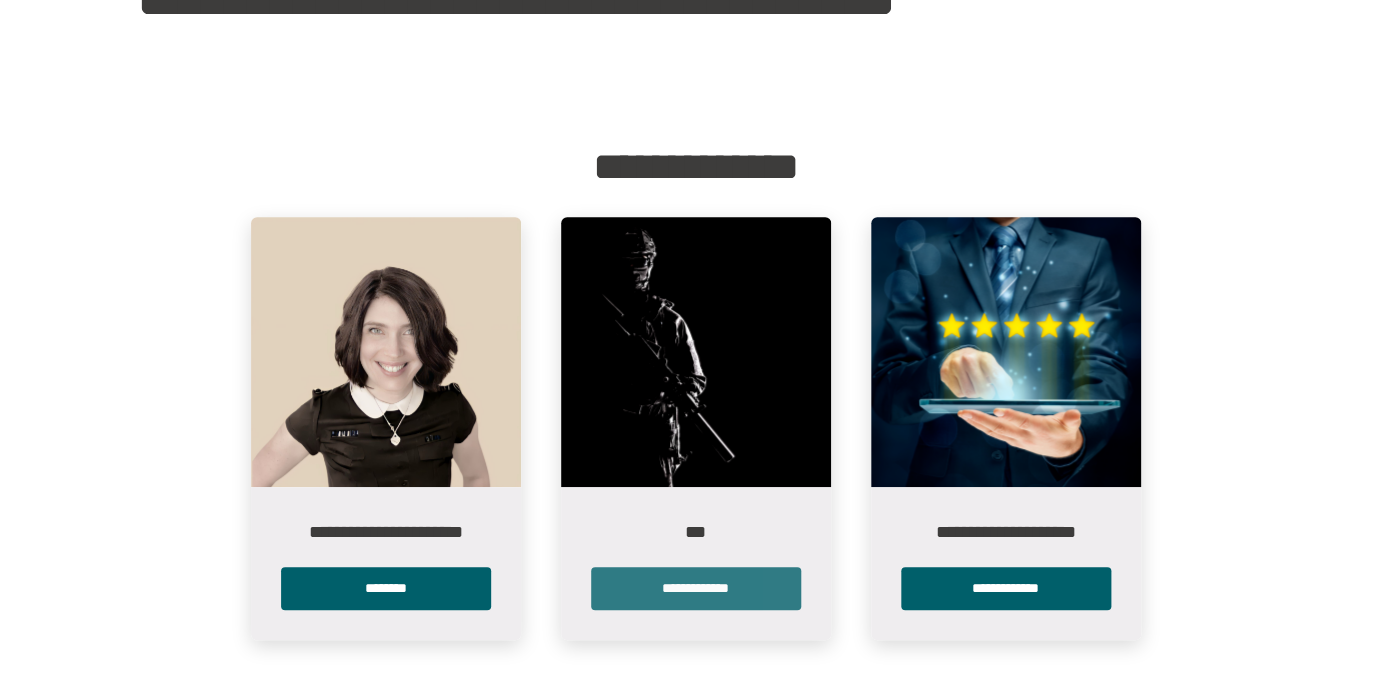 click on "**********" at bounding box center [696, 588] 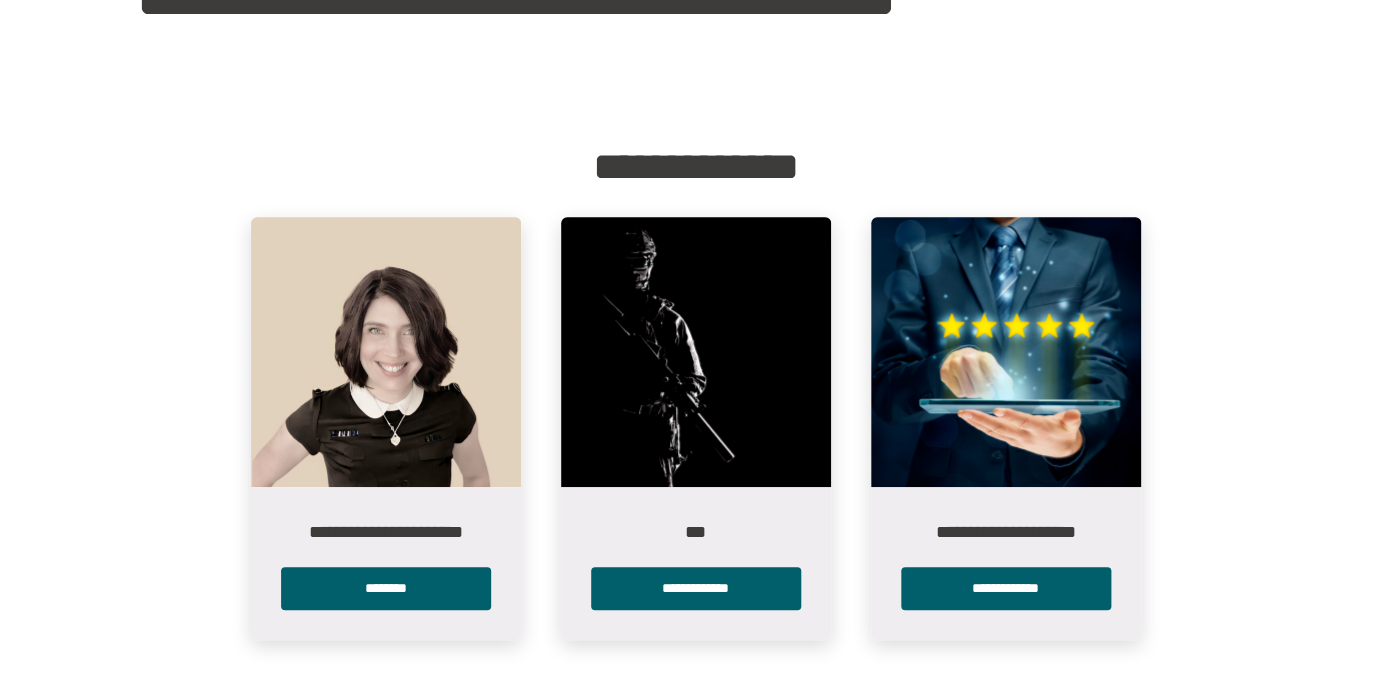 scroll, scrollTop: 0, scrollLeft: 0, axis: both 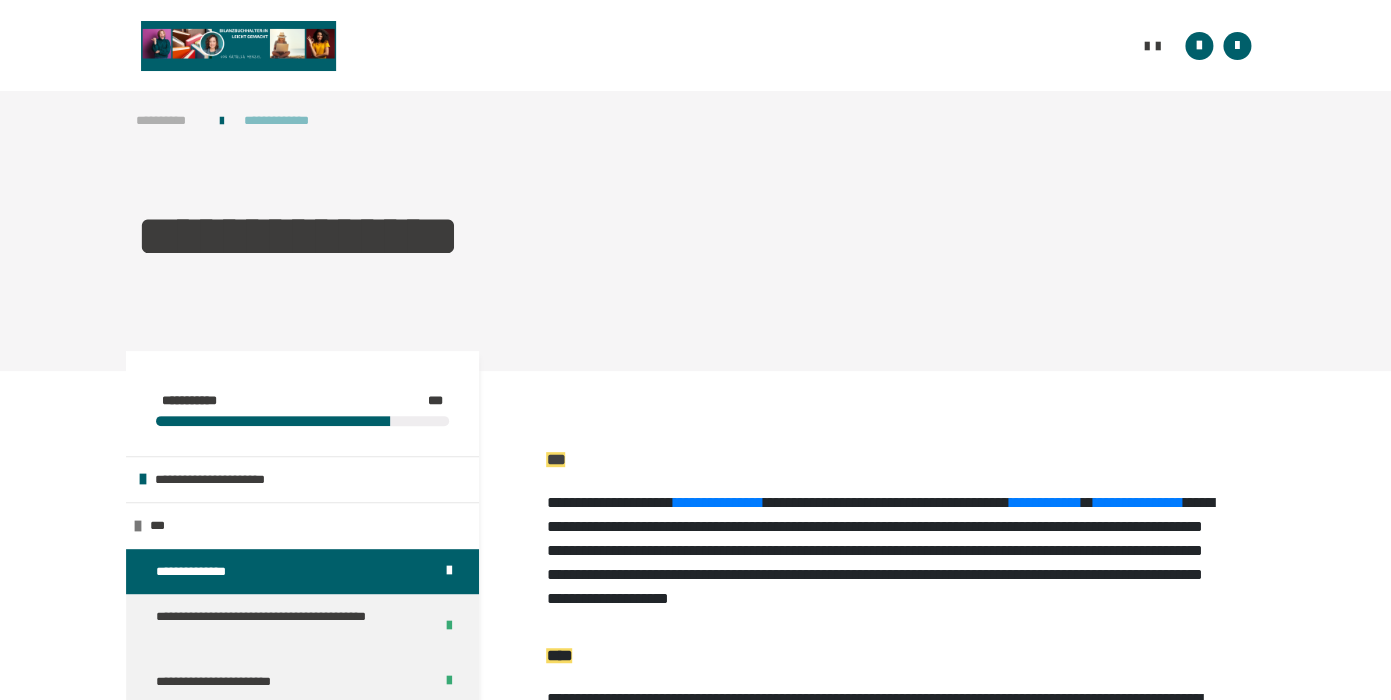click on "**********" at bounding box center (168, 121) 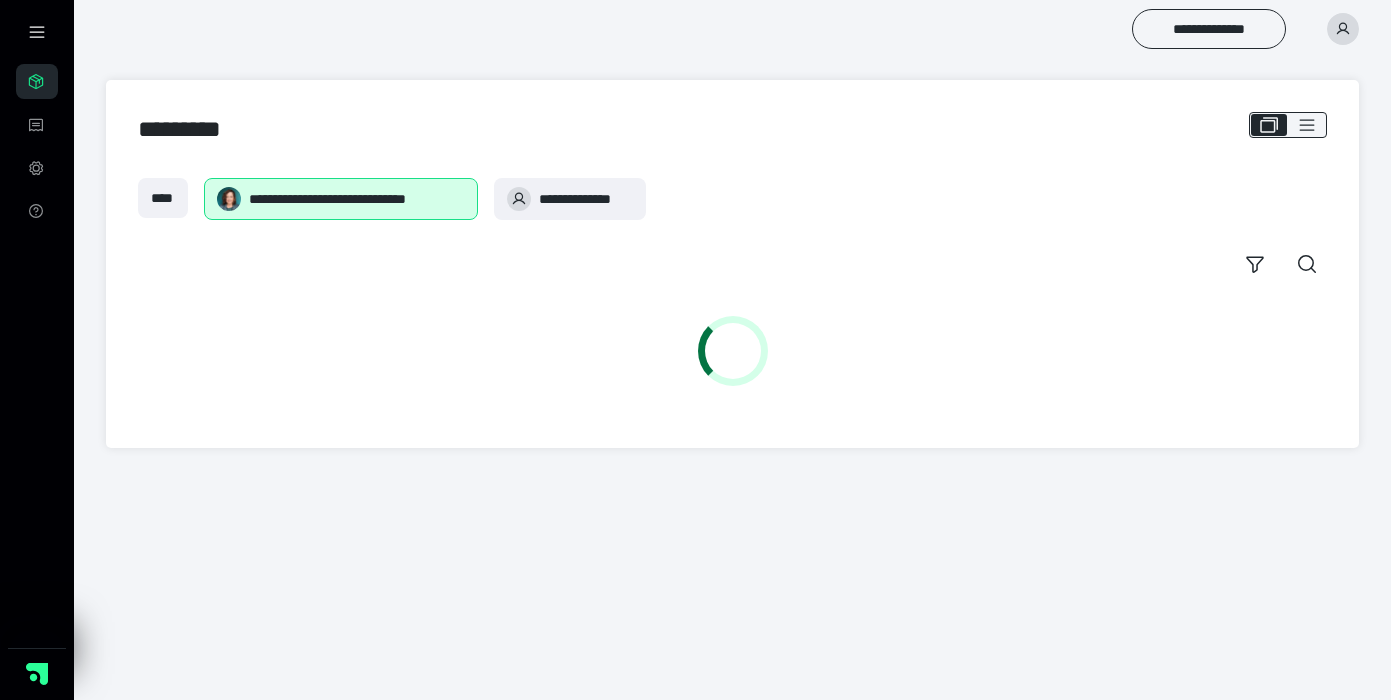 scroll, scrollTop: 0, scrollLeft: 0, axis: both 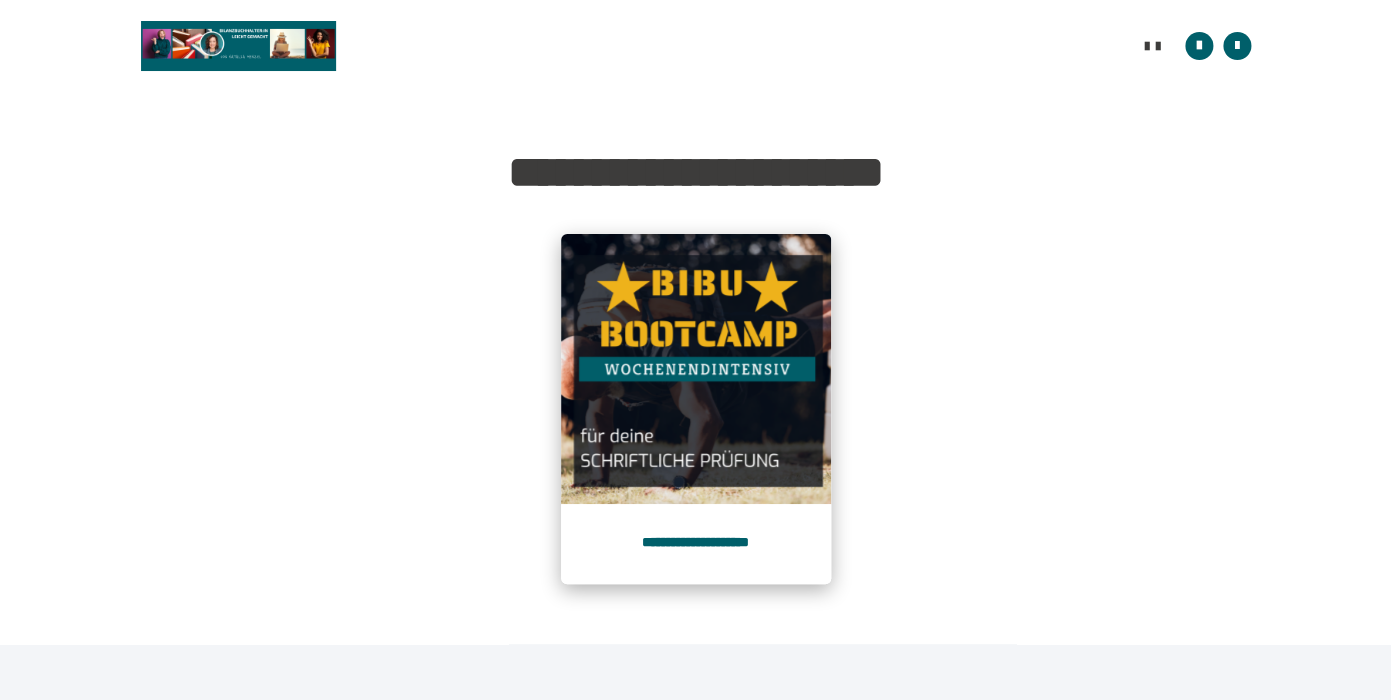 click at bounding box center (696, 369) 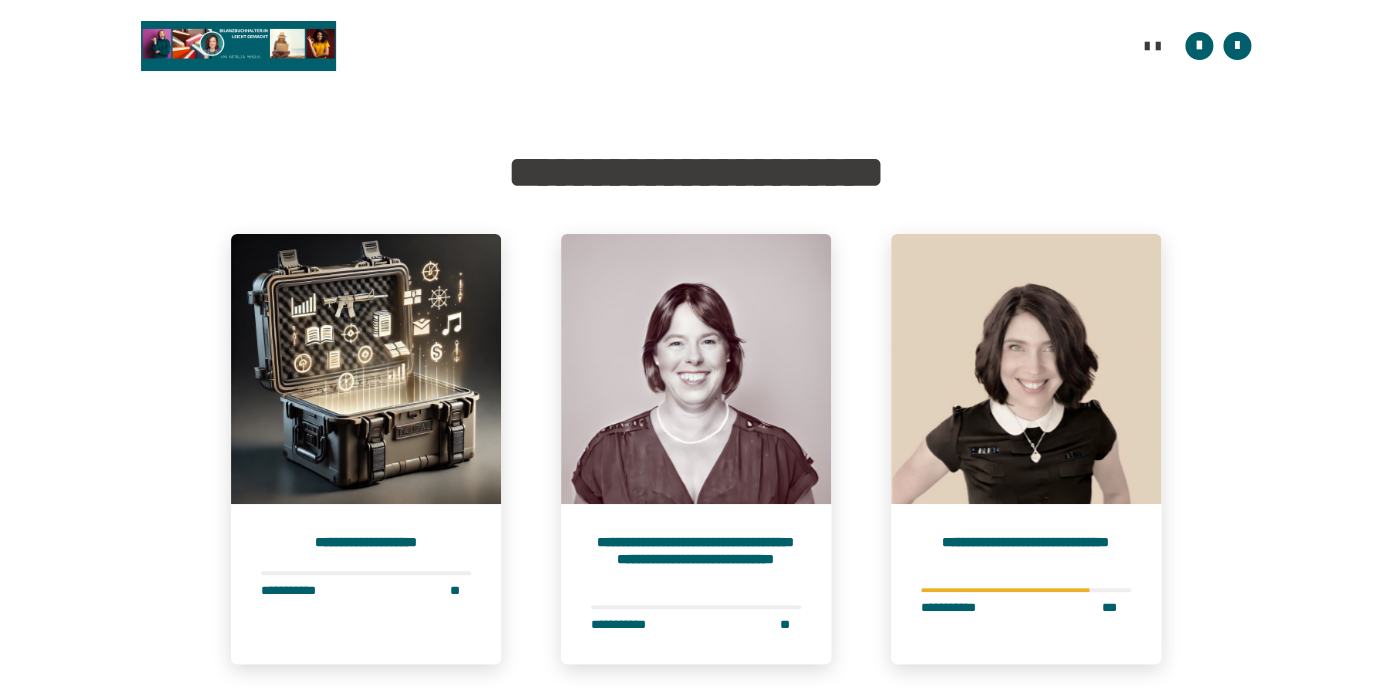 scroll, scrollTop: 119, scrollLeft: 0, axis: vertical 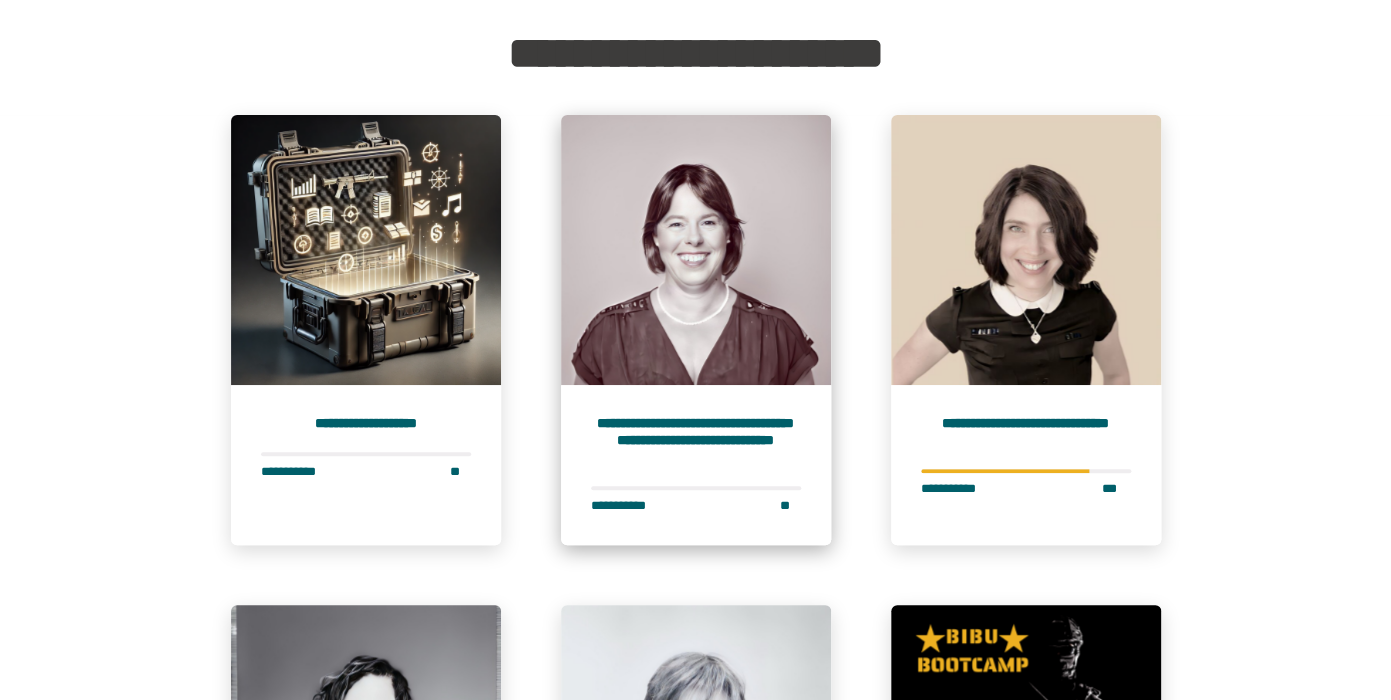 click at bounding box center (696, 250) 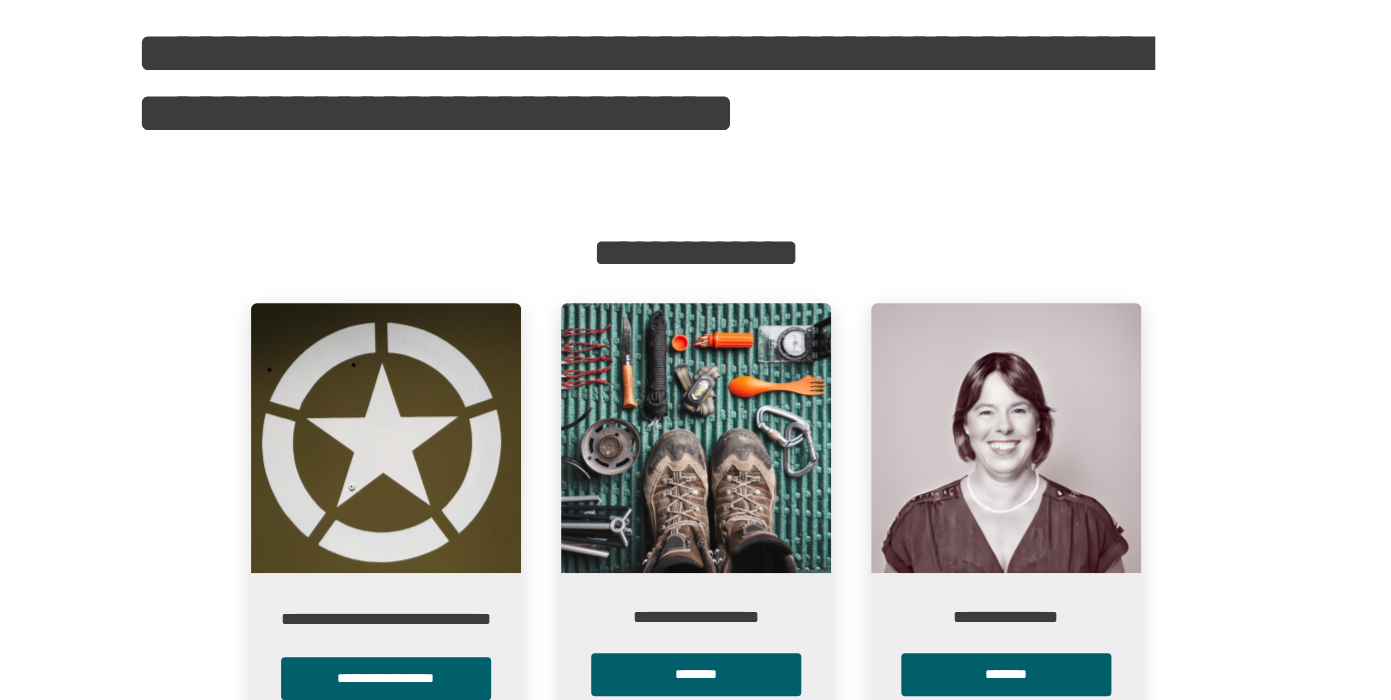 scroll, scrollTop: 271, scrollLeft: 0, axis: vertical 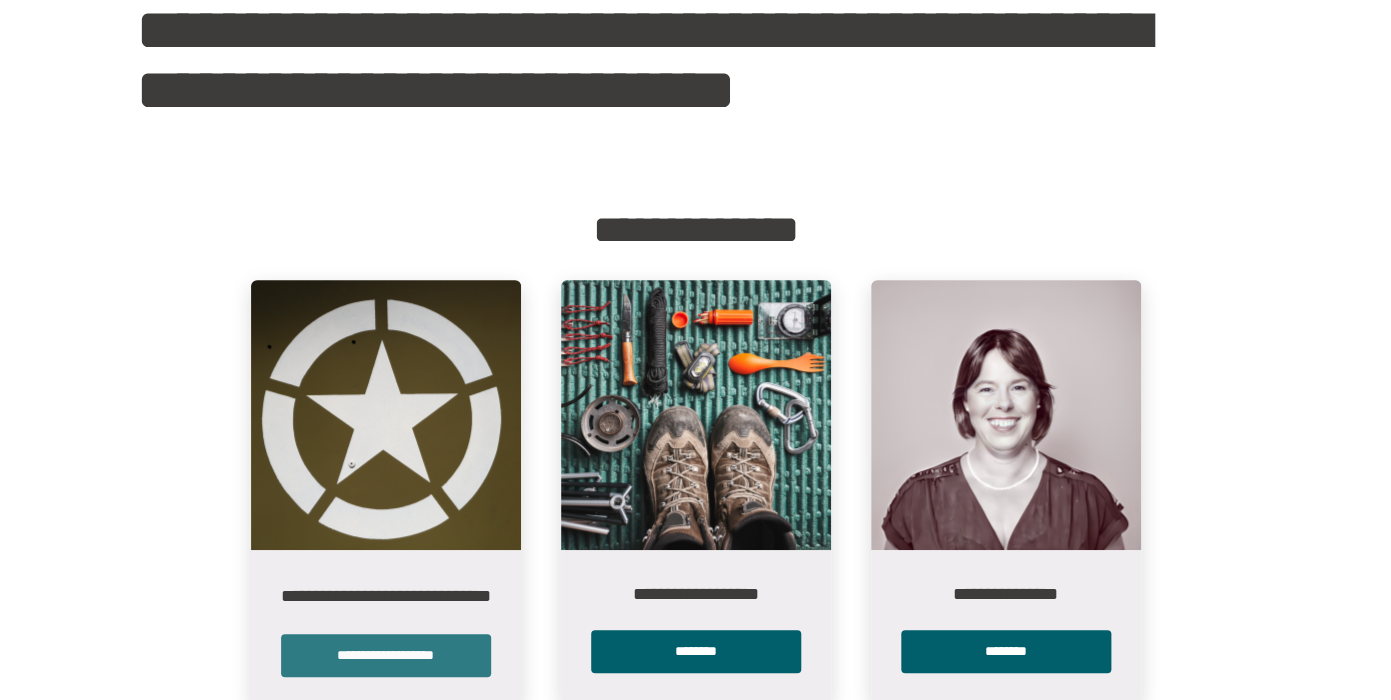 click on "**********" at bounding box center [386, 655] 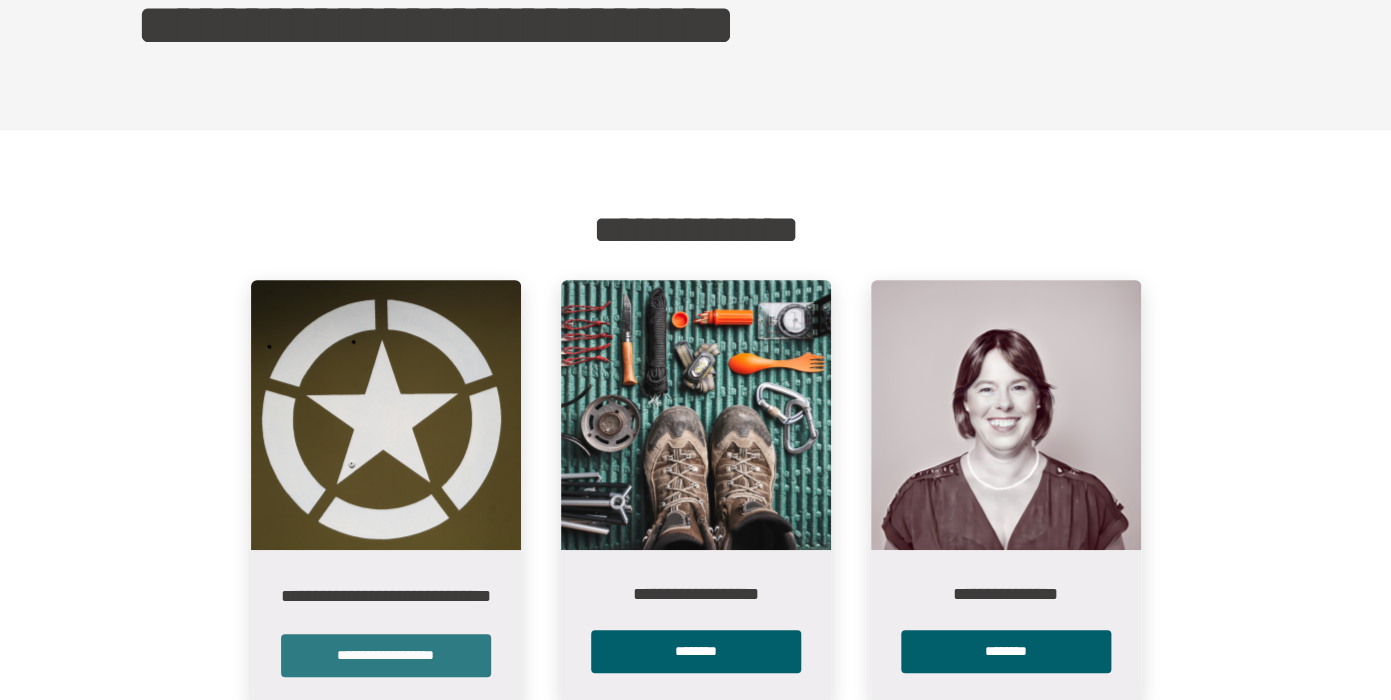 scroll, scrollTop: 0, scrollLeft: 0, axis: both 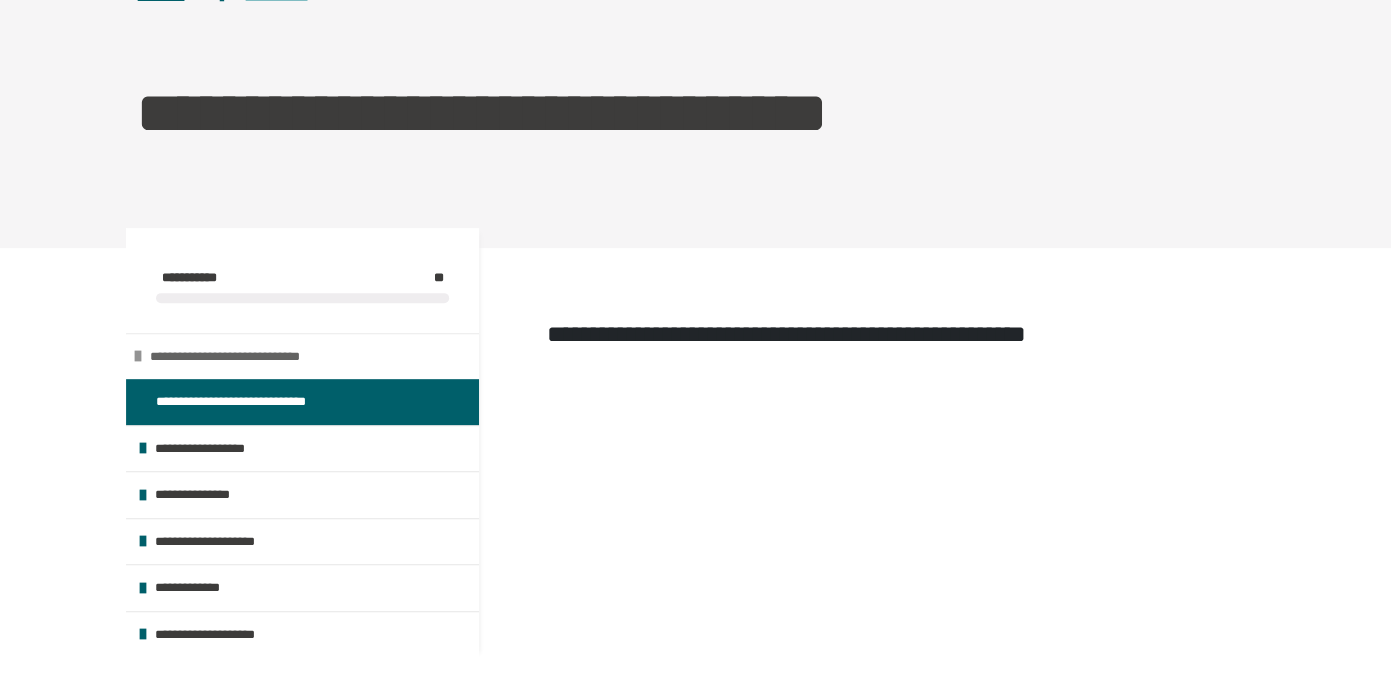 click on "**********" at bounding box center [302, 356] 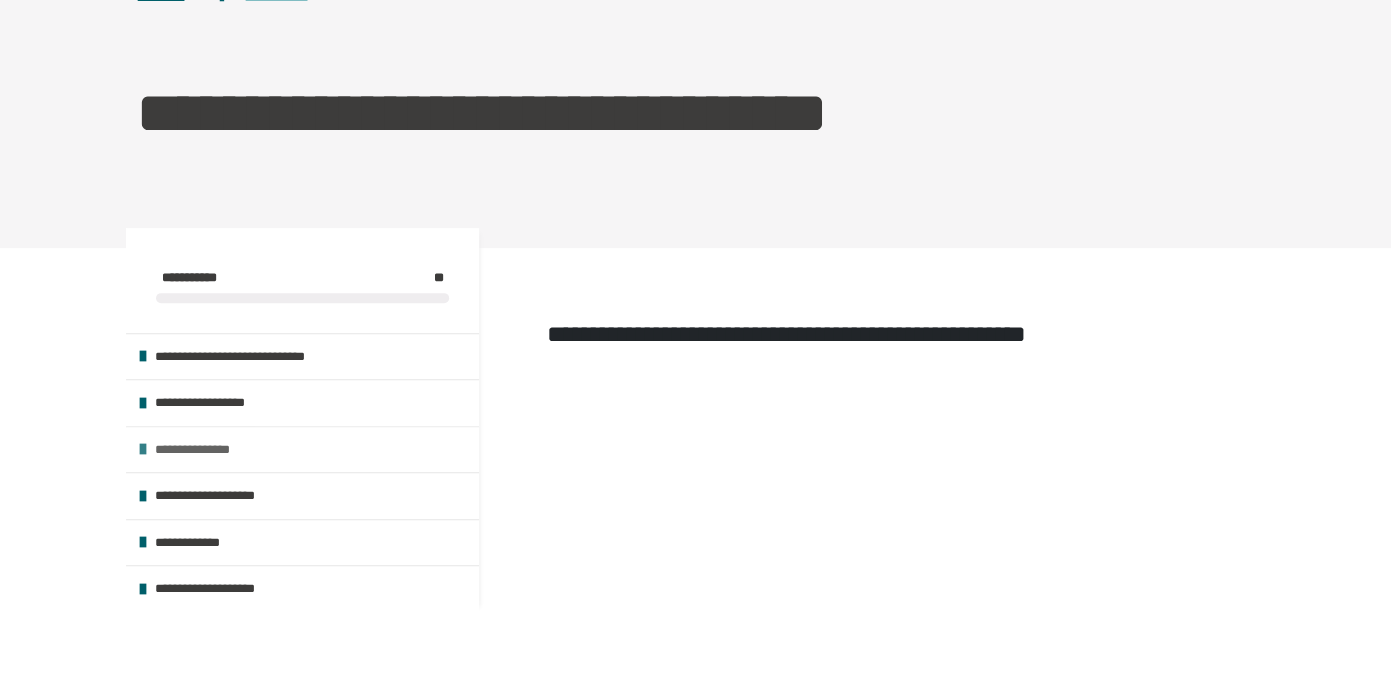 click on "**********" at bounding box center (302, 449) 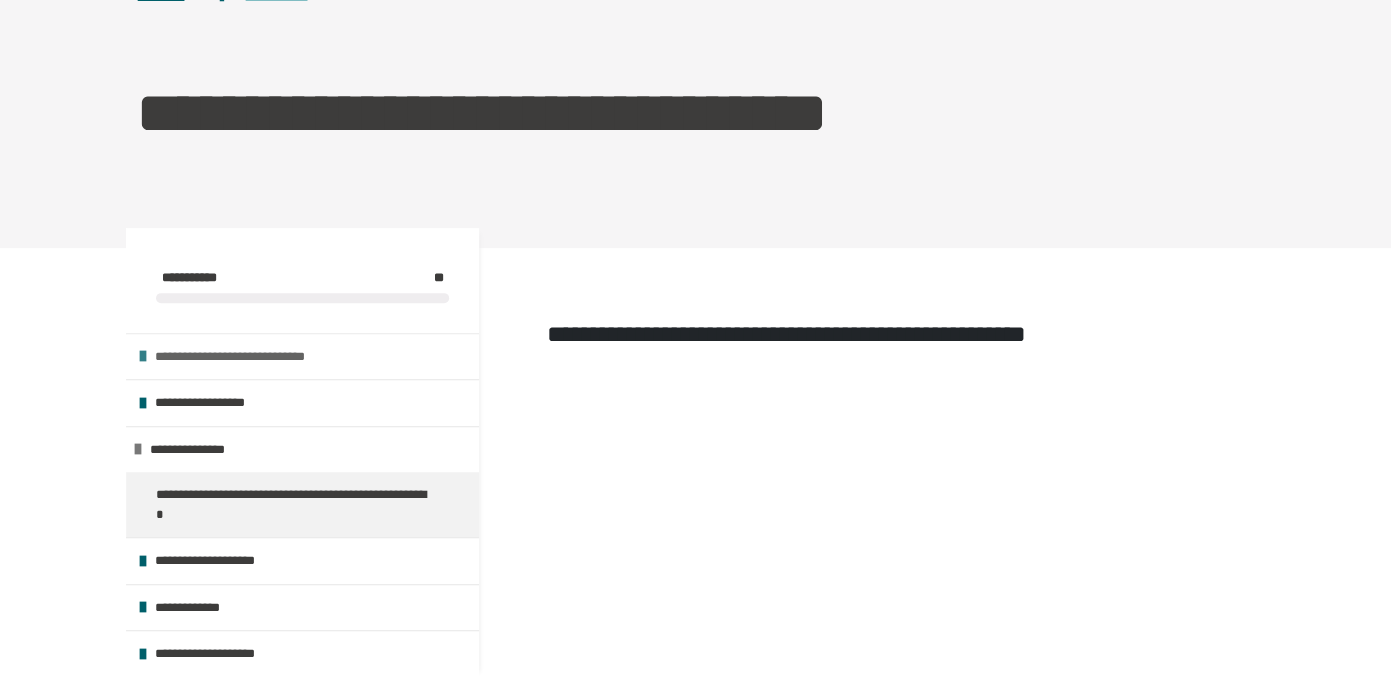 click on "**********" at bounding box center [253, 357] 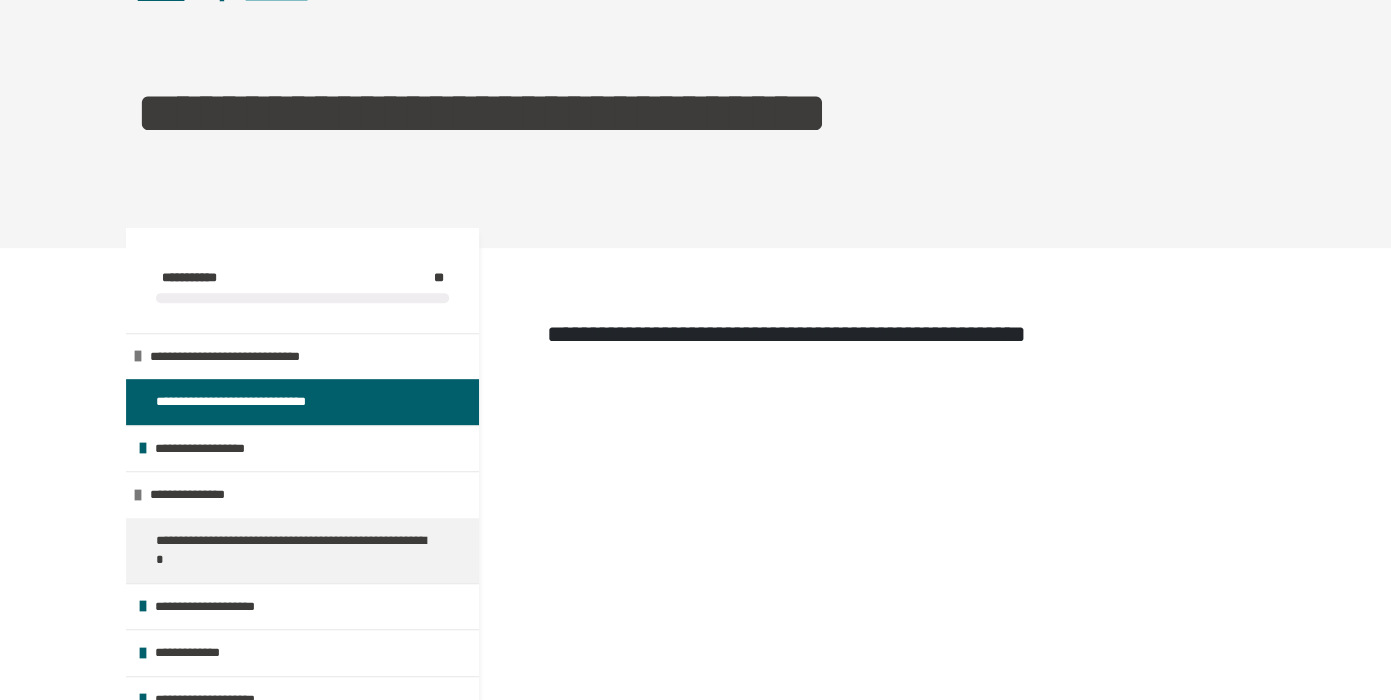 click on "**********" at bounding box center [254, 402] 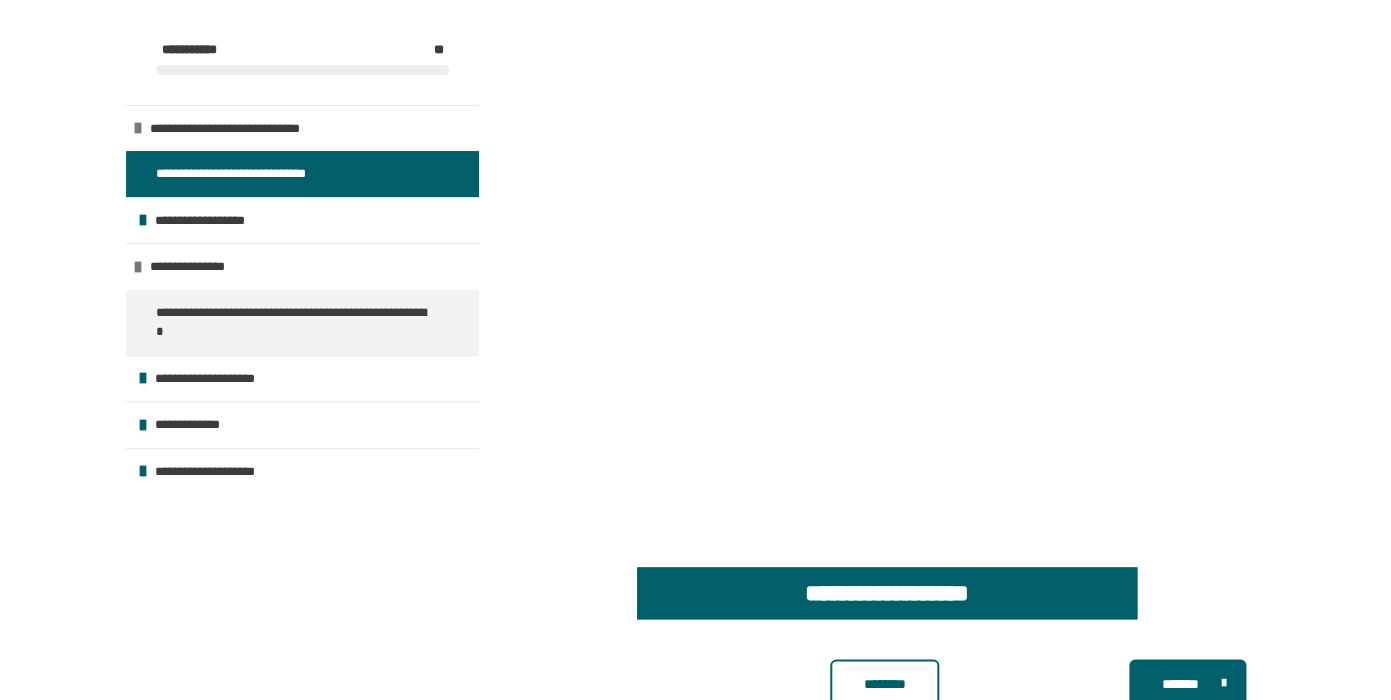scroll, scrollTop: 500, scrollLeft: 0, axis: vertical 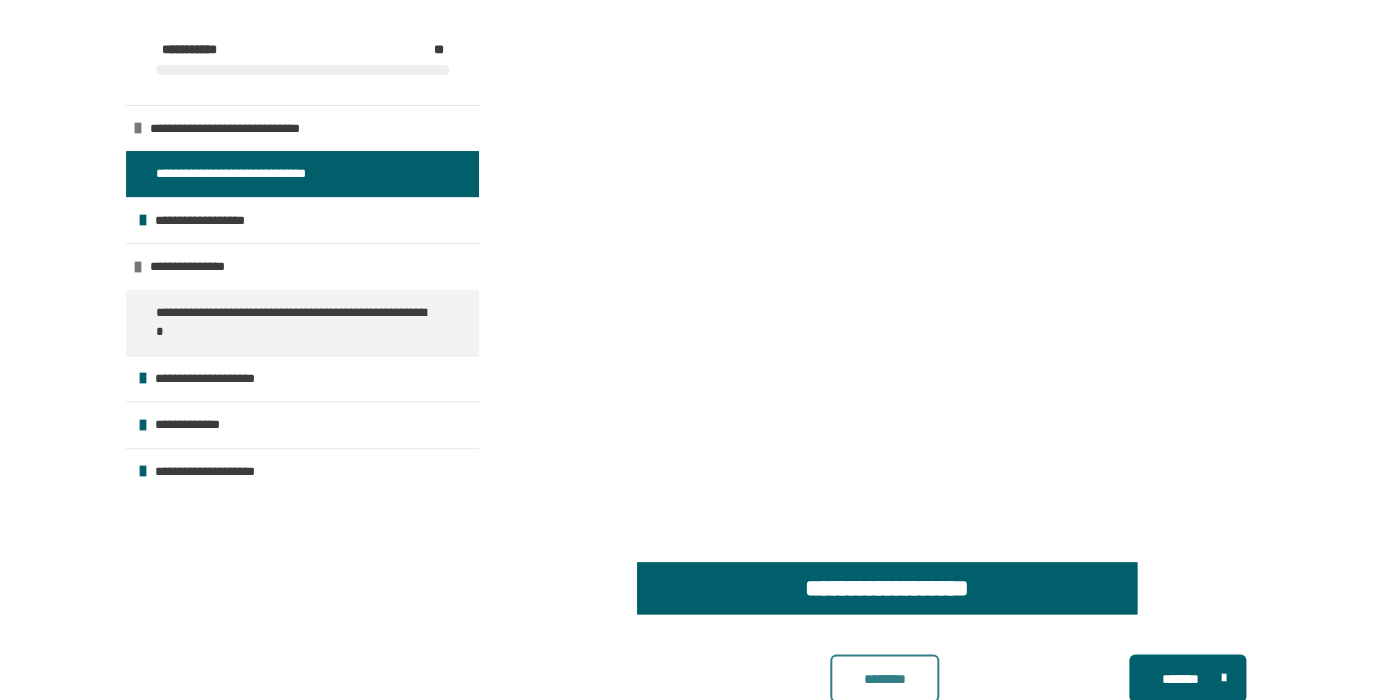 click on "********" at bounding box center [884, 678] 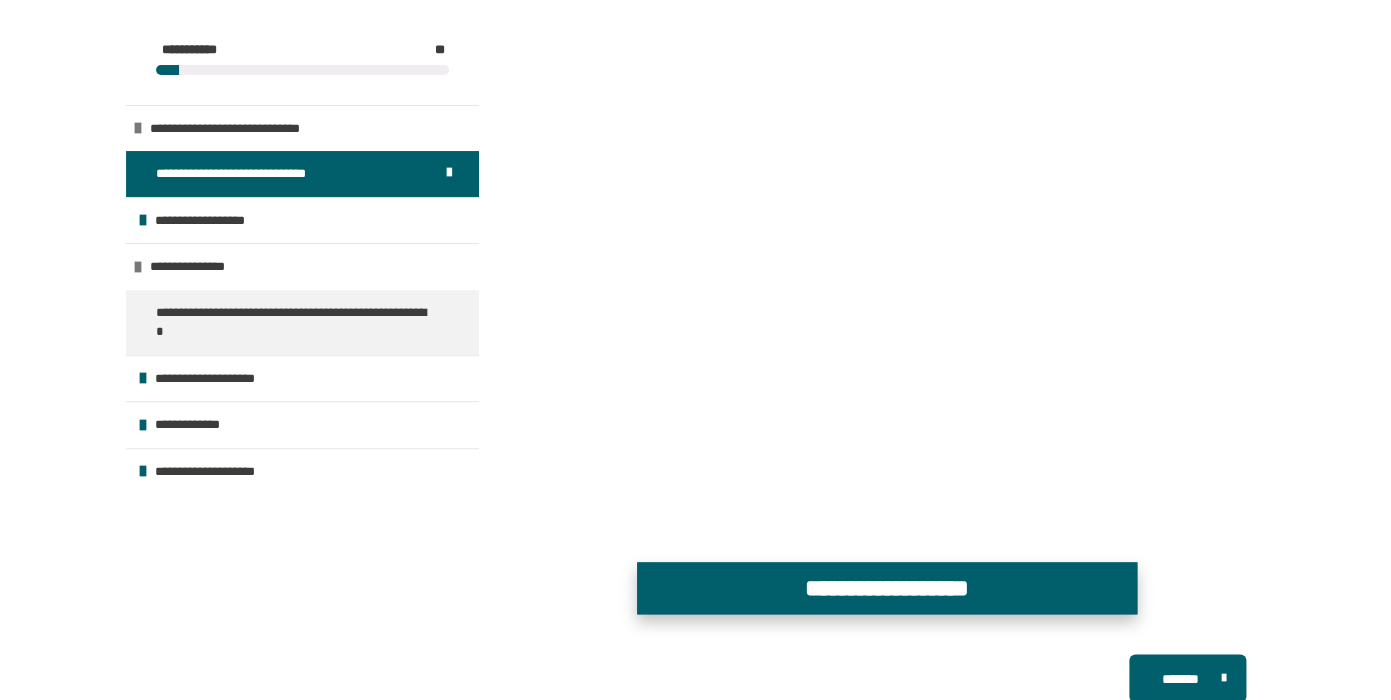 scroll, scrollTop: 562, scrollLeft: 0, axis: vertical 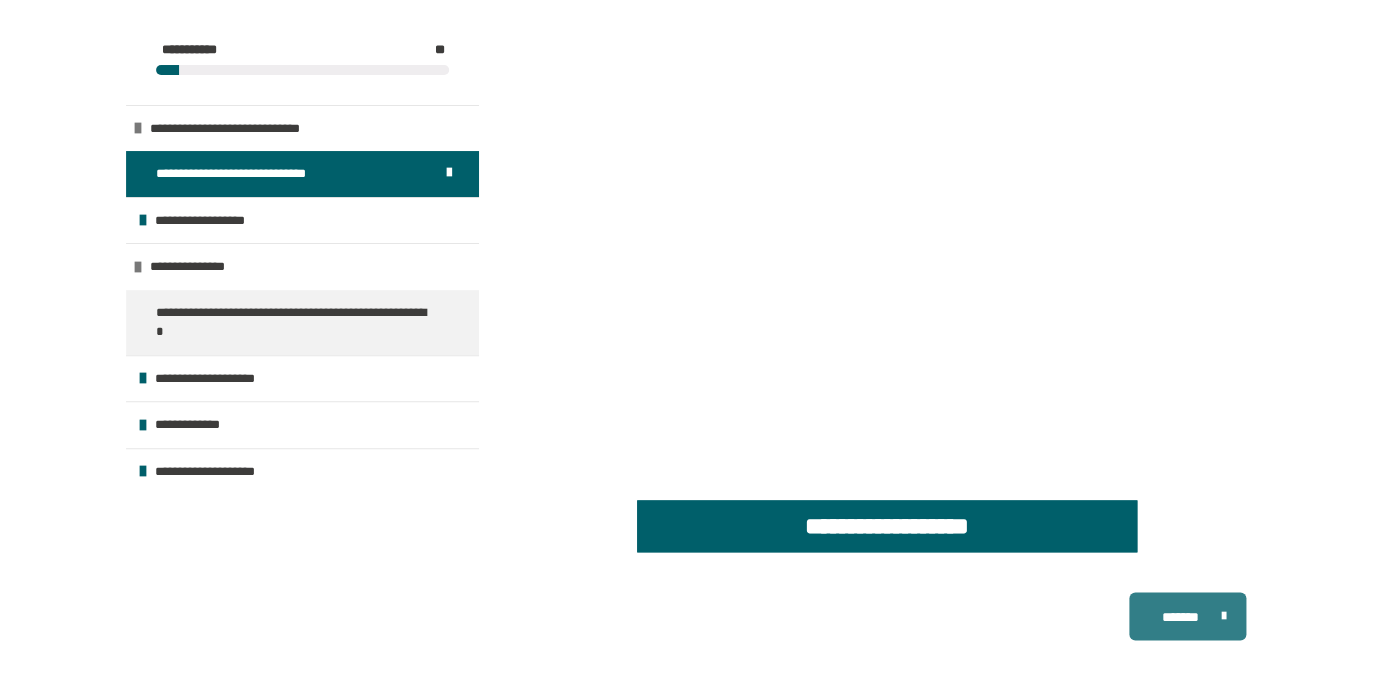 click on "*******" at bounding box center [1180, 617] 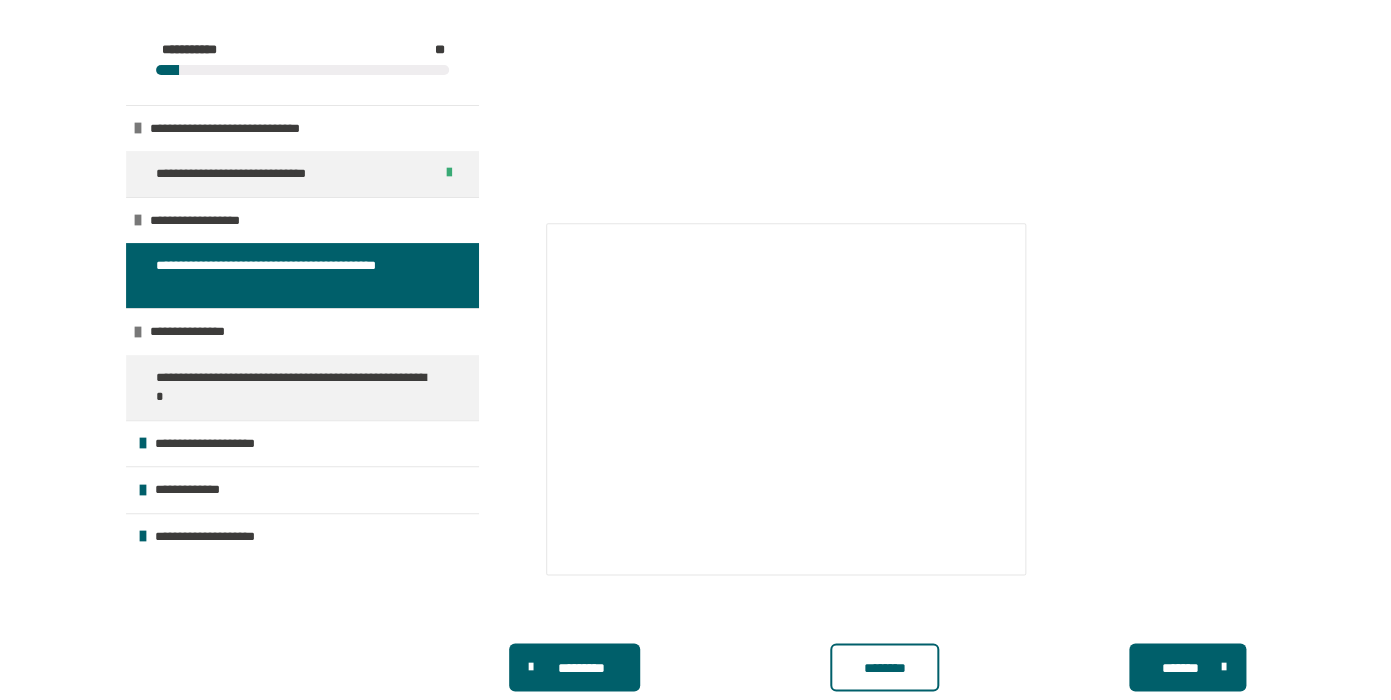scroll, scrollTop: 726, scrollLeft: 0, axis: vertical 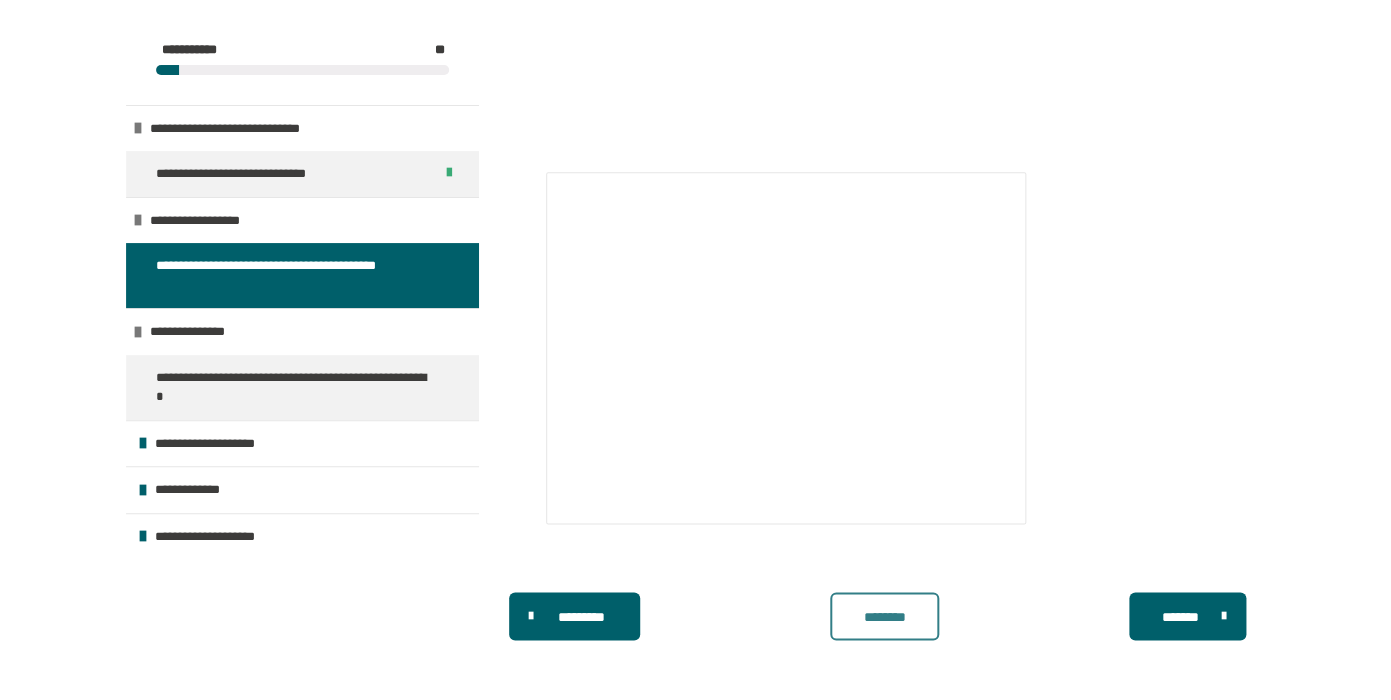 click on "********" at bounding box center [884, 617] 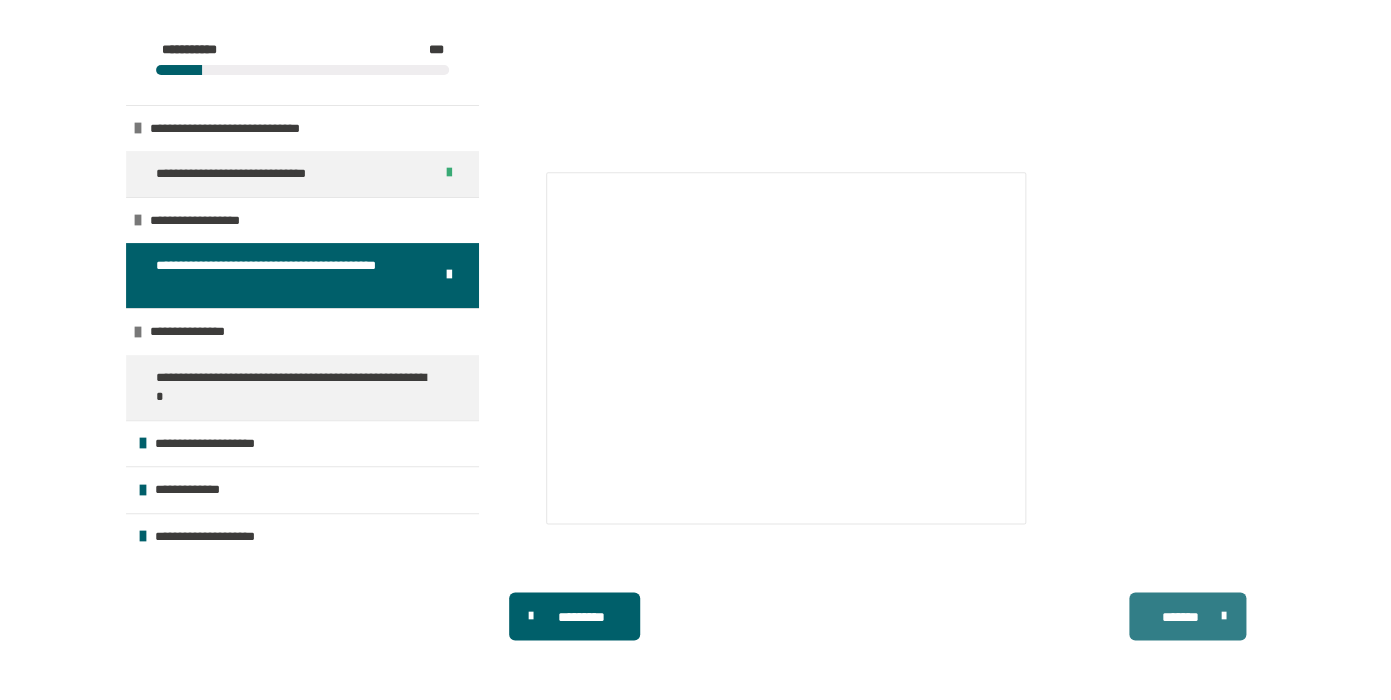 click on "*******" at bounding box center (1187, 616) 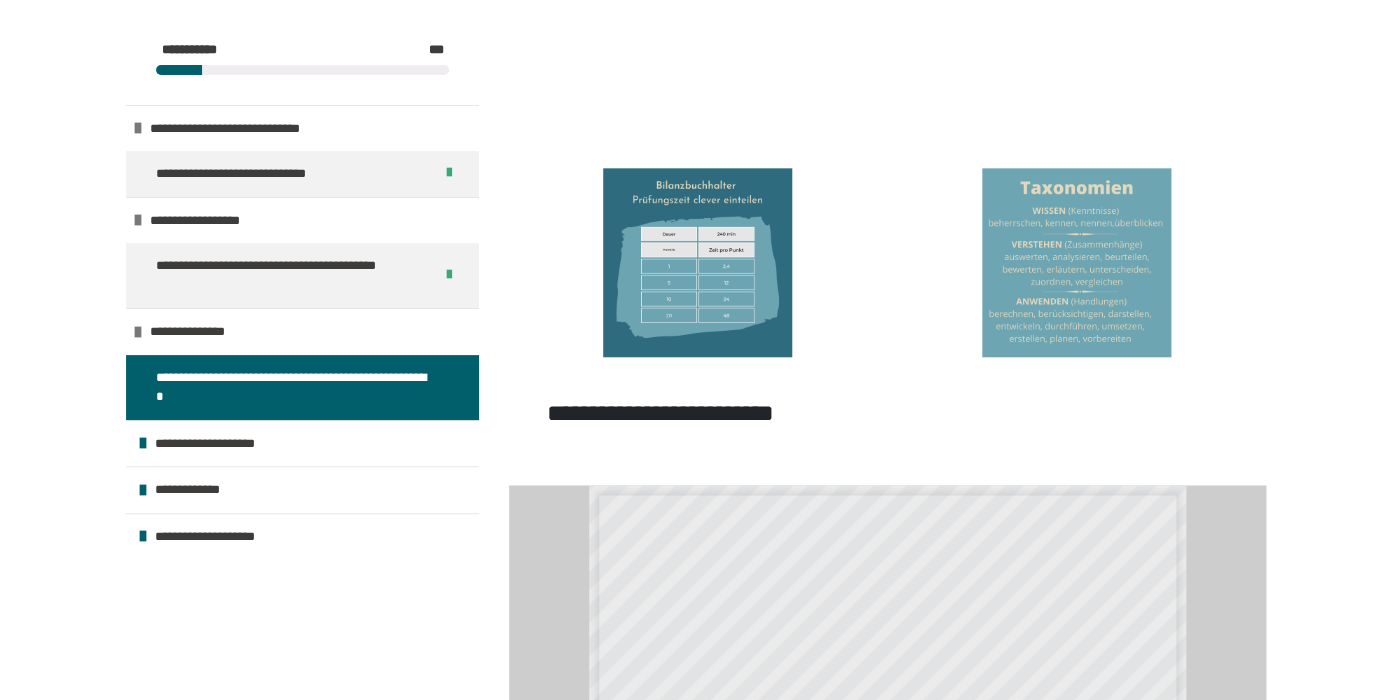 scroll, scrollTop: 786, scrollLeft: 0, axis: vertical 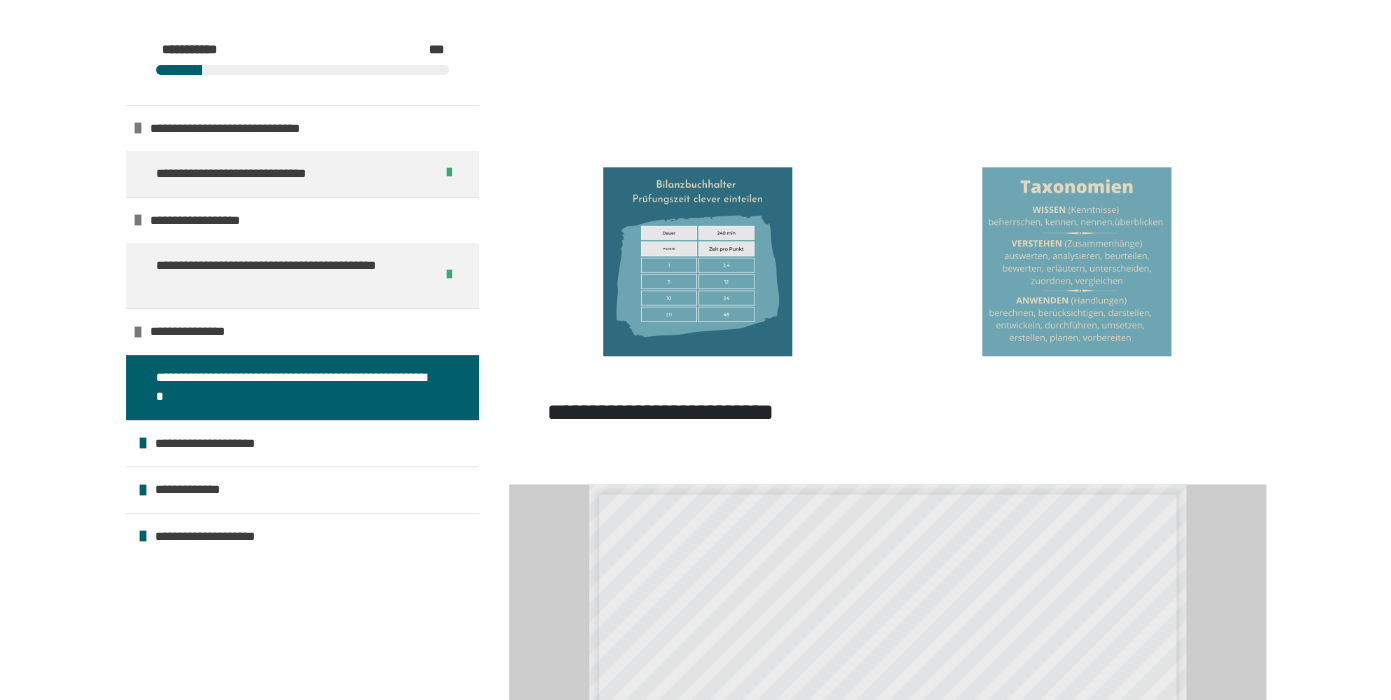 click at bounding box center [697, 261] 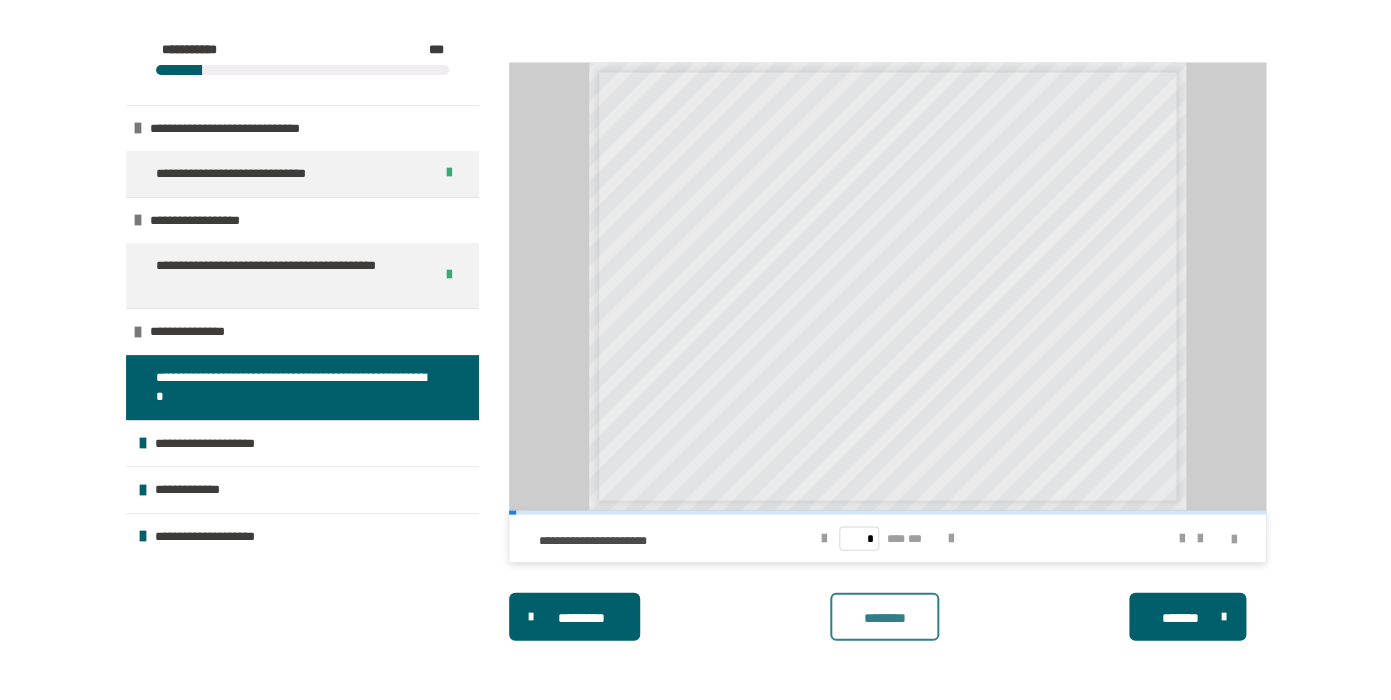 click on "********" at bounding box center [884, 617] 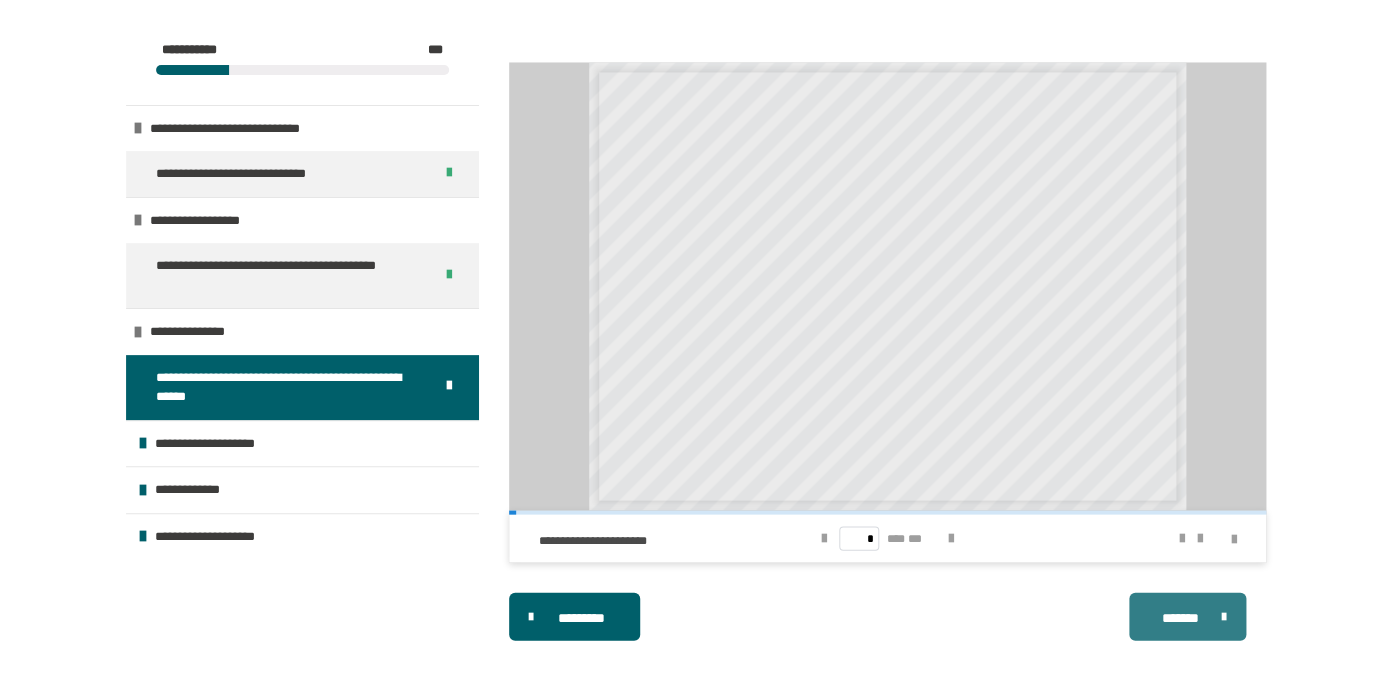 click on "*******" at bounding box center (1180, 617) 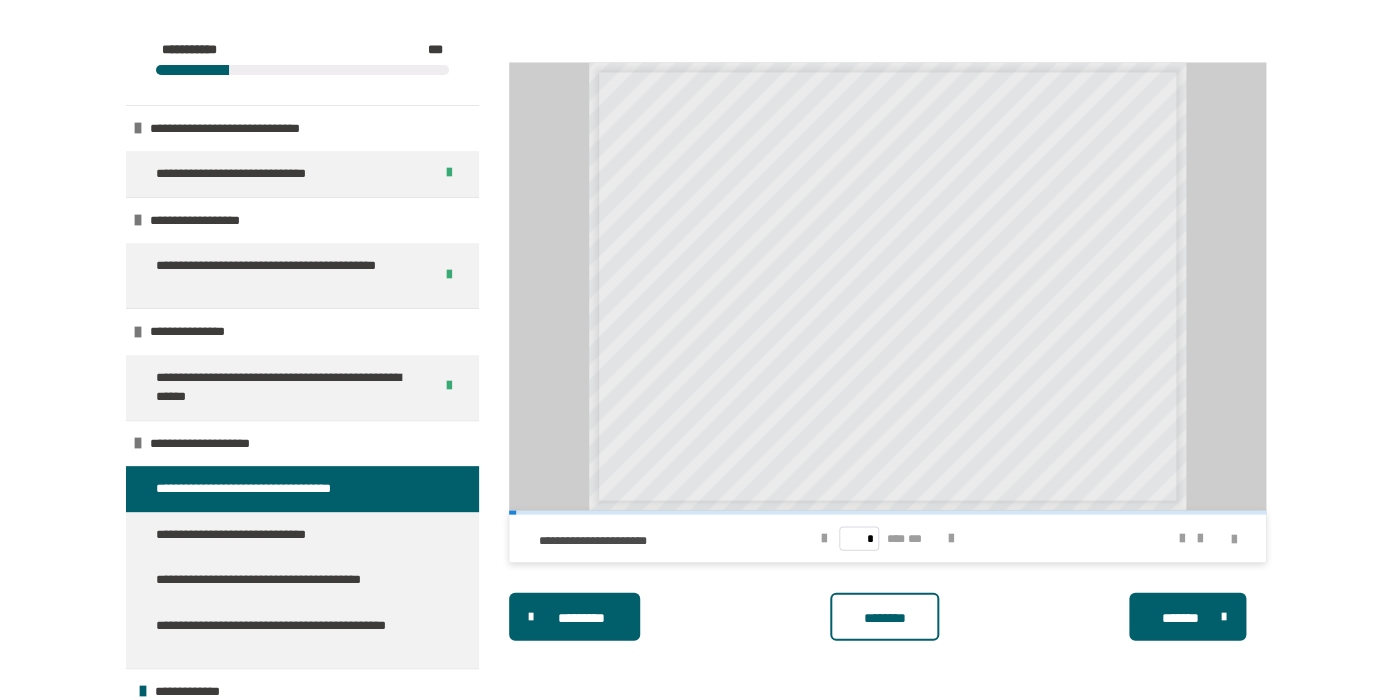 scroll, scrollTop: 431, scrollLeft: 0, axis: vertical 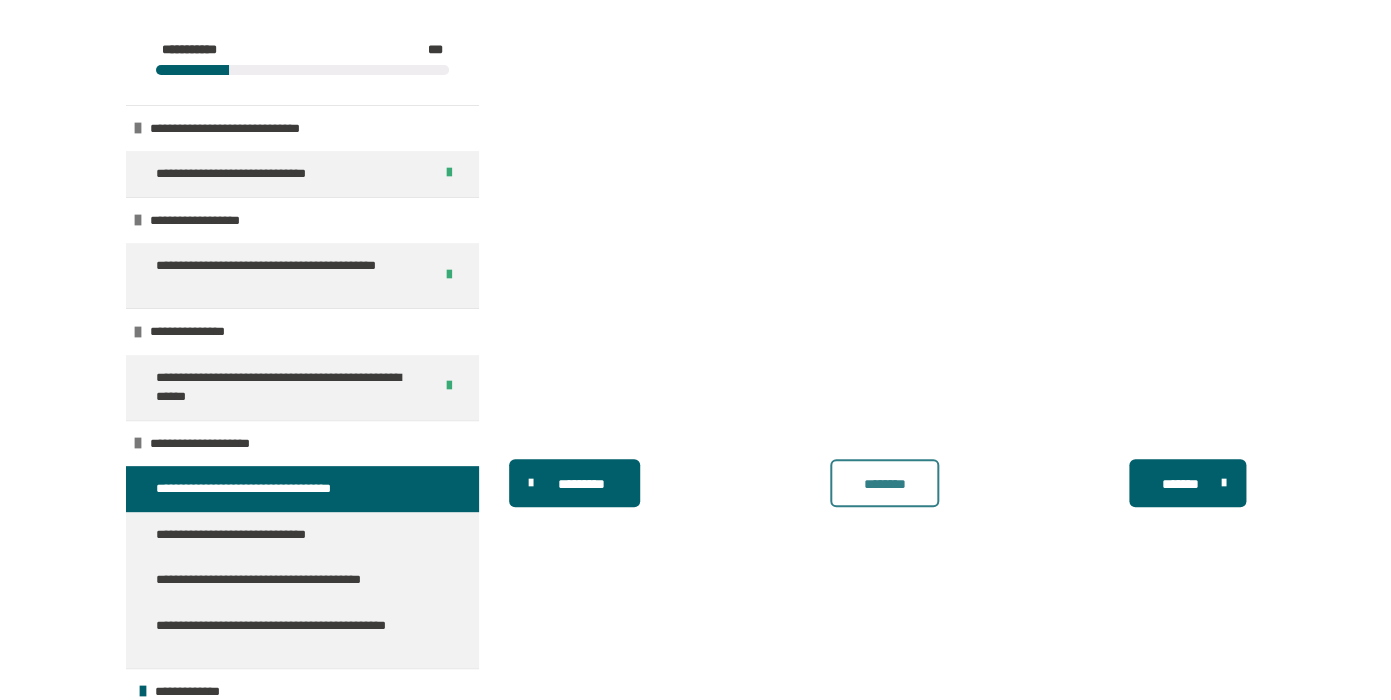 click on "********" at bounding box center [884, 484] 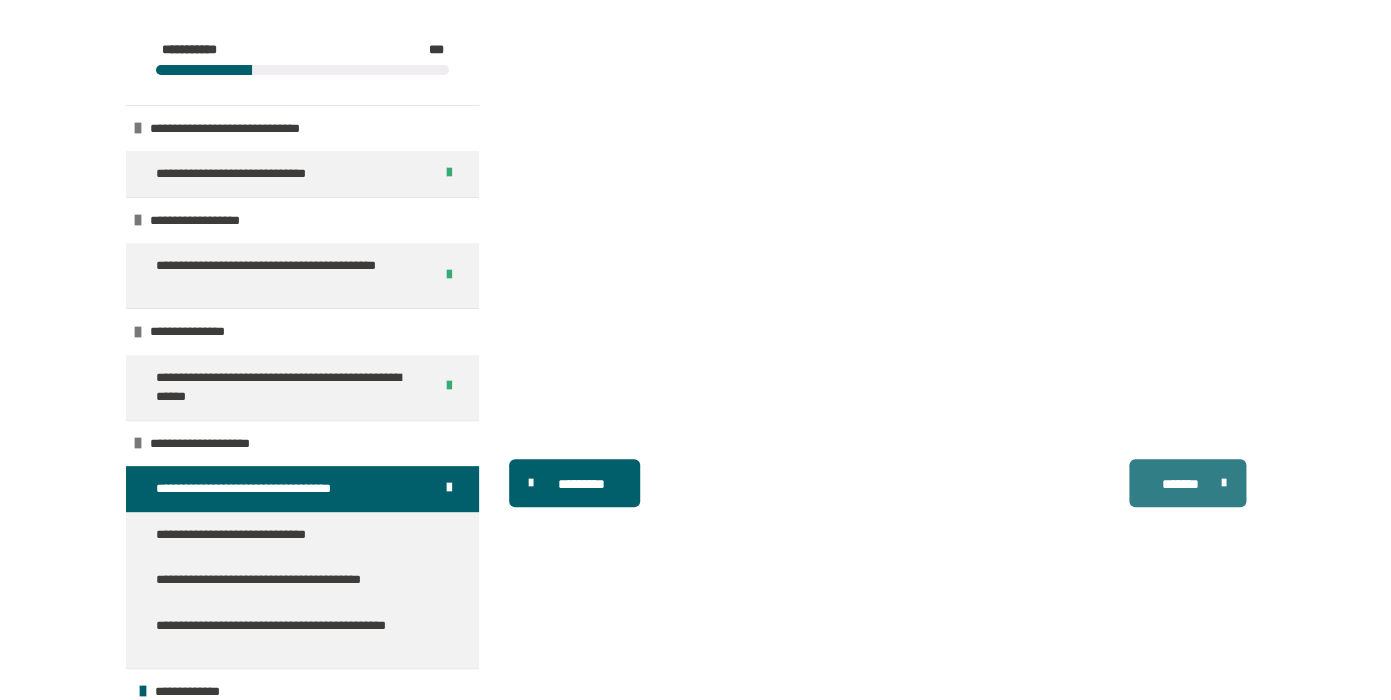click at bounding box center [1219, 483] 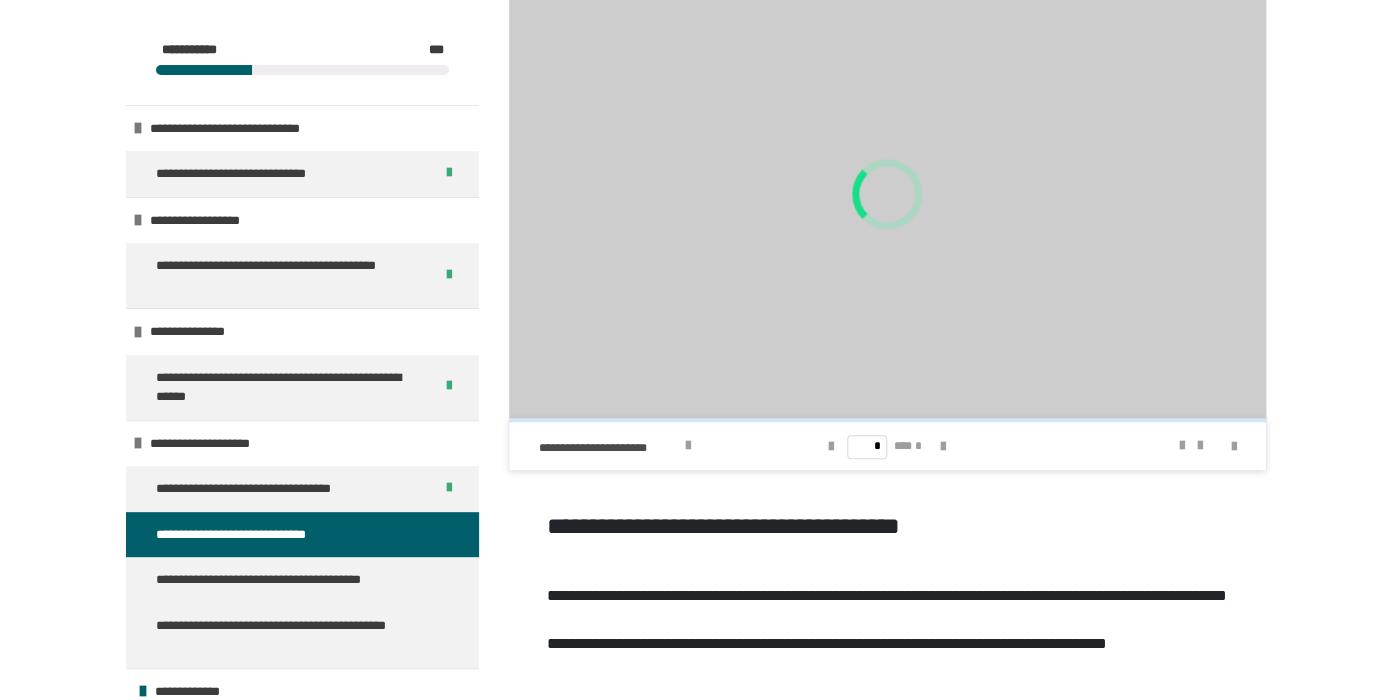 click on "**********" at bounding box center (886, 526) 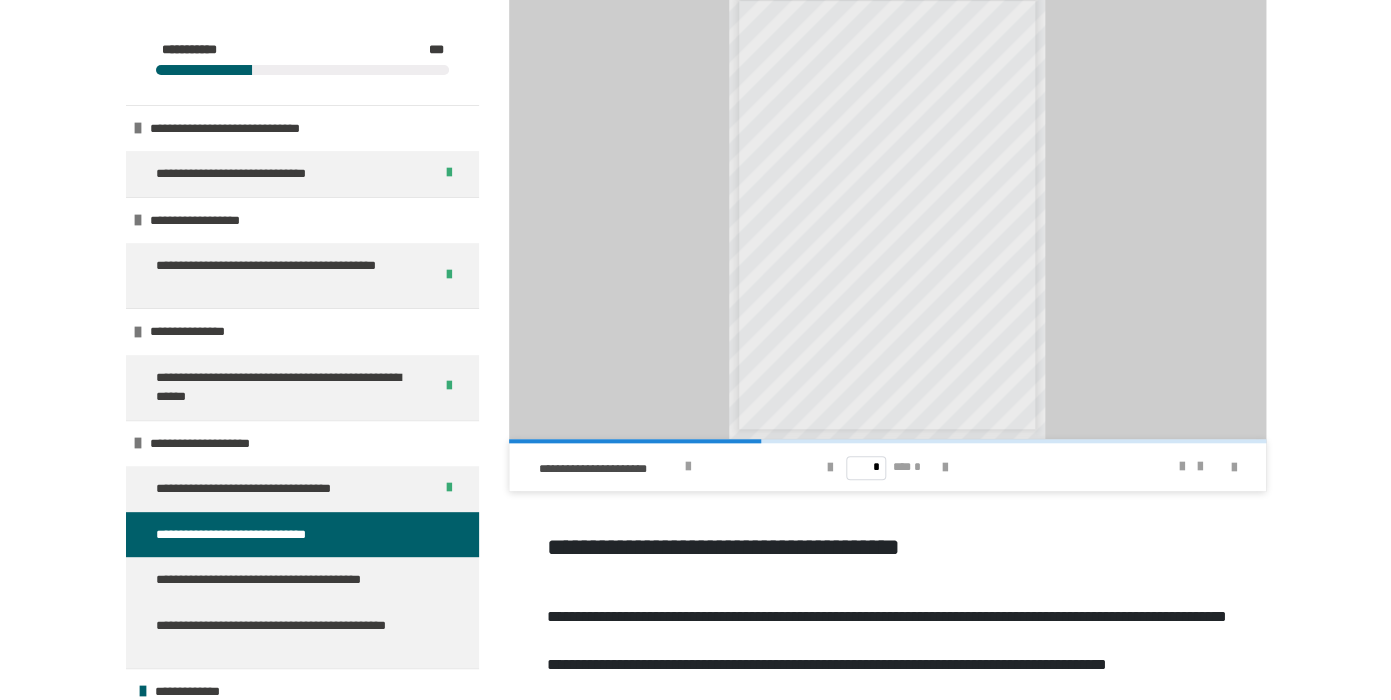scroll, scrollTop: 411, scrollLeft: 0, axis: vertical 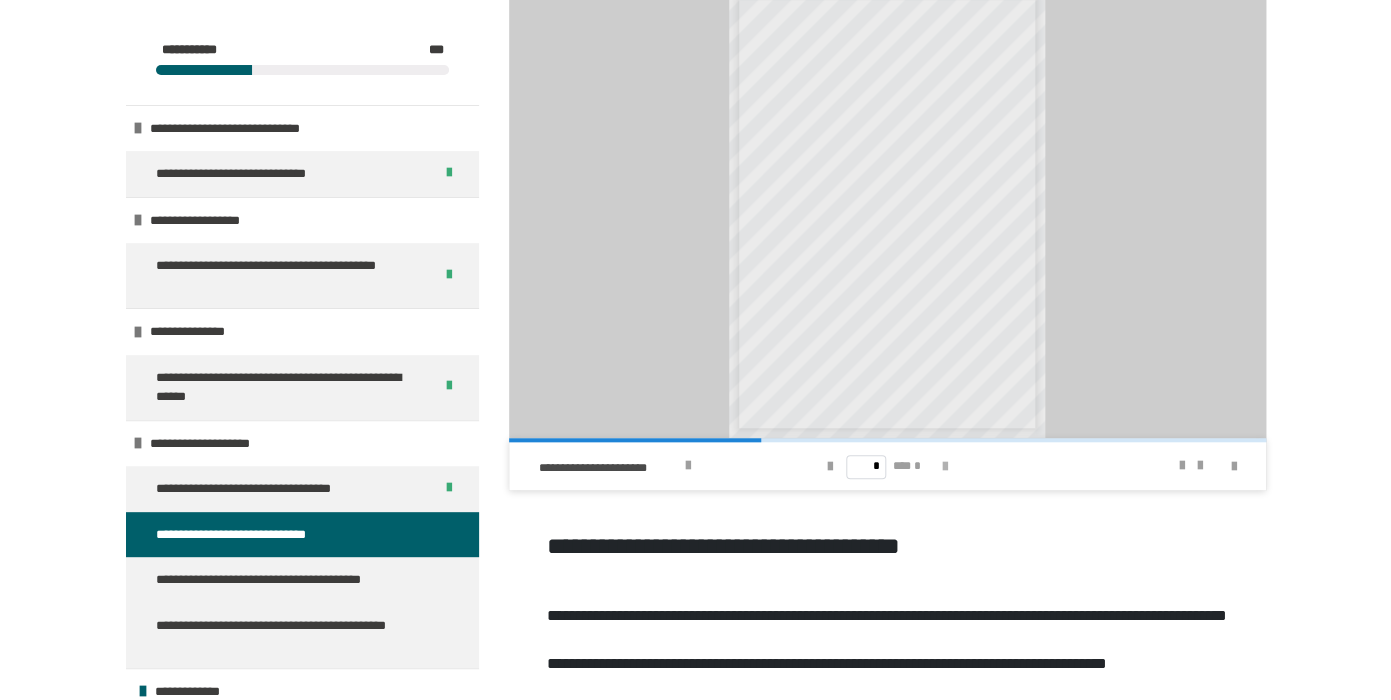 click at bounding box center [944, 467] 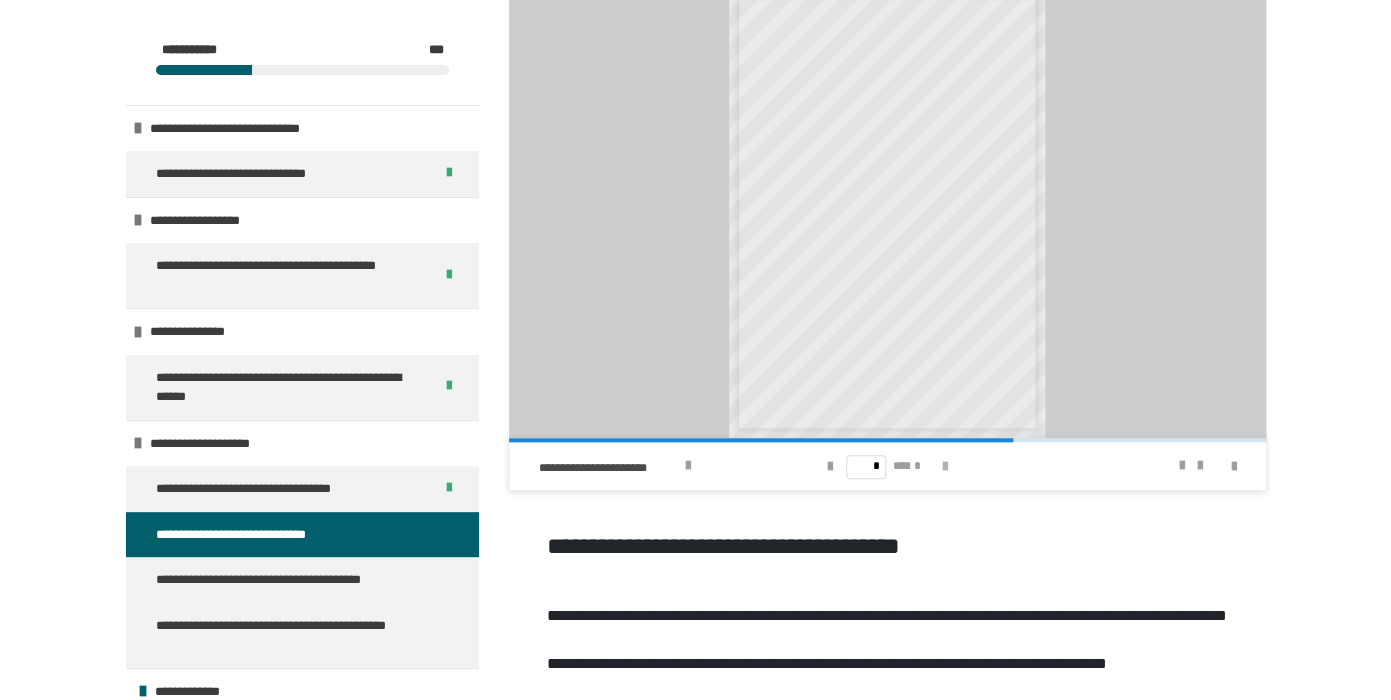 click at bounding box center (944, 467) 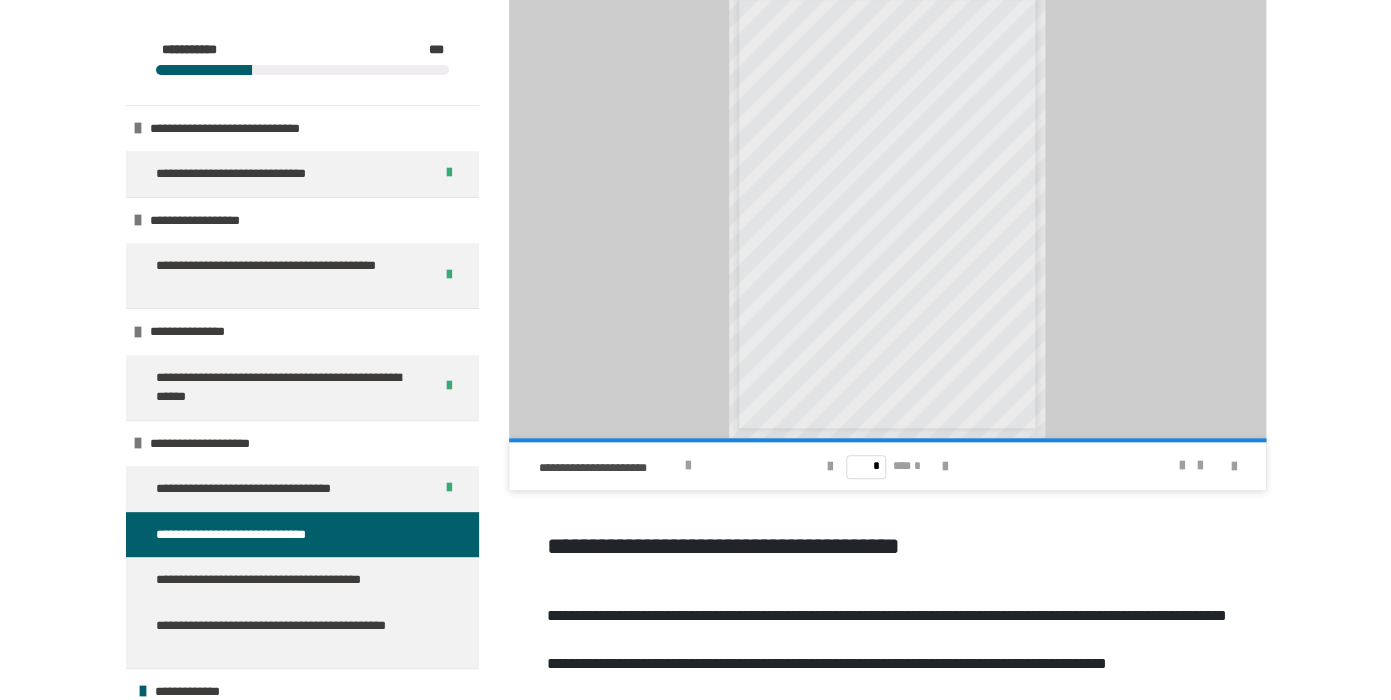 click on "* *** *" at bounding box center [887, 466] 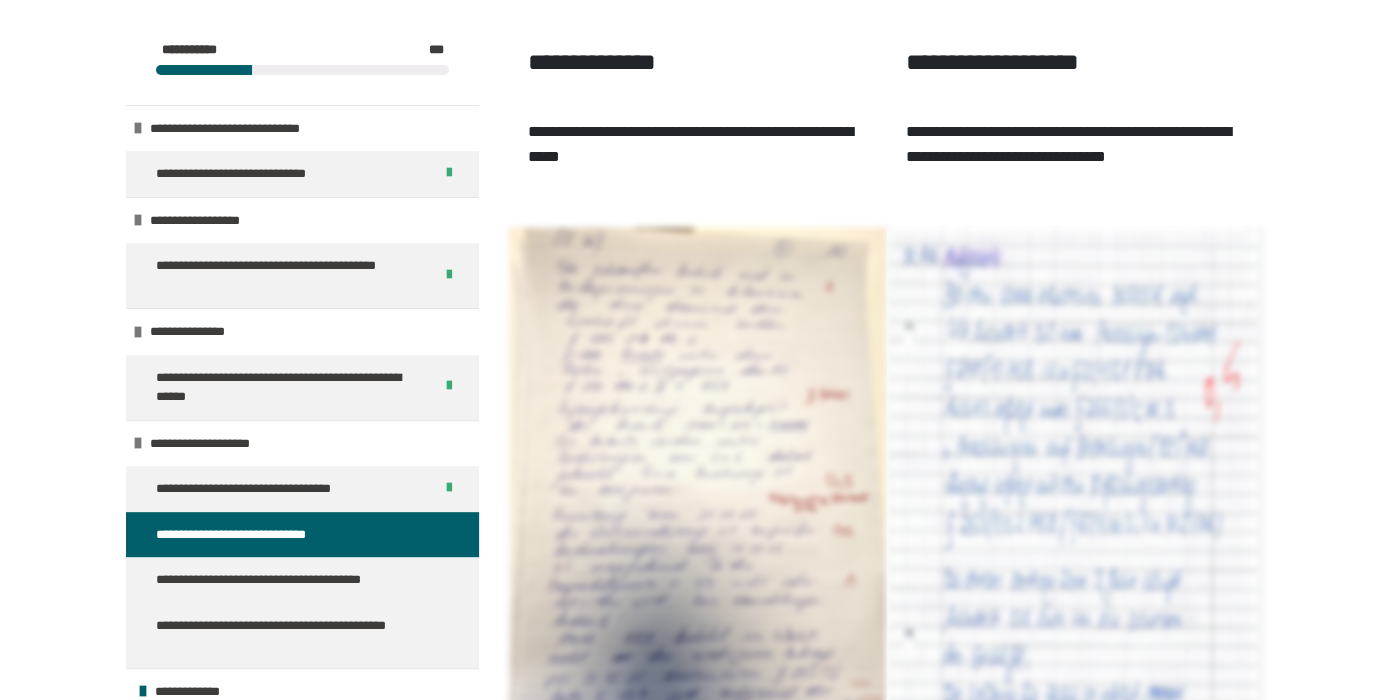 scroll, scrollTop: 1401, scrollLeft: 0, axis: vertical 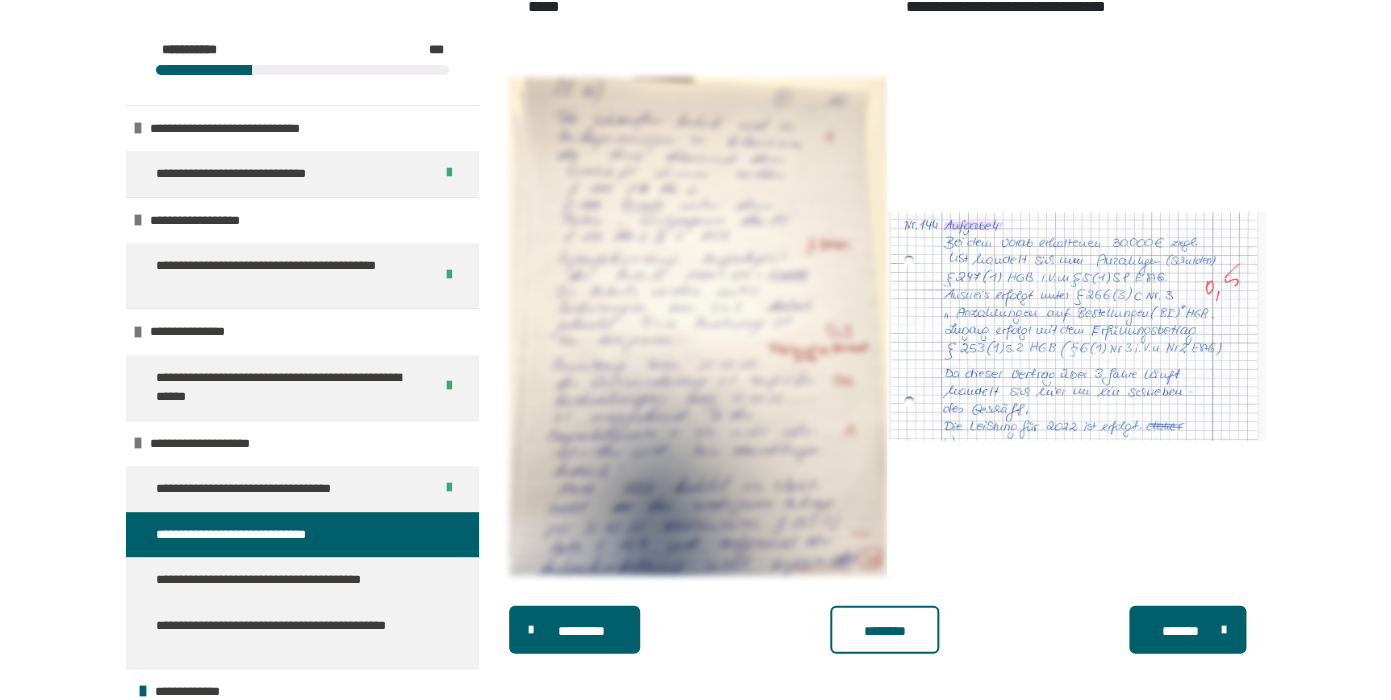 click at bounding box center [698, 327] 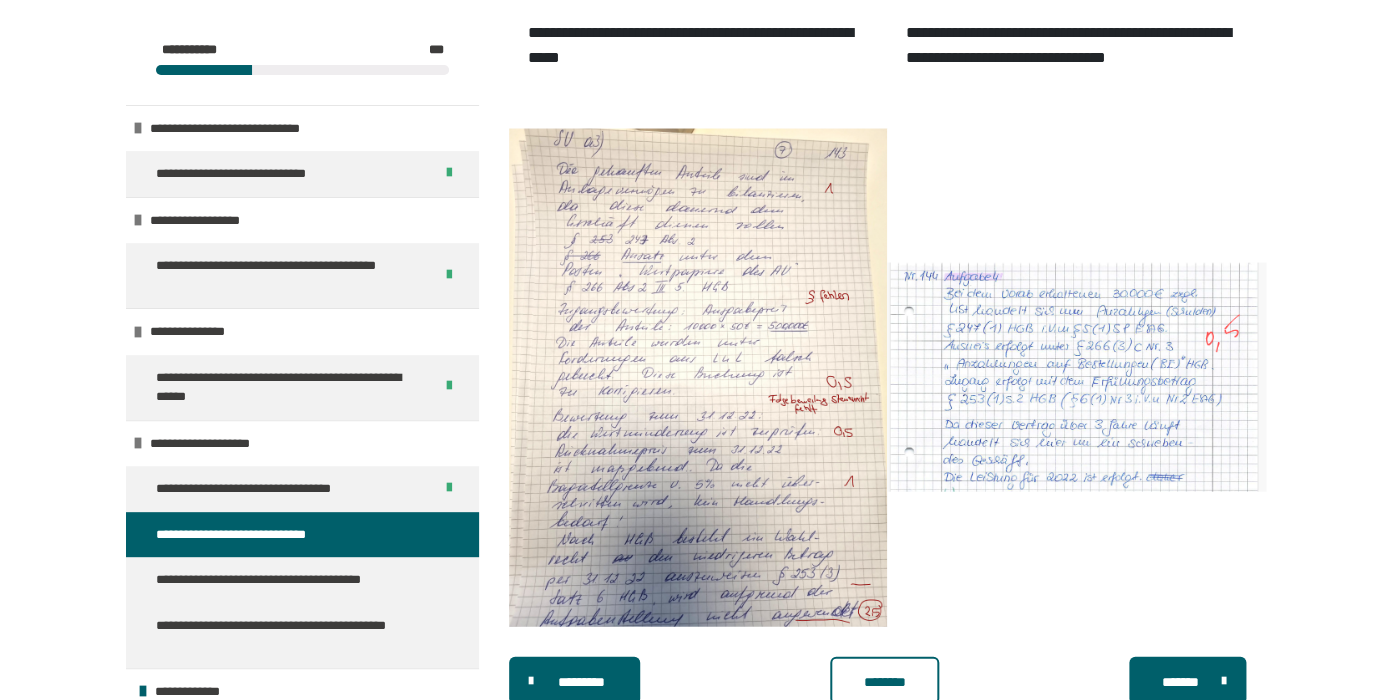 scroll, scrollTop: 1415, scrollLeft: 0, axis: vertical 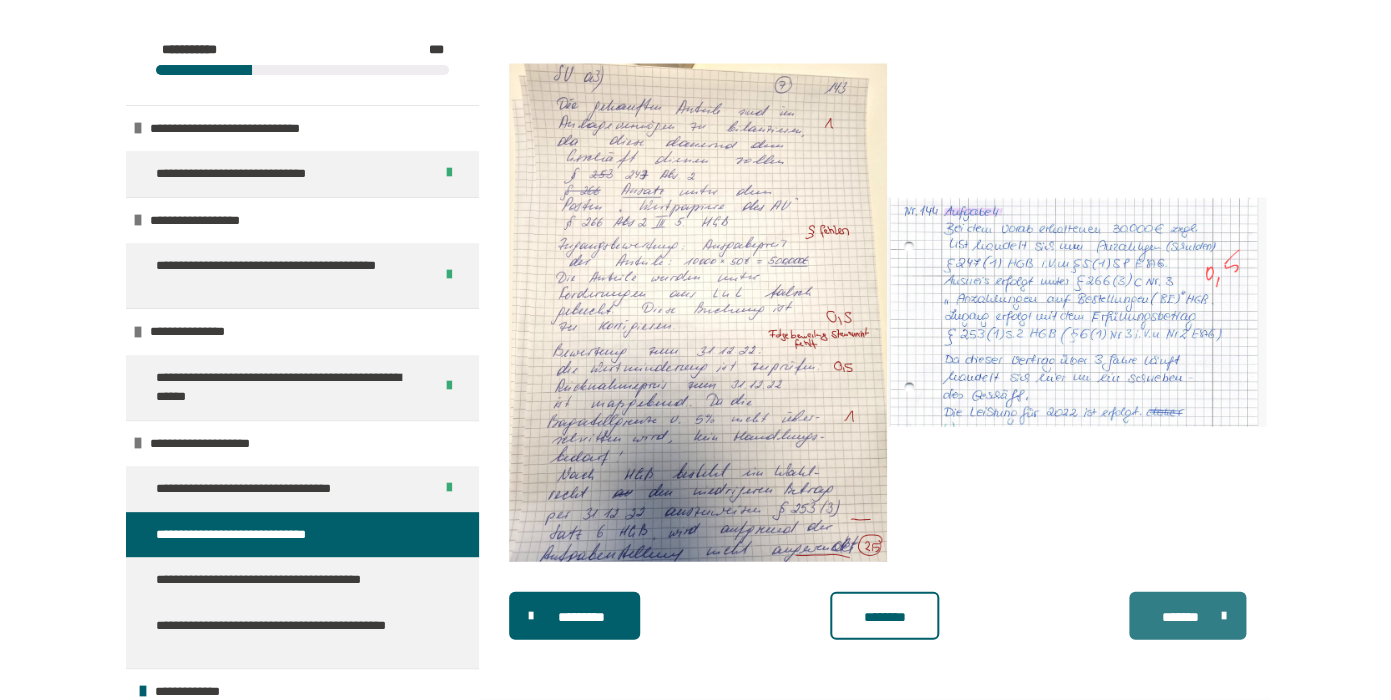 click on "*******" at bounding box center [1187, 616] 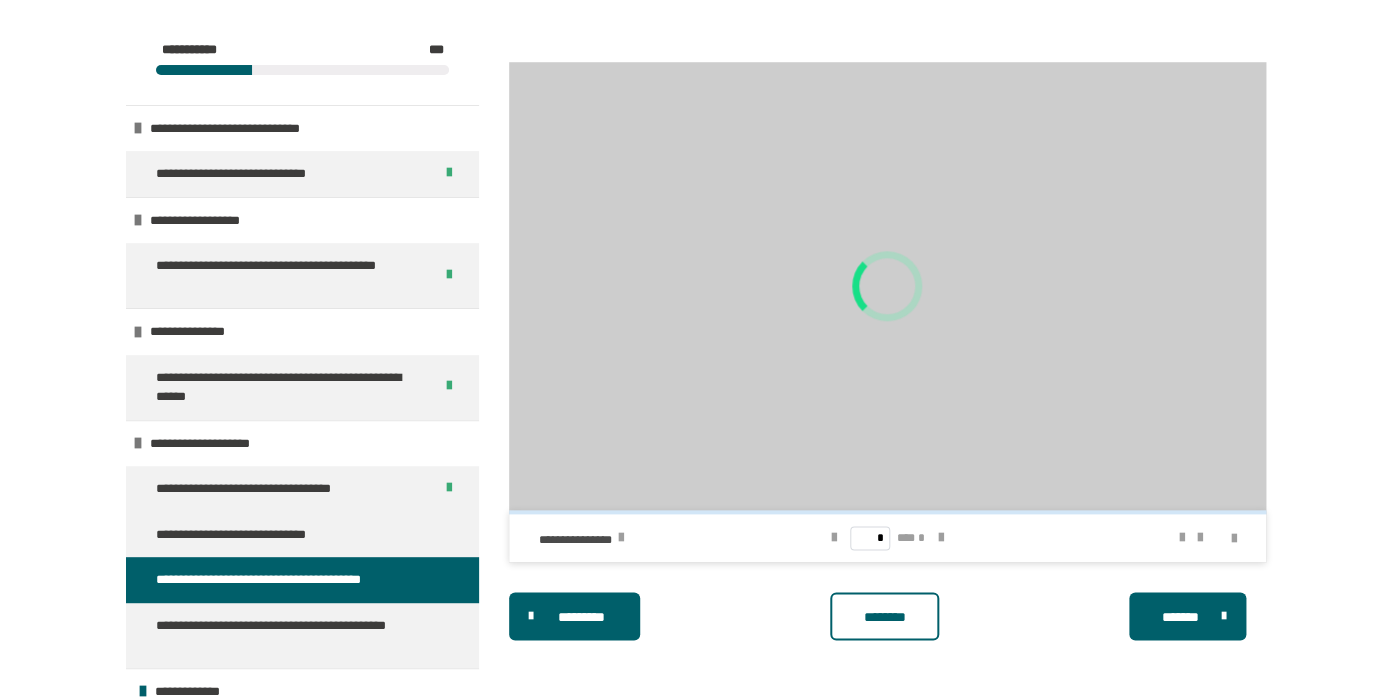 scroll, scrollTop: 603, scrollLeft: 0, axis: vertical 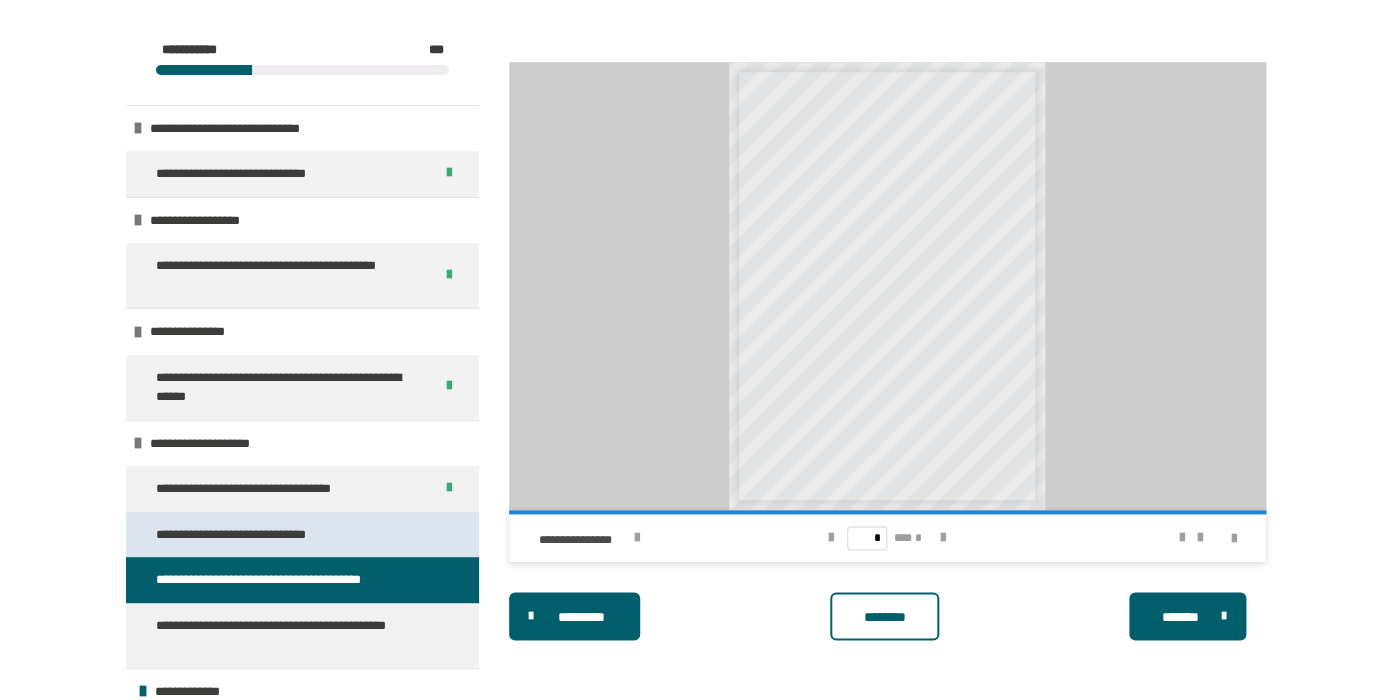 click on "**********" at bounding box center (302, 535) 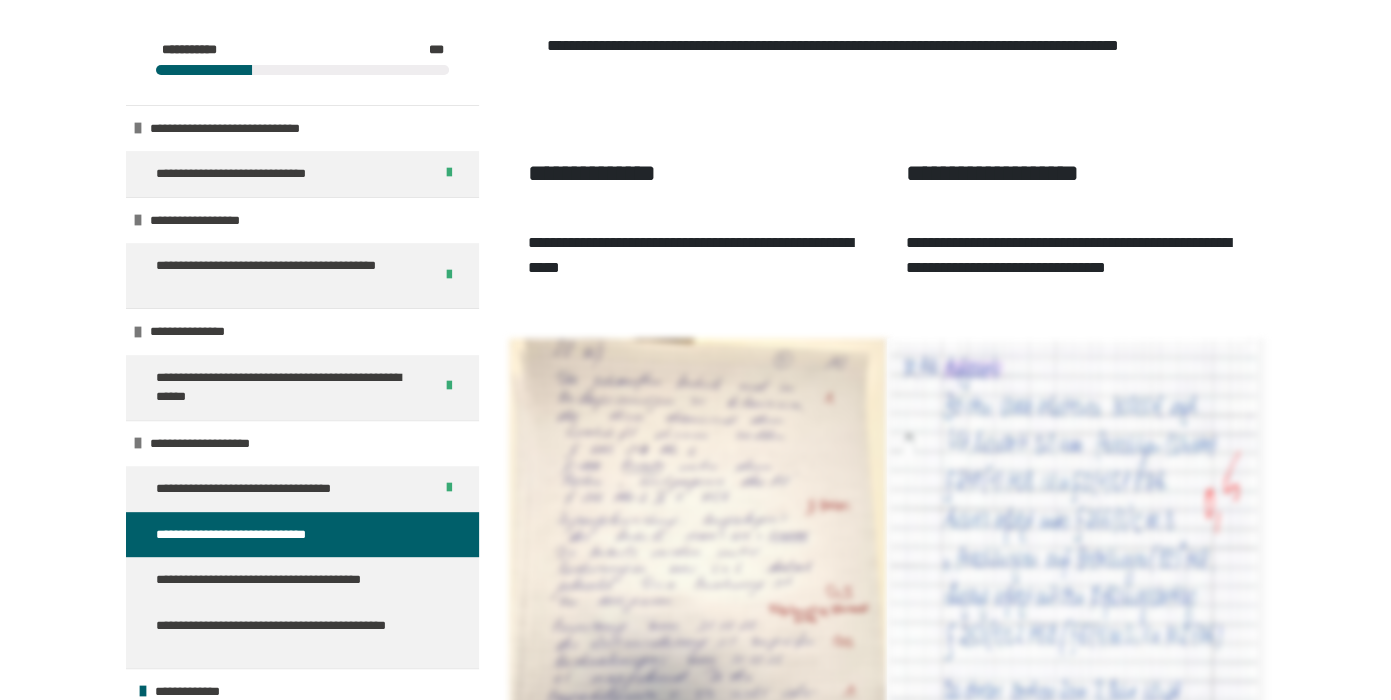 scroll, scrollTop: 1415, scrollLeft: 0, axis: vertical 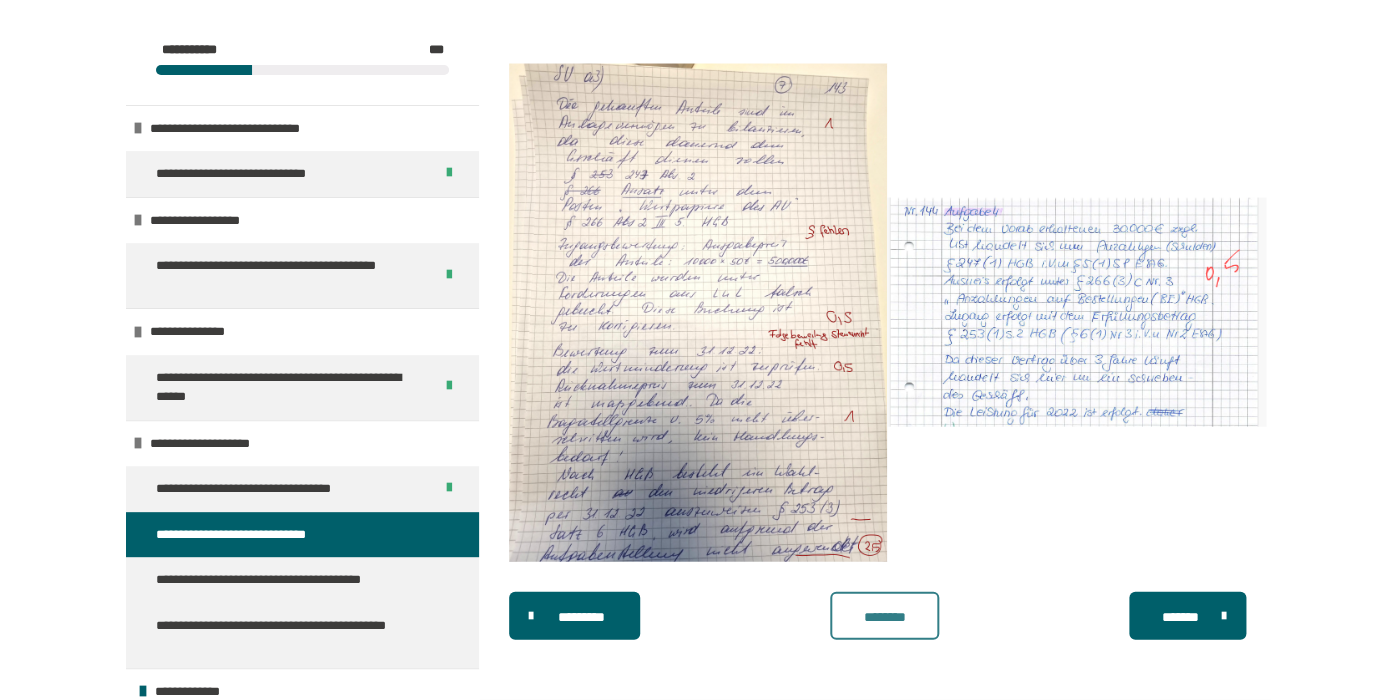 click on "********" at bounding box center (884, 616) 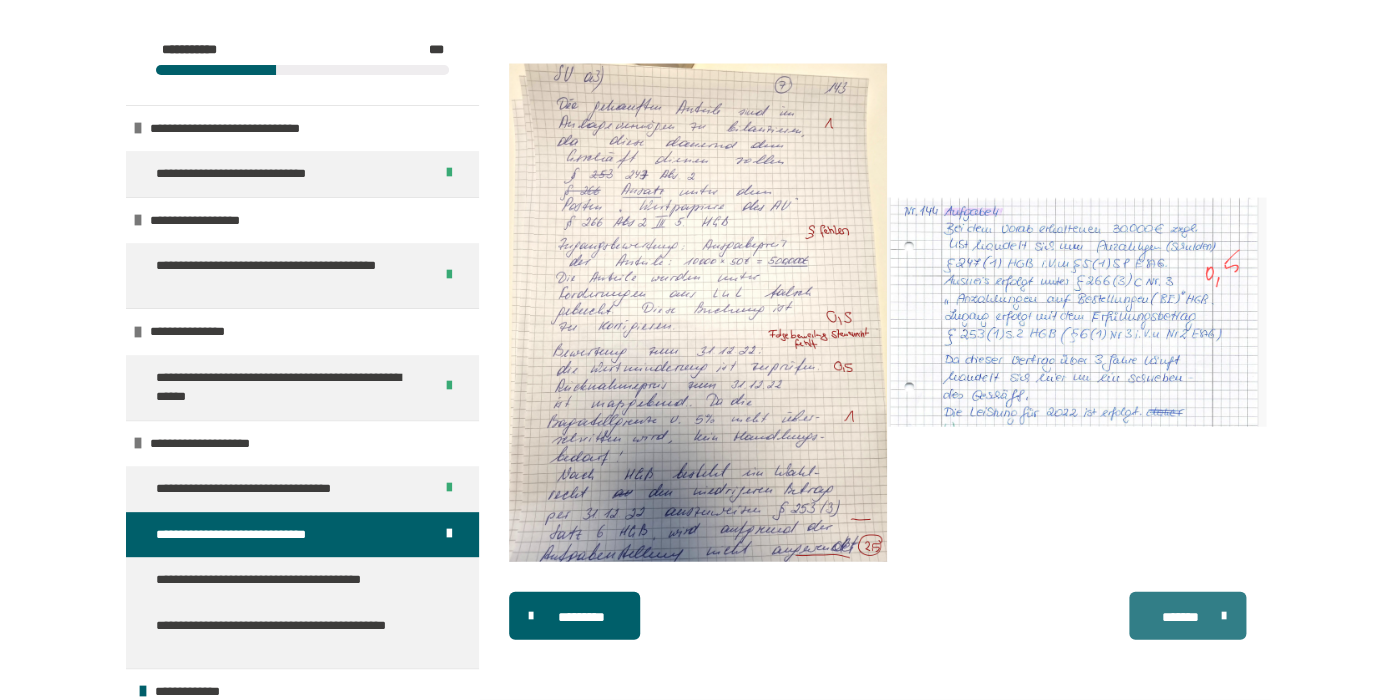 click on "*******" at bounding box center (1187, 616) 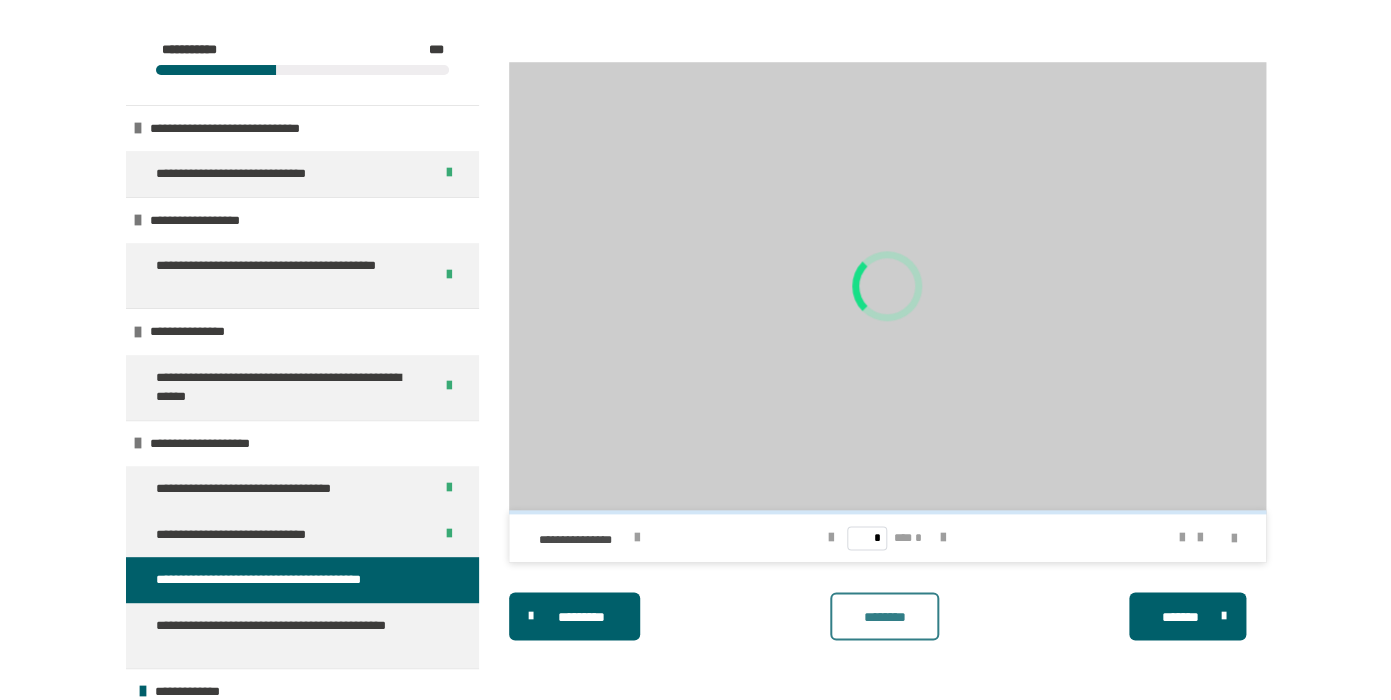scroll, scrollTop: 603, scrollLeft: 0, axis: vertical 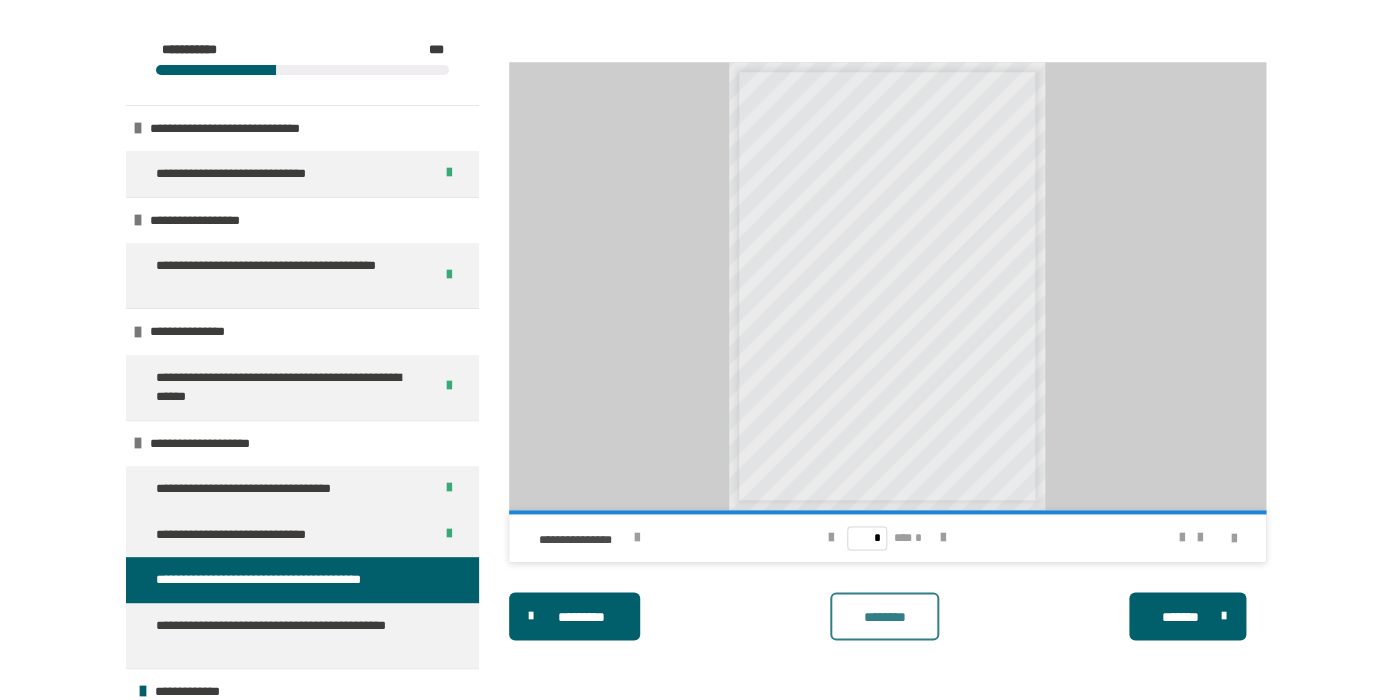 click on "********" at bounding box center (884, 616) 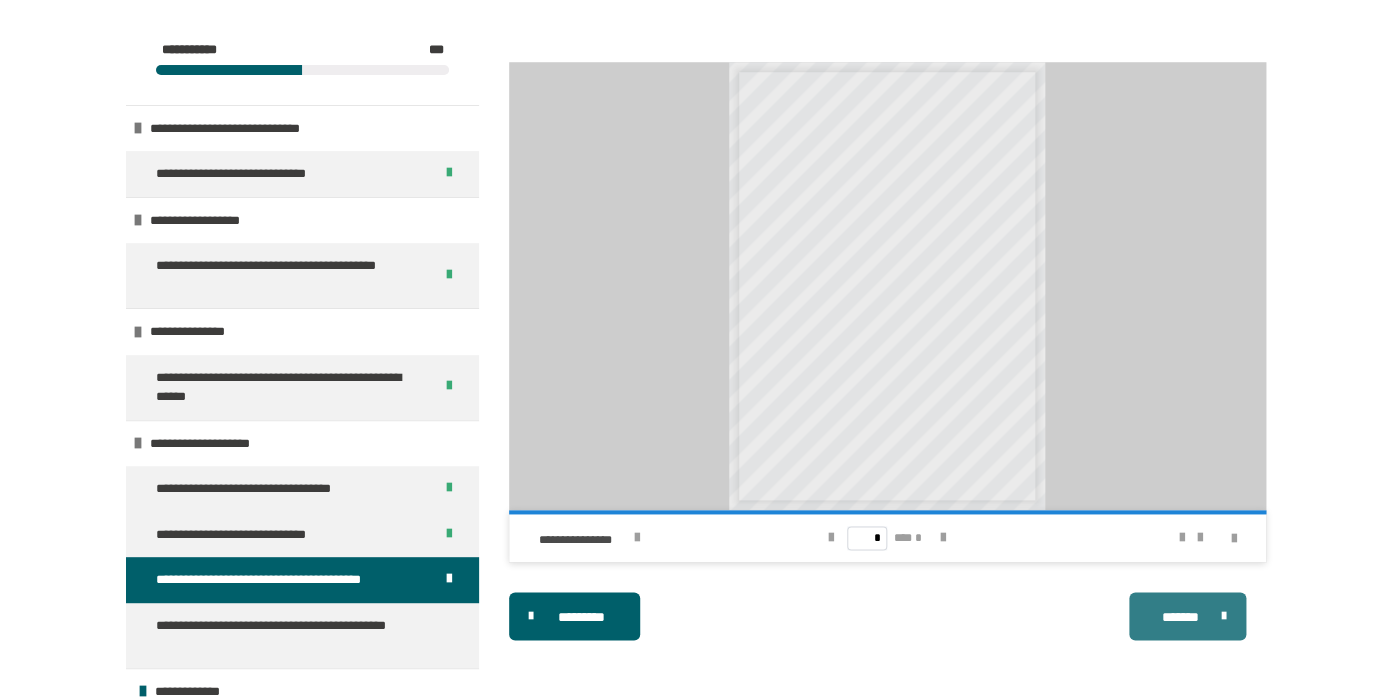 click at bounding box center (1219, 616) 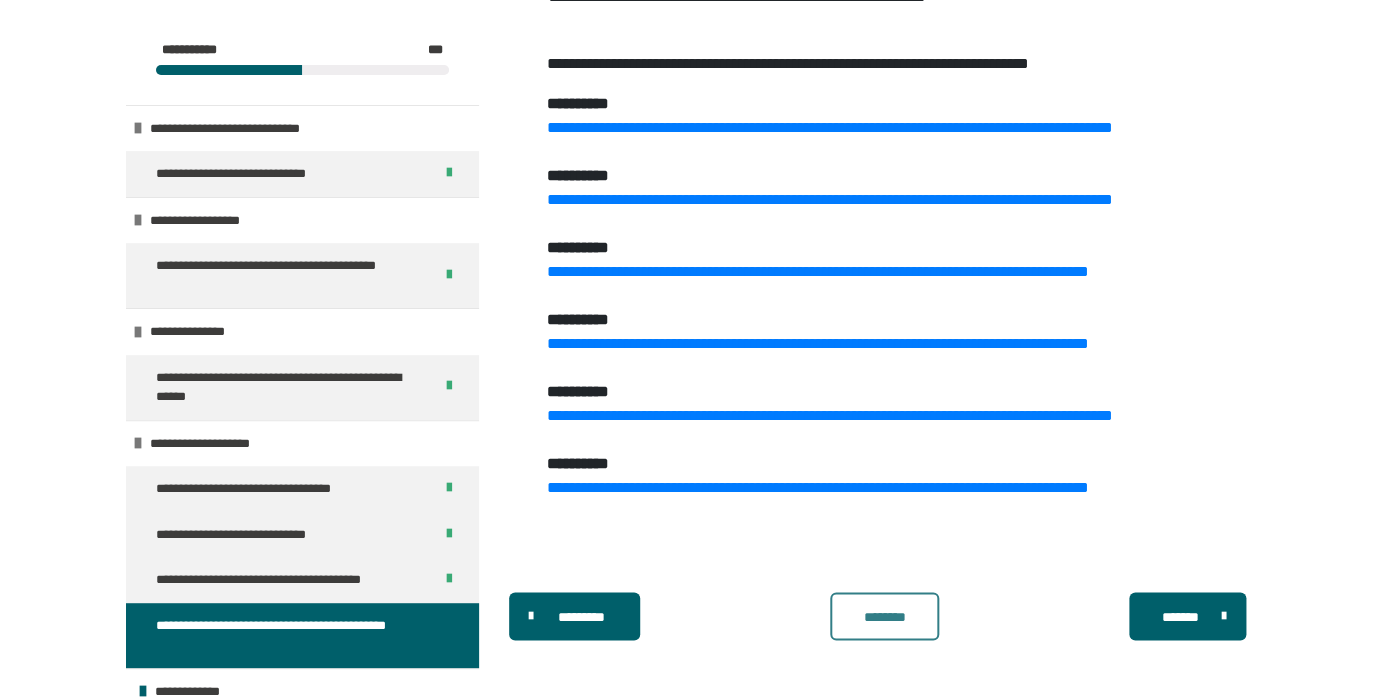 click on "********" at bounding box center (884, 617) 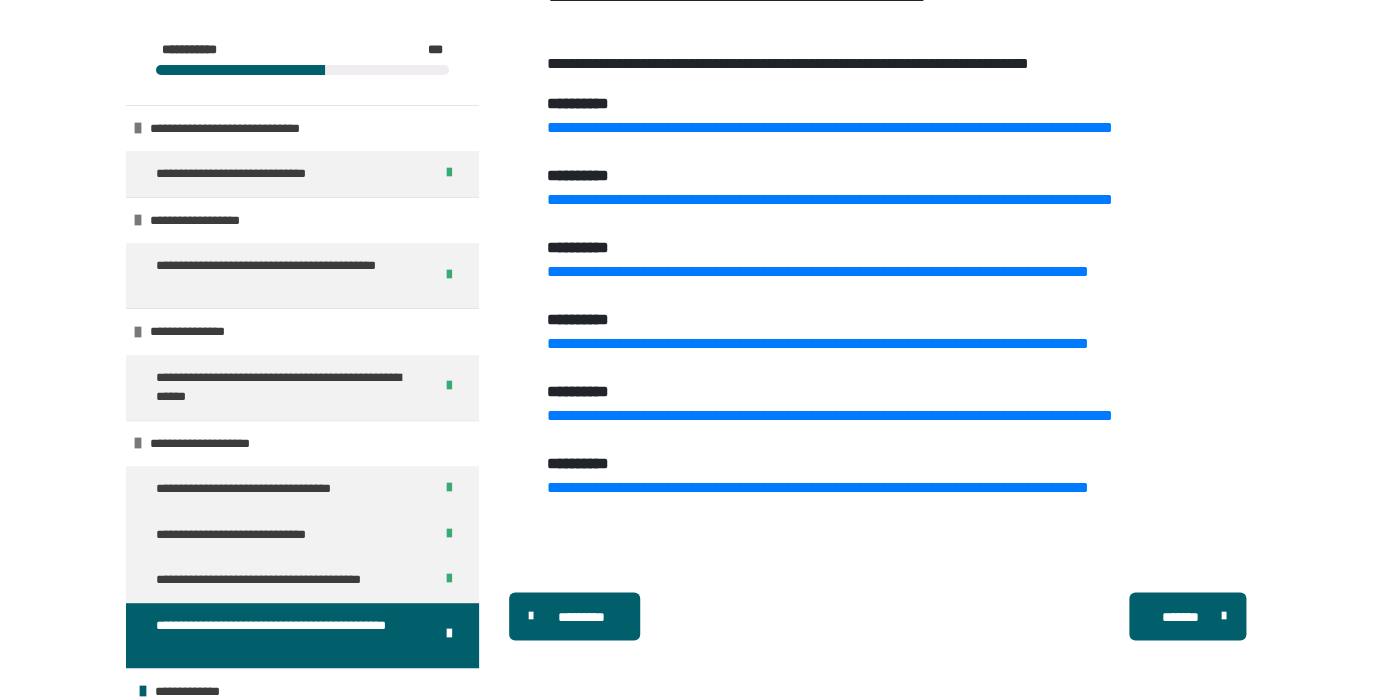 scroll, scrollTop: 607, scrollLeft: 0, axis: vertical 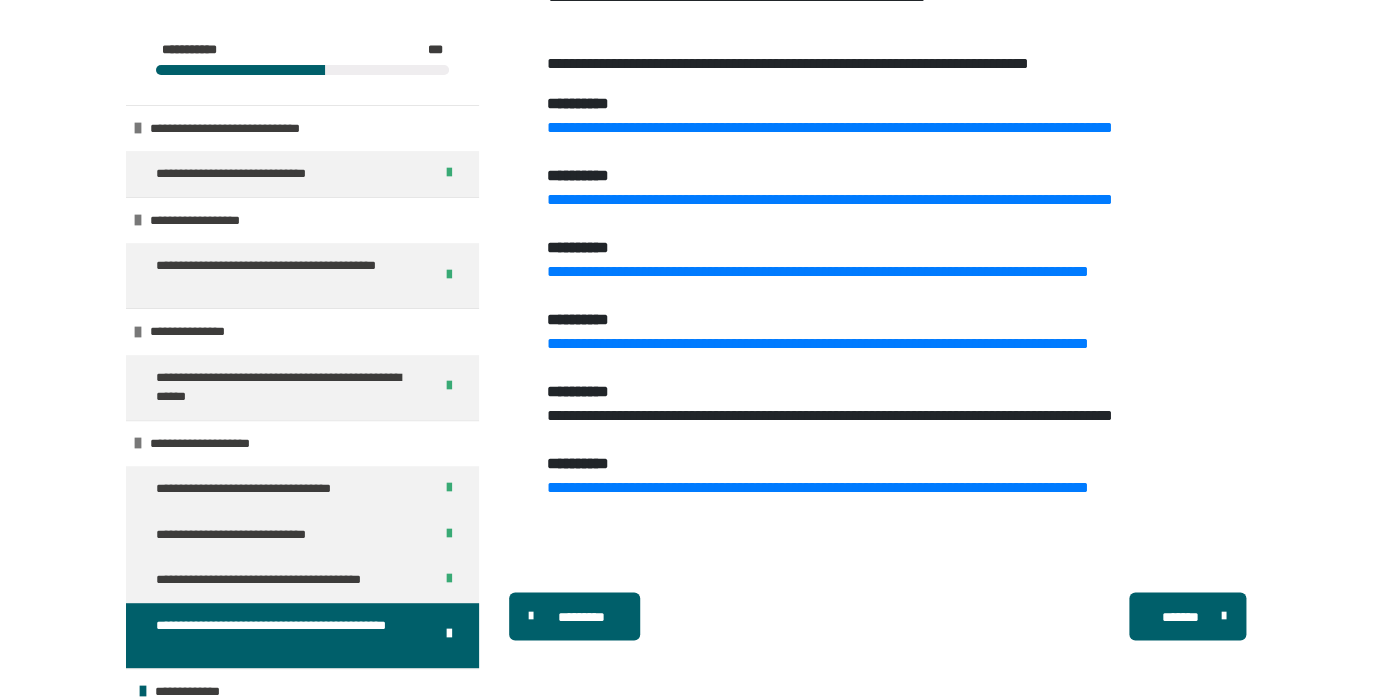 click on "**********" at bounding box center [829, 415] 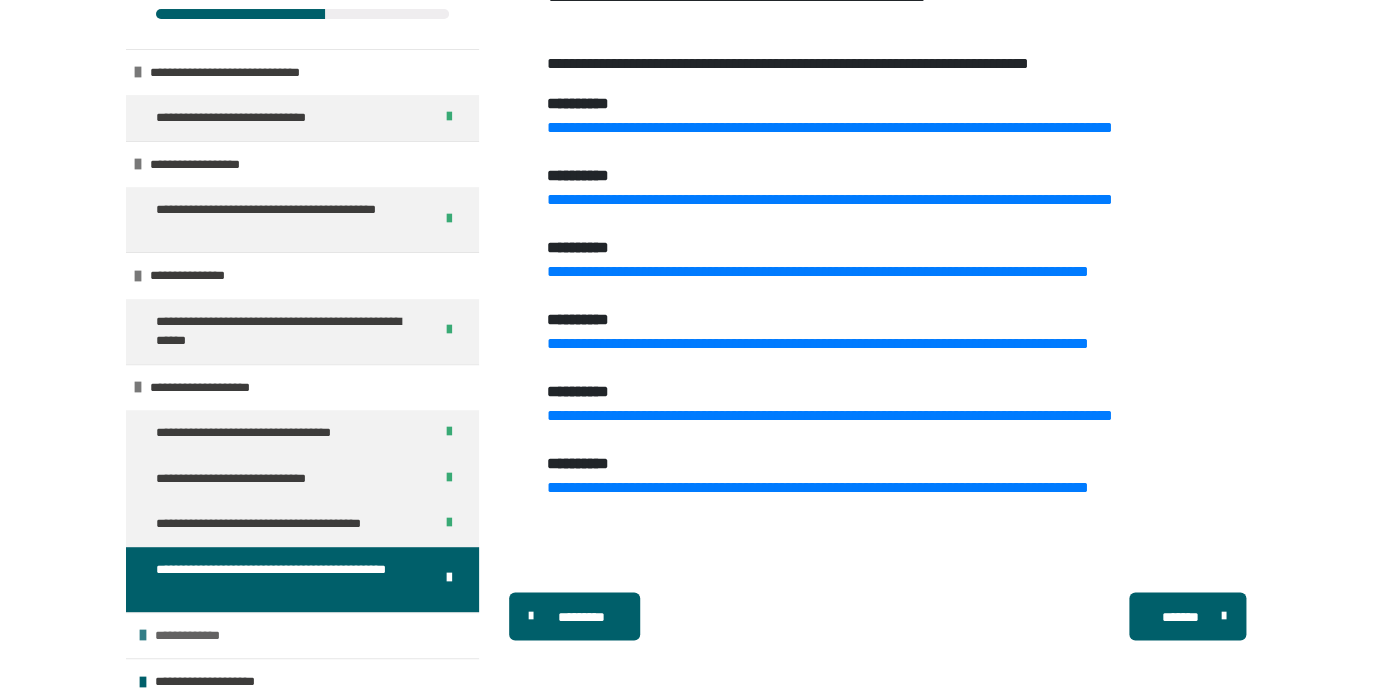 click on "**********" at bounding box center [302, 635] 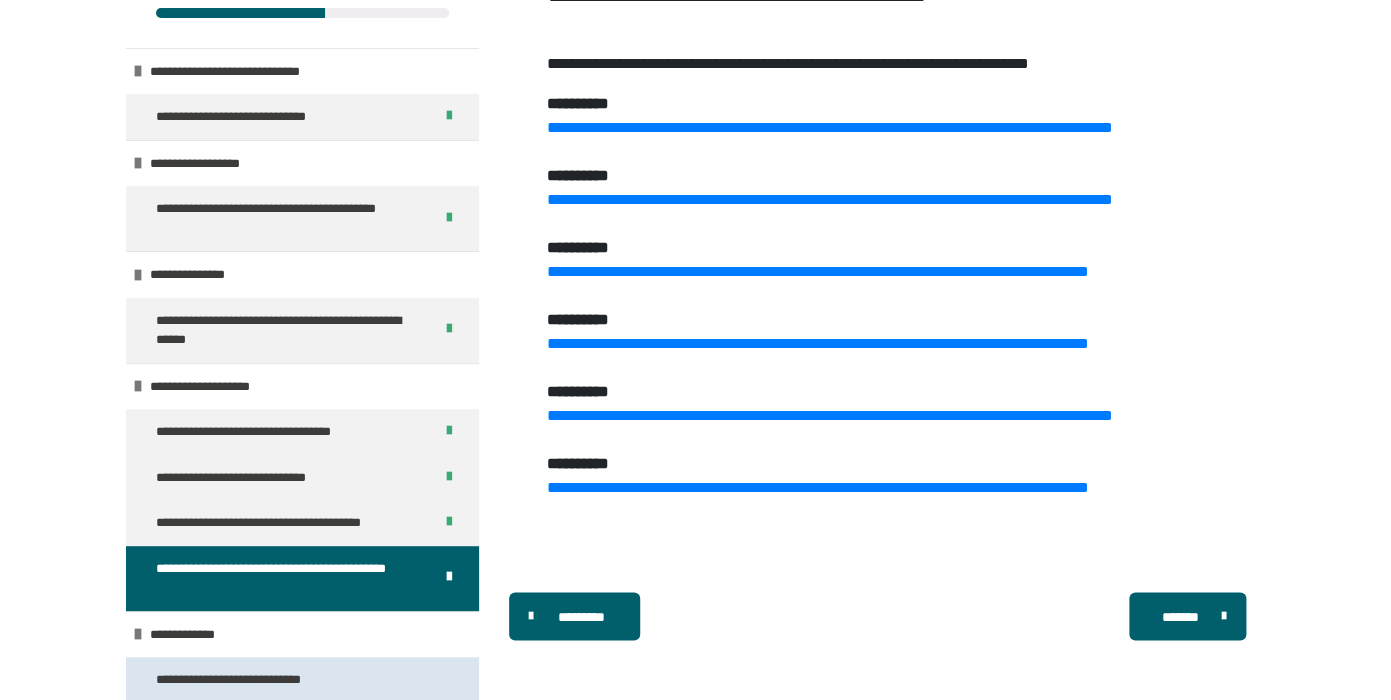 click on "**********" at bounding box center [302, 680] 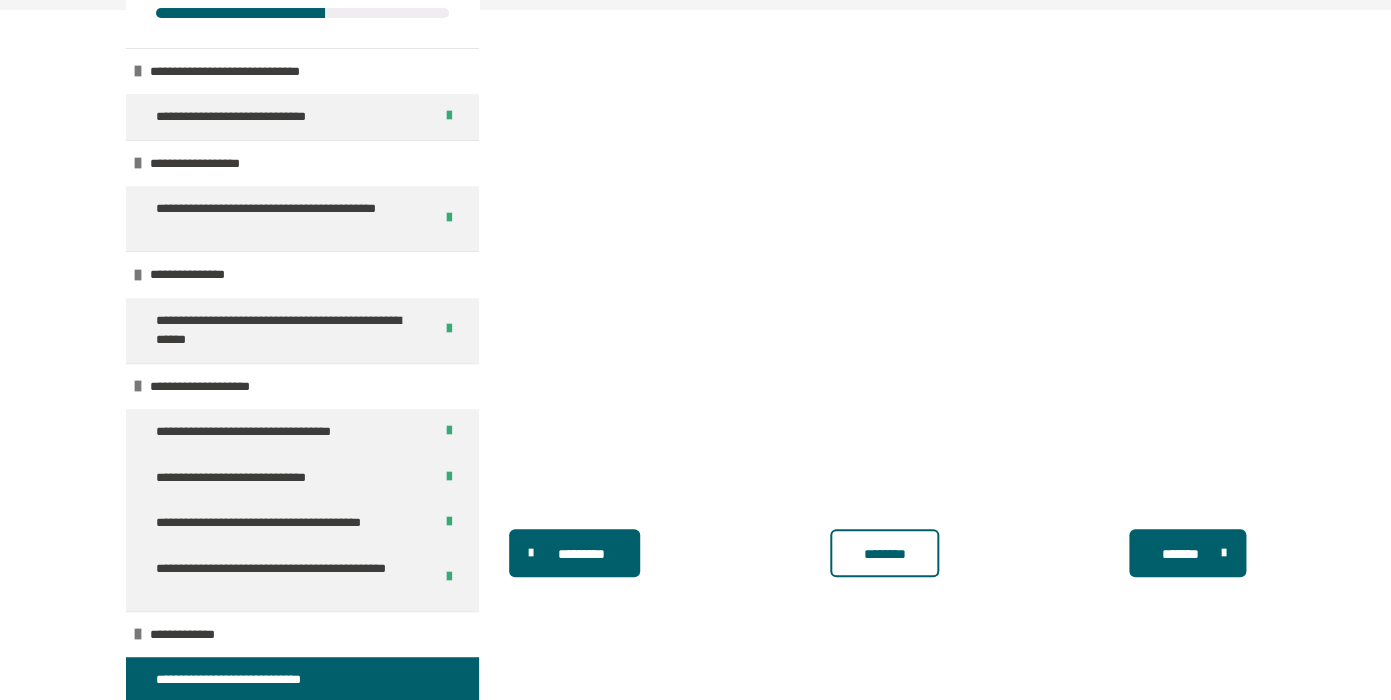 scroll, scrollTop: 431, scrollLeft: 0, axis: vertical 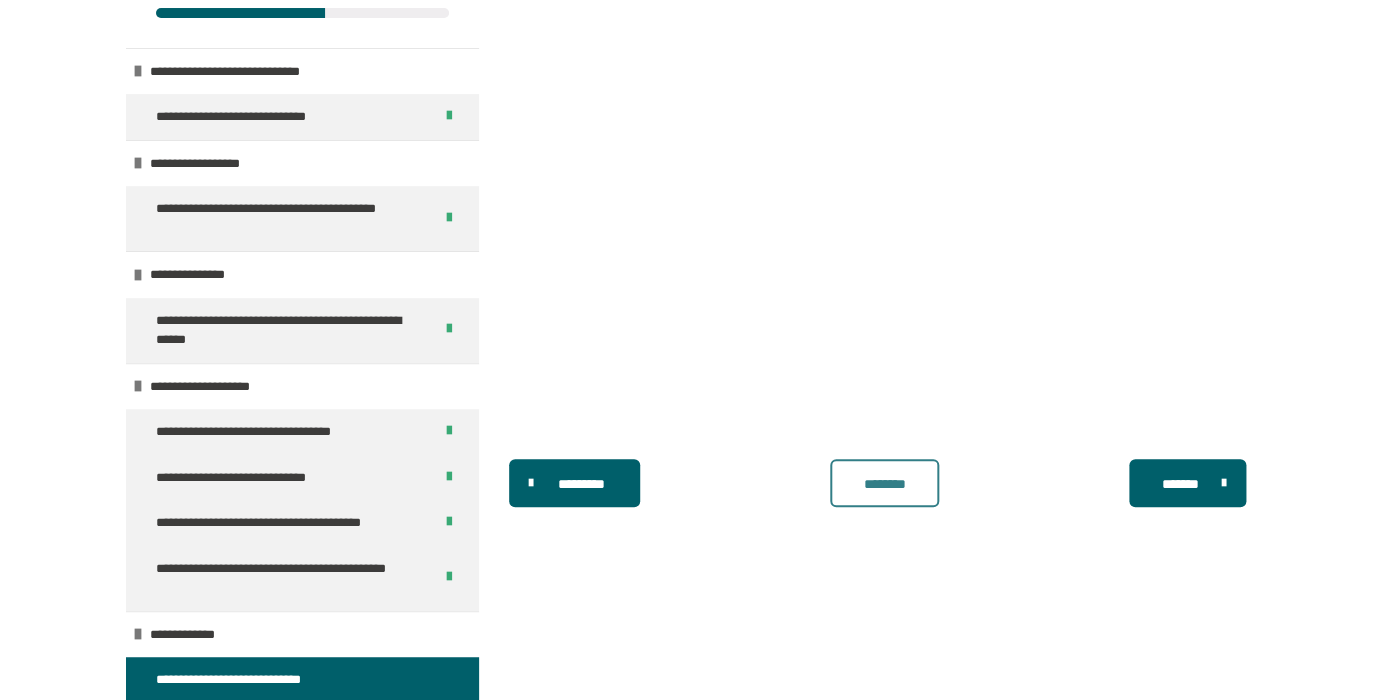 click on "********" at bounding box center [884, 483] 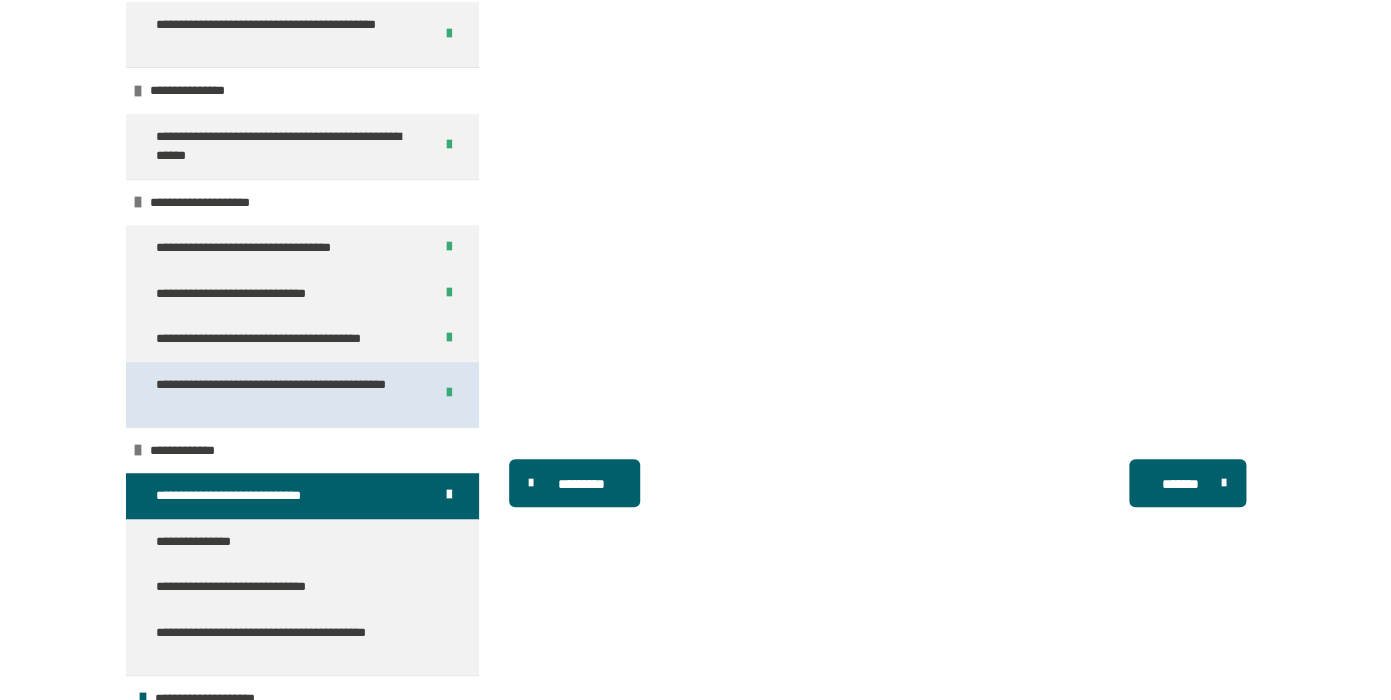 scroll, scrollTop: 258, scrollLeft: 0, axis: vertical 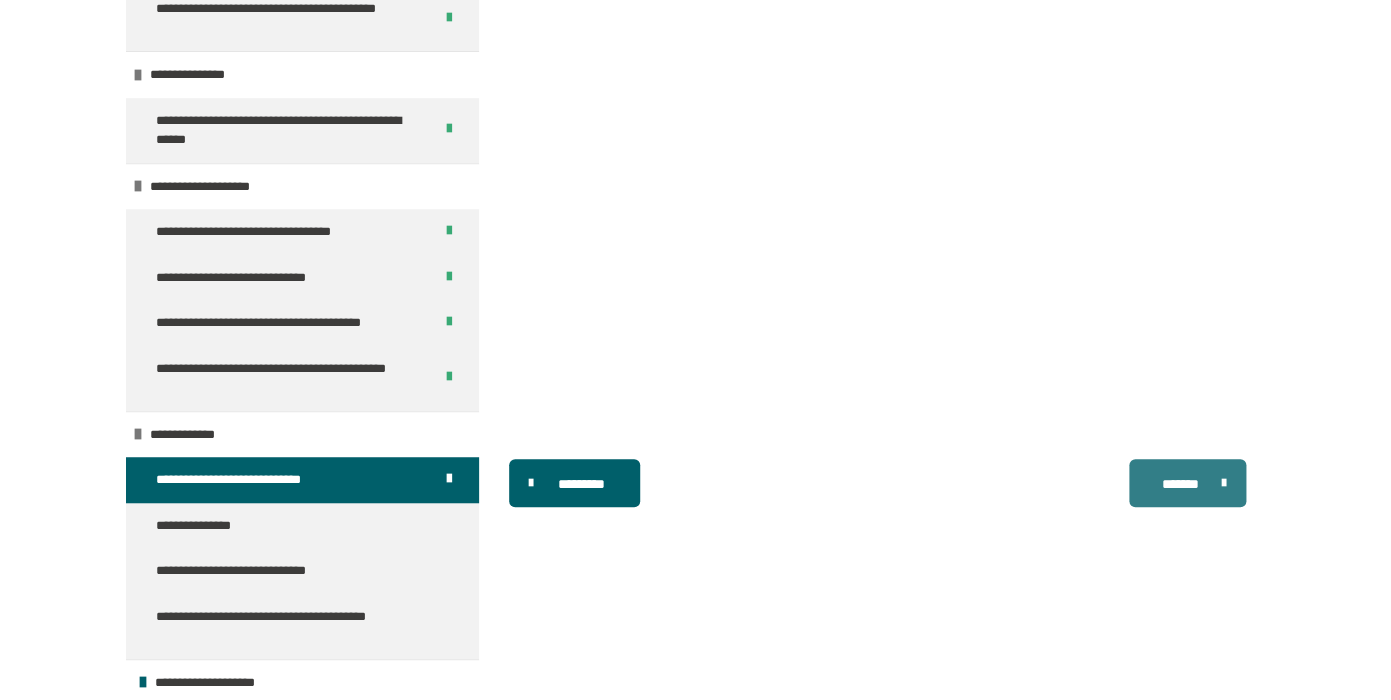 click on "*******" at bounding box center [1187, 483] 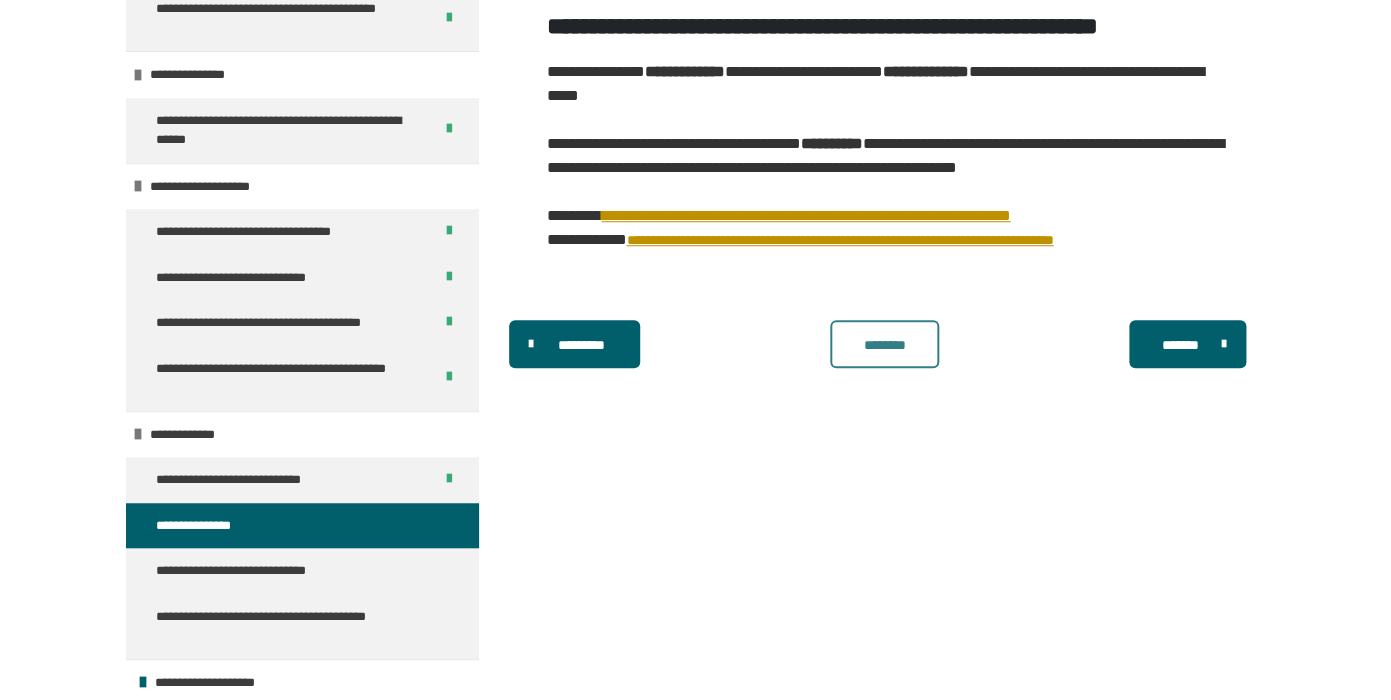 click on "********" at bounding box center (884, 344) 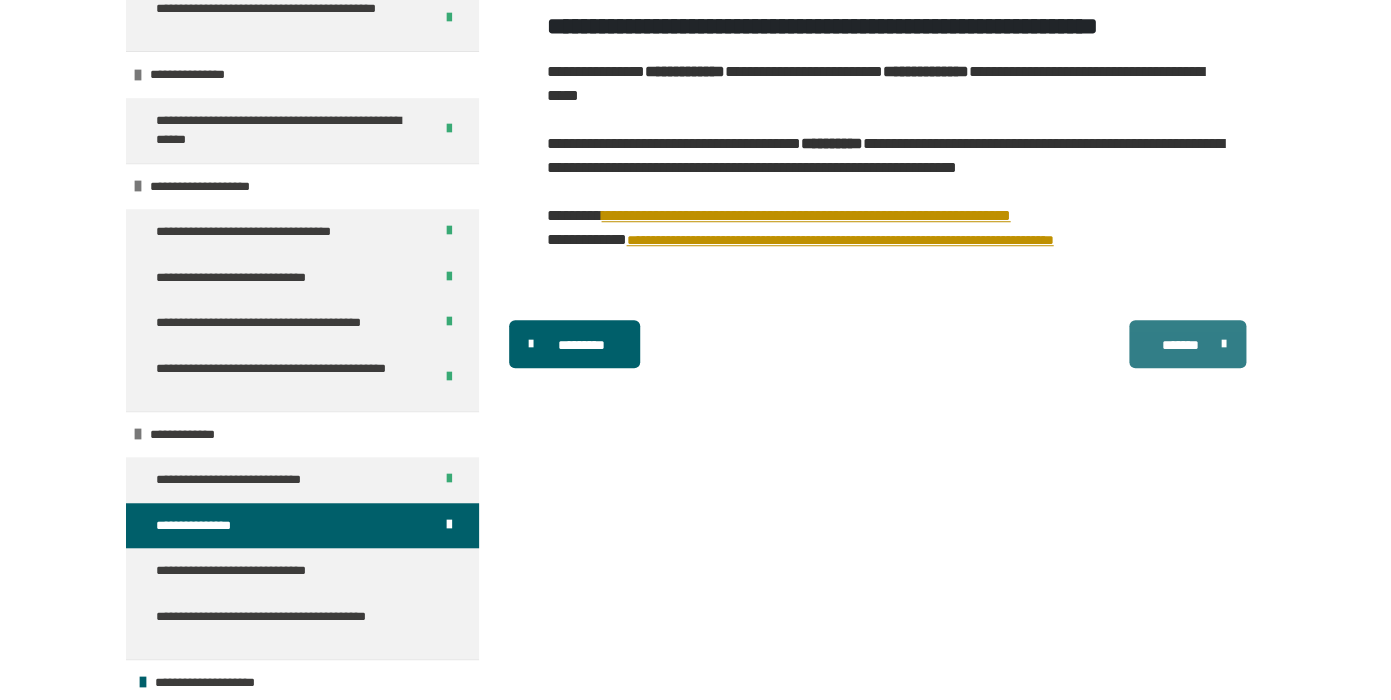 click on "*******" at bounding box center [1187, 344] 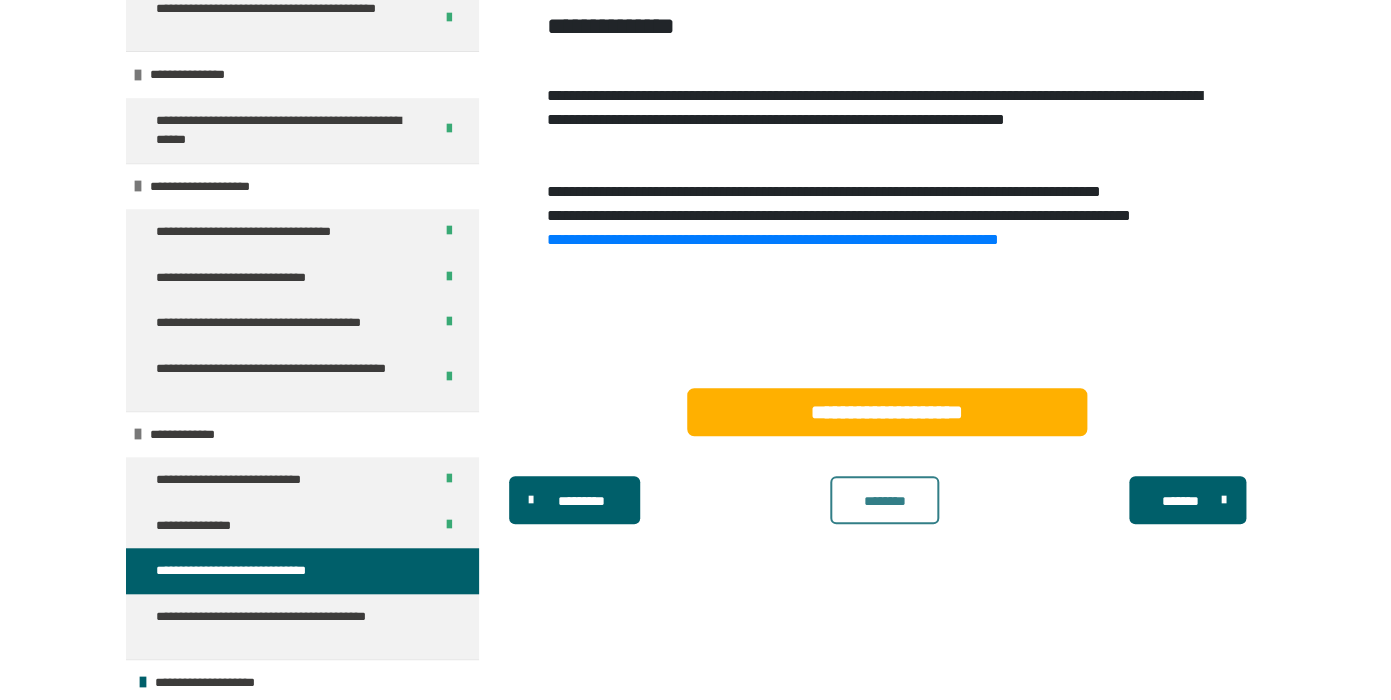 click on "********" at bounding box center (884, 500) 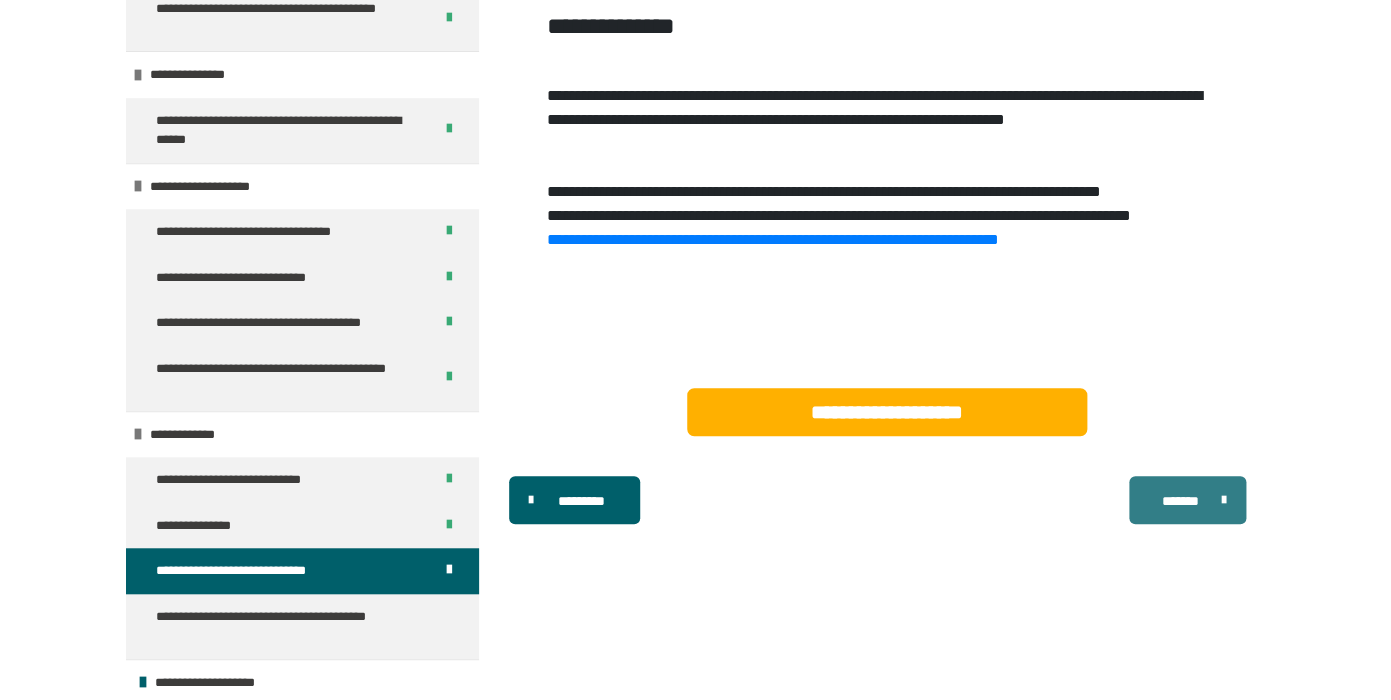 click on "*******" at bounding box center (1180, 501) 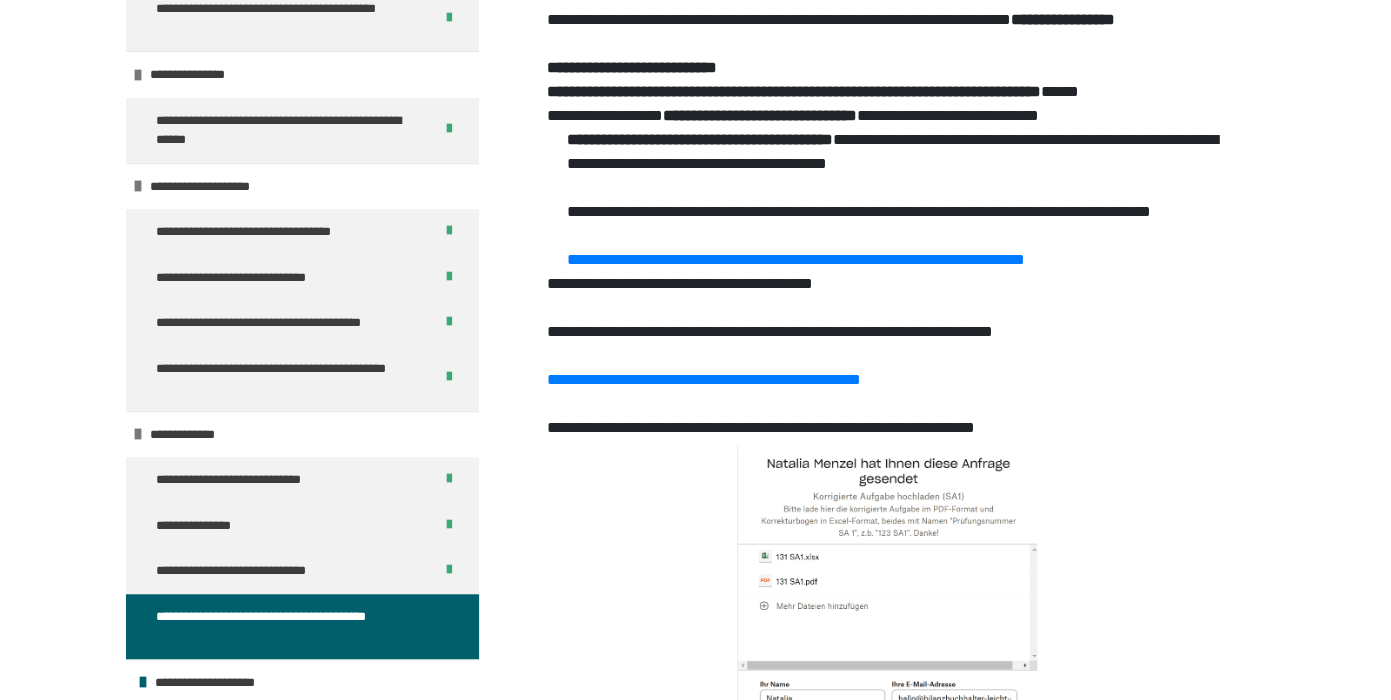 click on "**********" at bounding box center (886, 409) 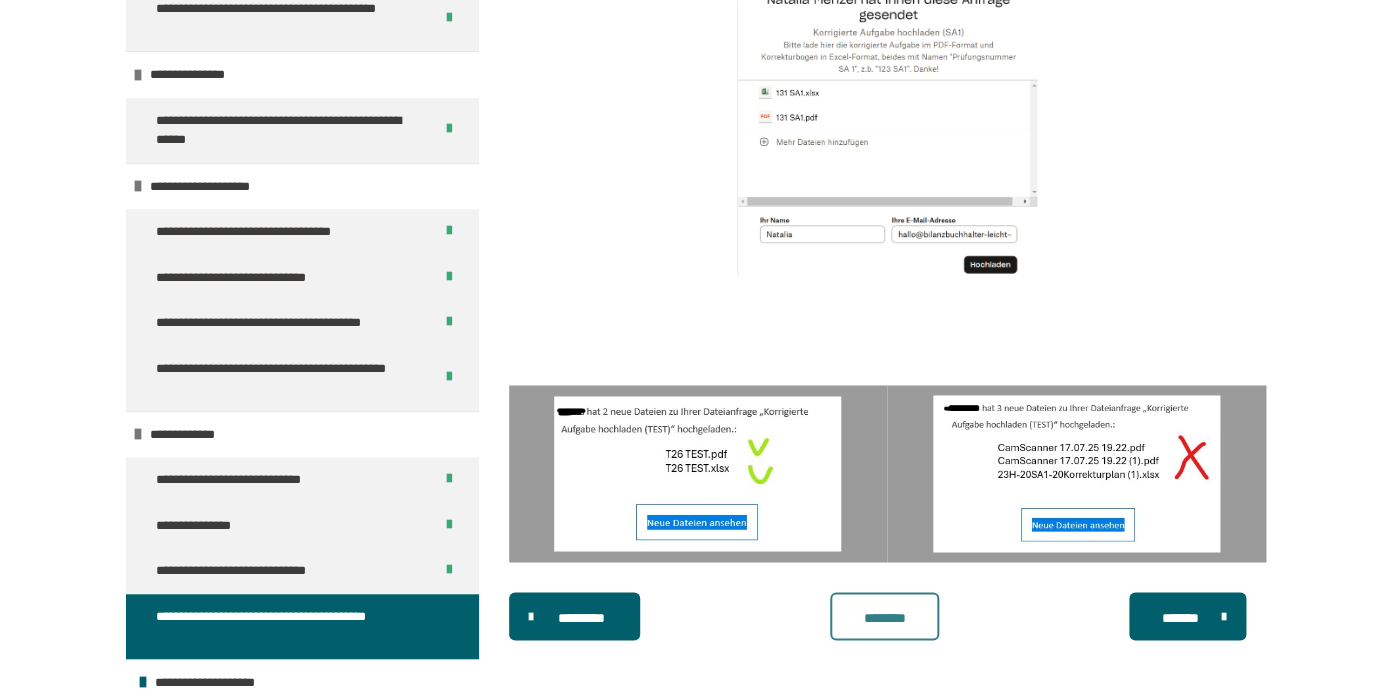 click on "********" at bounding box center (884, 616) 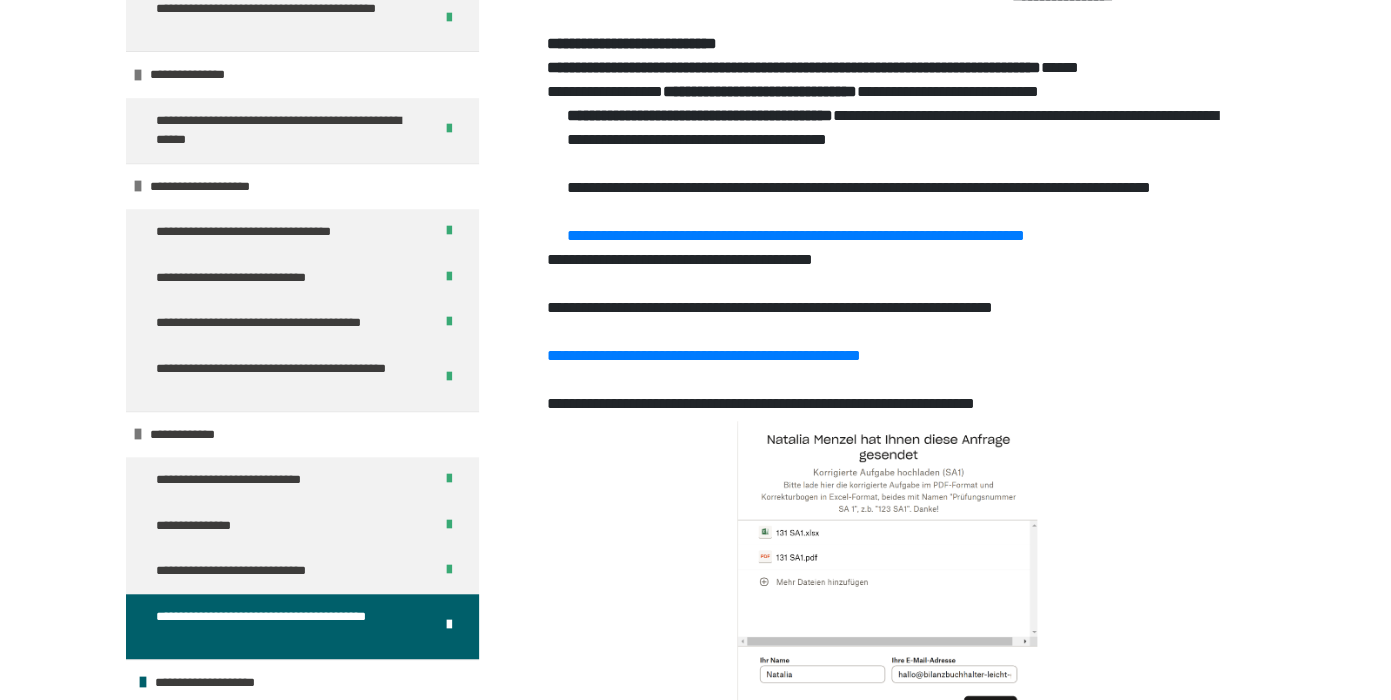scroll, scrollTop: 450, scrollLeft: 0, axis: vertical 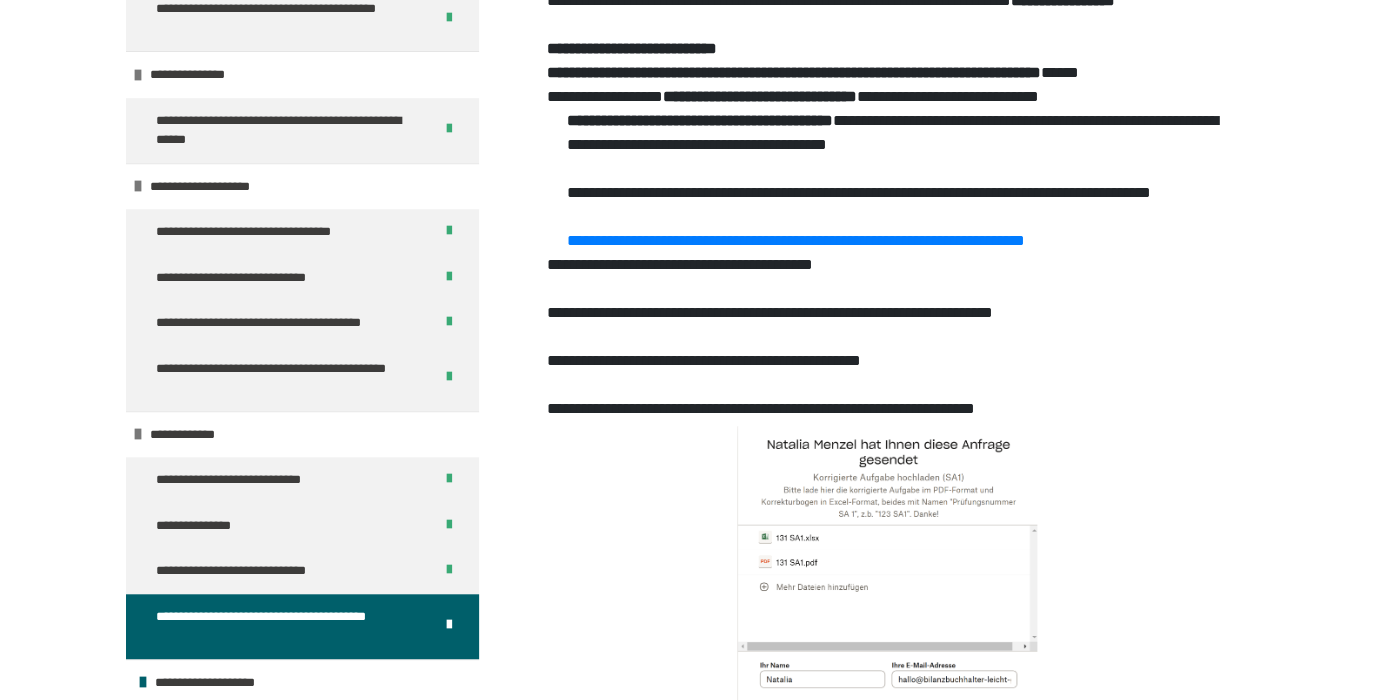 click on "**********" at bounding box center (703, 360) 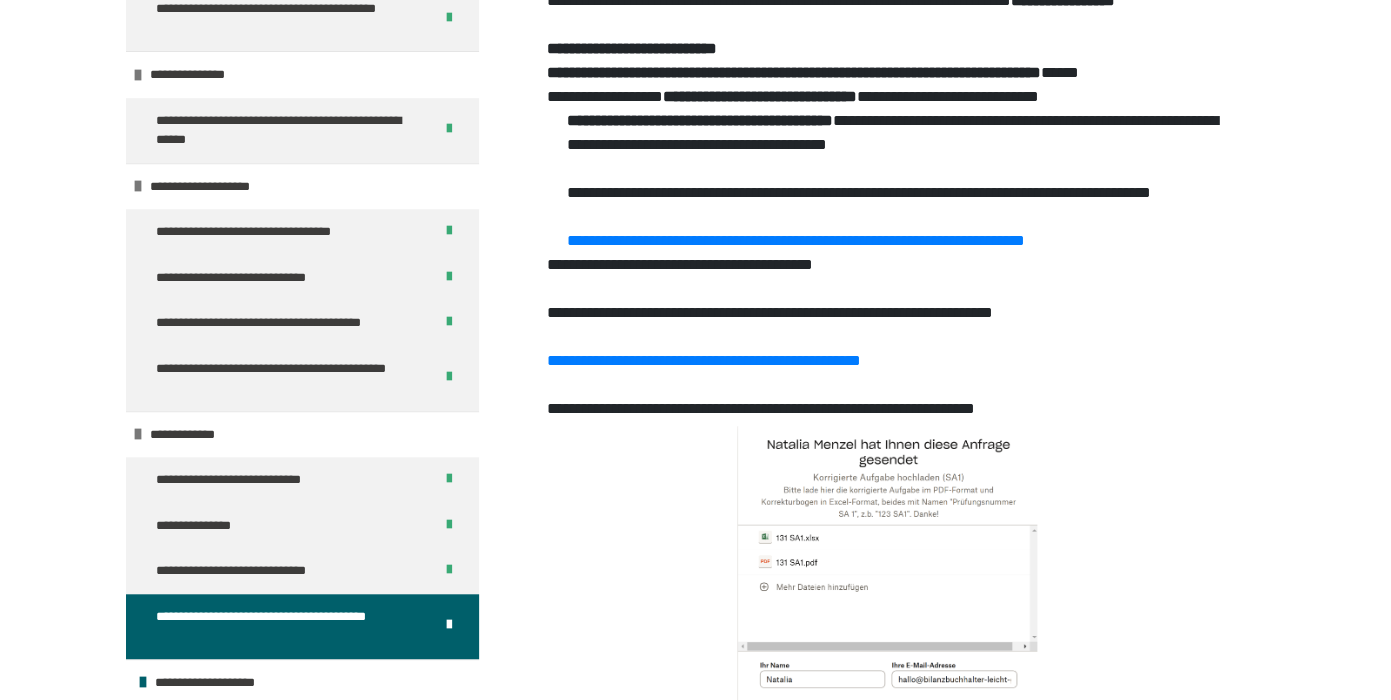 scroll, scrollTop: 901, scrollLeft: 0, axis: vertical 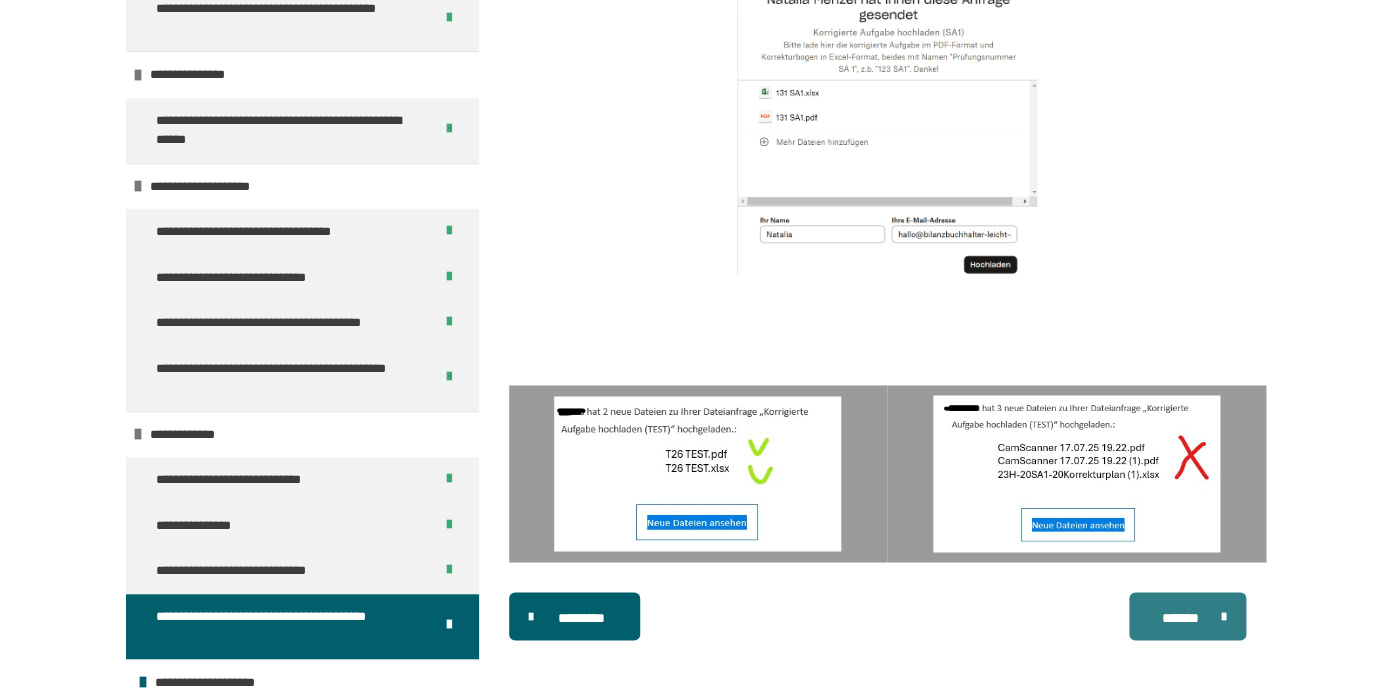 click at bounding box center [1219, 616] 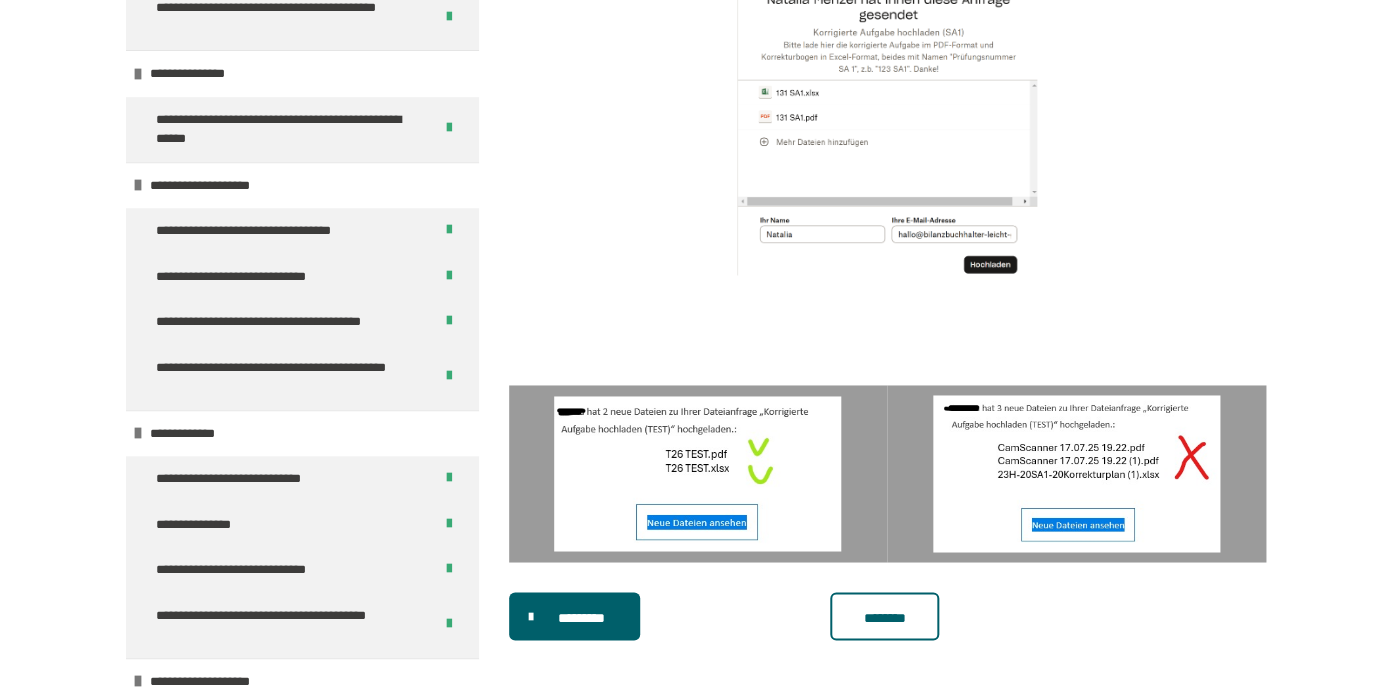 scroll, scrollTop: 431, scrollLeft: 0, axis: vertical 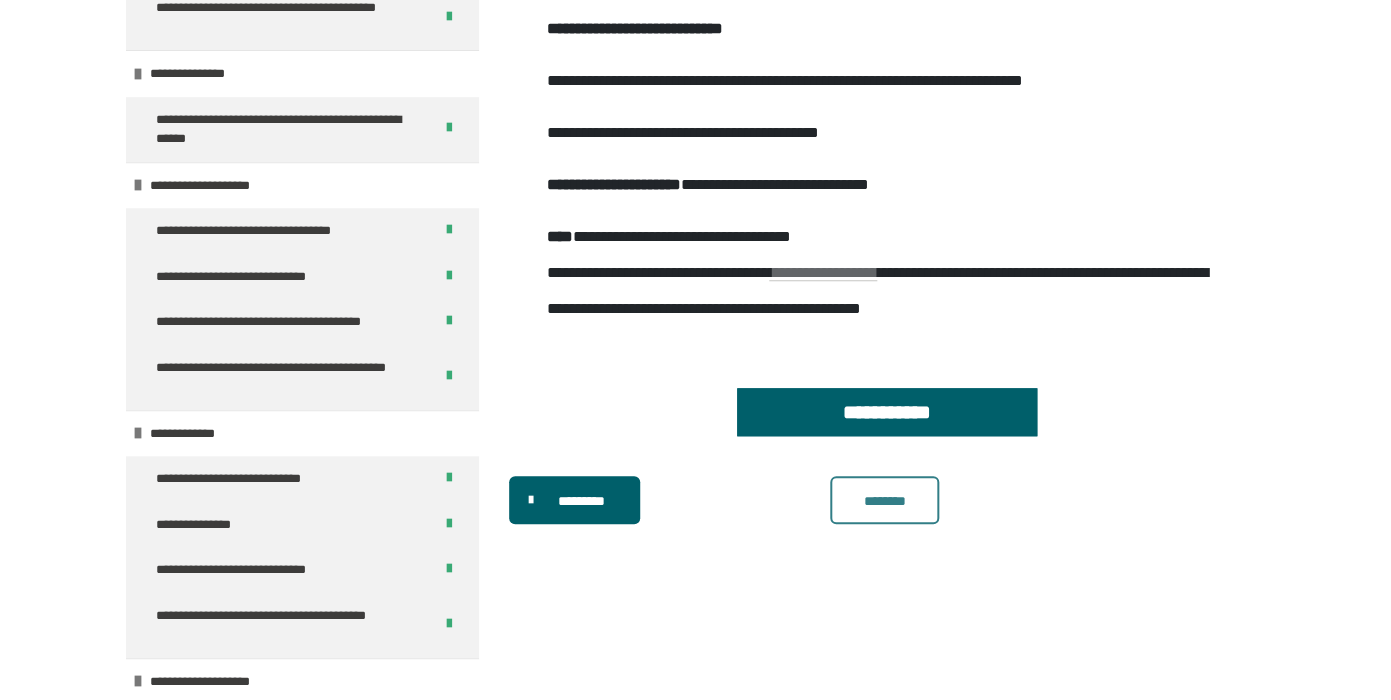 click on "********" at bounding box center [884, 501] 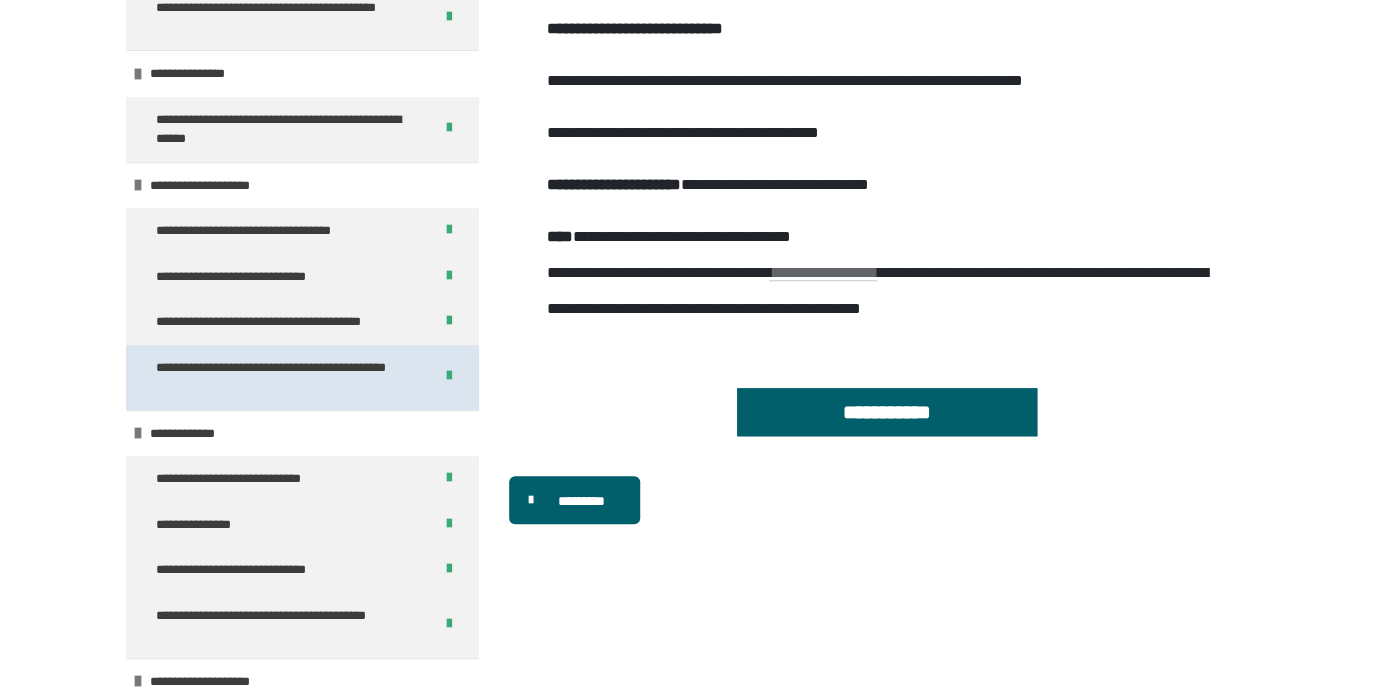 scroll, scrollTop: 0, scrollLeft: 0, axis: both 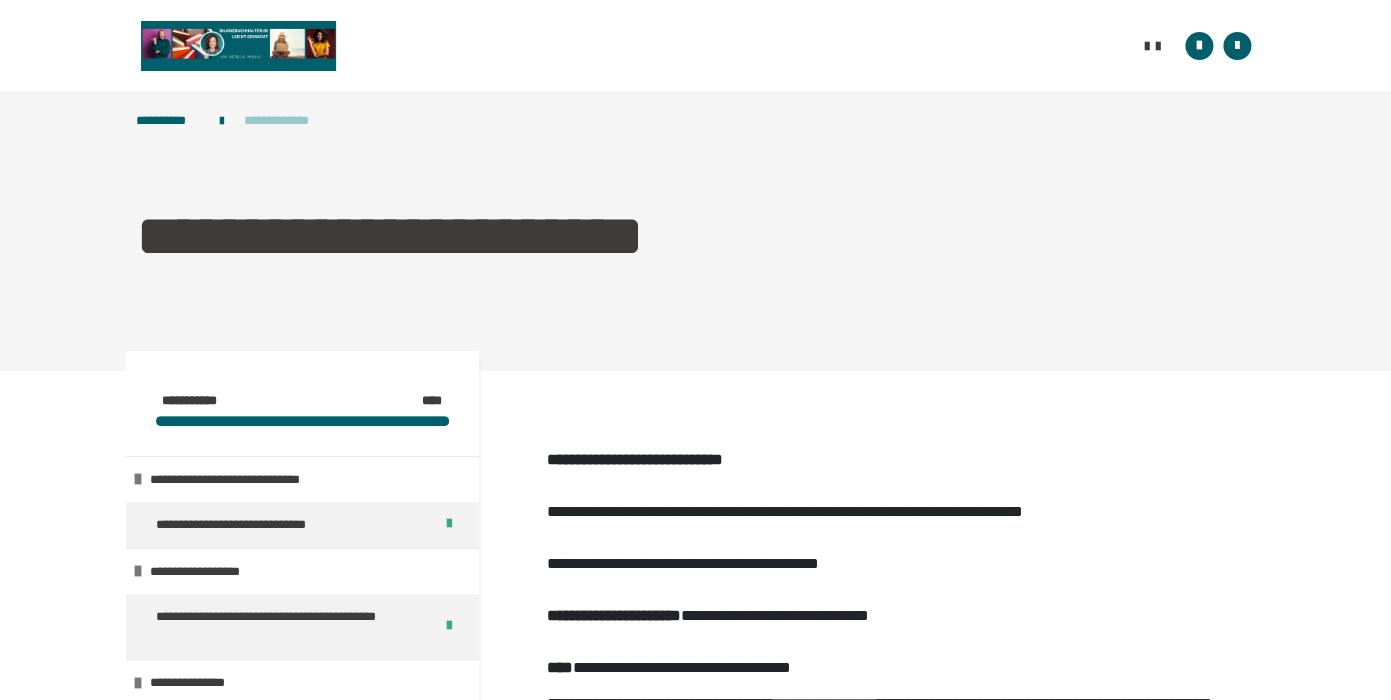 click on "**********" at bounding box center [285, 121] 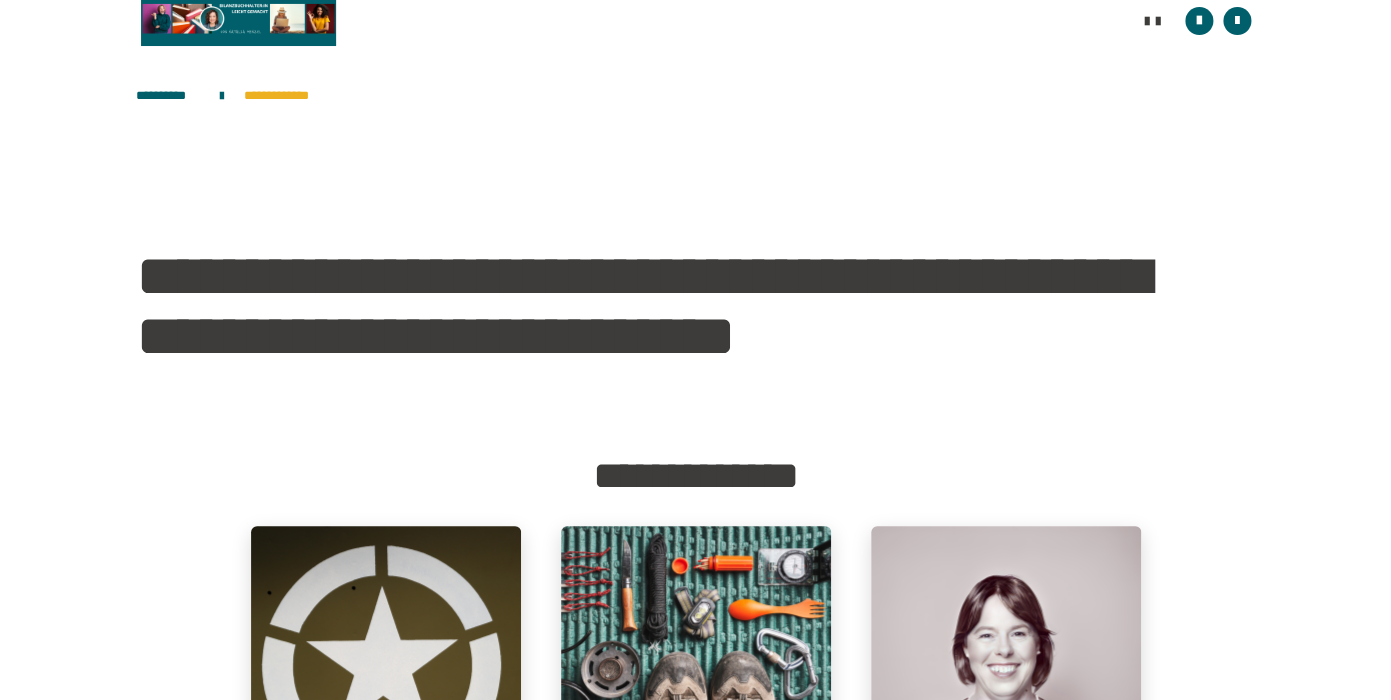 scroll, scrollTop: 0, scrollLeft: 0, axis: both 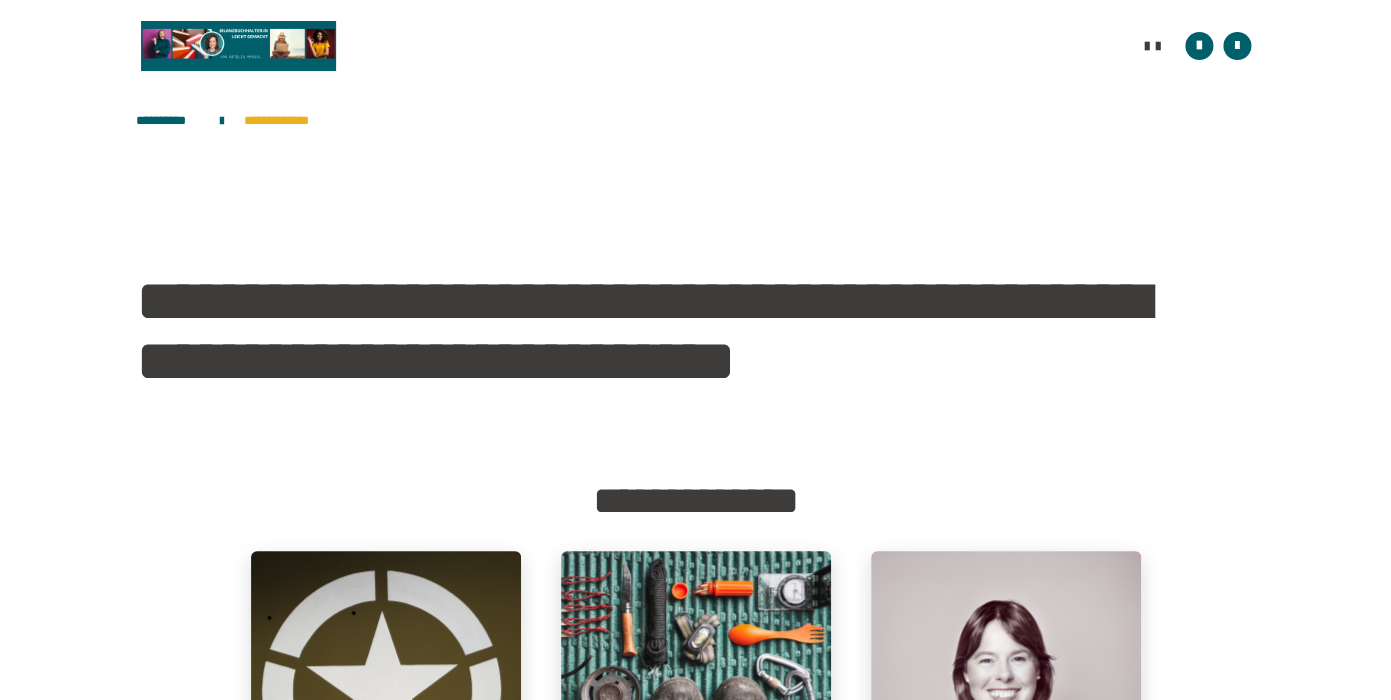 click on "**********" at bounding box center [696, 45] 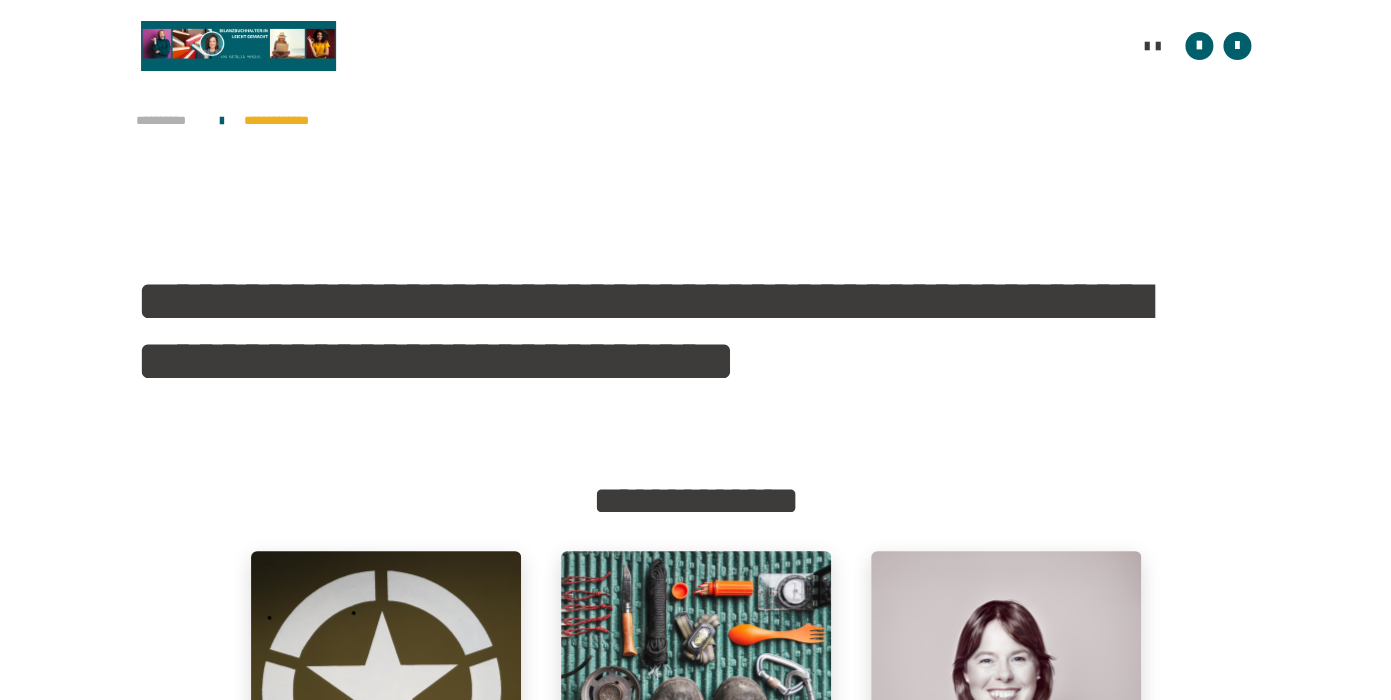 click on "**********" at bounding box center (168, 121) 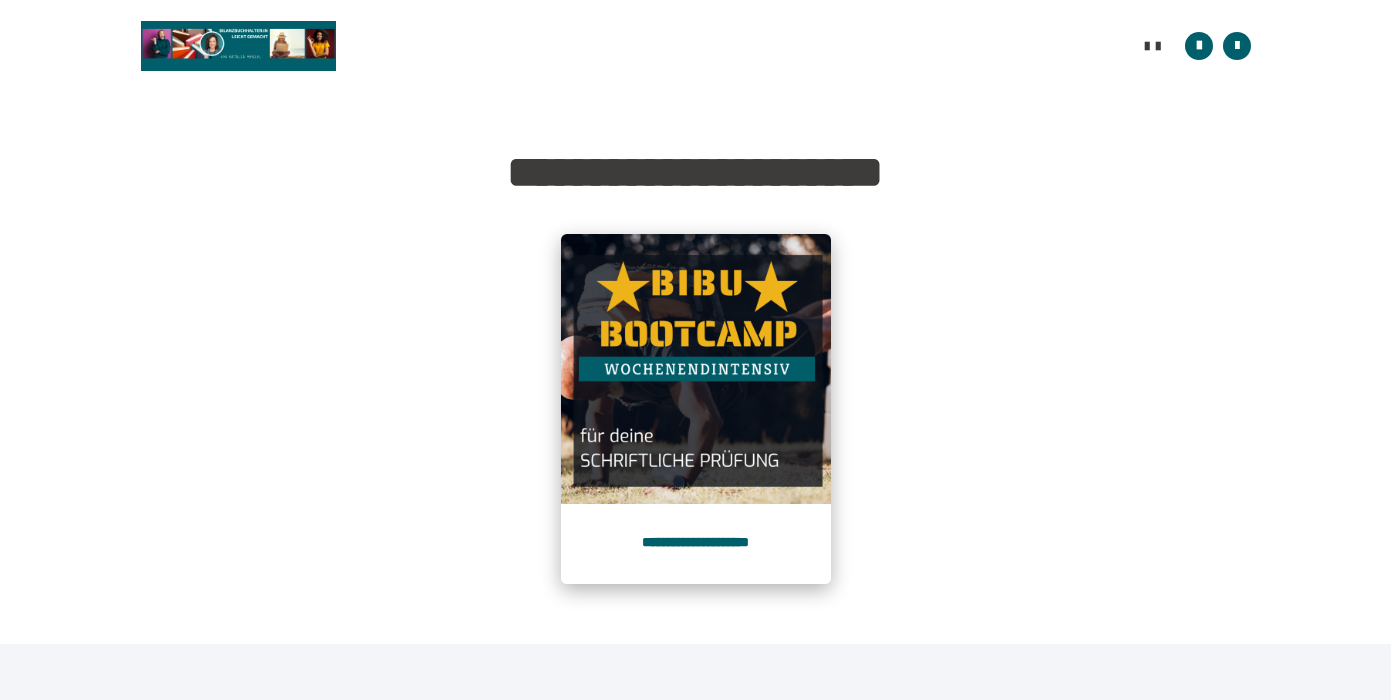 scroll, scrollTop: 0, scrollLeft: 0, axis: both 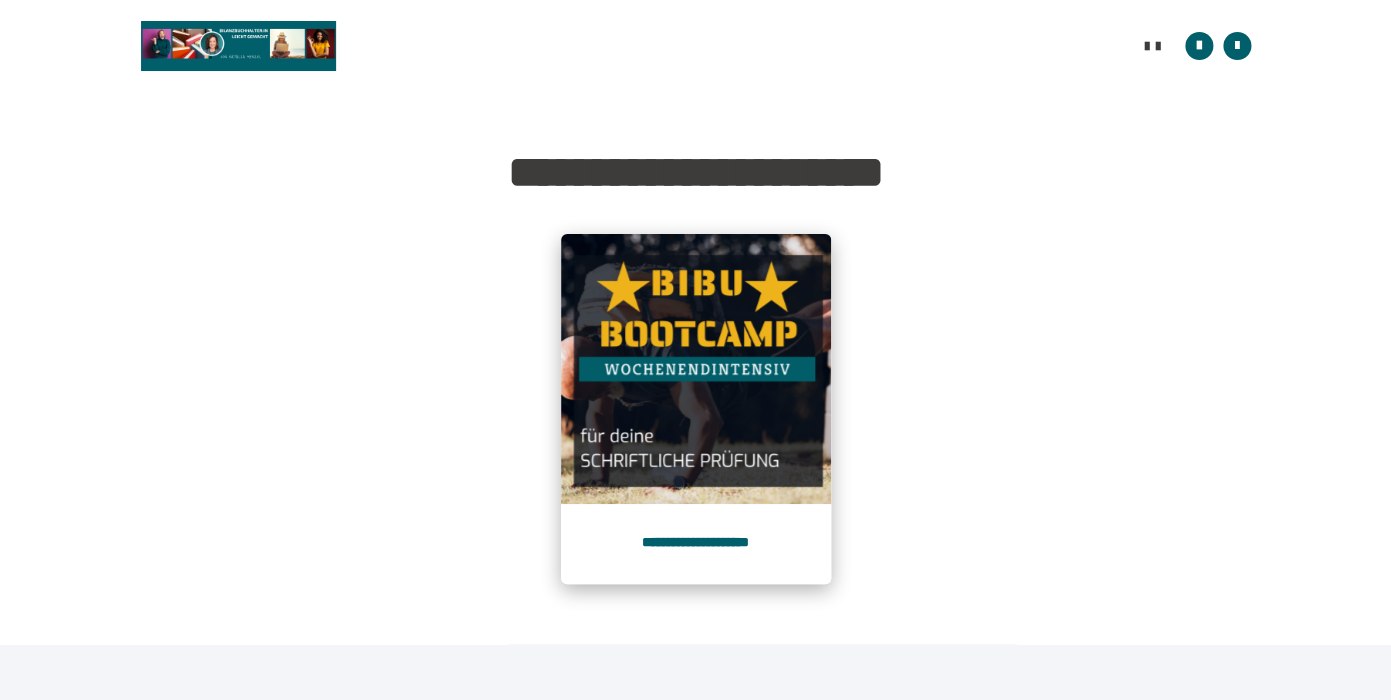 click at bounding box center [696, 369] 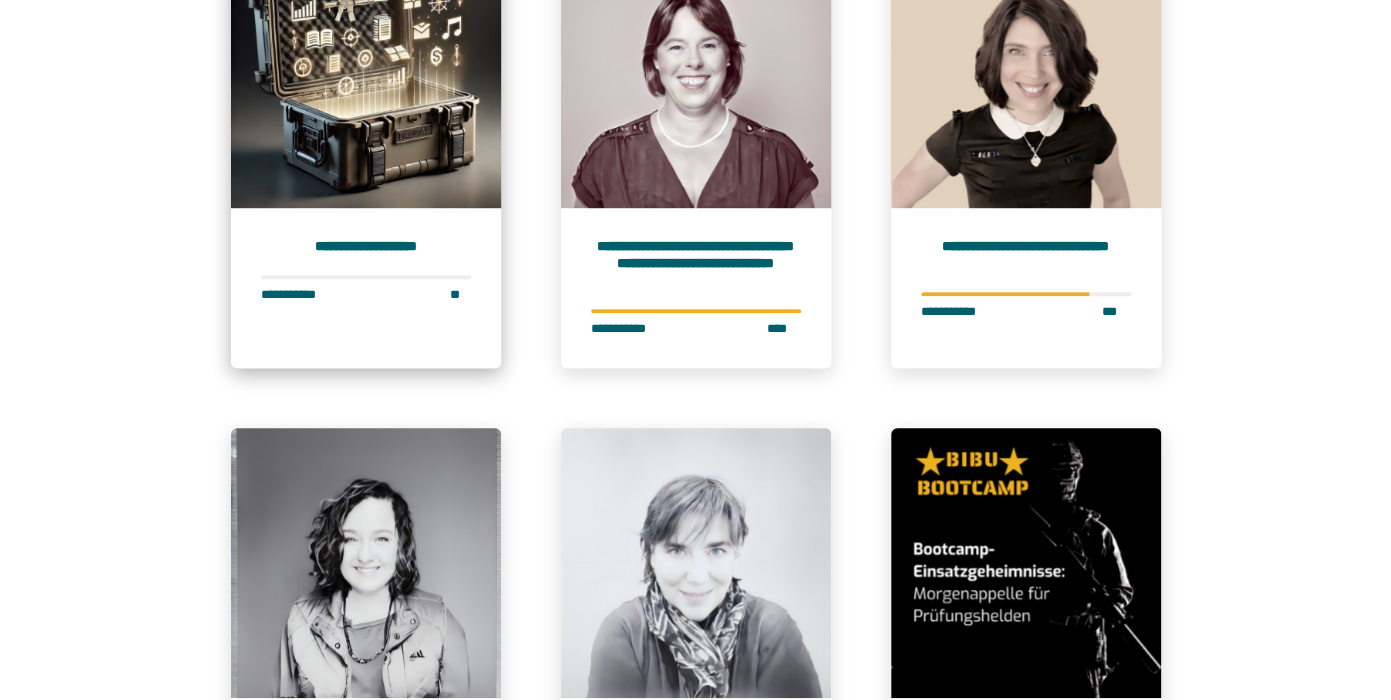 click at bounding box center (366, 73) 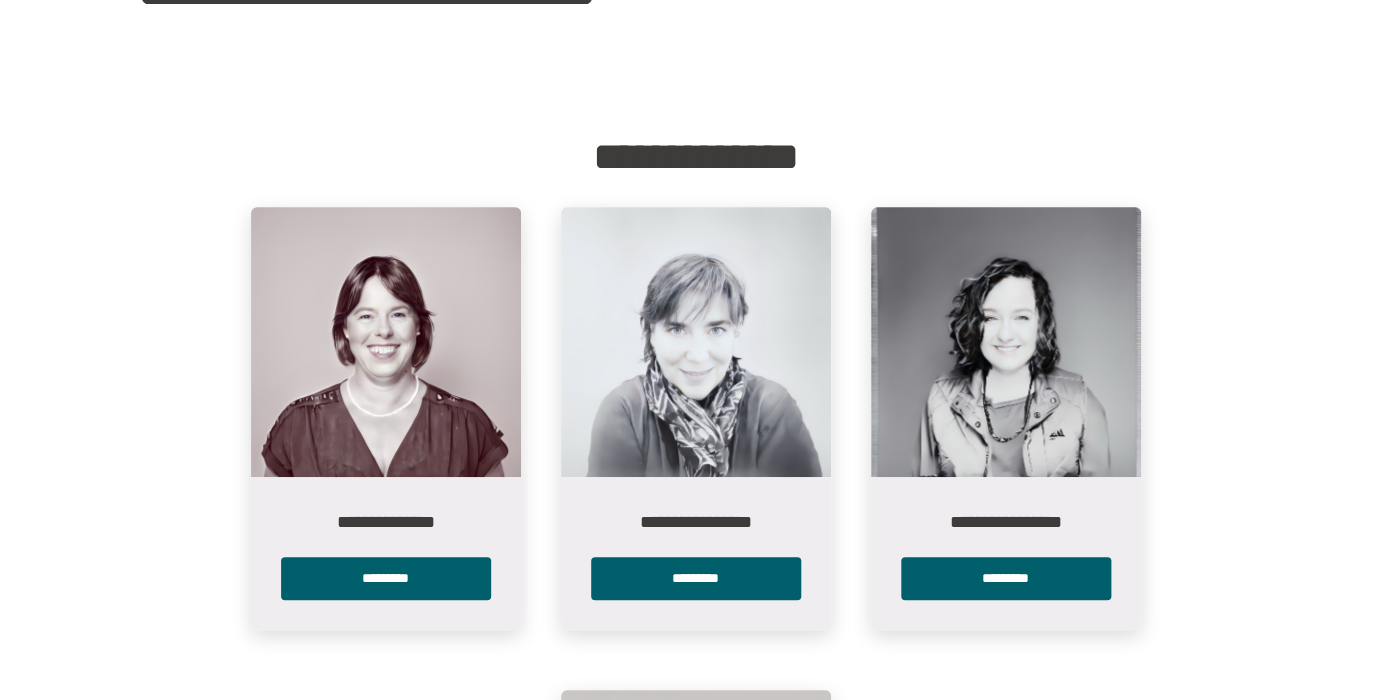 scroll, scrollTop: 318, scrollLeft: 0, axis: vertical 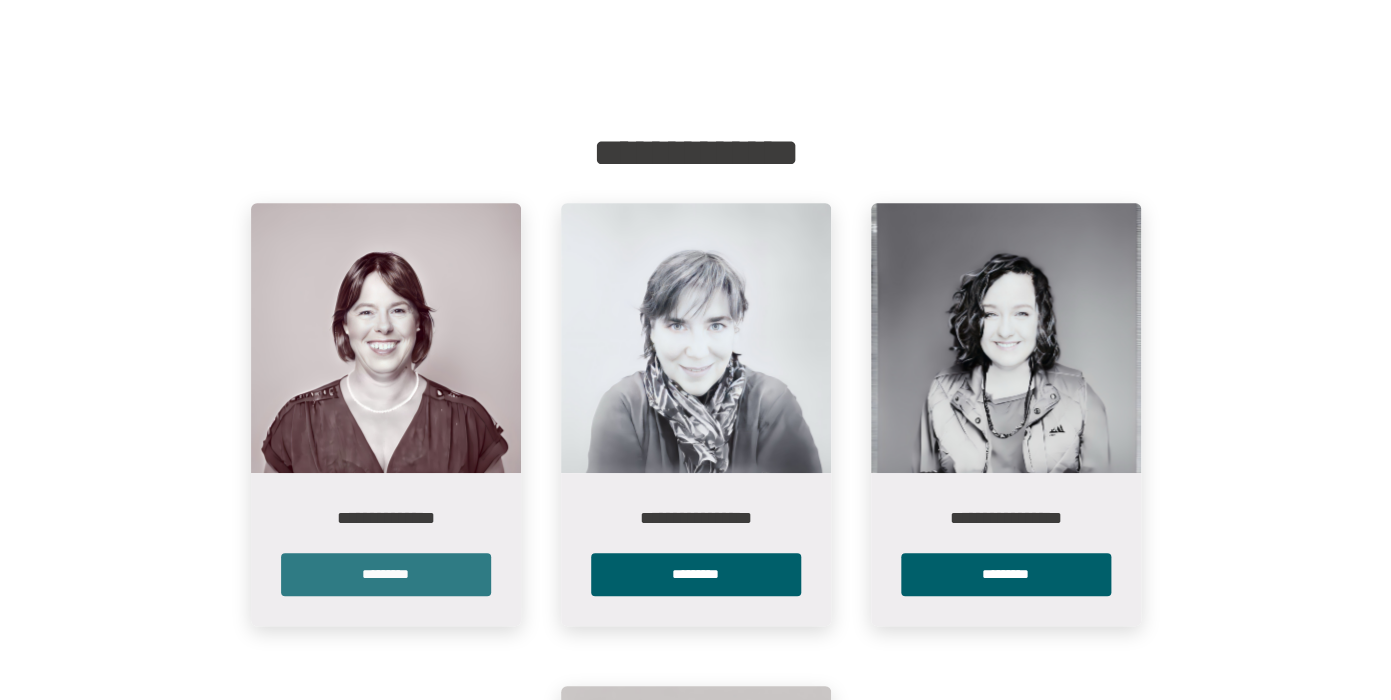 click on "*********" at bounding box center [386, 574] 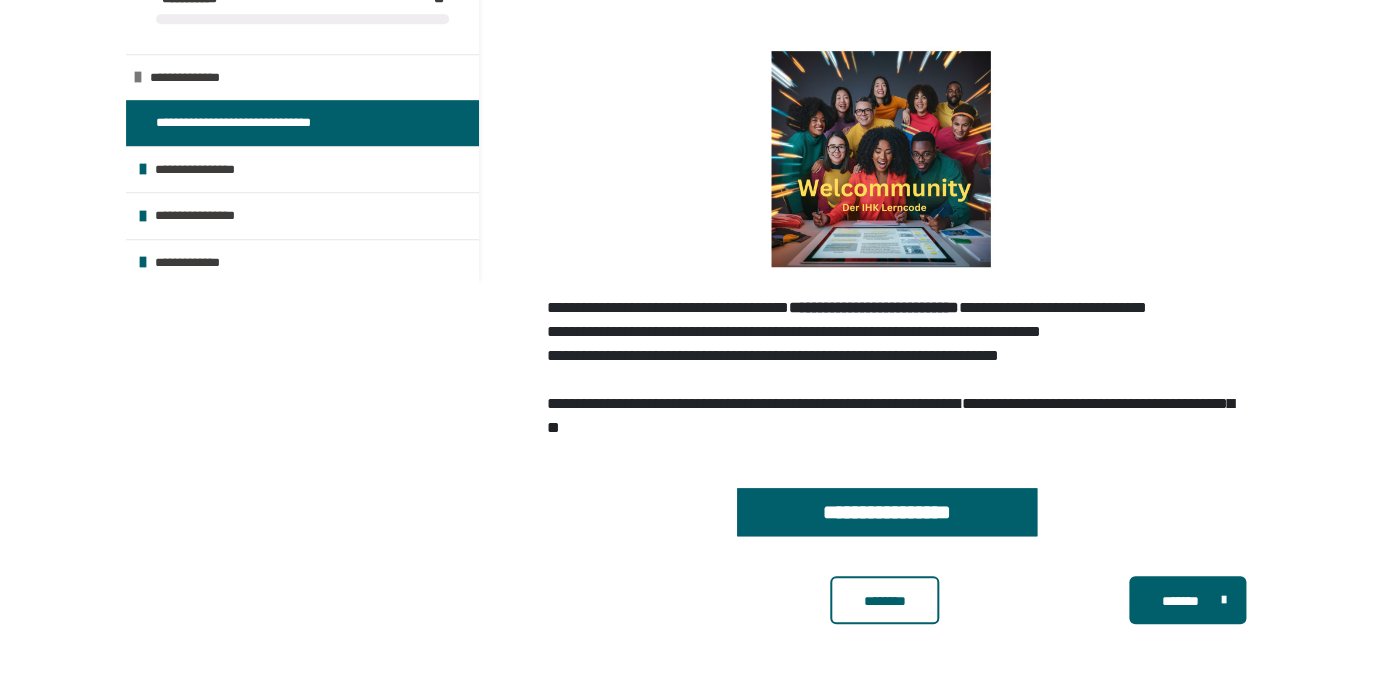scroll, scrollTop: 408, scrollLeft: 0, axis: vertical 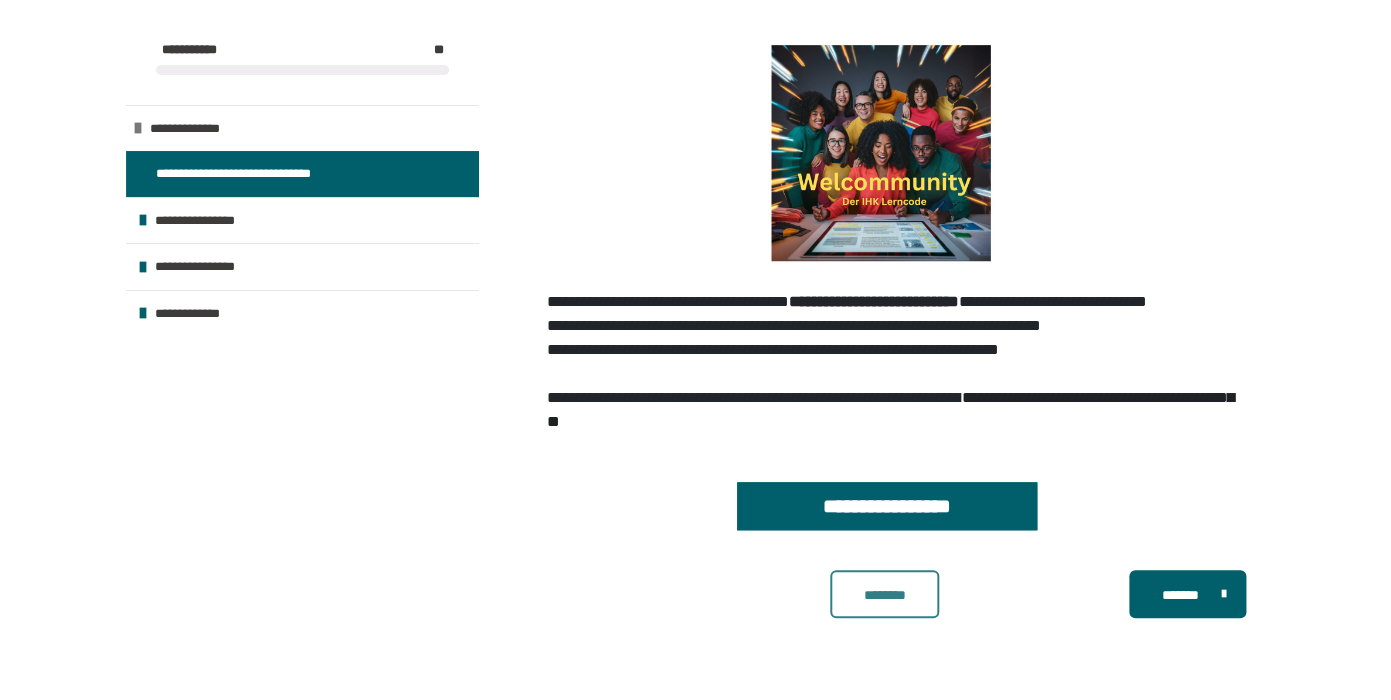click on "********" at bounding box center [884, 594] 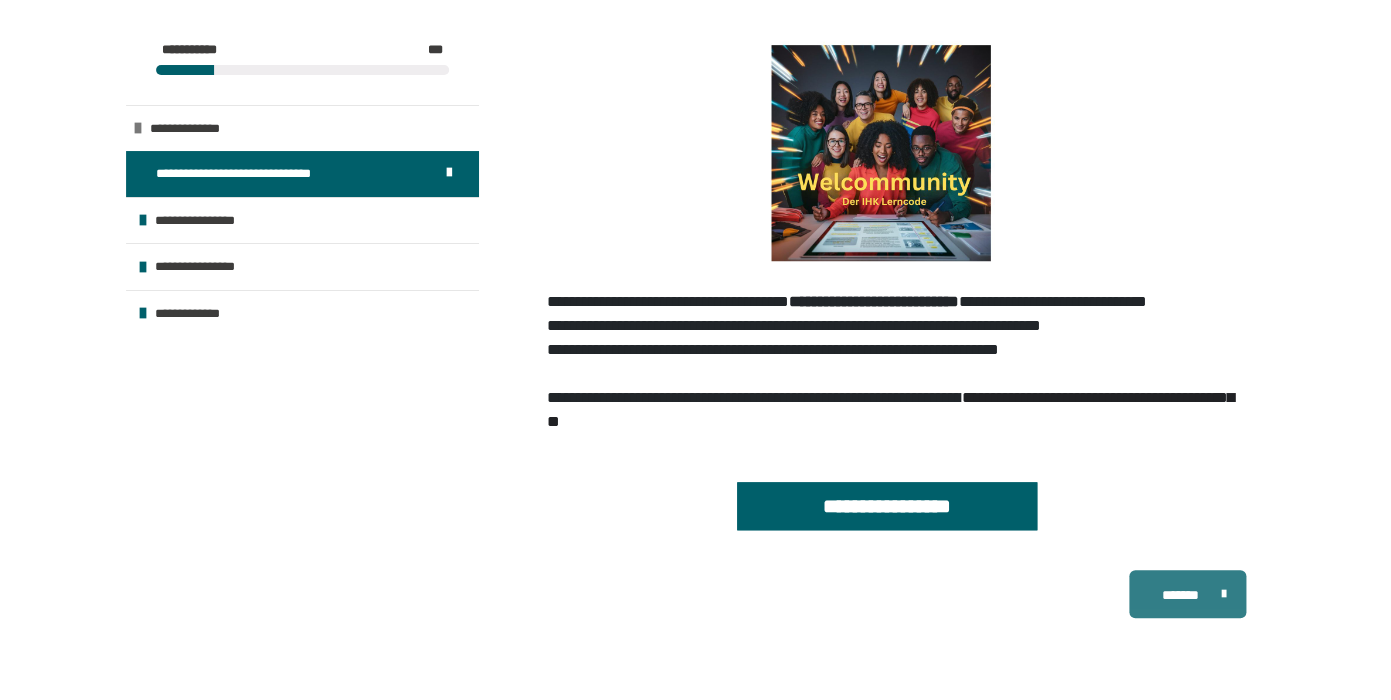 click on "*******" at bounding box center (1180, 595) 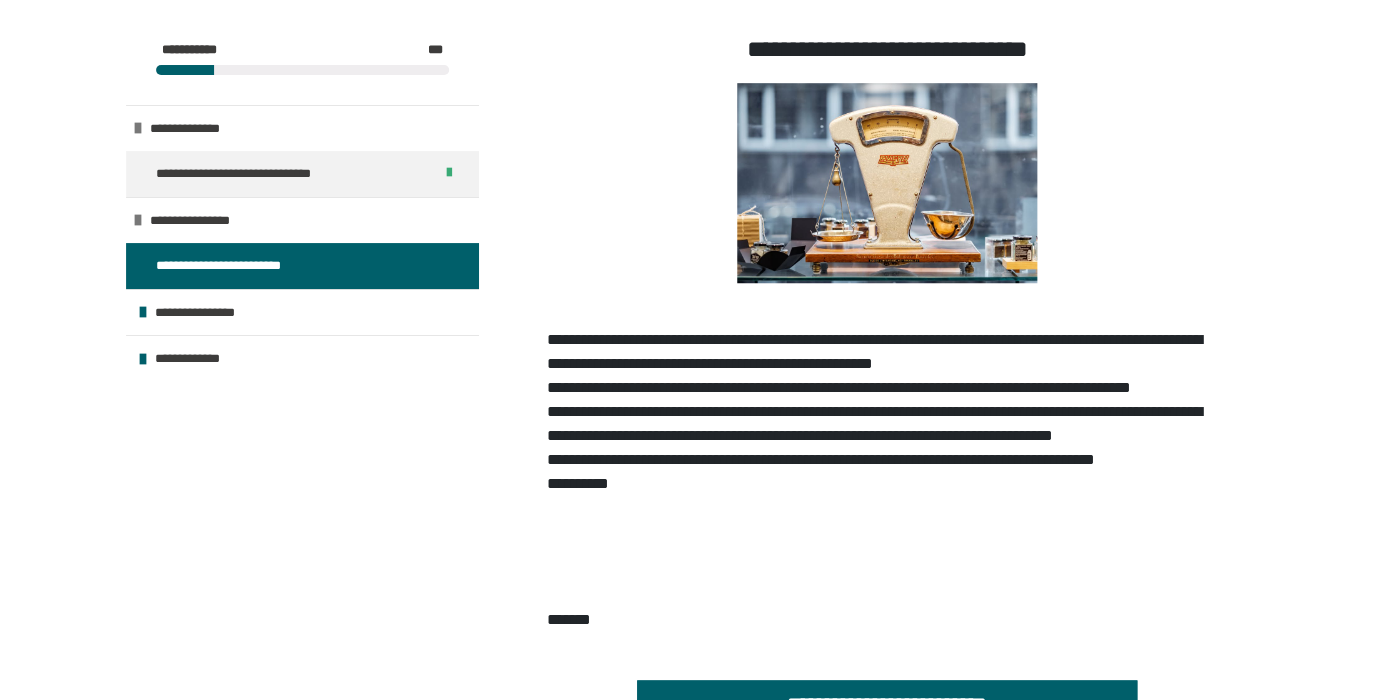 scroll, scrollTop: 584, scrollLeft: 0, axis: vertical 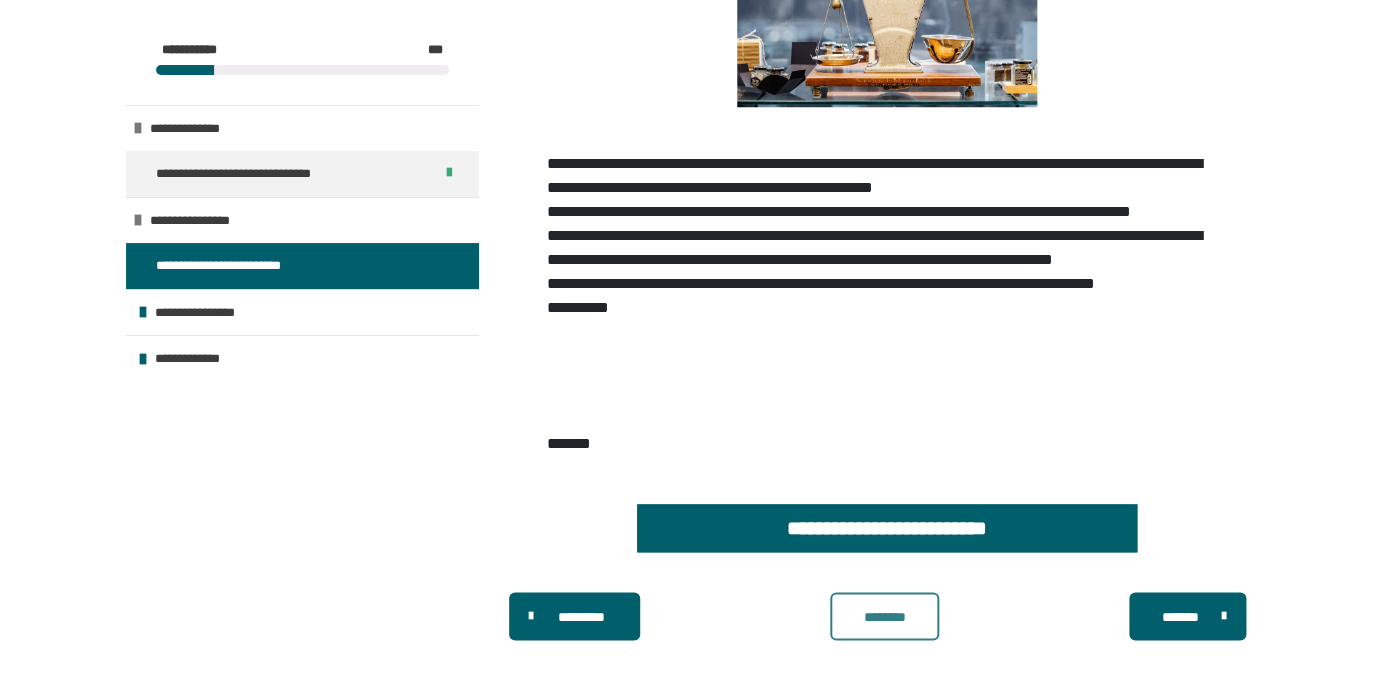 click on "********" at bounding box center (884, 617) 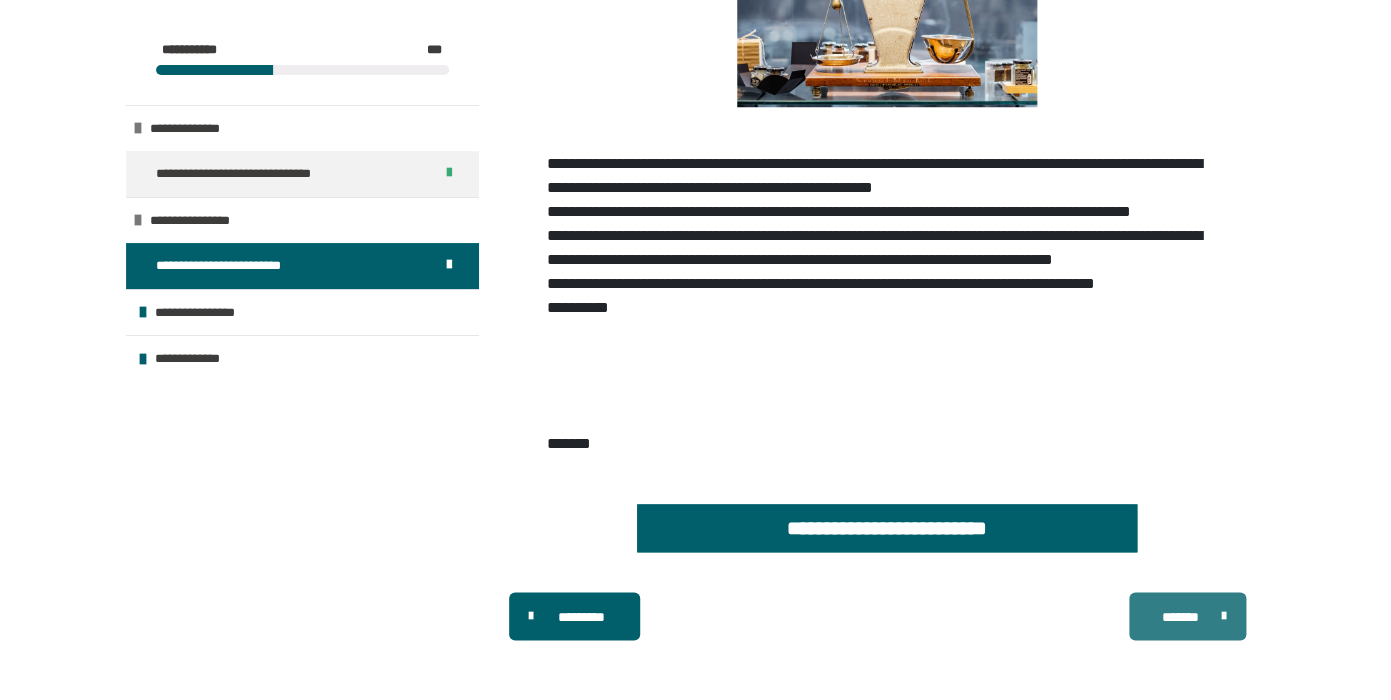click at bounding box center (1219, 616) 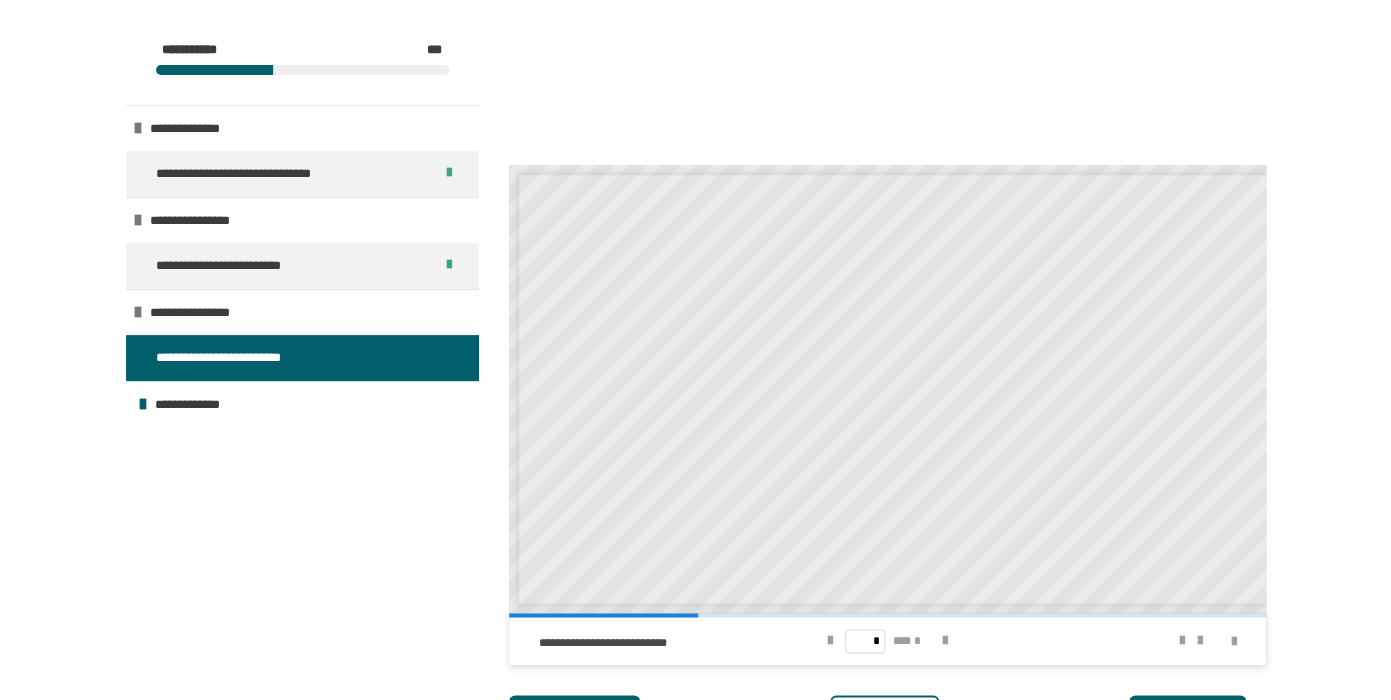 scroll, scrollTop: 841, scrollLeft: 0, axis: vertical 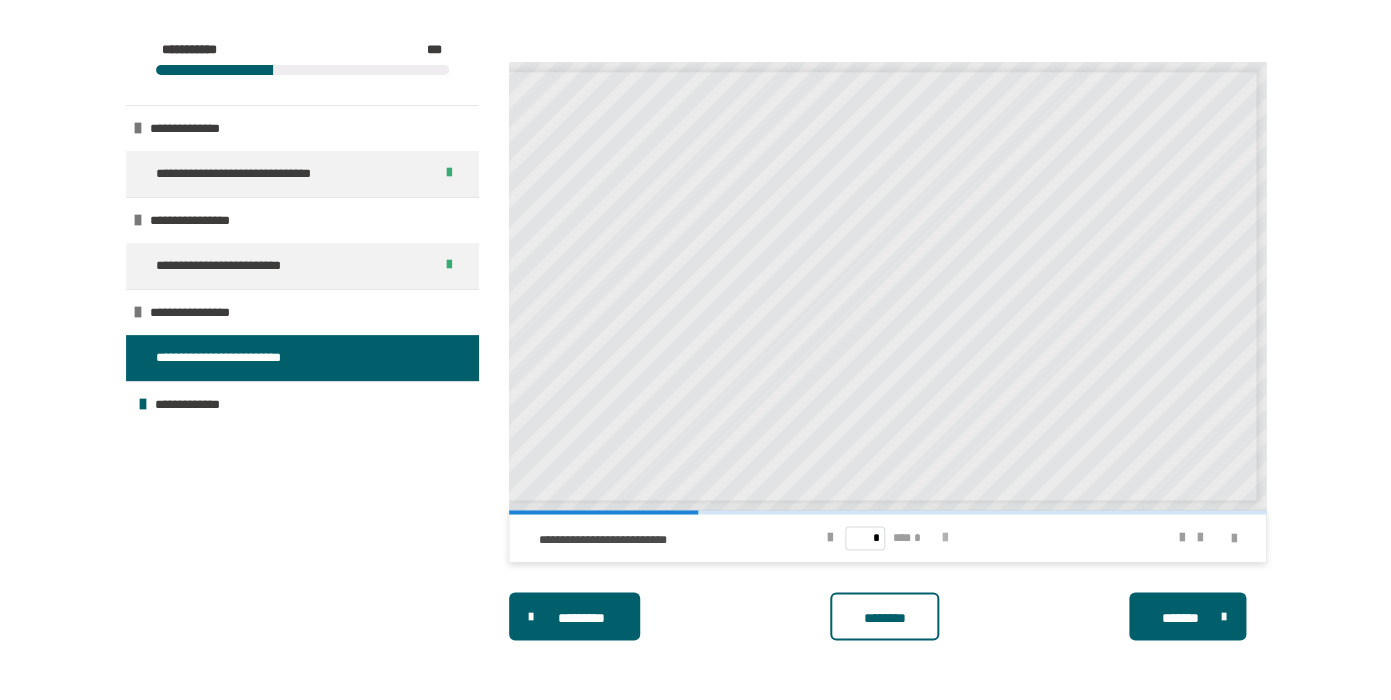 click at bounding box center [945, 538] 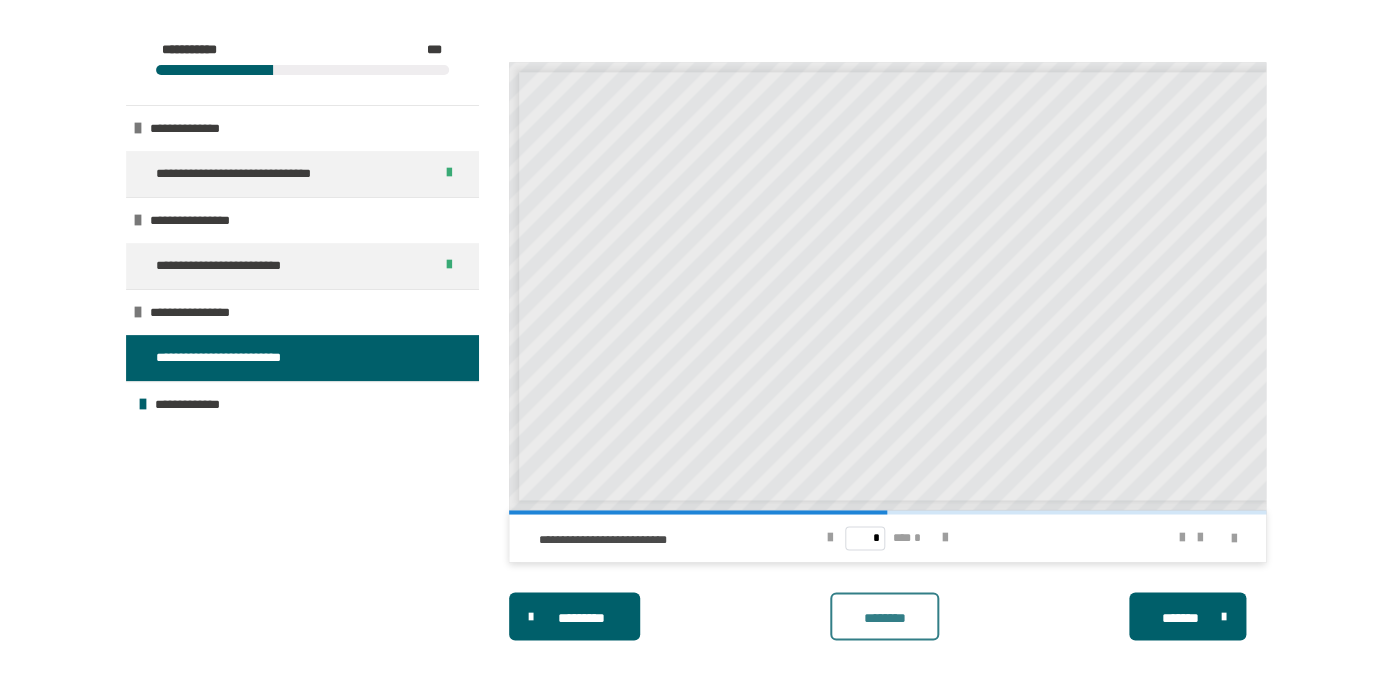 click on "********" at bounding box center (884, 616) 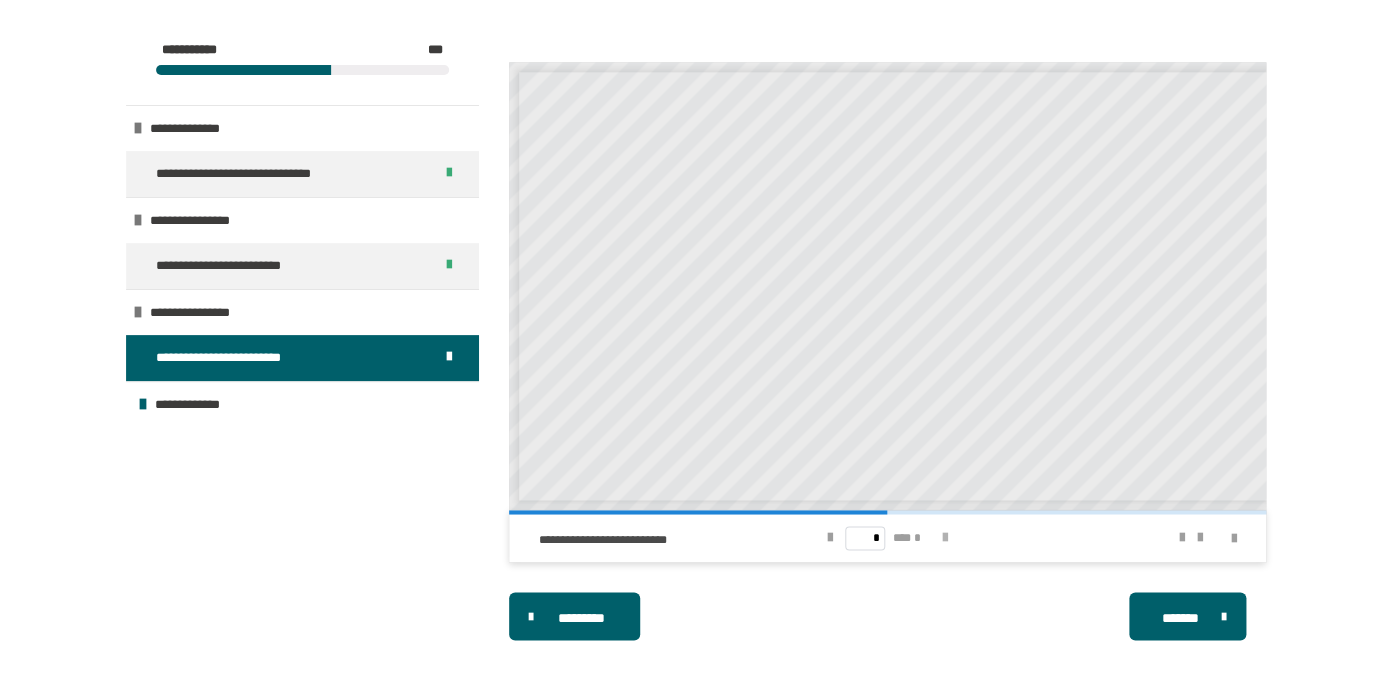 click at bounding box center [945, 538] 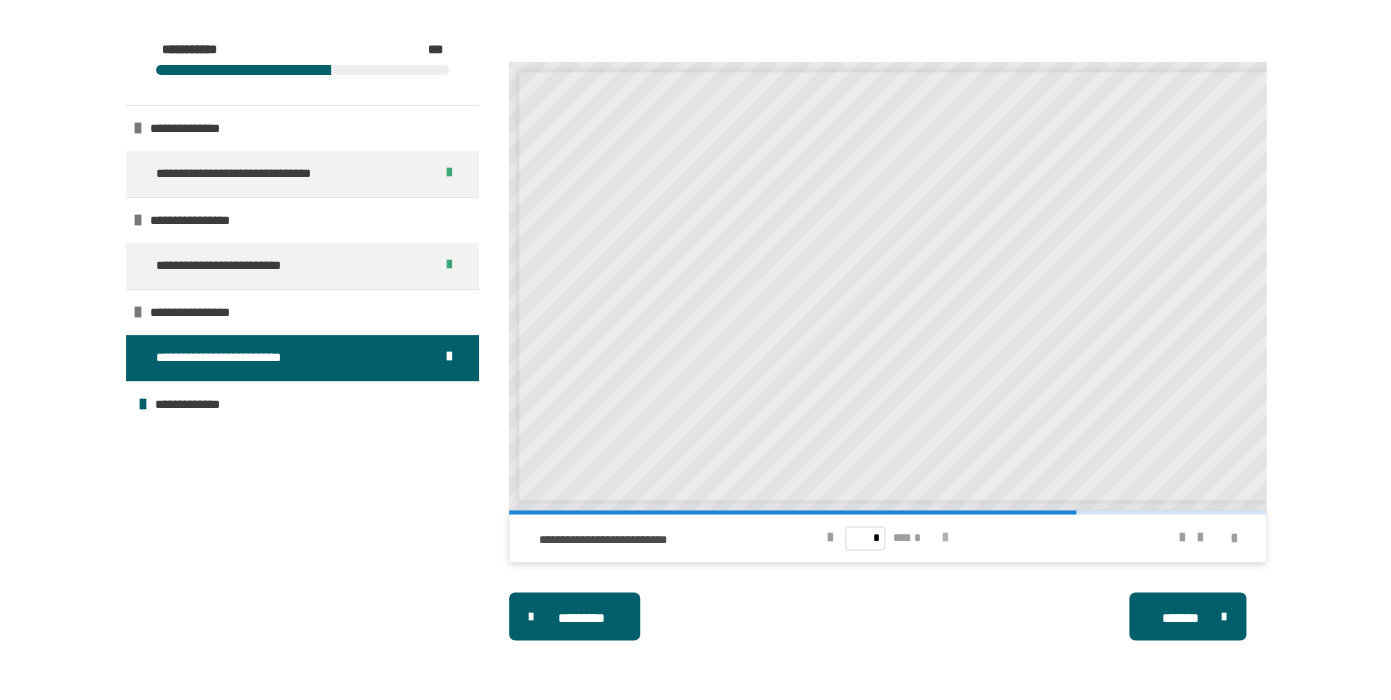 click at bounding box center [945, 538] 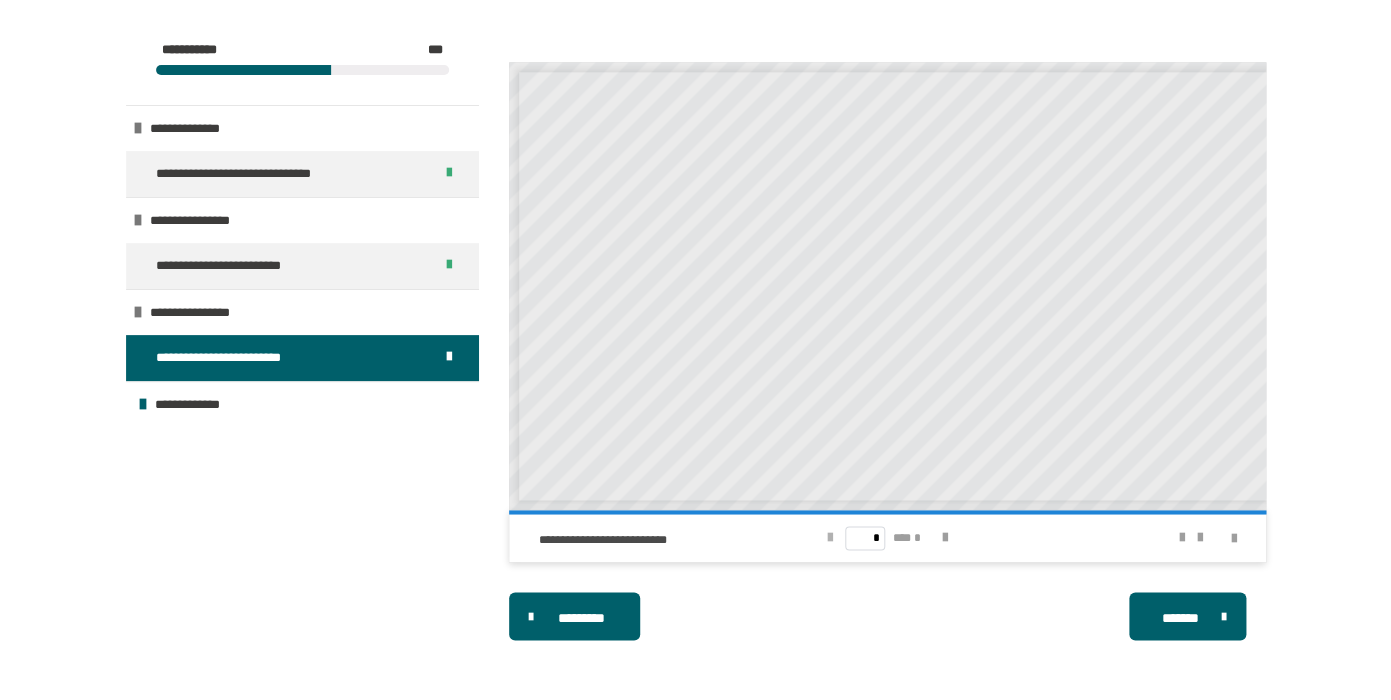 click at bounding box center (829, 538) 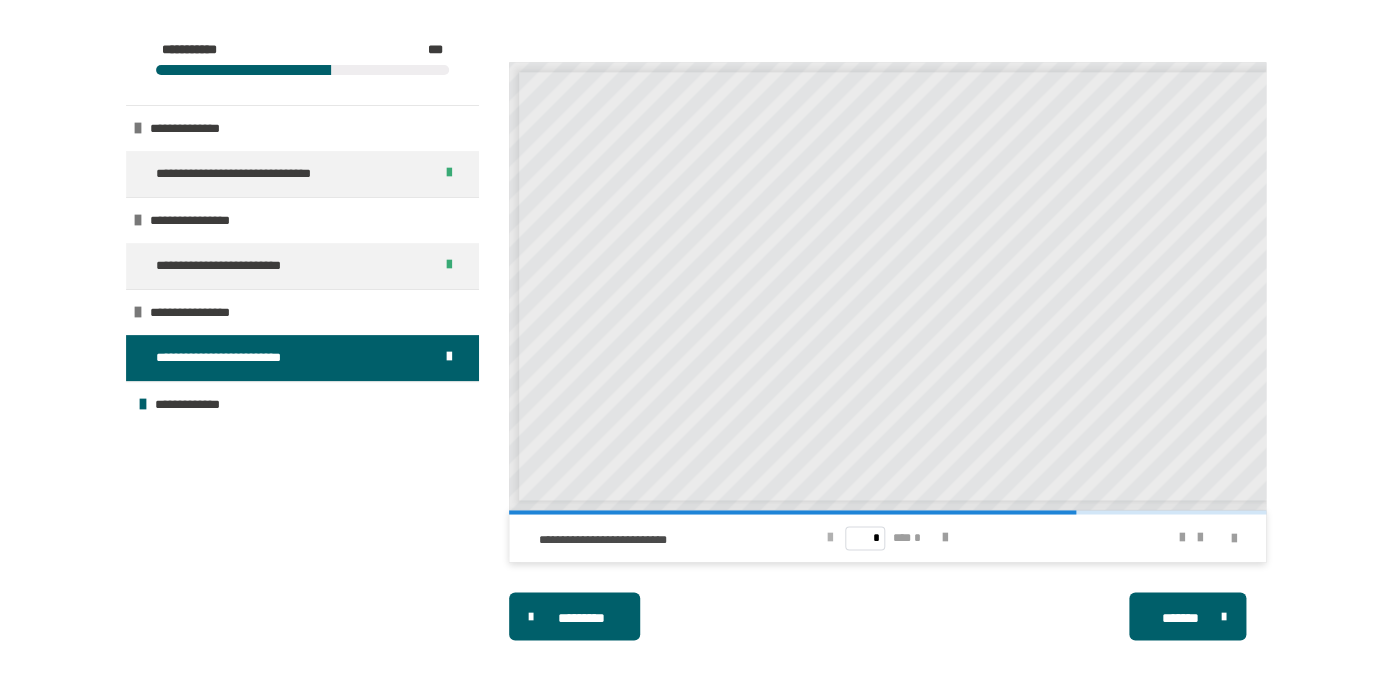 click at bounding box center [829, 538] 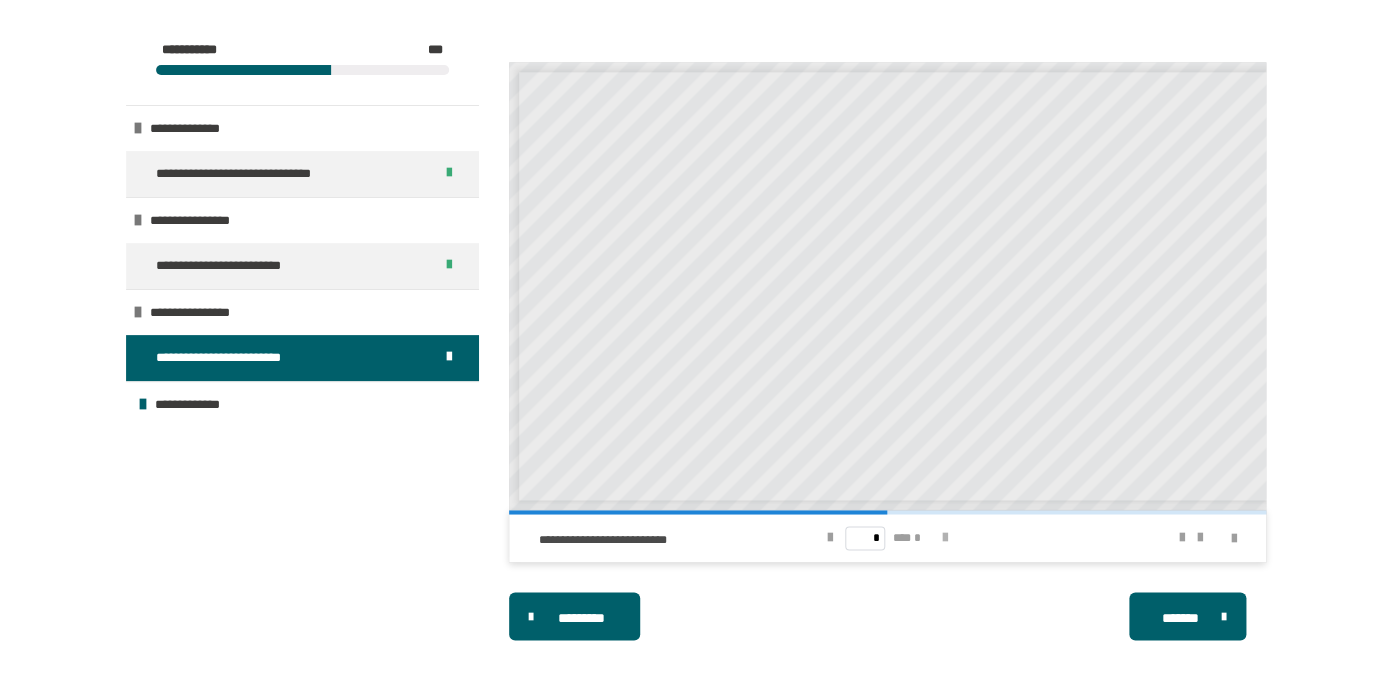 click at bounding box center [945, 538] 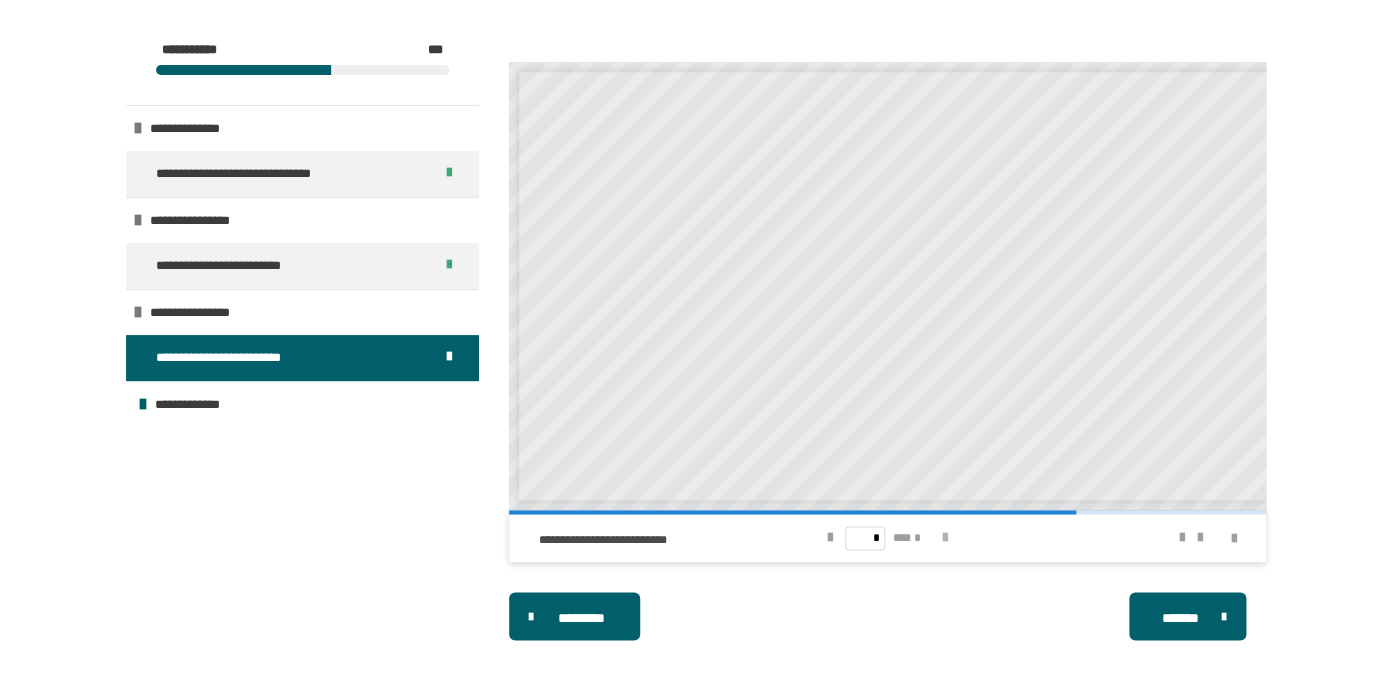 click at bounding box center (945, 538) 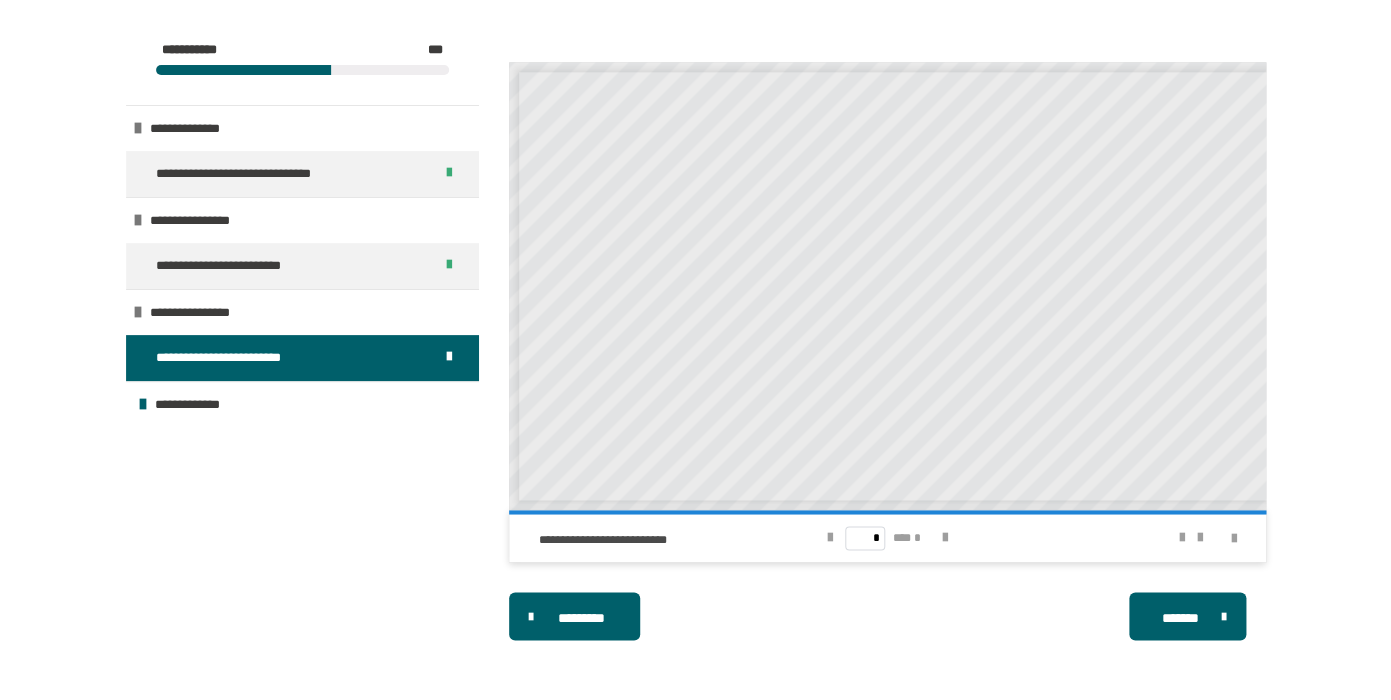click on "* *** *" at bounding box center (887, 538) 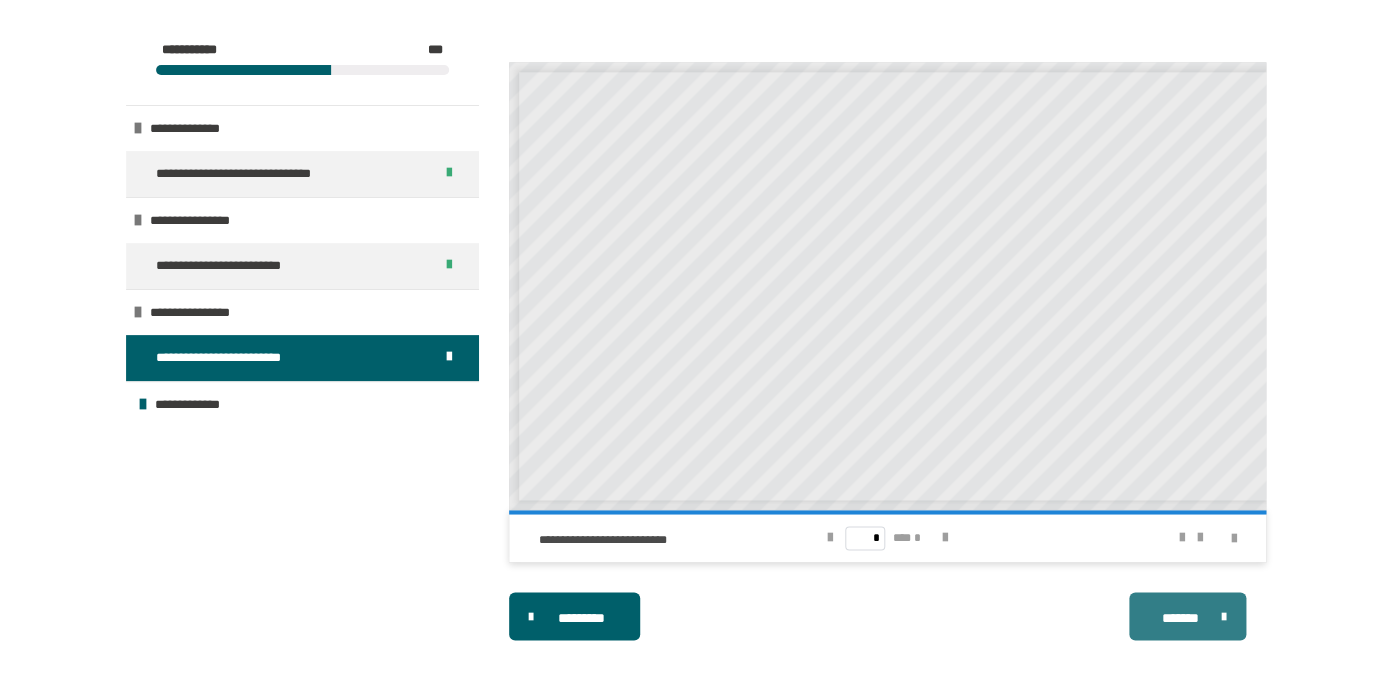 click on "*******" at bounding box center [1180, 617] 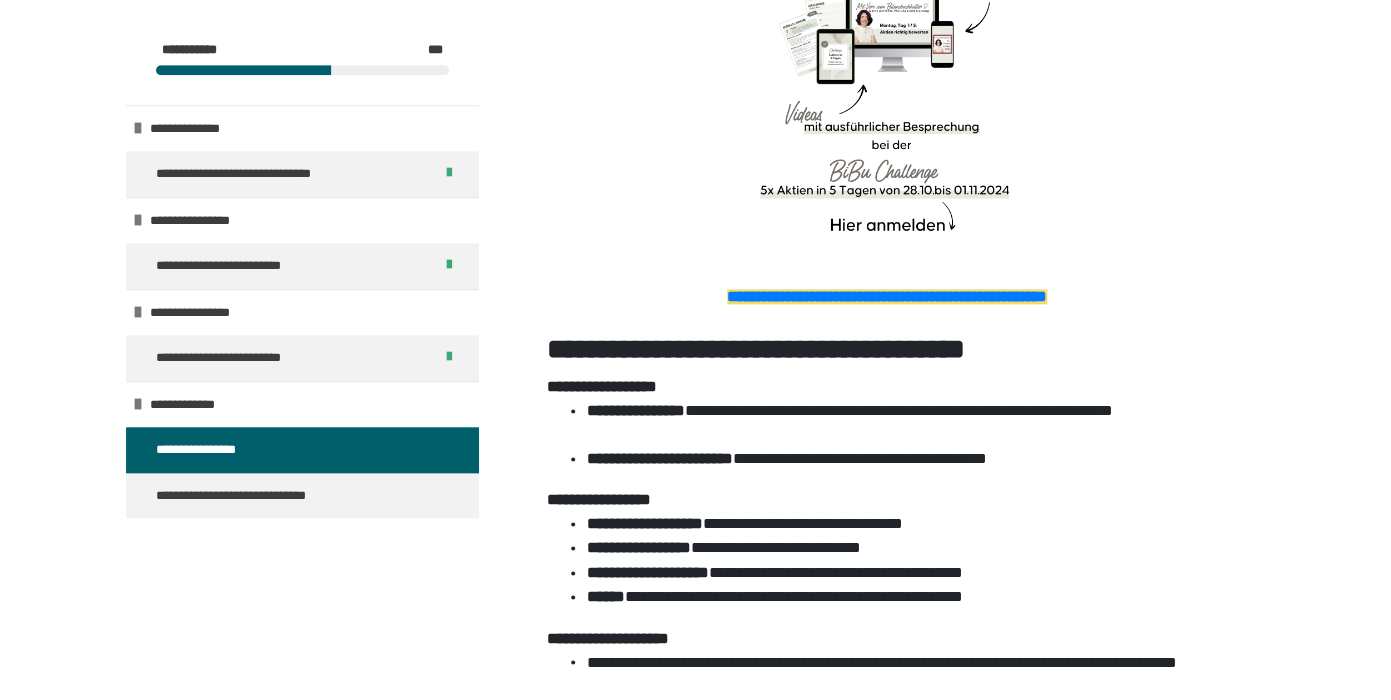 scroll, scrollTop: 773, scrollLeft: 0, axis: vertical 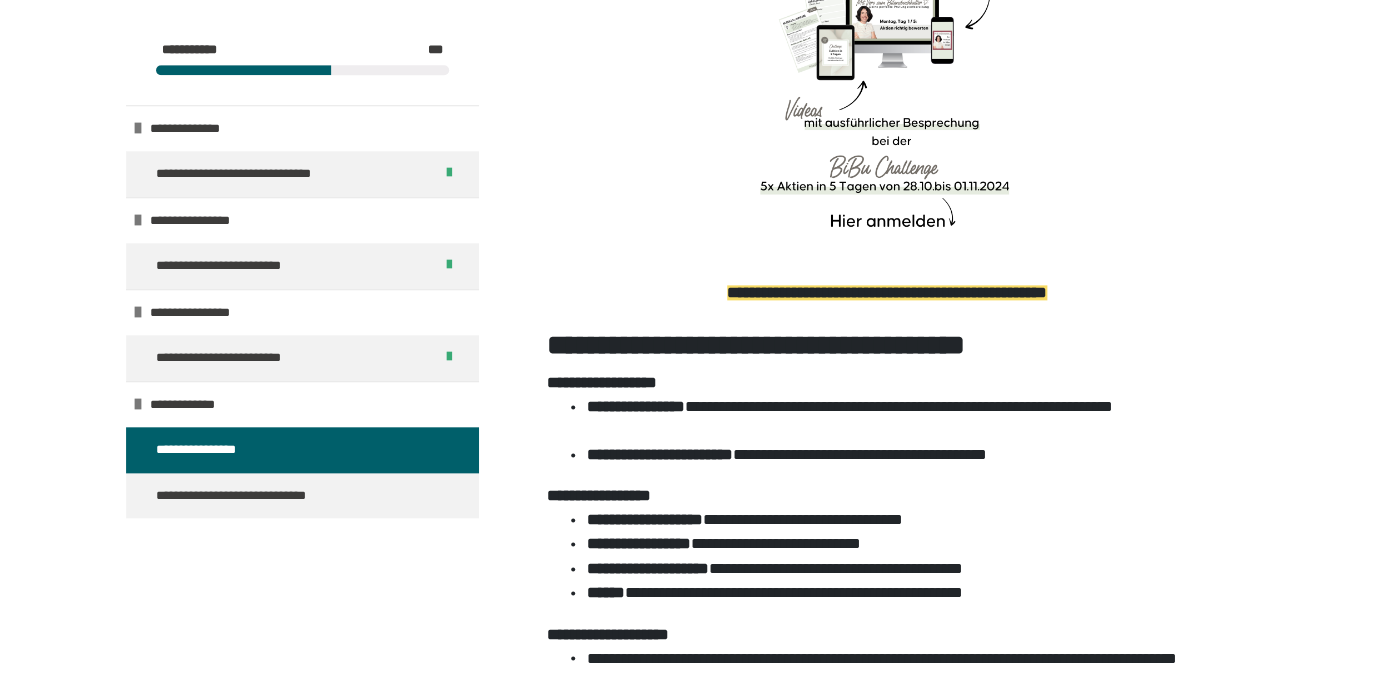 click on "**********" at bounding box center [887, 292] 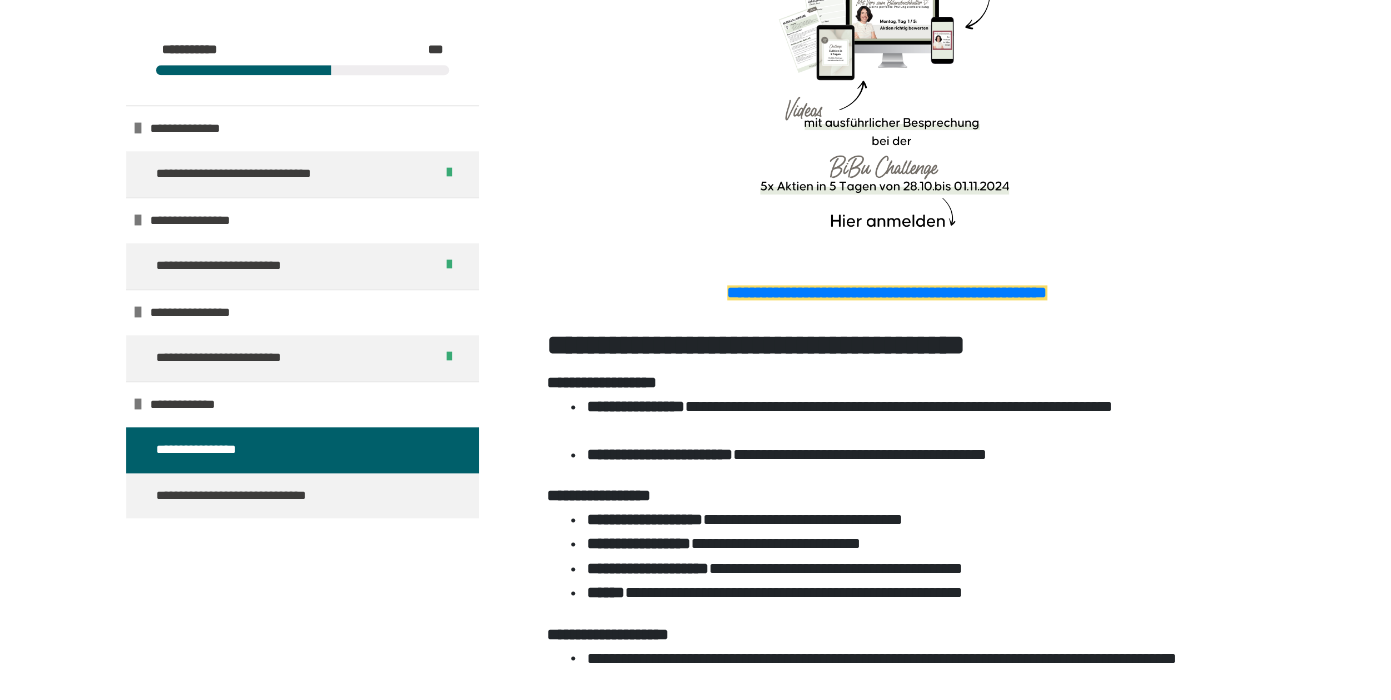 scroll, scrollTop: 1057, scrollLeft: 0, axis: vertical 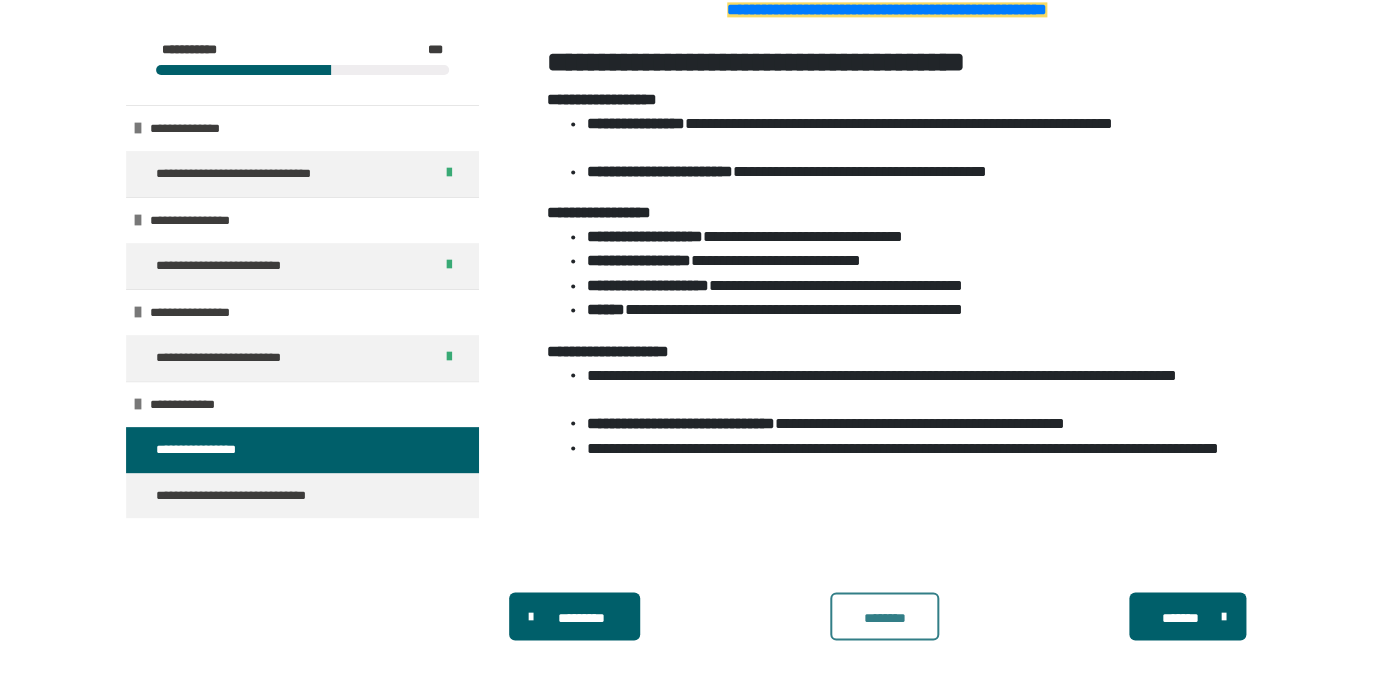 click on "********" at bounding box center (884, 617) 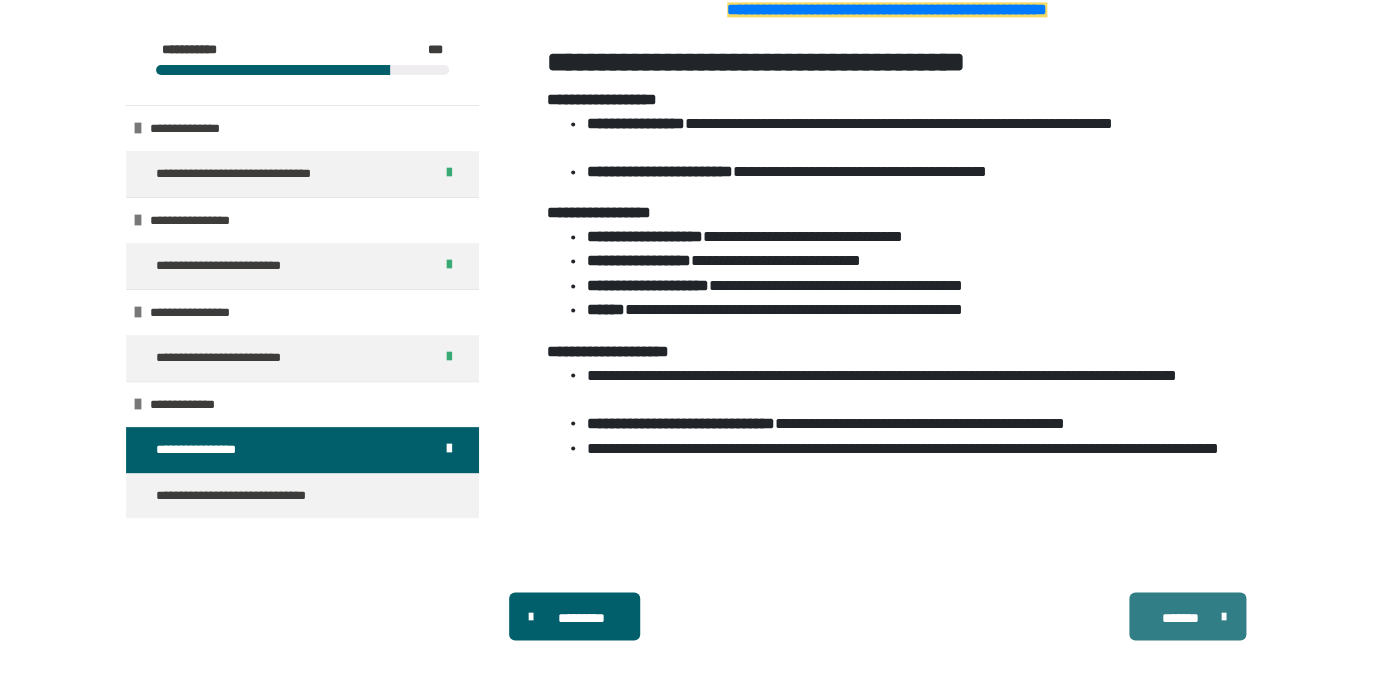click on "*******" at bounding box center [1187, 616] 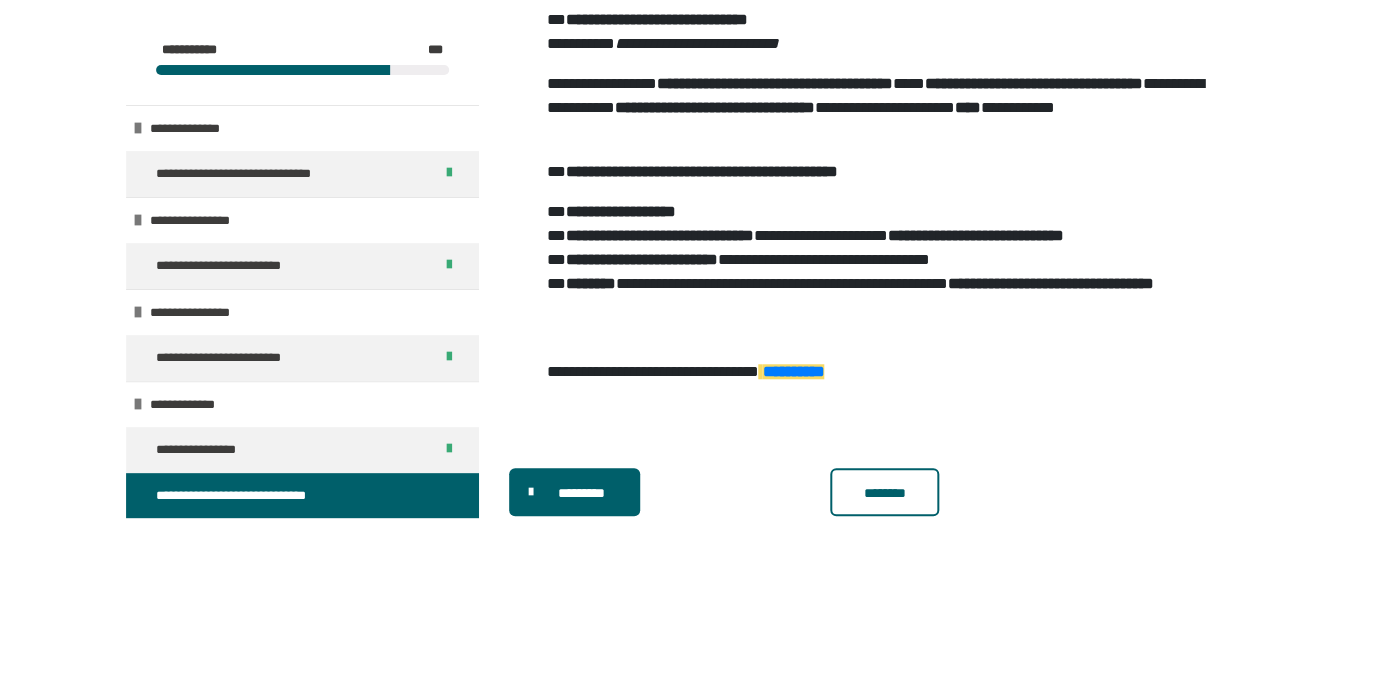 scroll, scrollTop: 431, scrollLeft: 0, axis: vertical 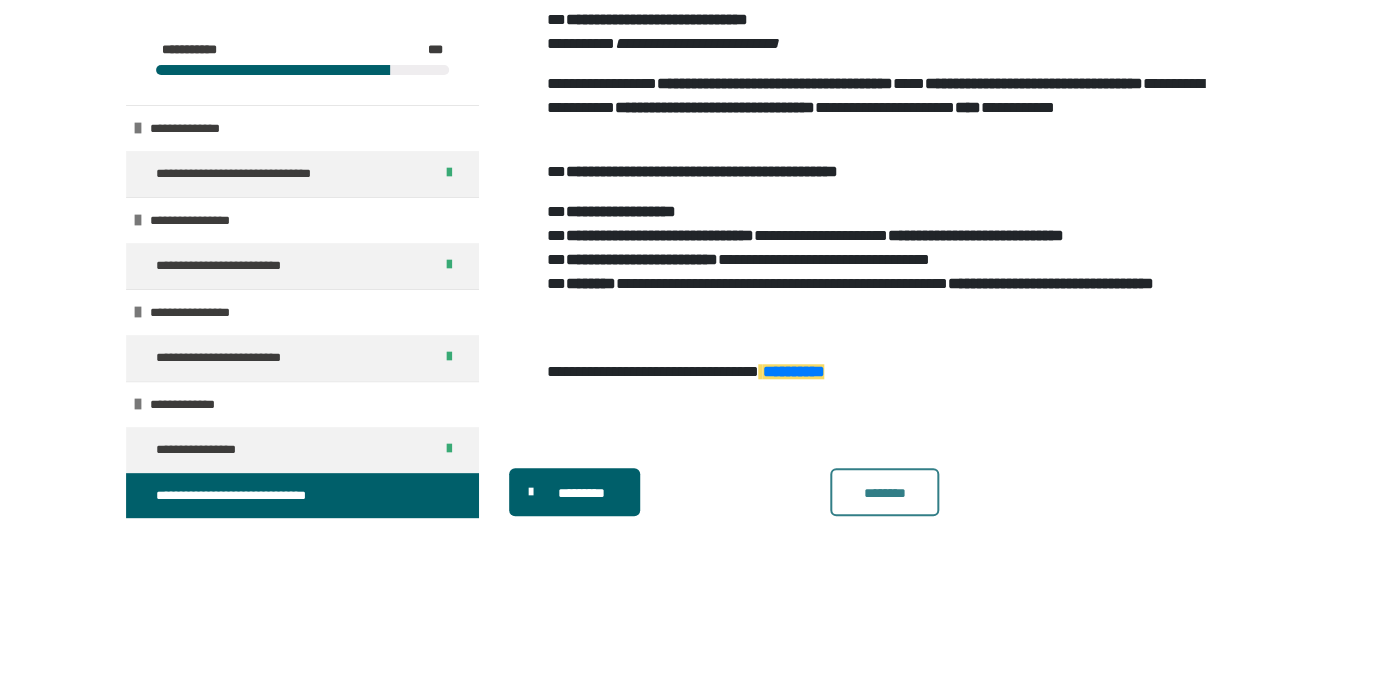 click on "********" at bounding box center (884, 493) 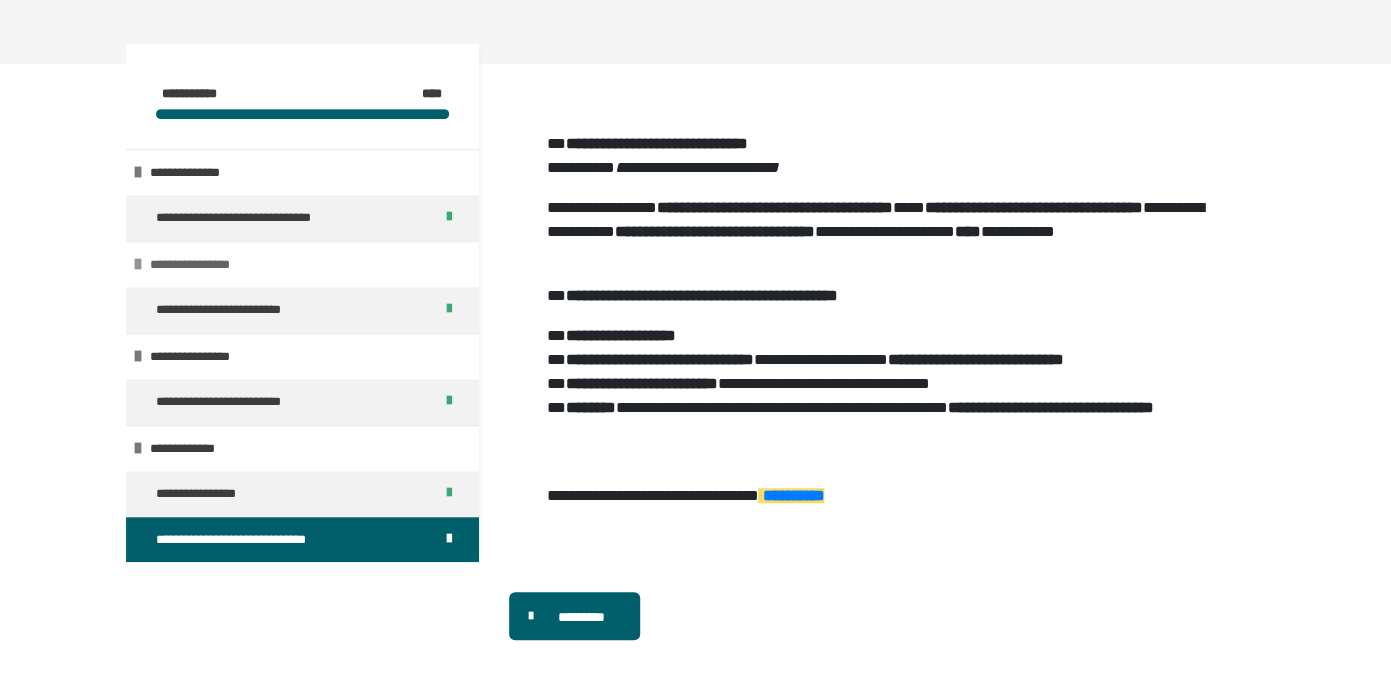 scroll, scrollTop: 0, scrollLeft: 0, axis: both 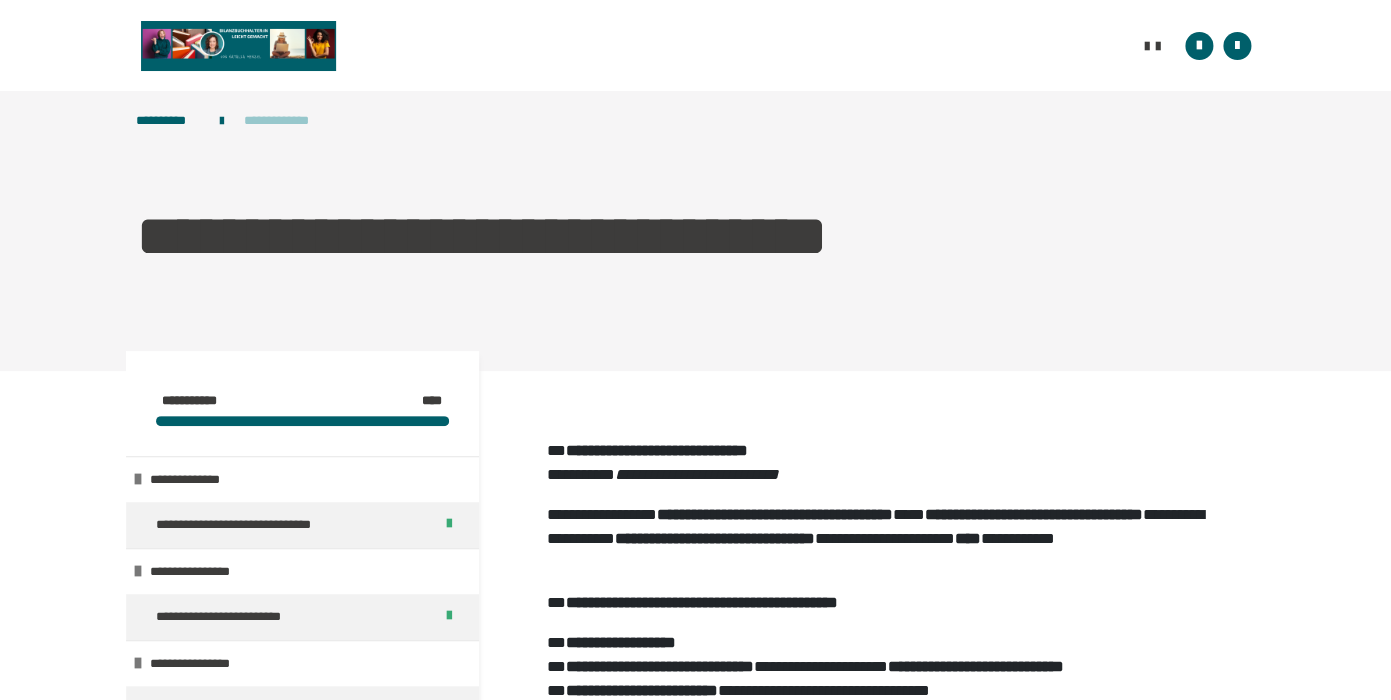 click on "**********" at bounding box center [285, 121] 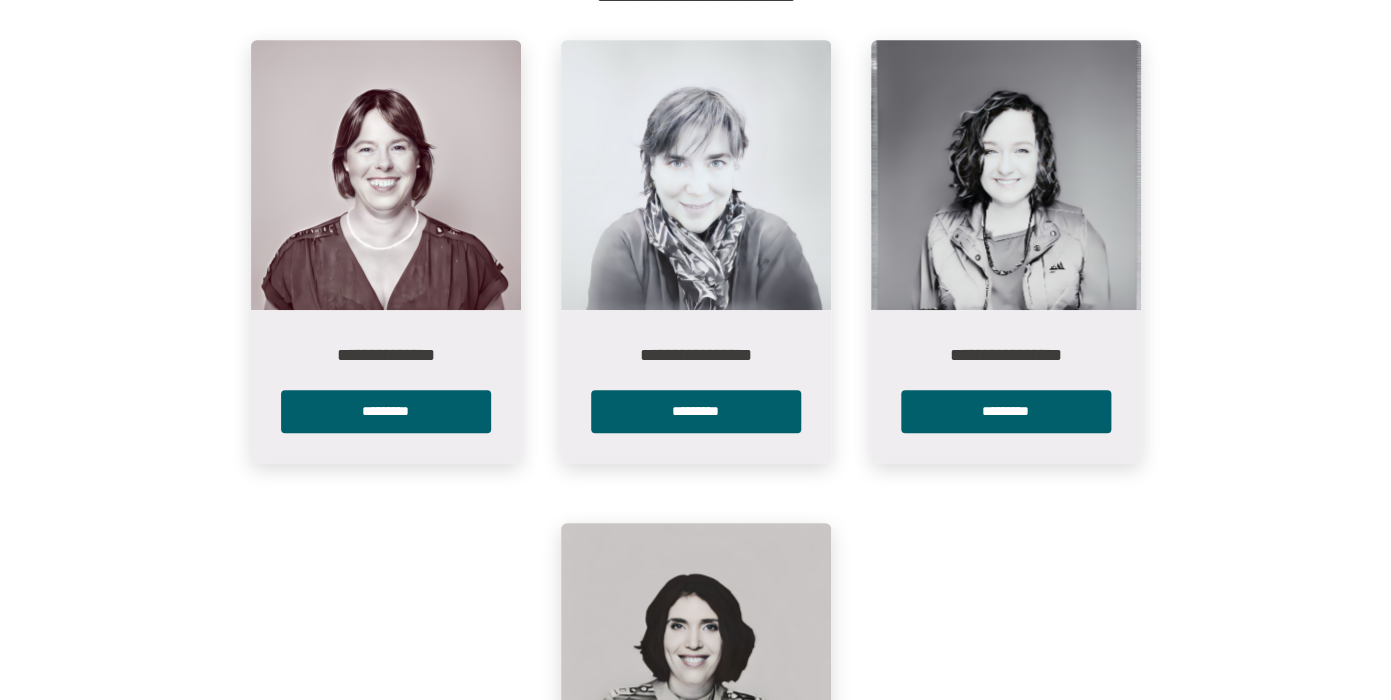 scroll, scrollTop: 482, scrollLeft: 0, axis: vertical 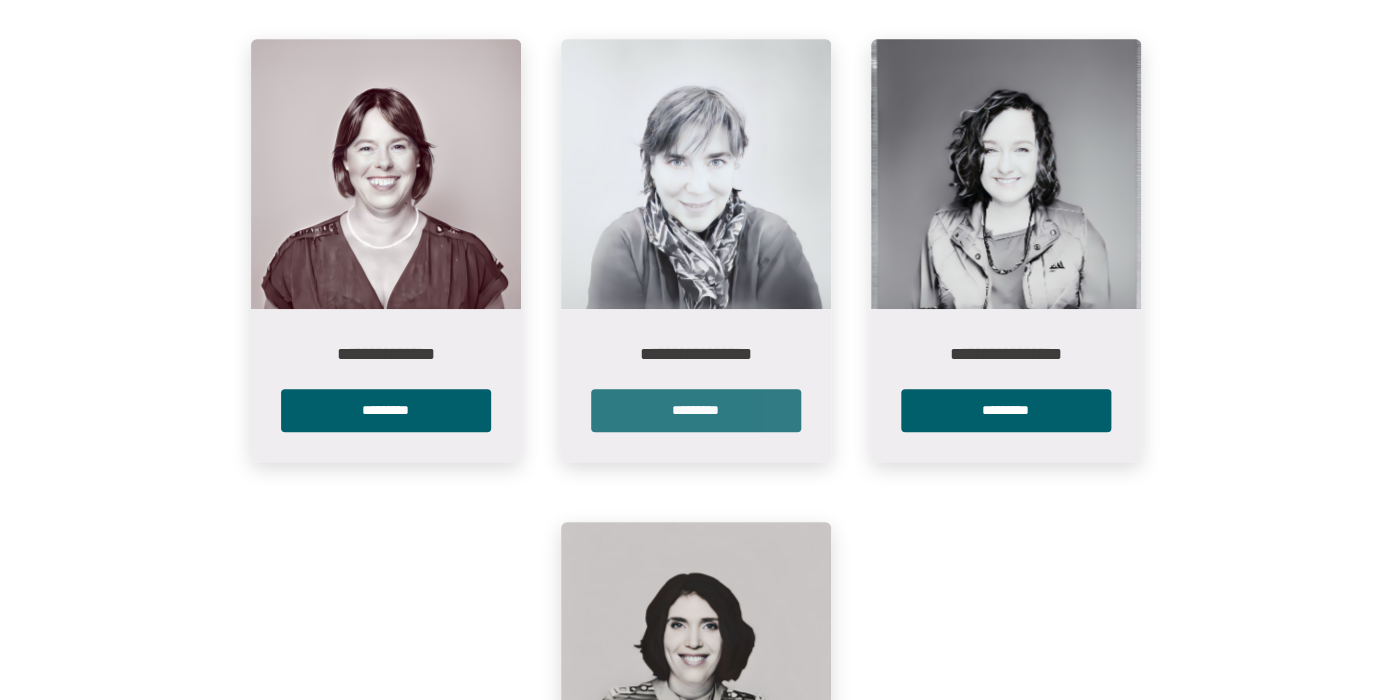 click on "*********" at bounding box center [696, 410] 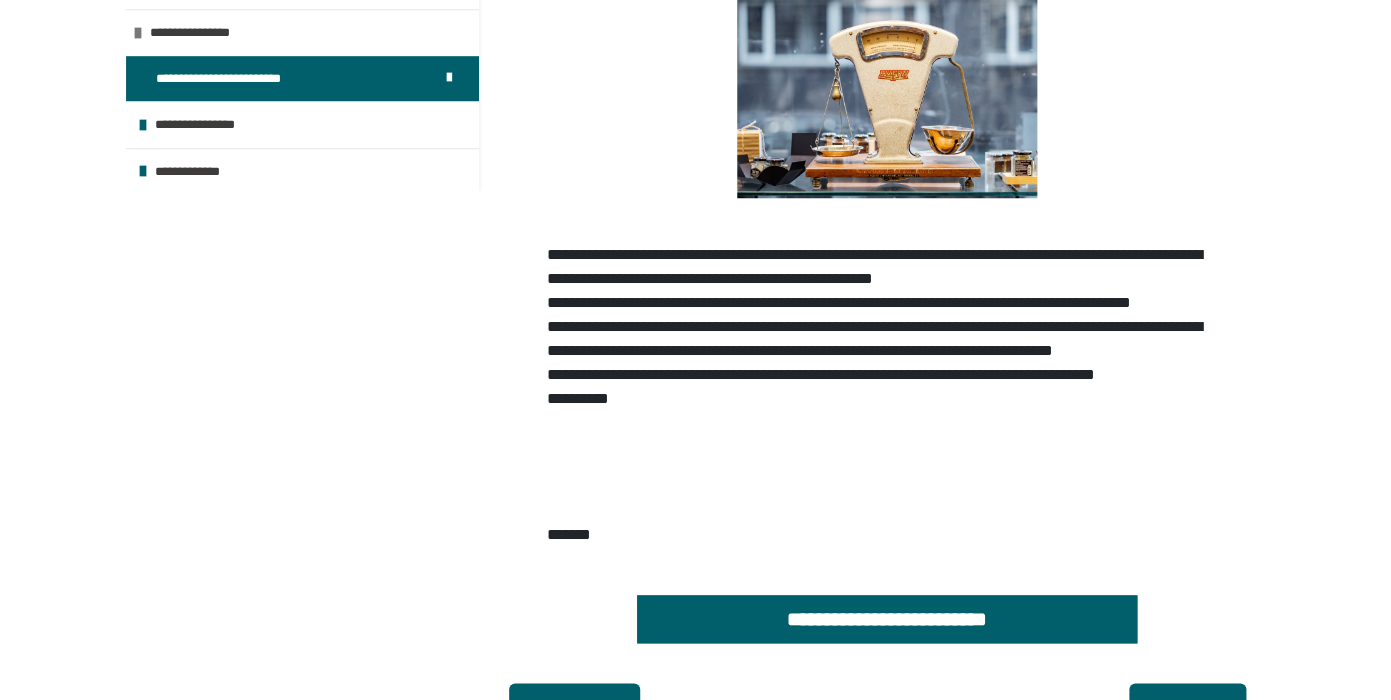 scroll, scrollTop: 584, scrollLeft: 0, axis: vertical 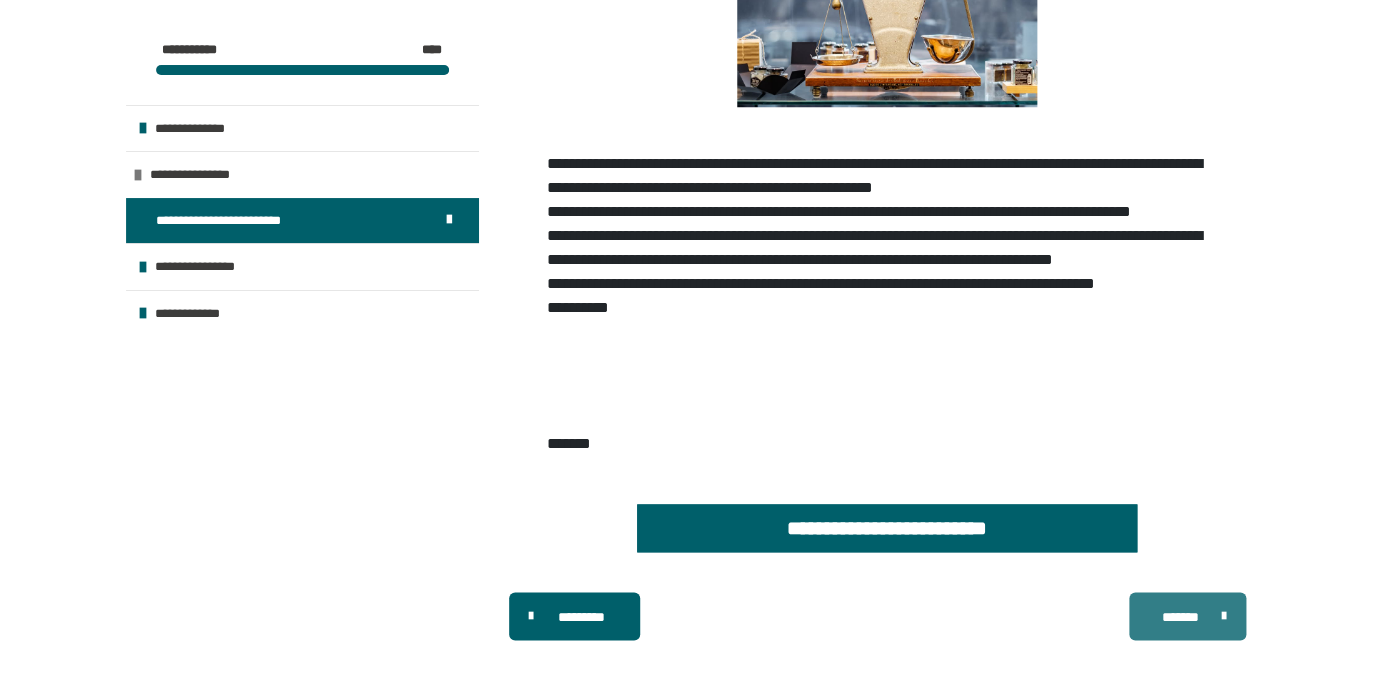 click on "*******" at bounding box center (1180, 617) 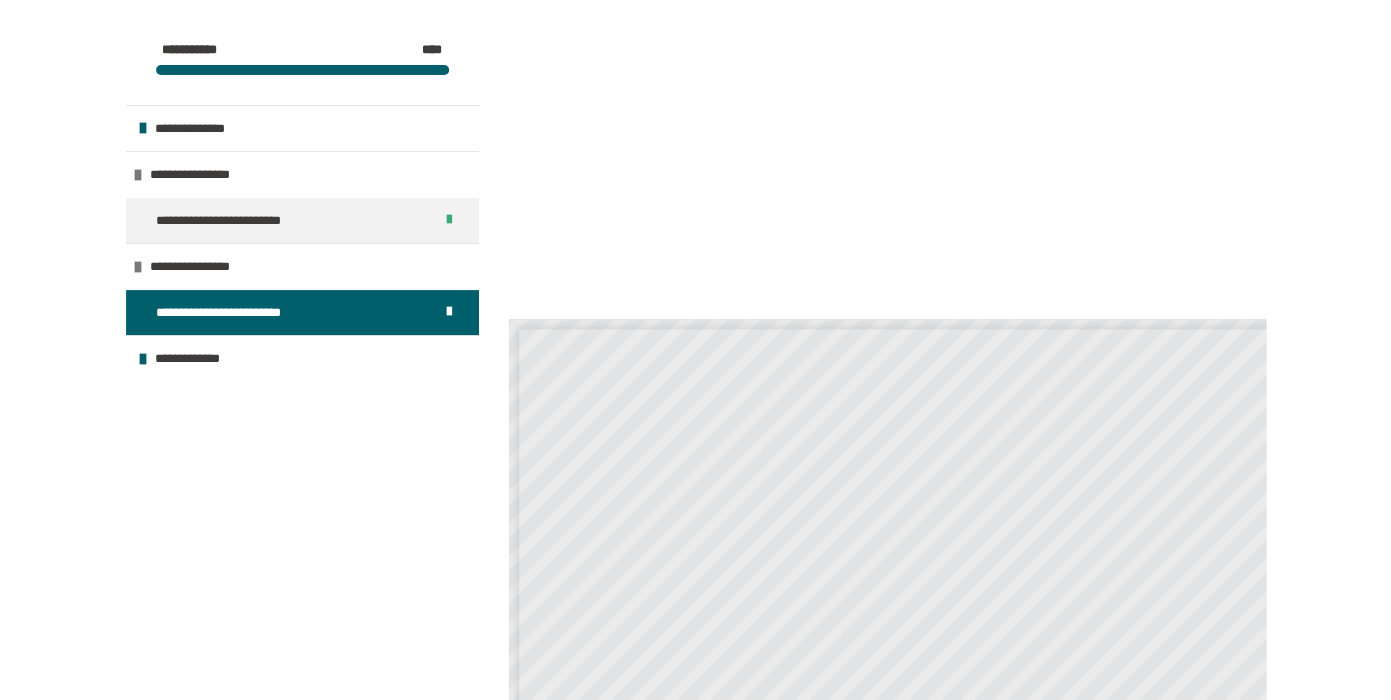 scroll, scrollTop: 841, scrollLeft: 0, axis: vertical 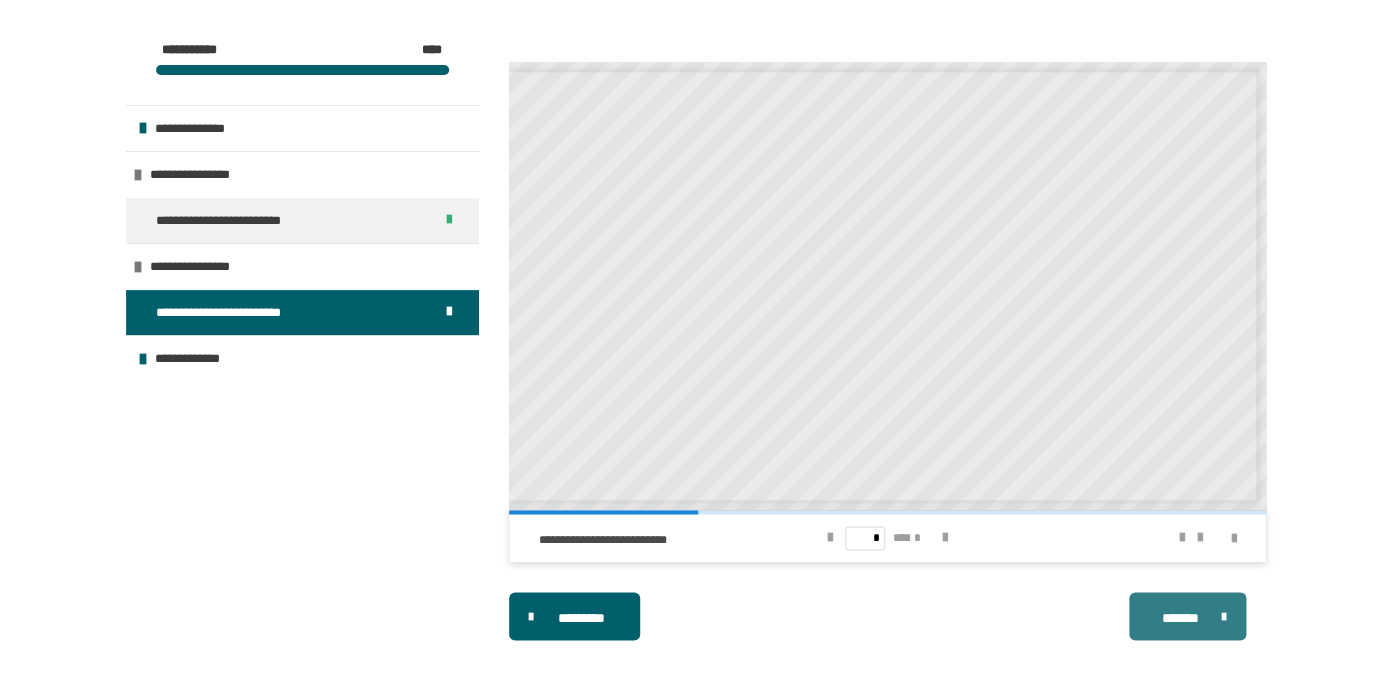 click on "*******" at bounding box center (1180, 617) 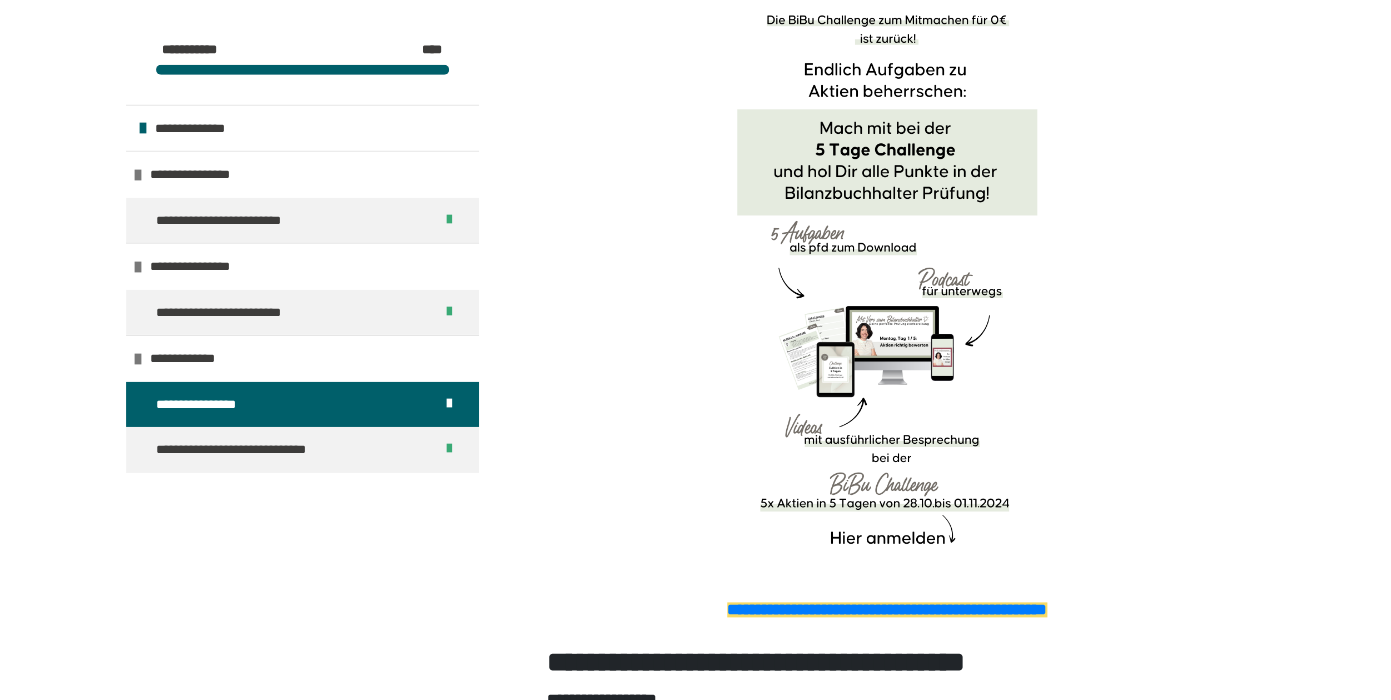 scroll, scrollTop: 2, scrollLeft: 0, axis: vertical 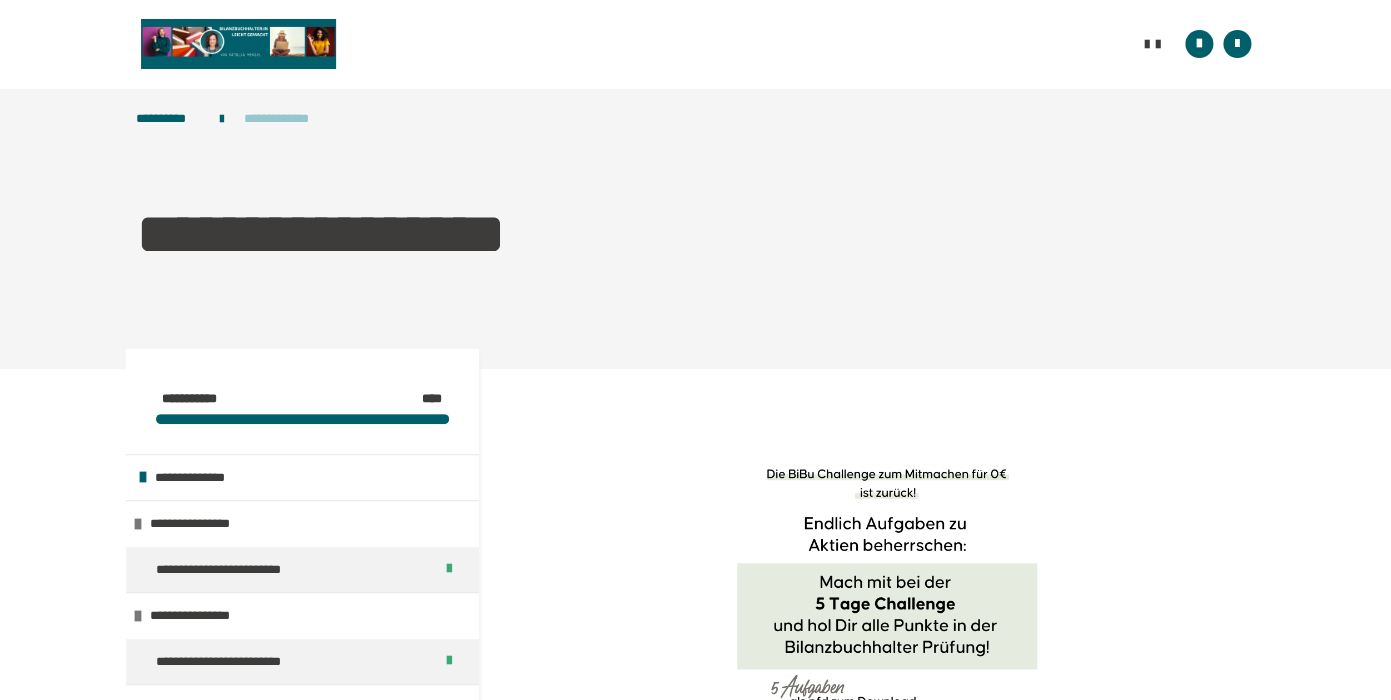 click on "**********" at bounding box center [285, 119] 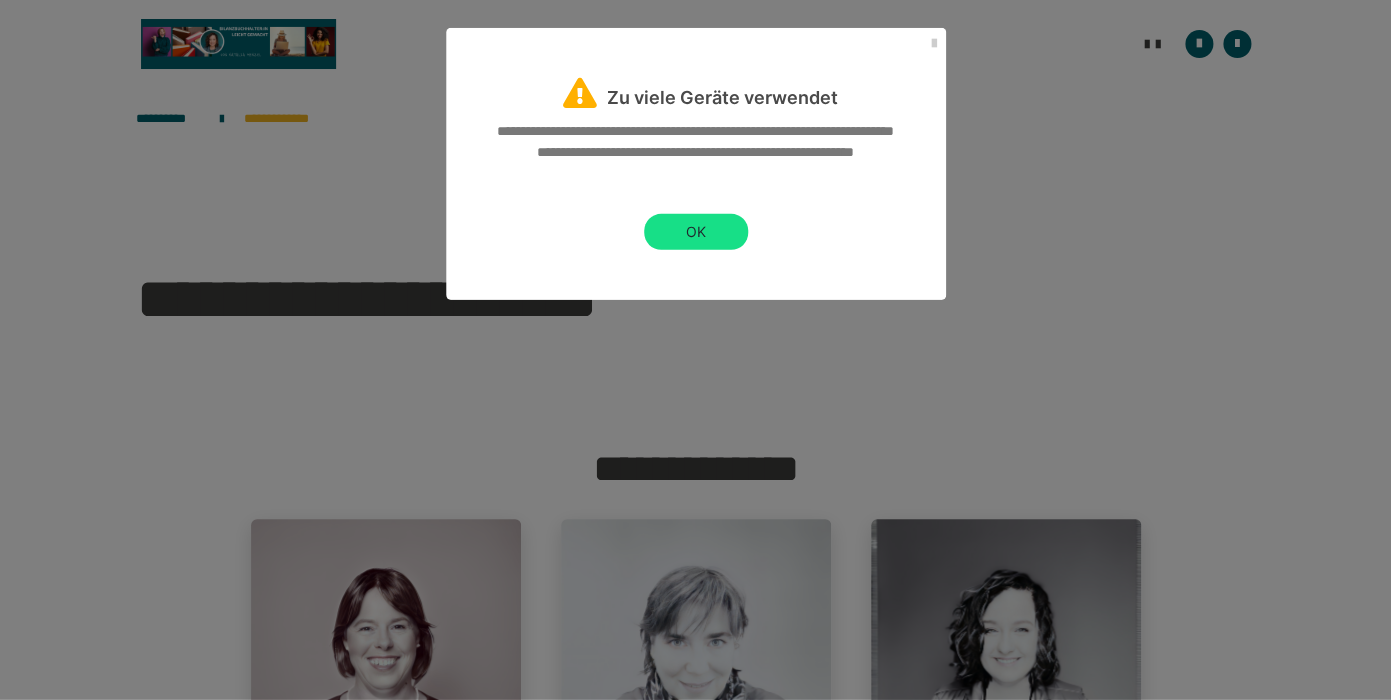 scroll, scrollTop: 203, scrollLeft: 0, axis: vertical 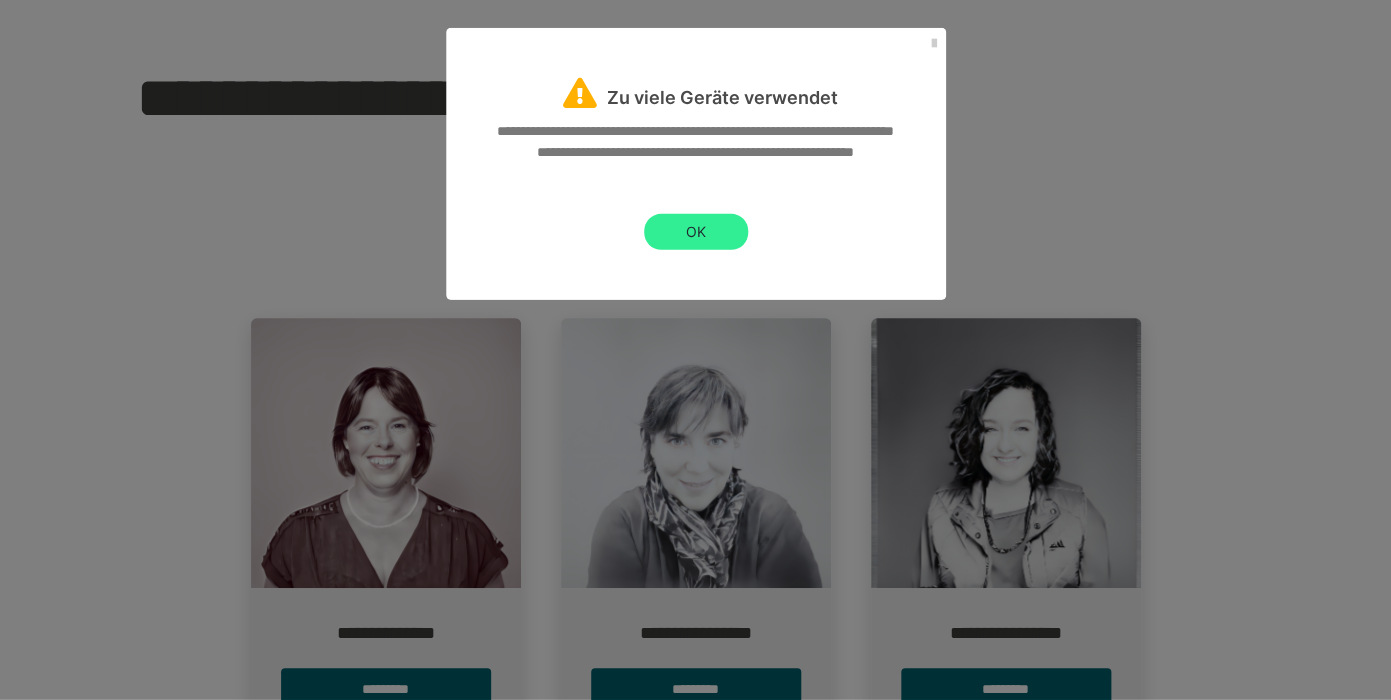 click on "OK" at bounding box center (696, 232) 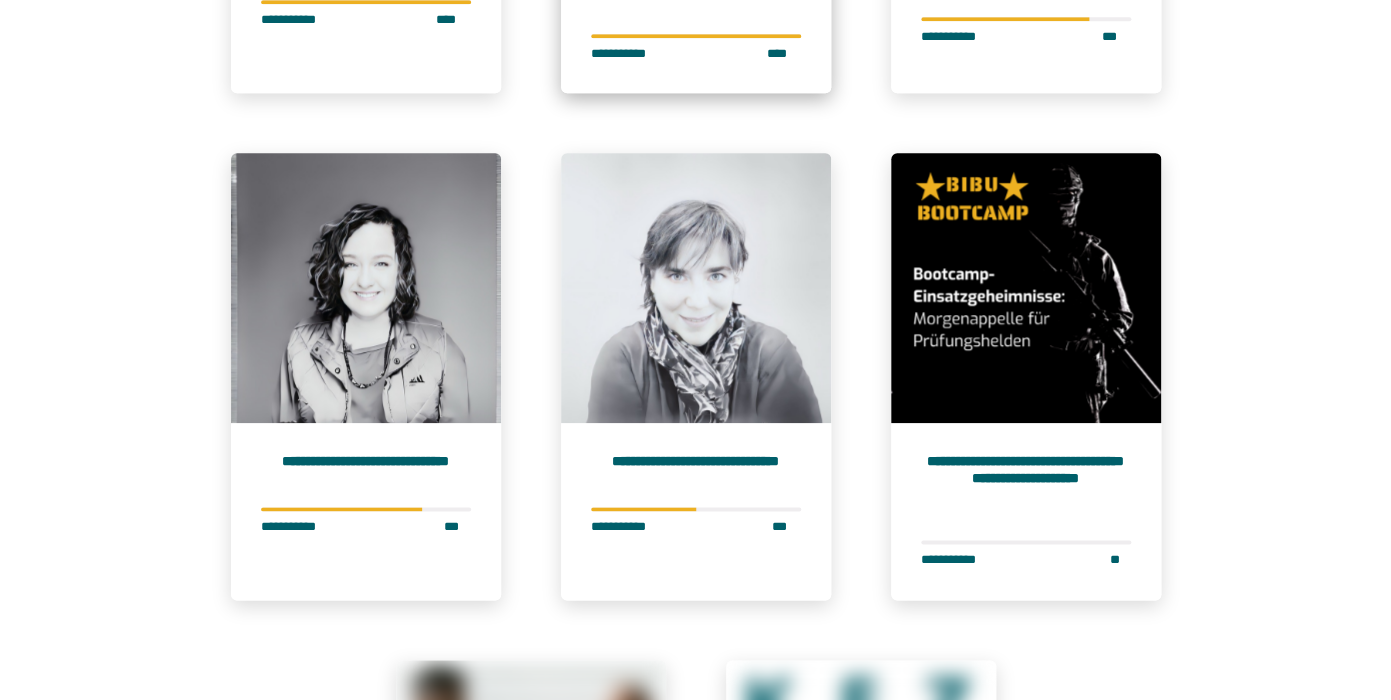 scroll, scrollTop: 572, scrollLeft: 0, axis: vertical 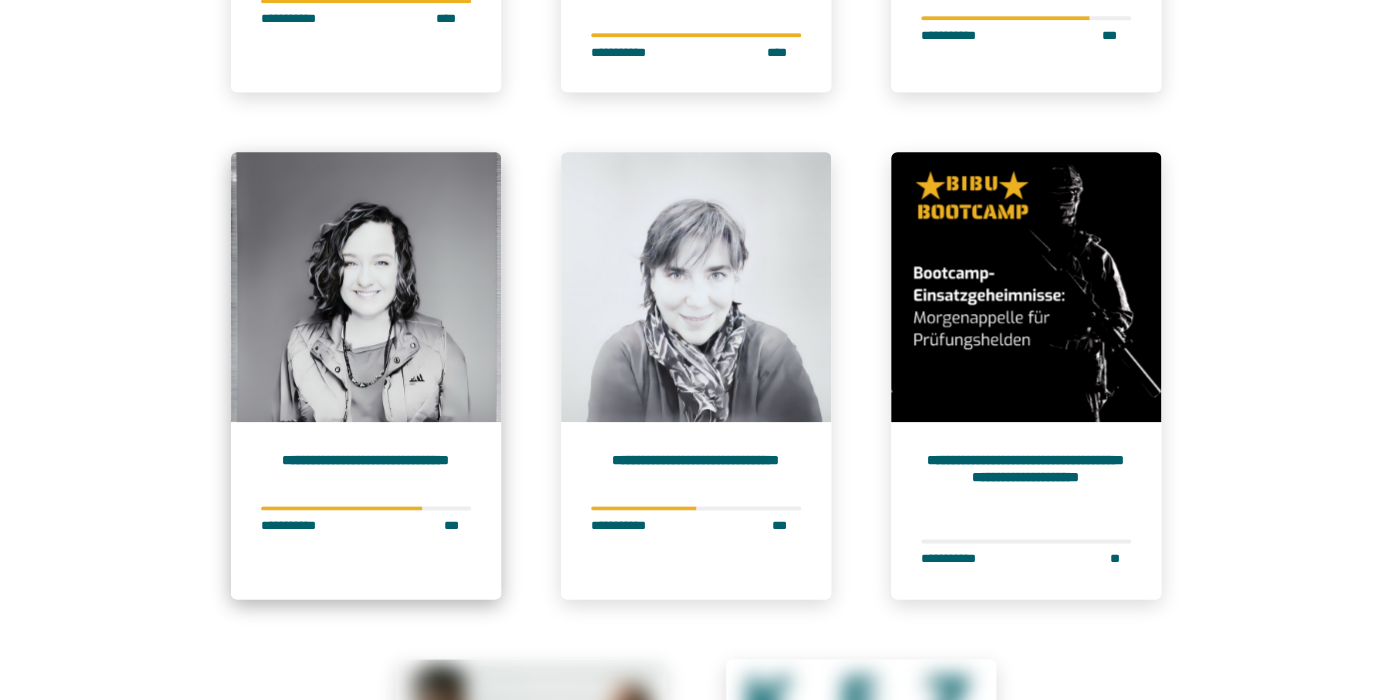 click at bounding box center (366, 287) 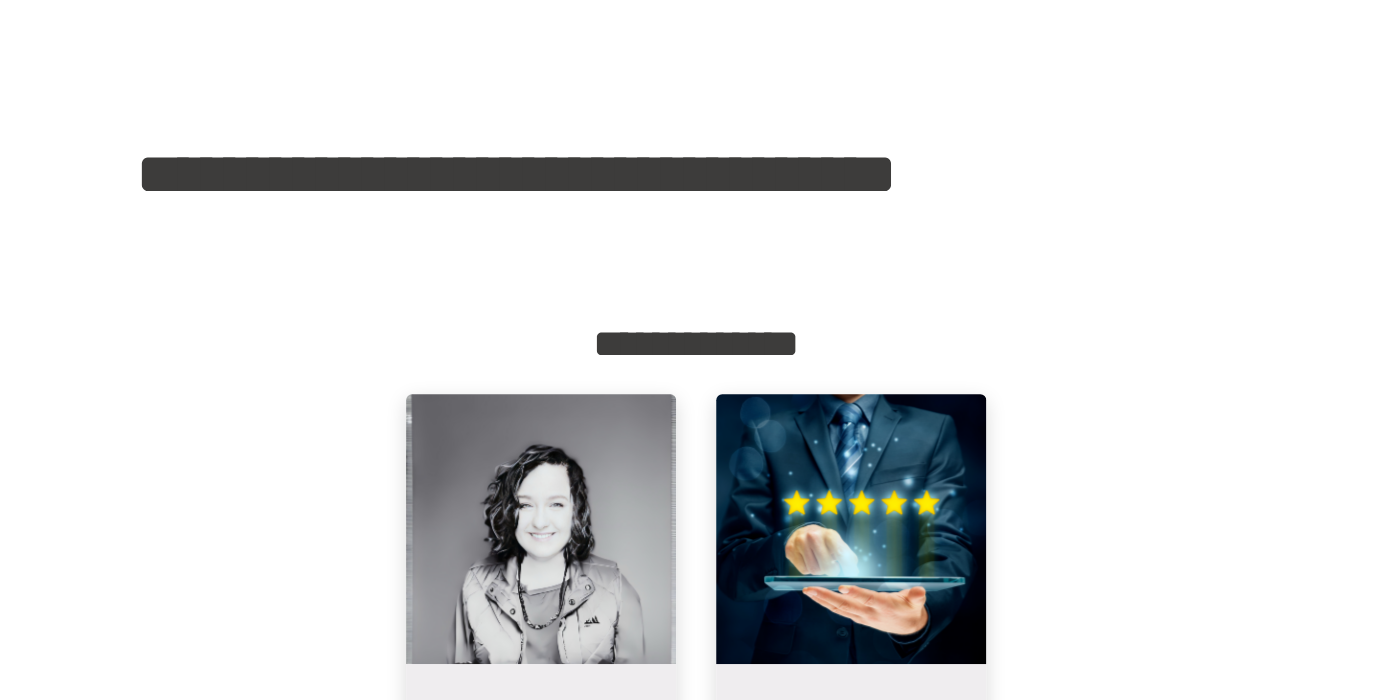 scroll, scrollTop: 283, scrollLeft: 0, axis: vertical 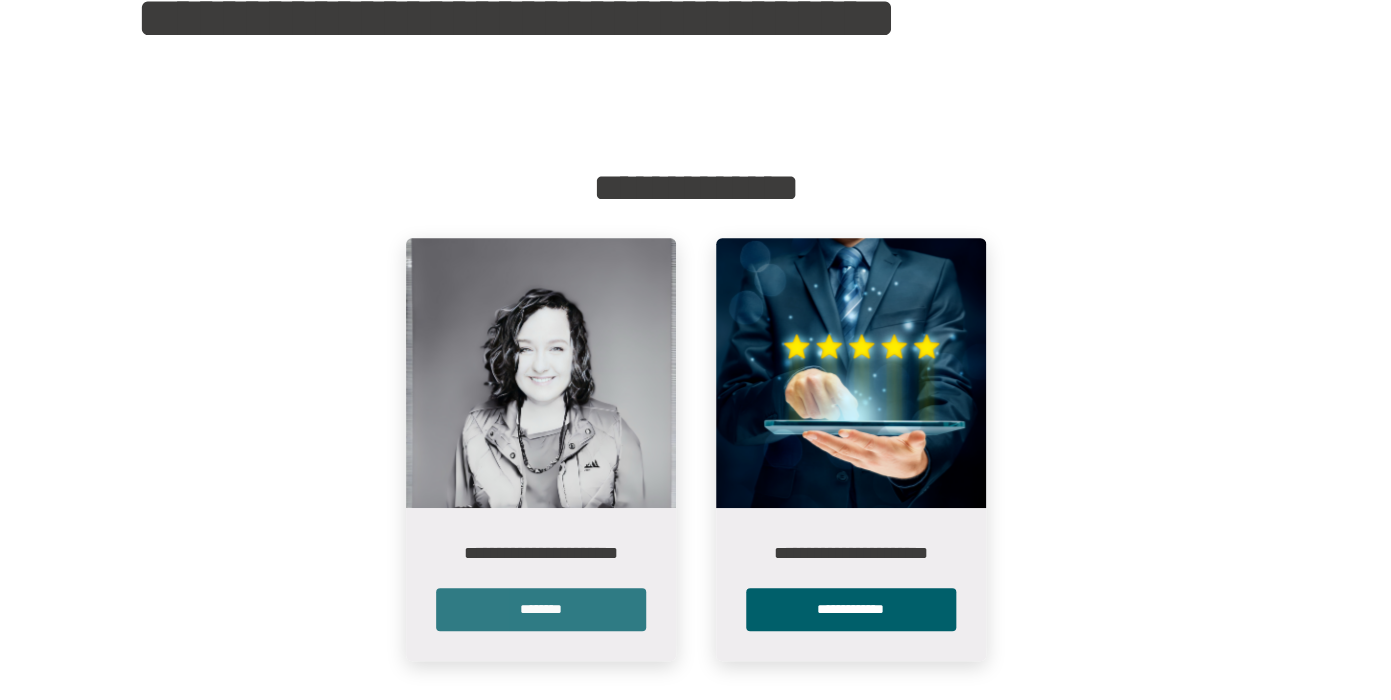 click on "********" at bounding box center (541, 609) 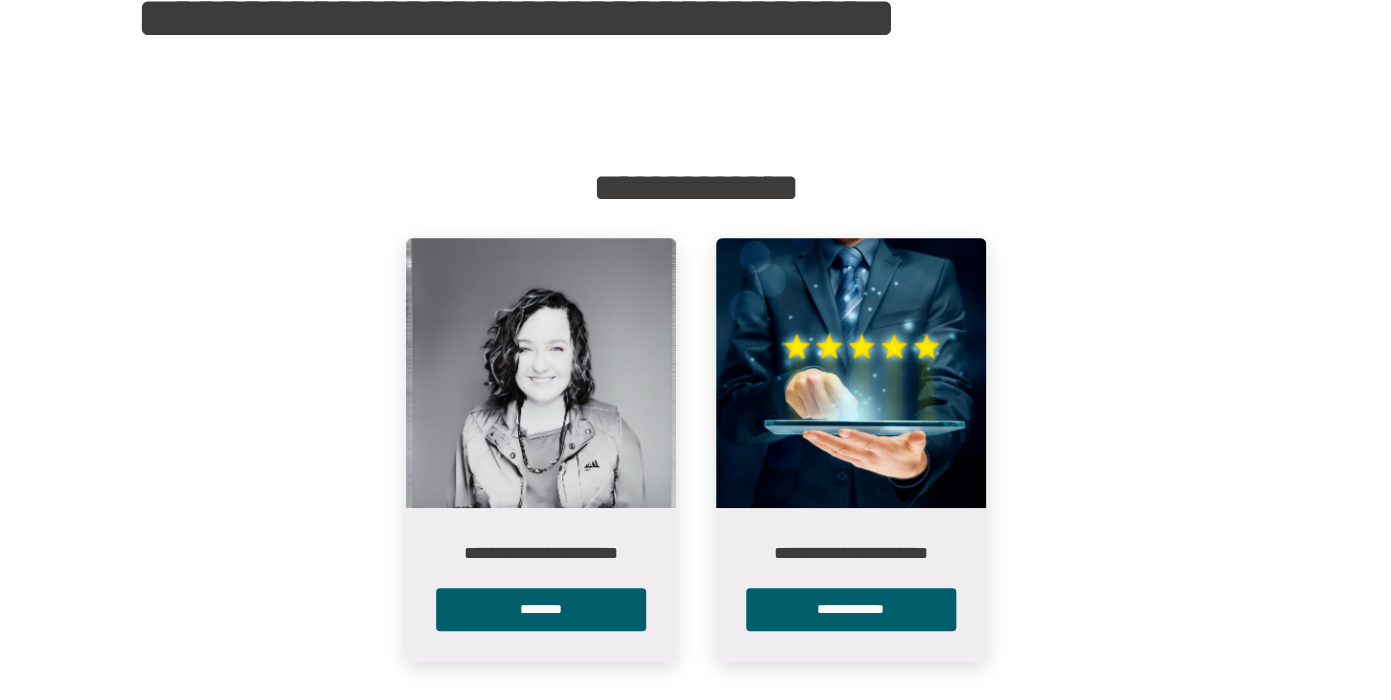 scroll, scrollTop: 0, scrollLeft: 0, axis: both 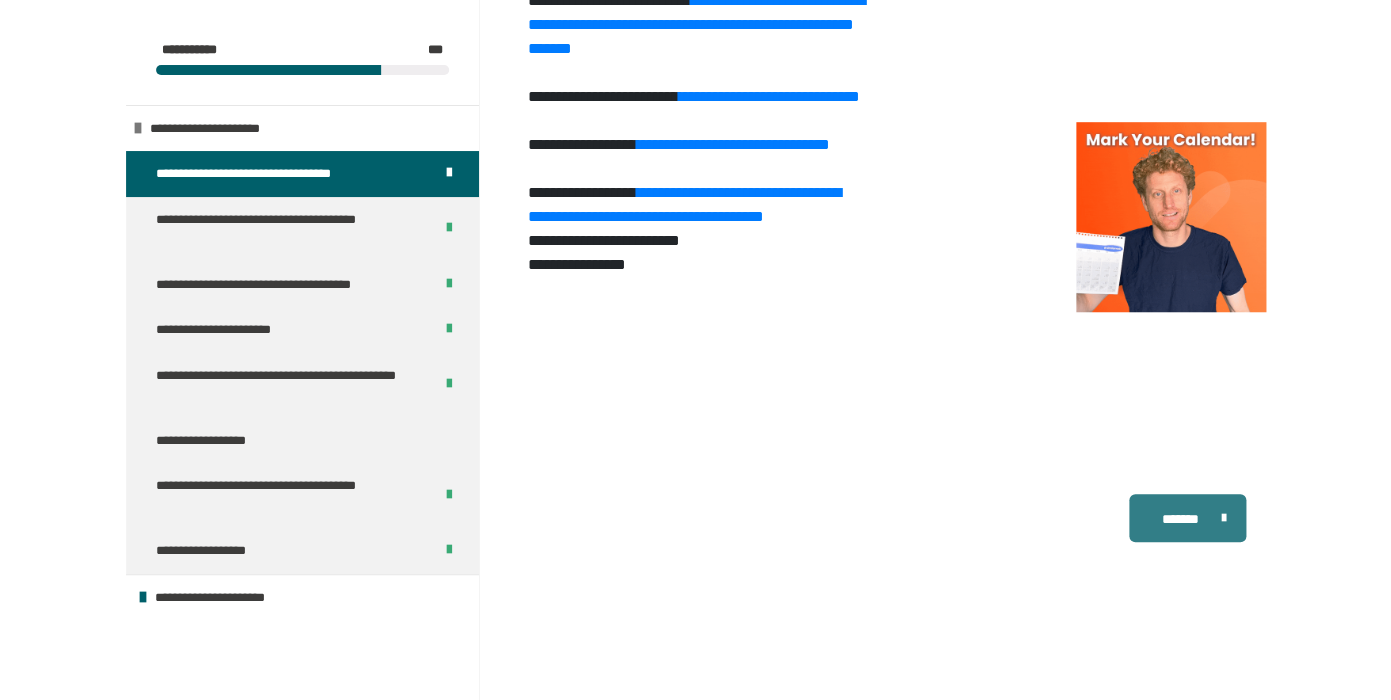 click on "*******" at bounding box center [1187, 518] 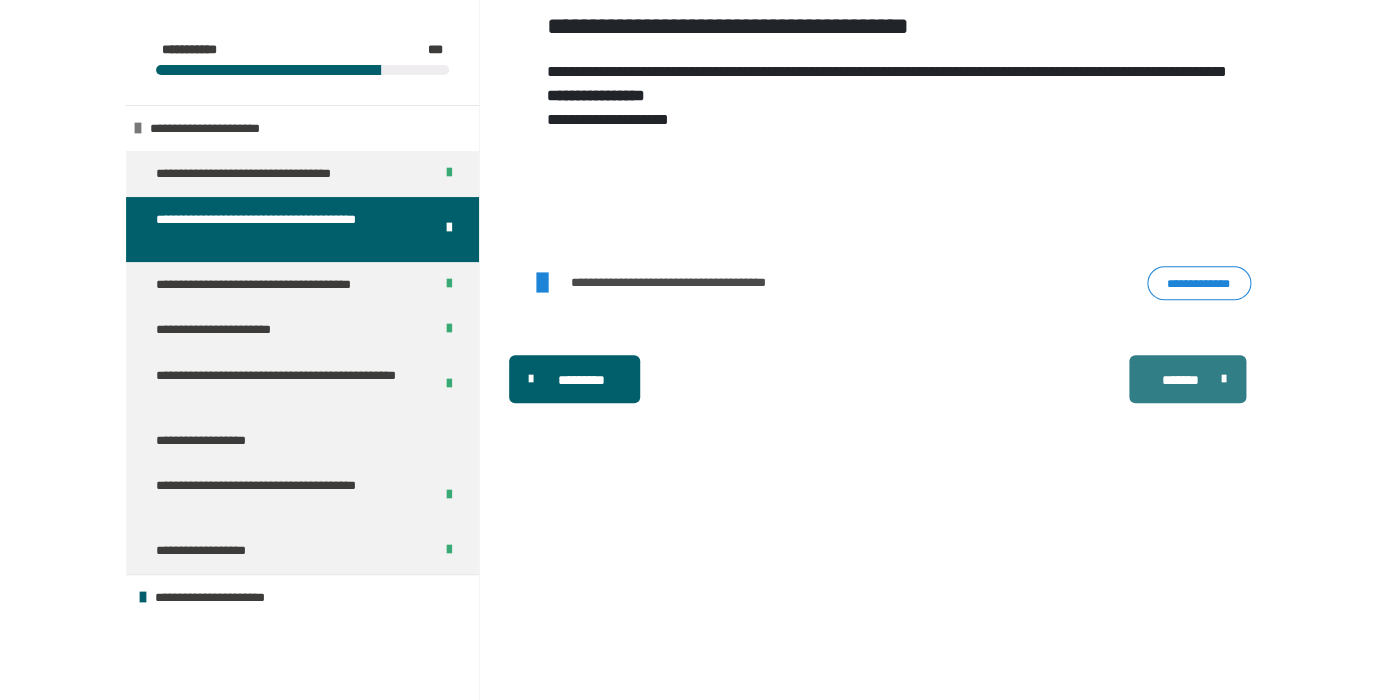 click on "*******" at bounding box center (1180, 380) 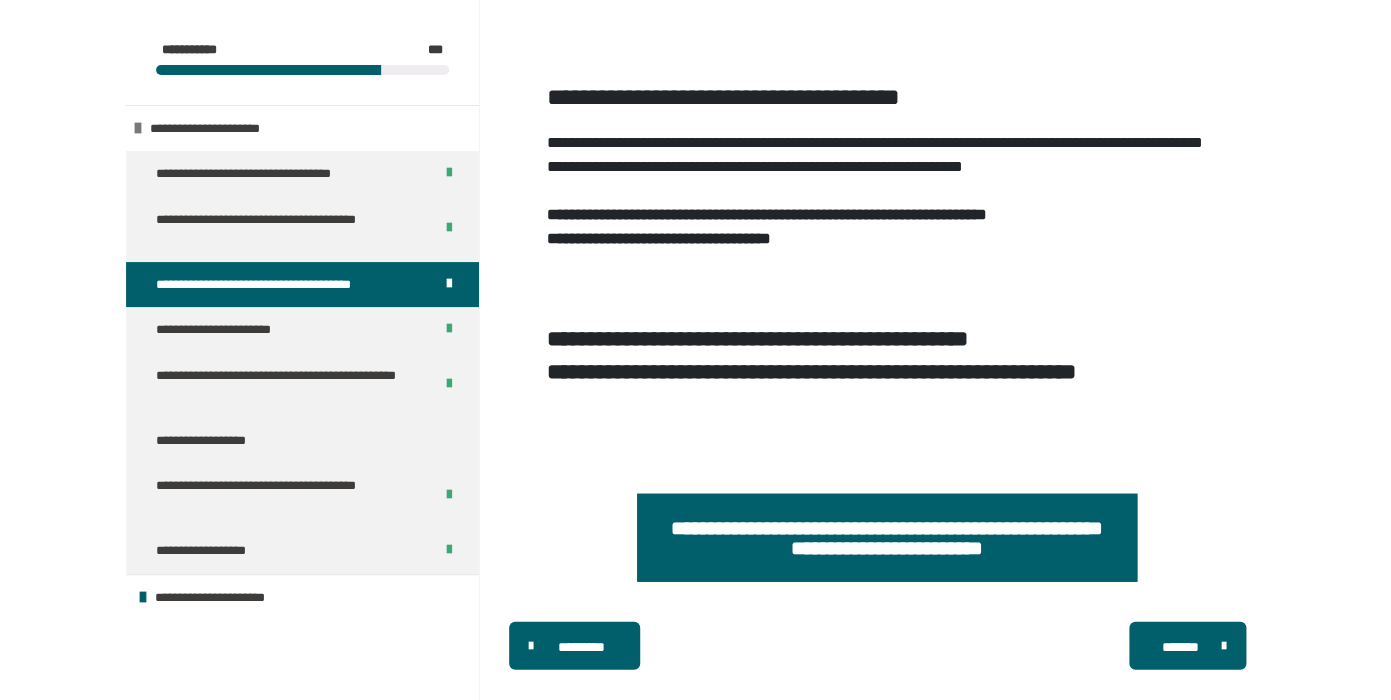 scroll, scrollTop: 1667, scrollLeft: 0, axis: vertical 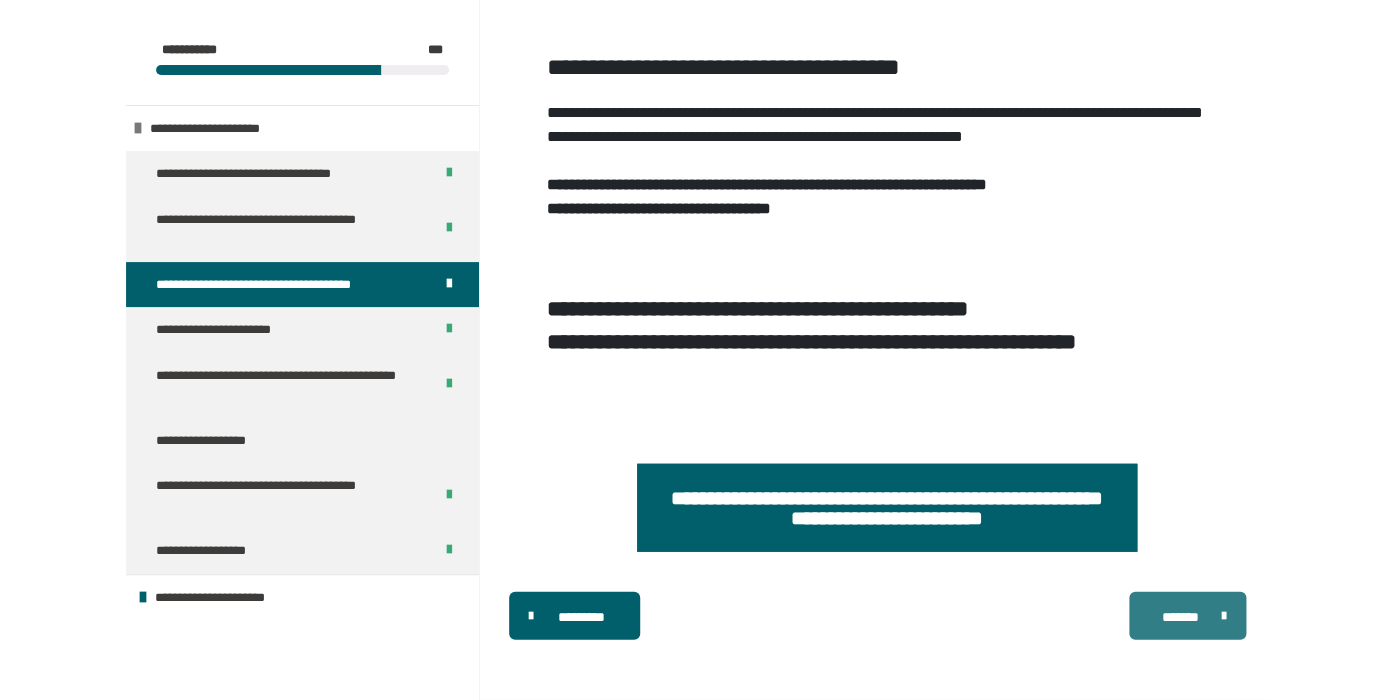 click at bounding box center (1219, 616) 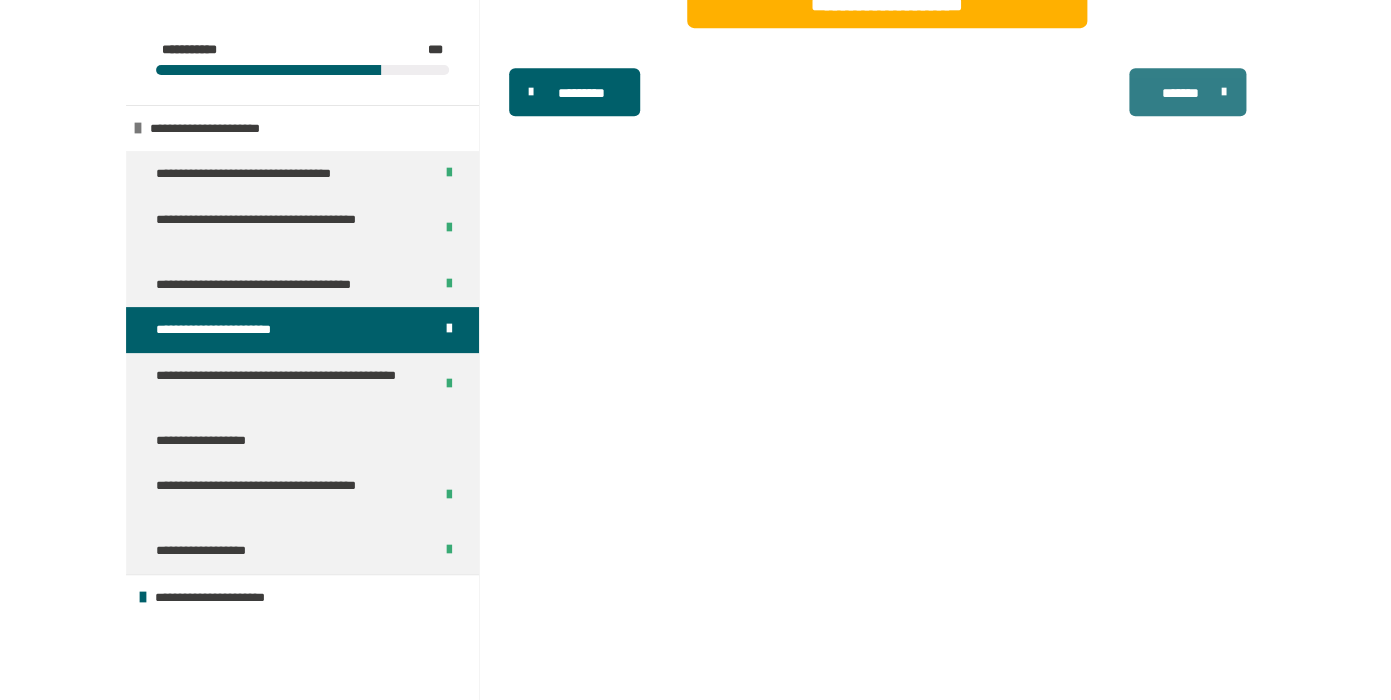 scroll, scrollTop: 431, scrollLeft: 0, axis: vertical 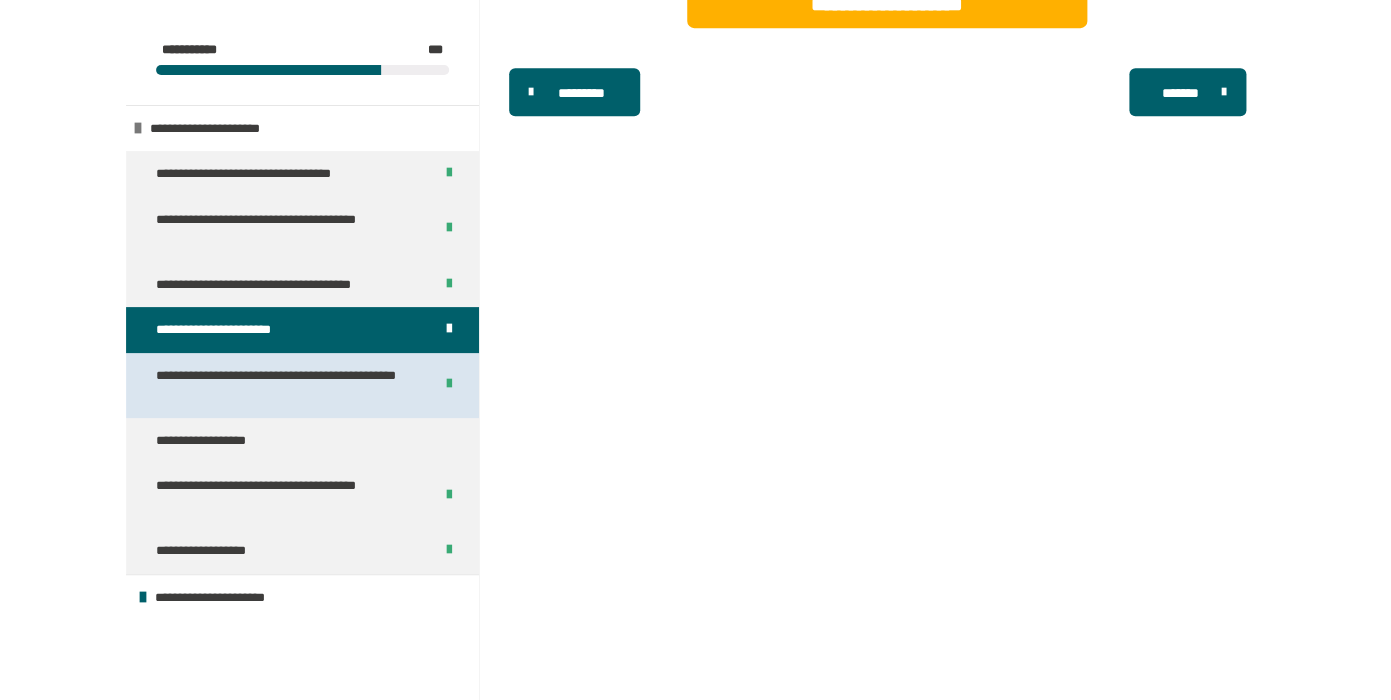 click on "**********" at bounding box center [286, 385] 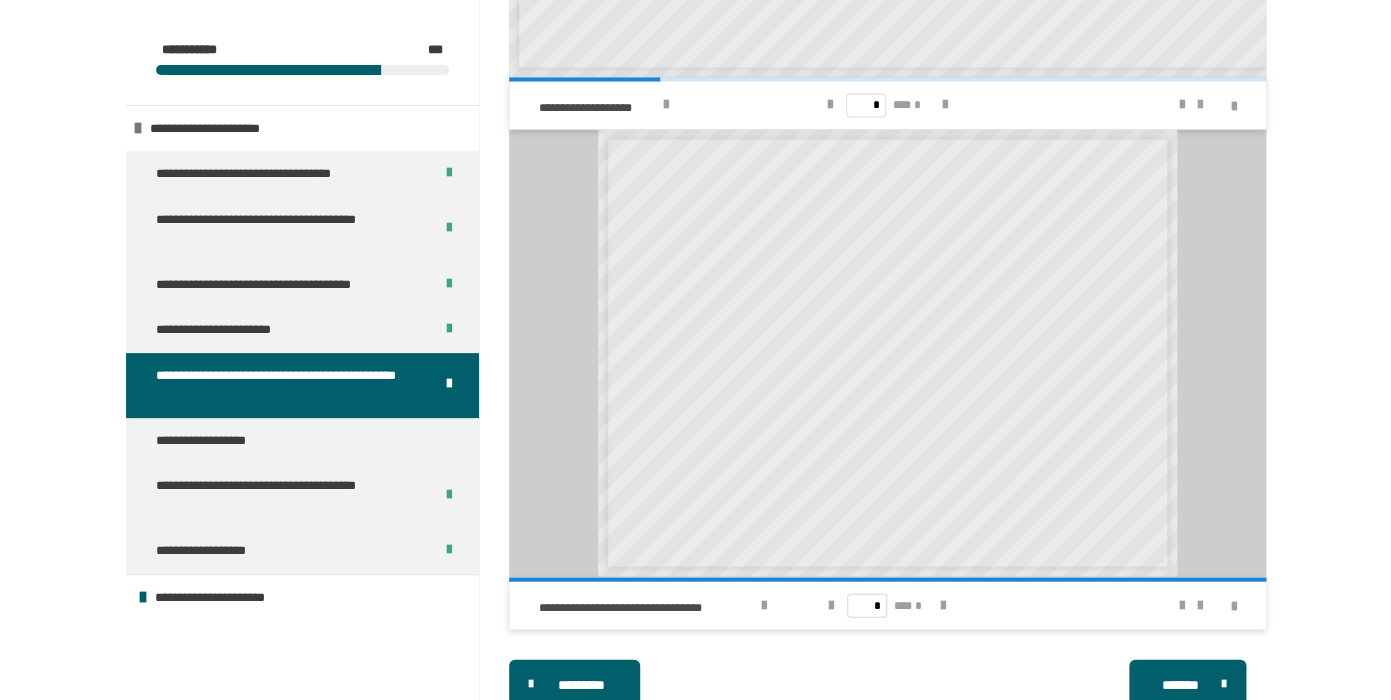 scroll, scrollTop: 1348, scrollLeft: 0, axis: vertical 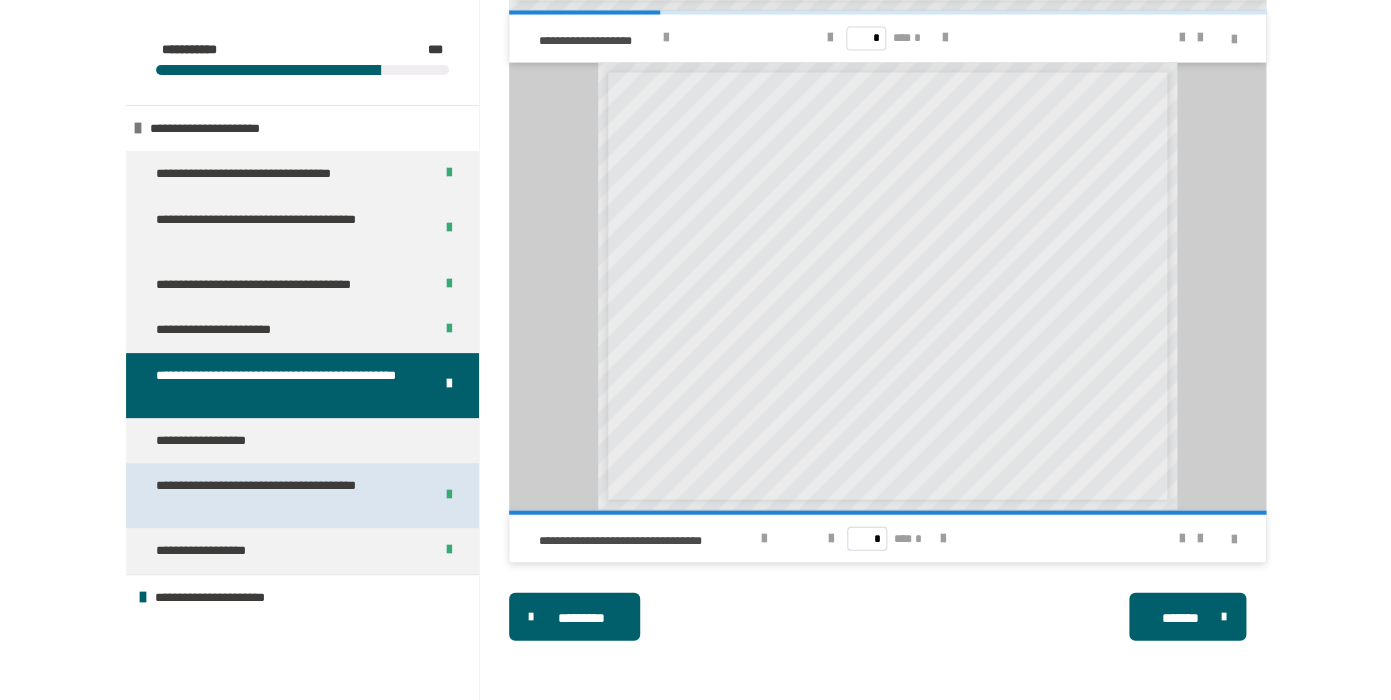 click on "**********" at bounding box center [302, 495] 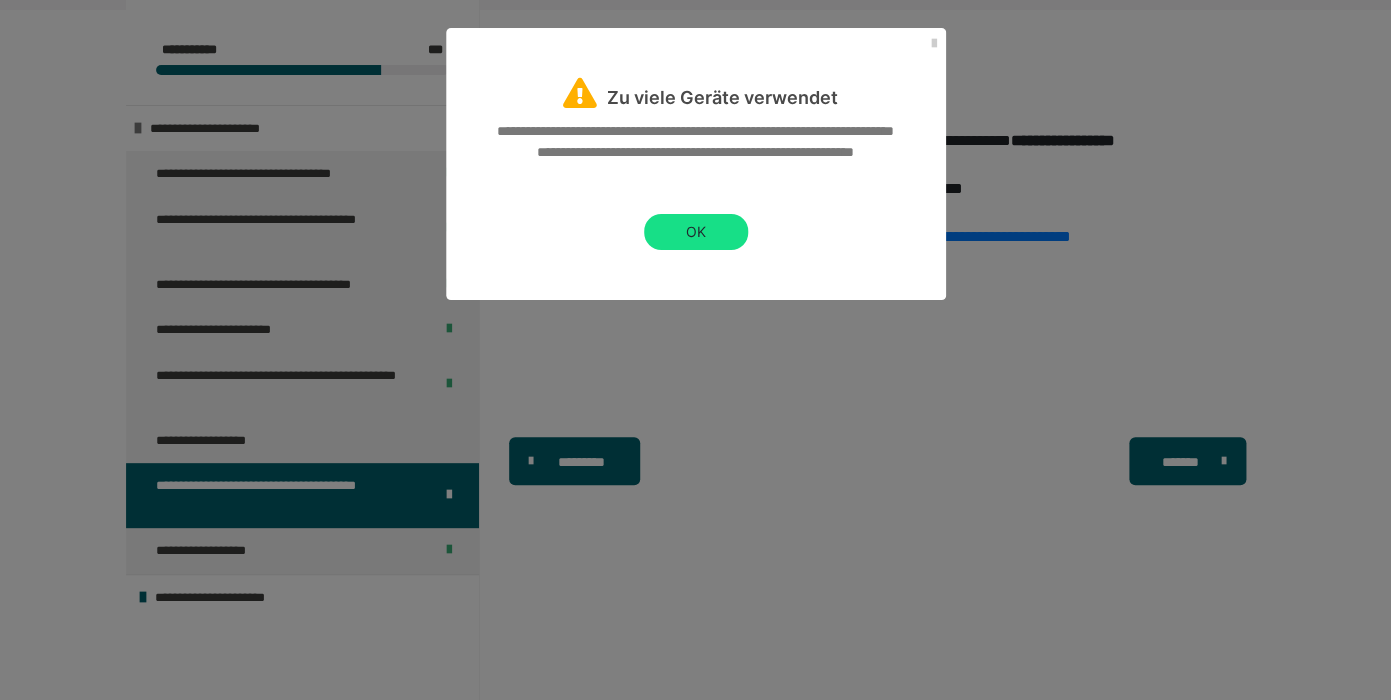 click on "**********" at bounding box center [695, 350] 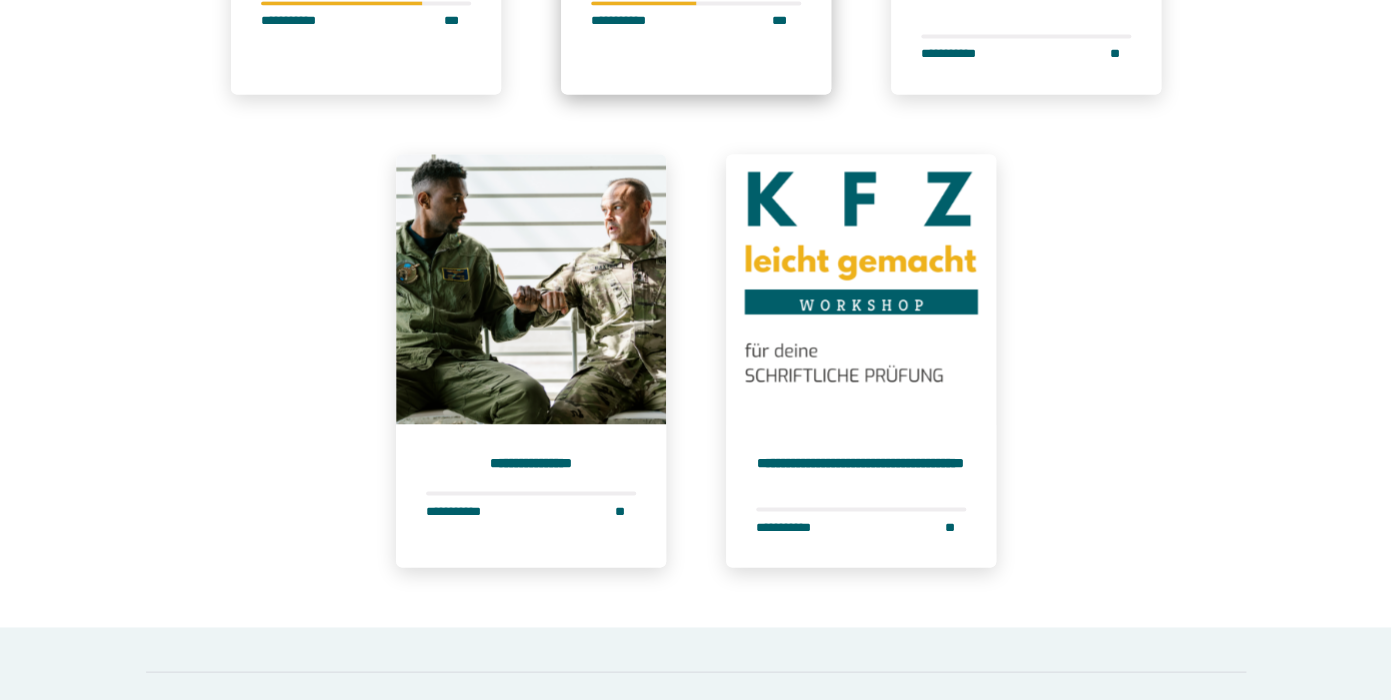 scroll, scrollTop: 1086, scrollLeft: 0, axis: vertical 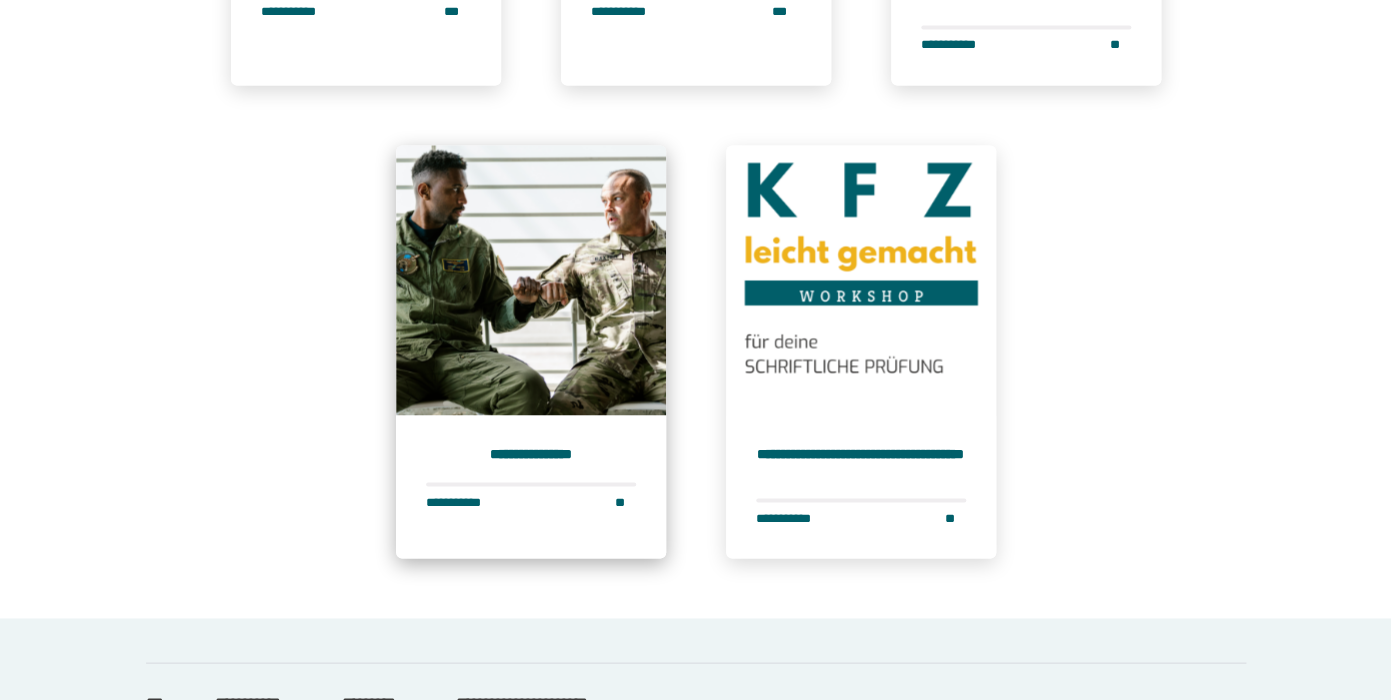 click on "**********" at bounding box center [531, 486] 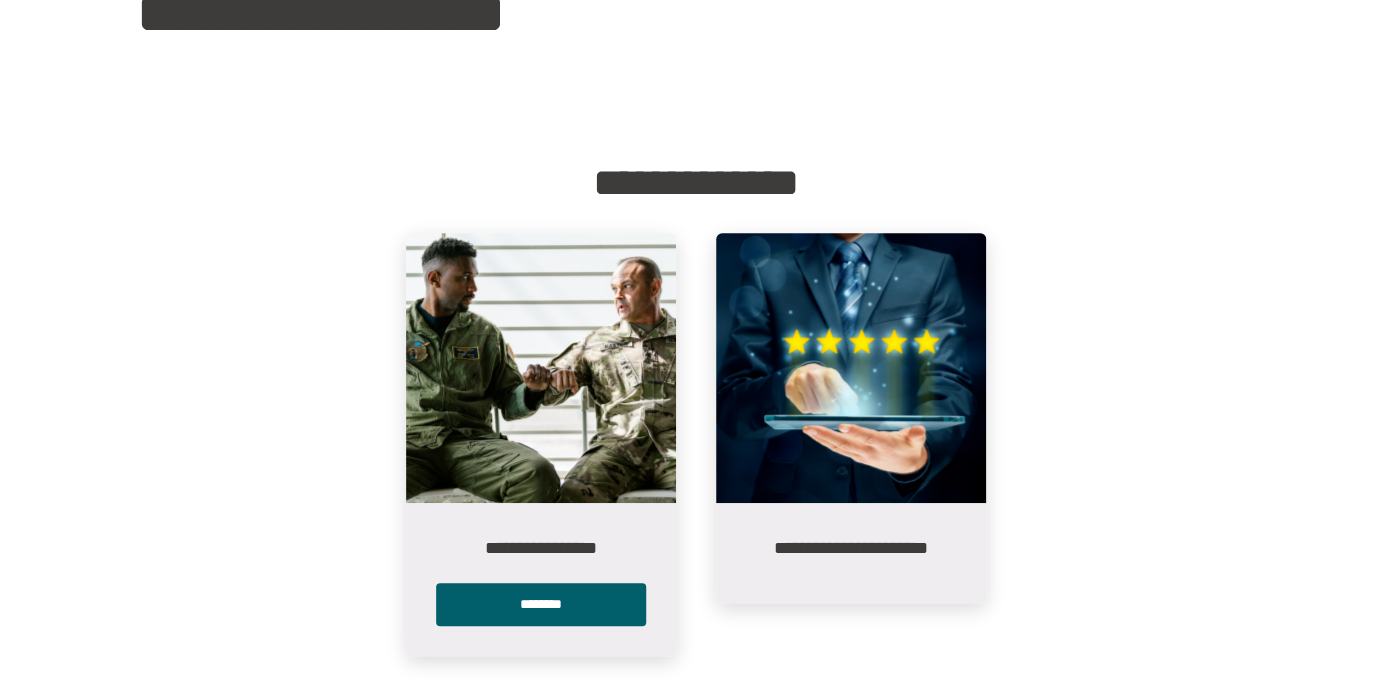 scroll, scrollTop: 304, scrollLeft: 0, axis: vertical 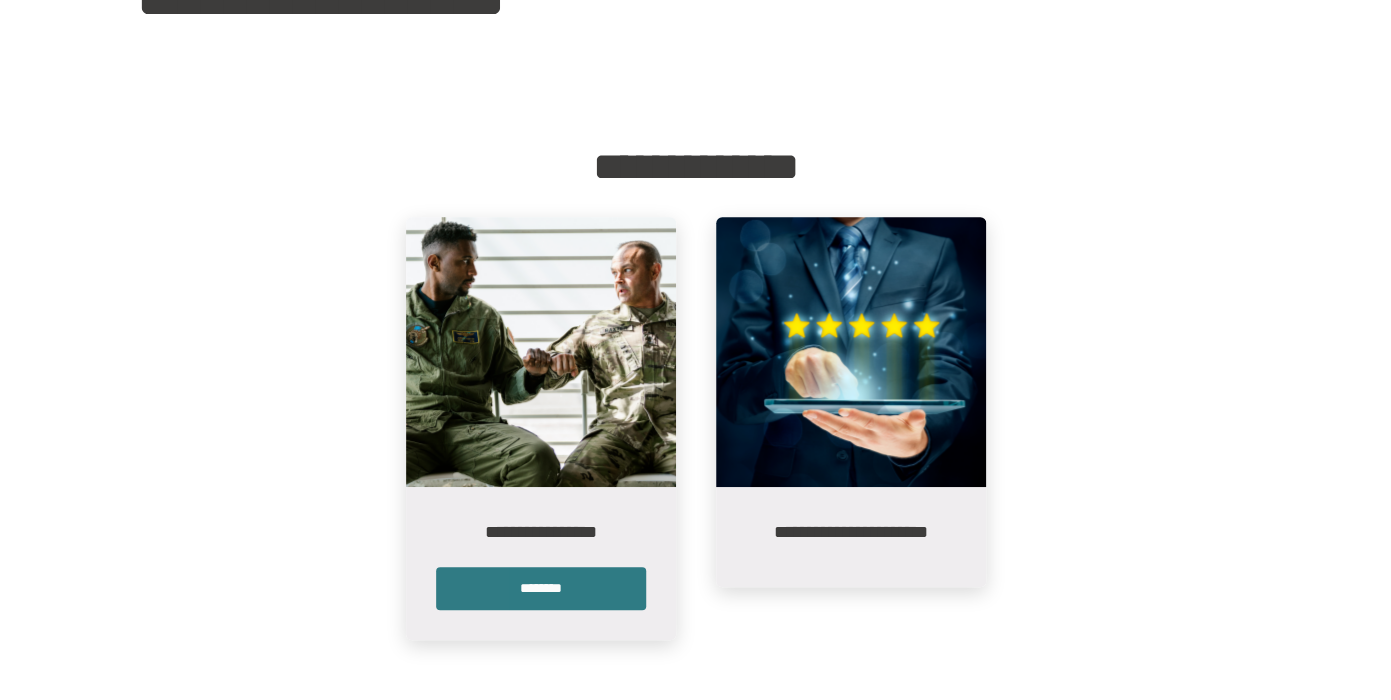 click on "********" at bounding box center [541, 588] 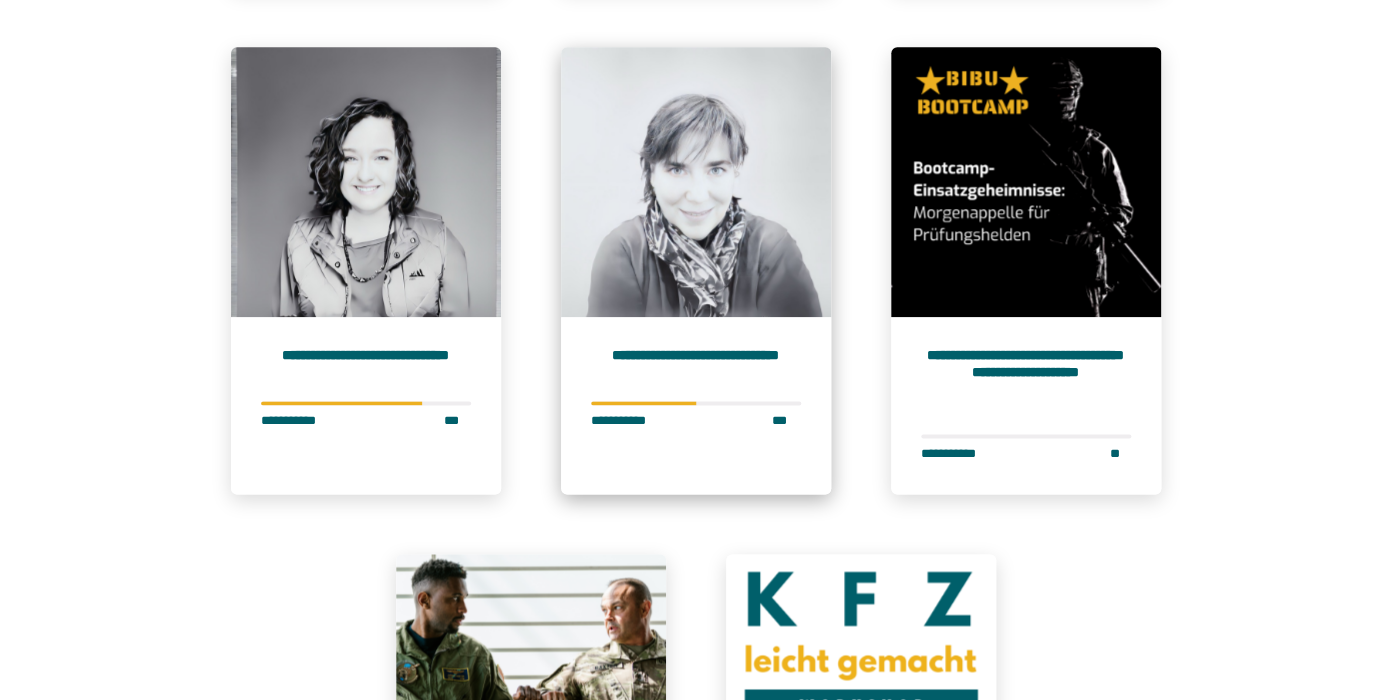 click on "**********" at bounding box center [696, 405] 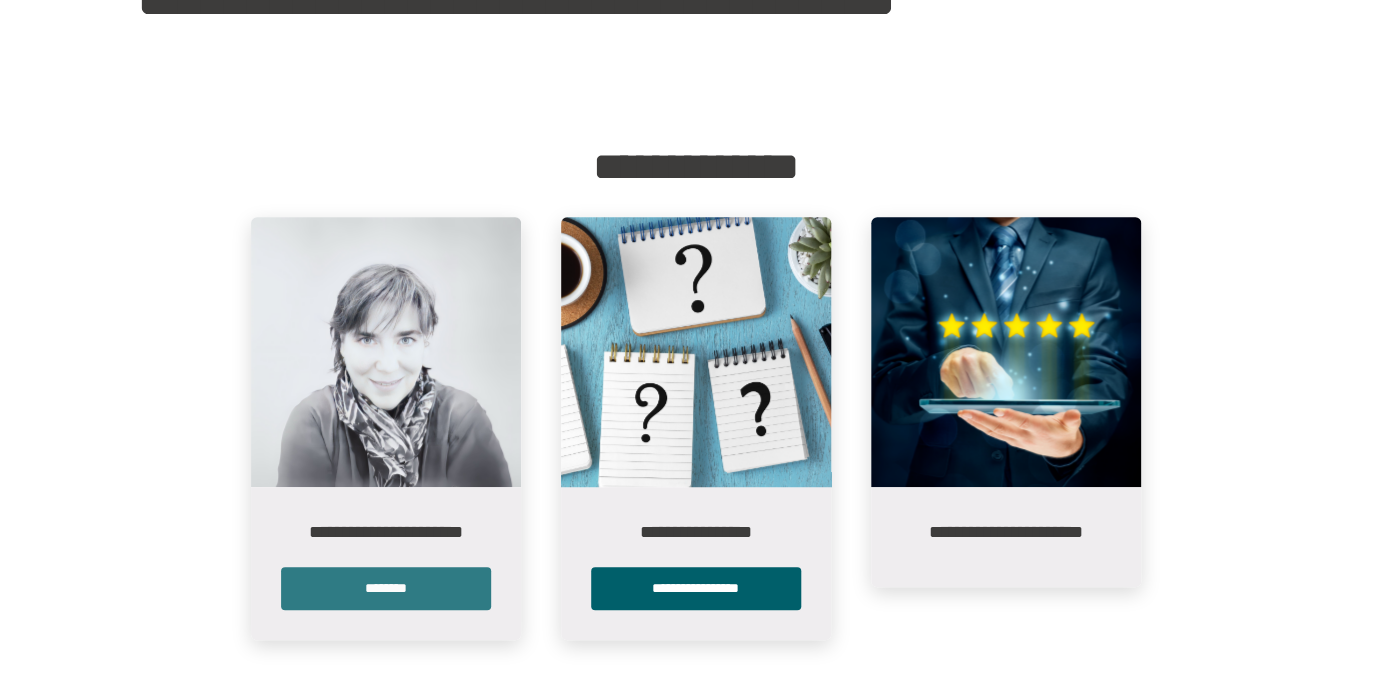 click on "********" at bounding box center (386, 588) 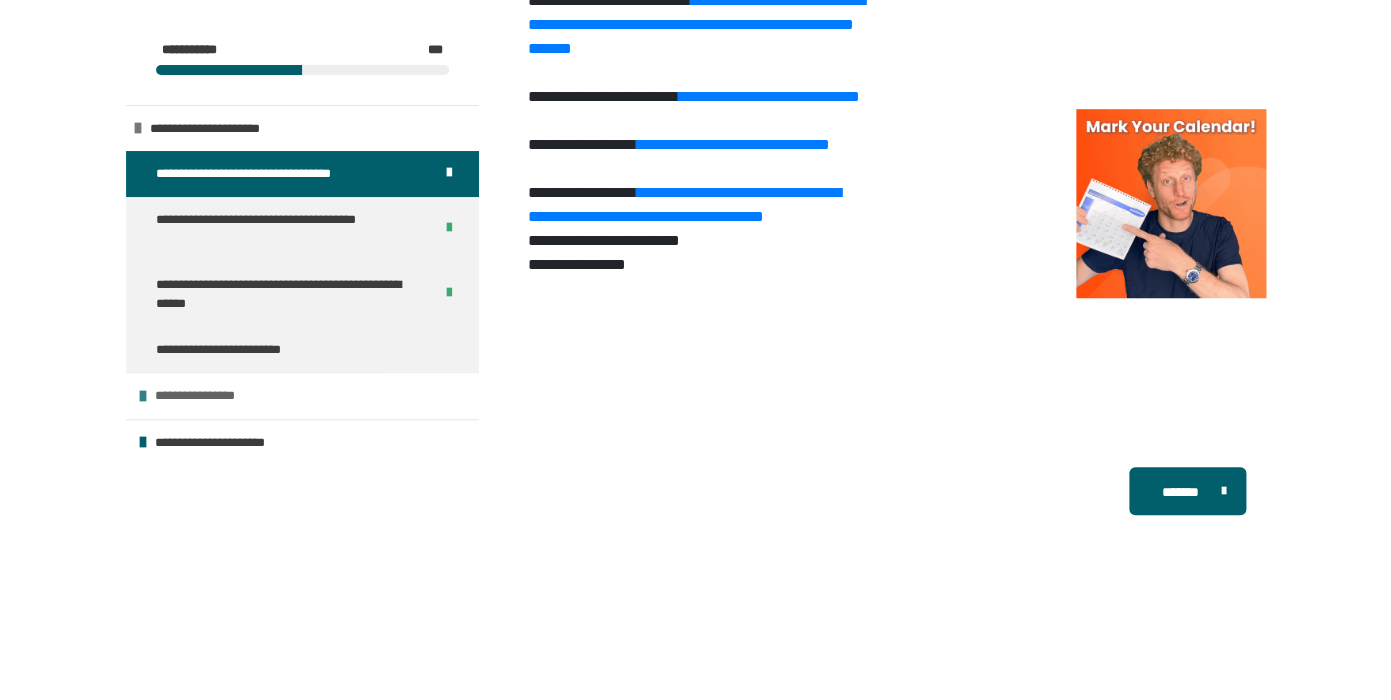 click on "**********" at bounding box center (302, 395) 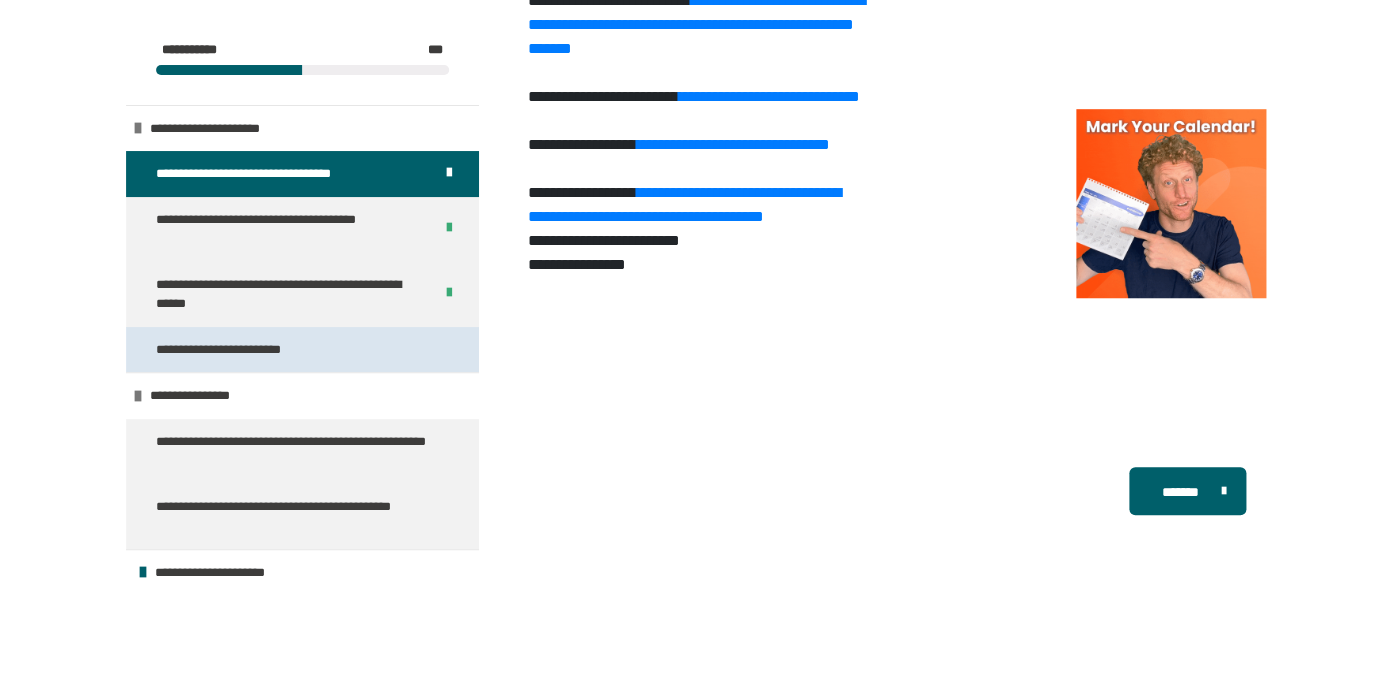 click on "**********" at bounding box center [302, 350] 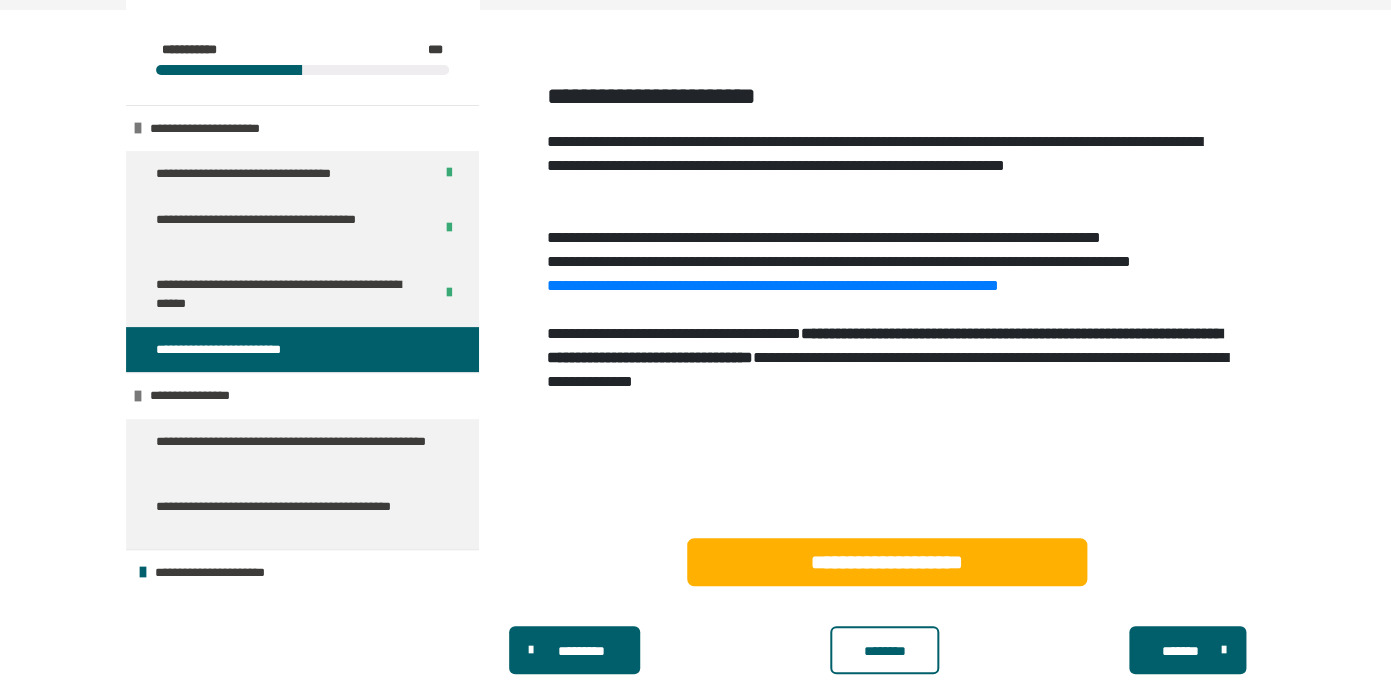 click on "**********" at bounding box center [886, 284] 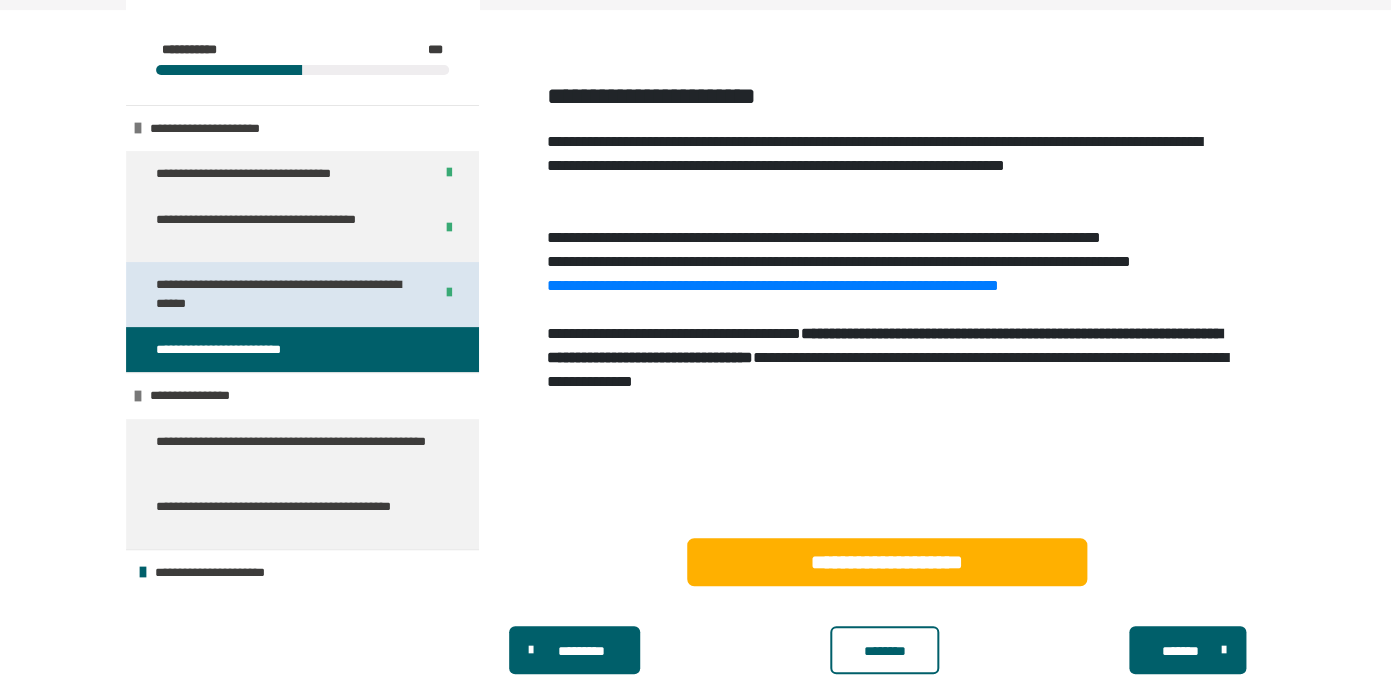 click on "**********" at bounding box center [286, 294] 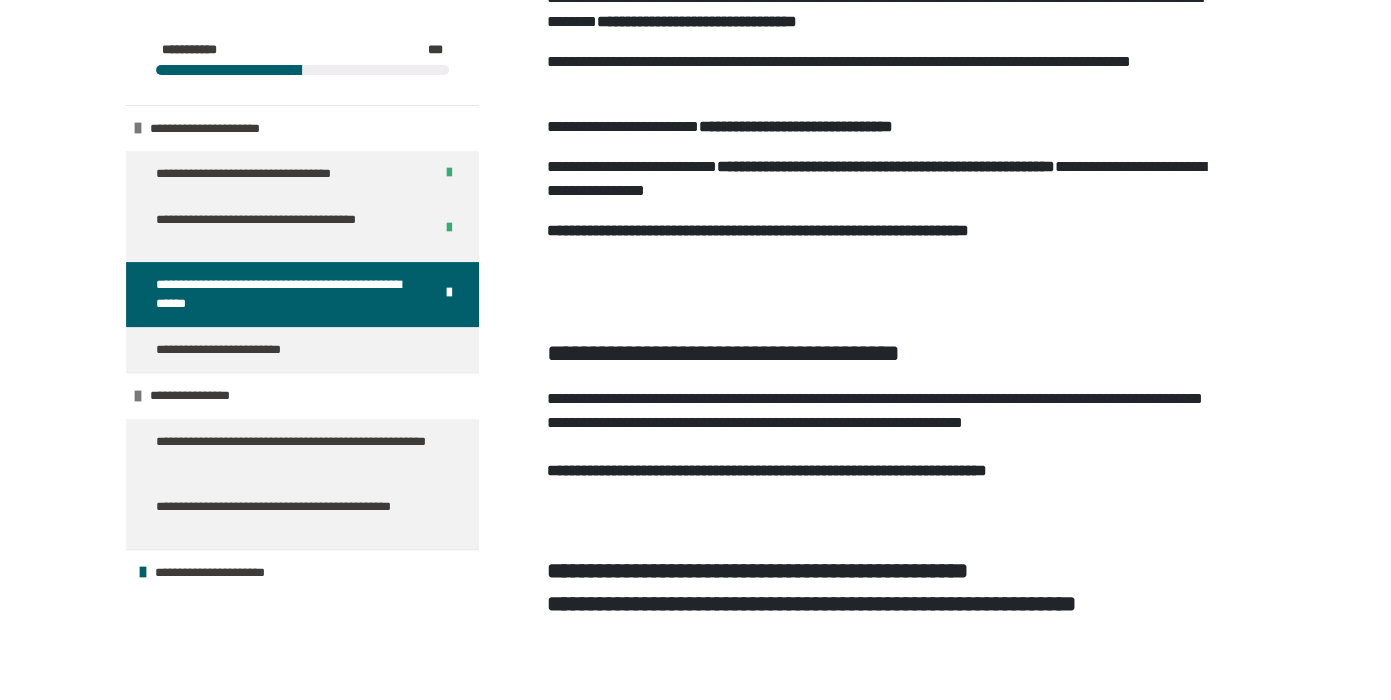 scroll, scrollTop: 1643, scrollLeft: 0, axis: vertical 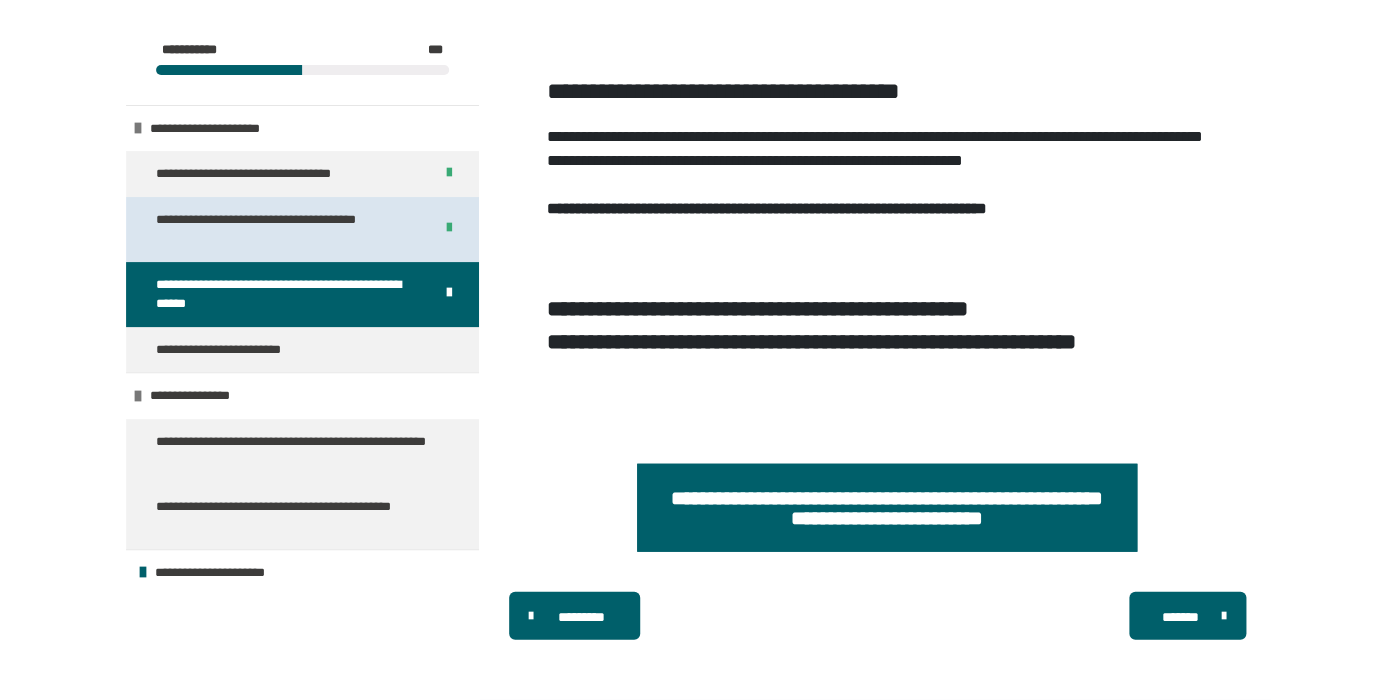 click on "**********" at bounding box center [286, 229] 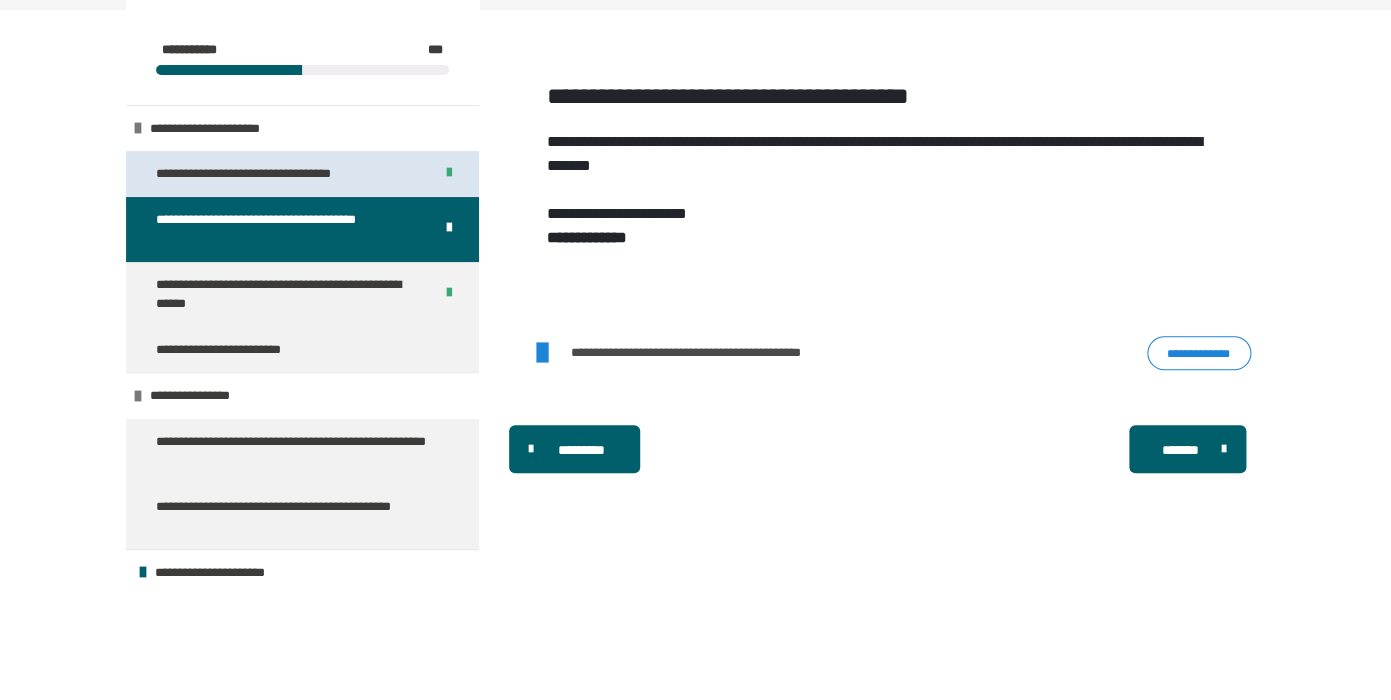 click on "**********" at bounding box center (269, 174) 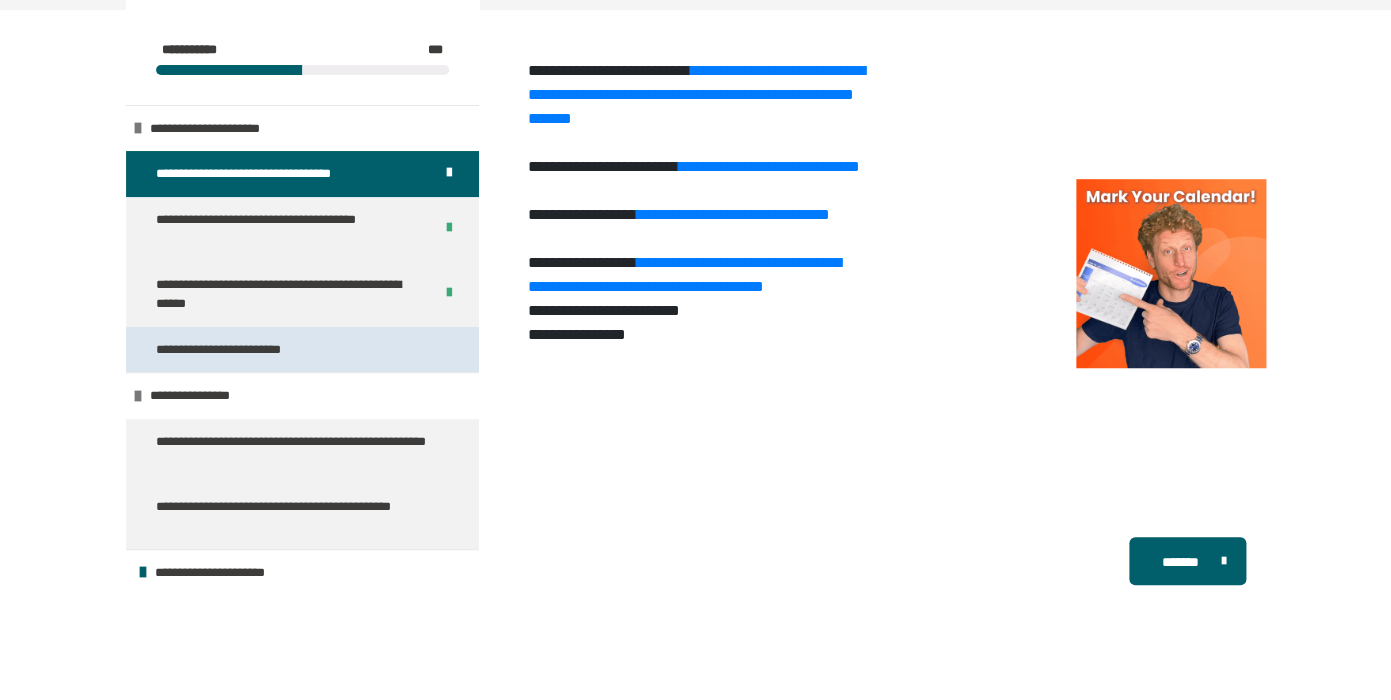 click on "**********" at bounding box center (232, 350) 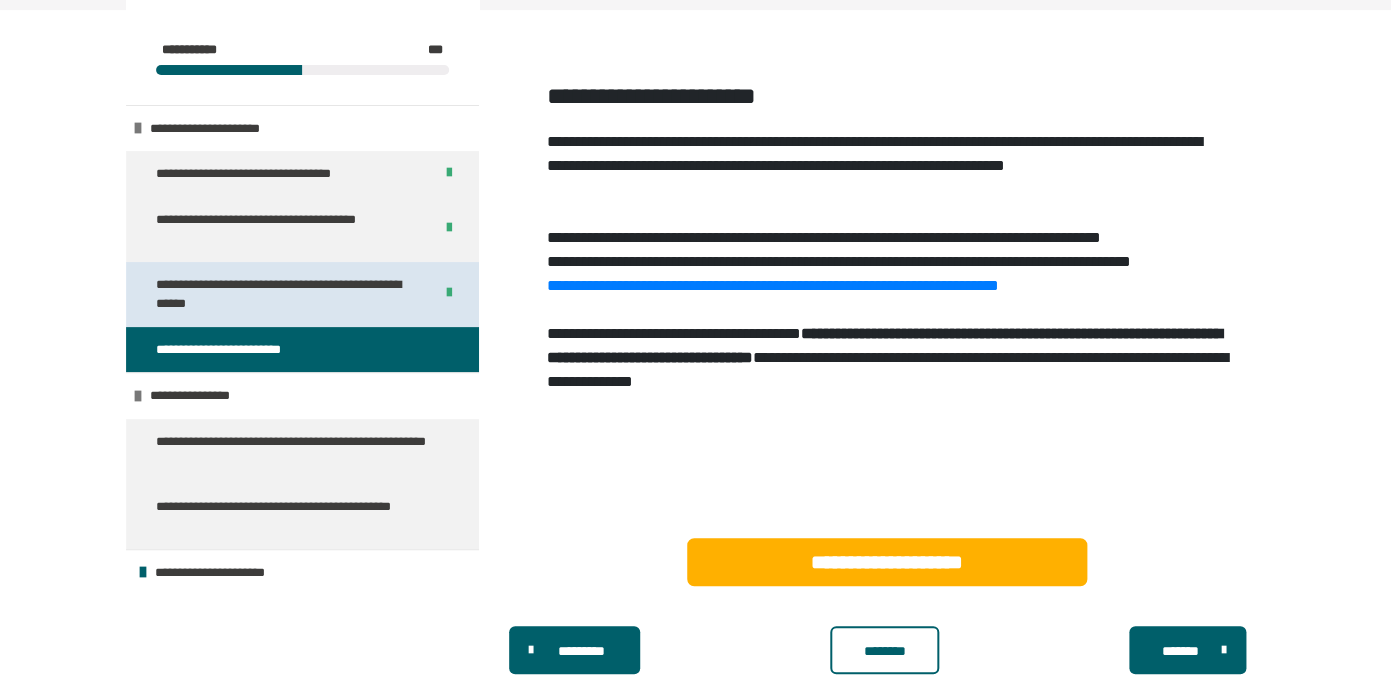 click on "**********" at bounding box center [286, 294] 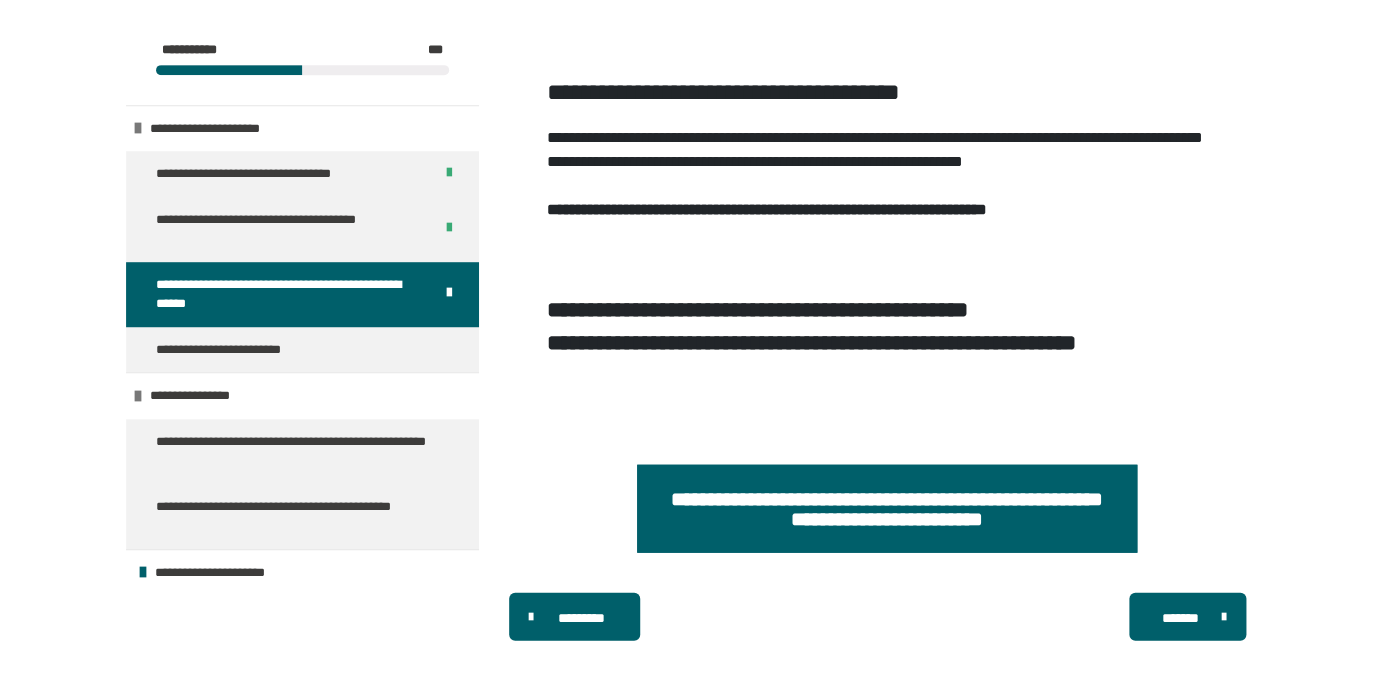 scroll, scrollTop: 1643, scrollLeft: 0, axis: vertical 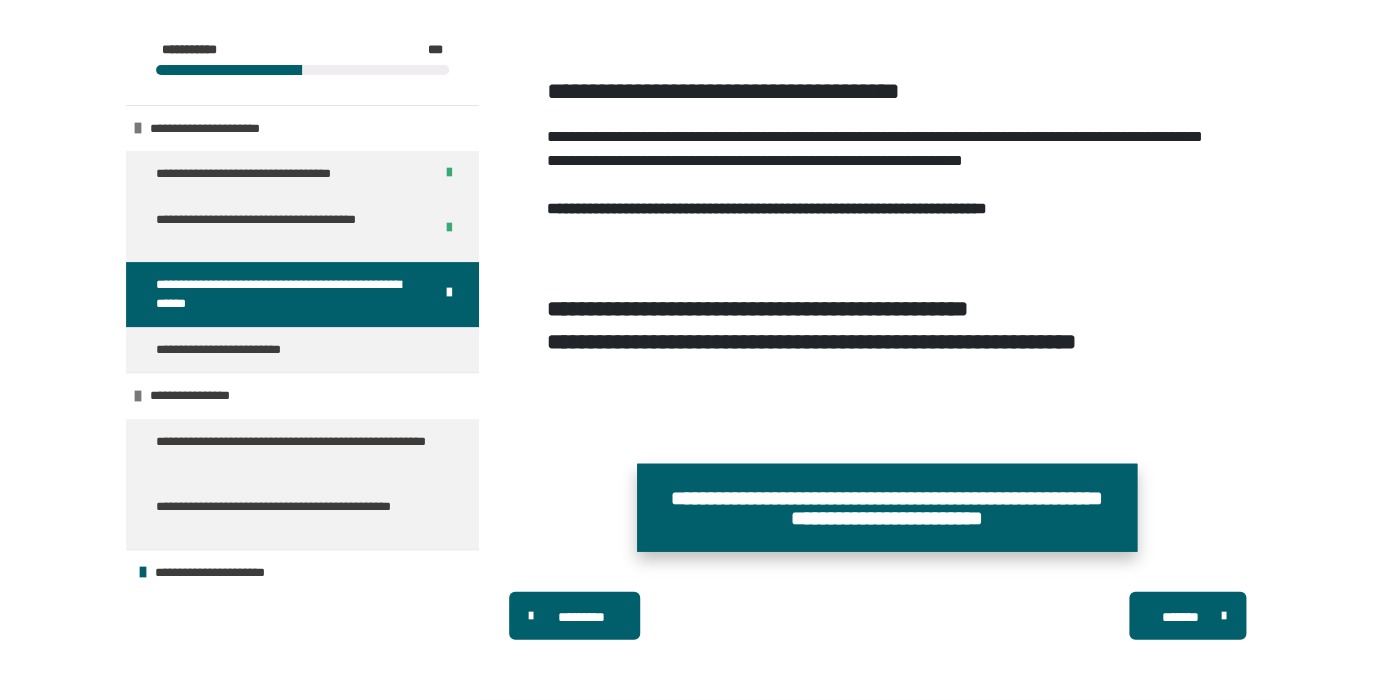 click on "**********" at bounding box center [887, 508] 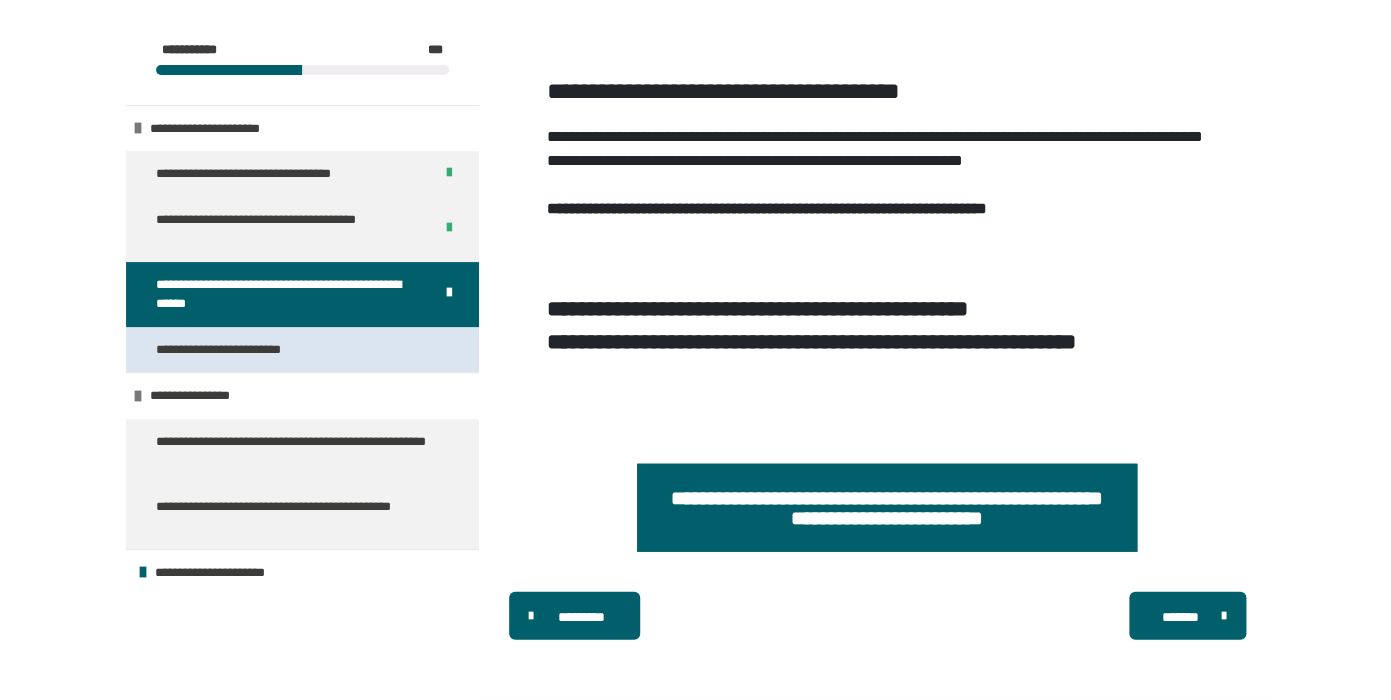 click on "**********" at bounding box center [302, 350] 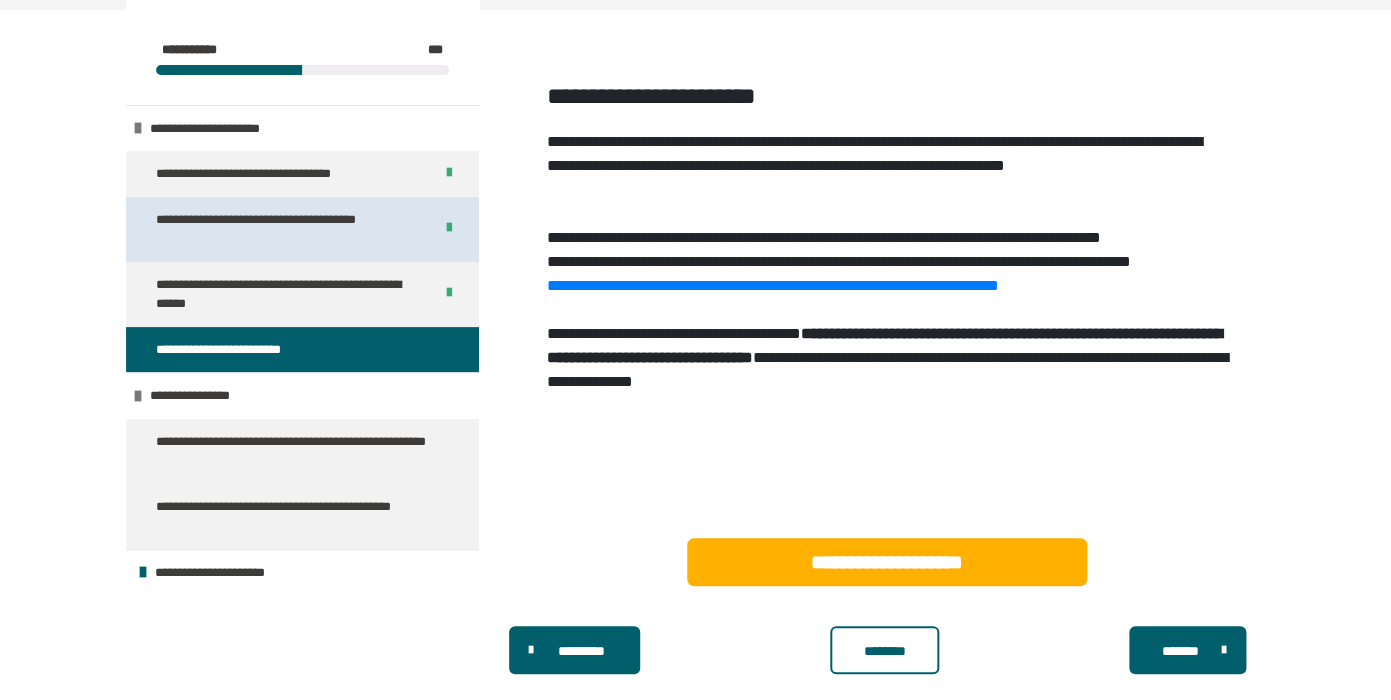 click on "**********" at bounding box center (286, 229) 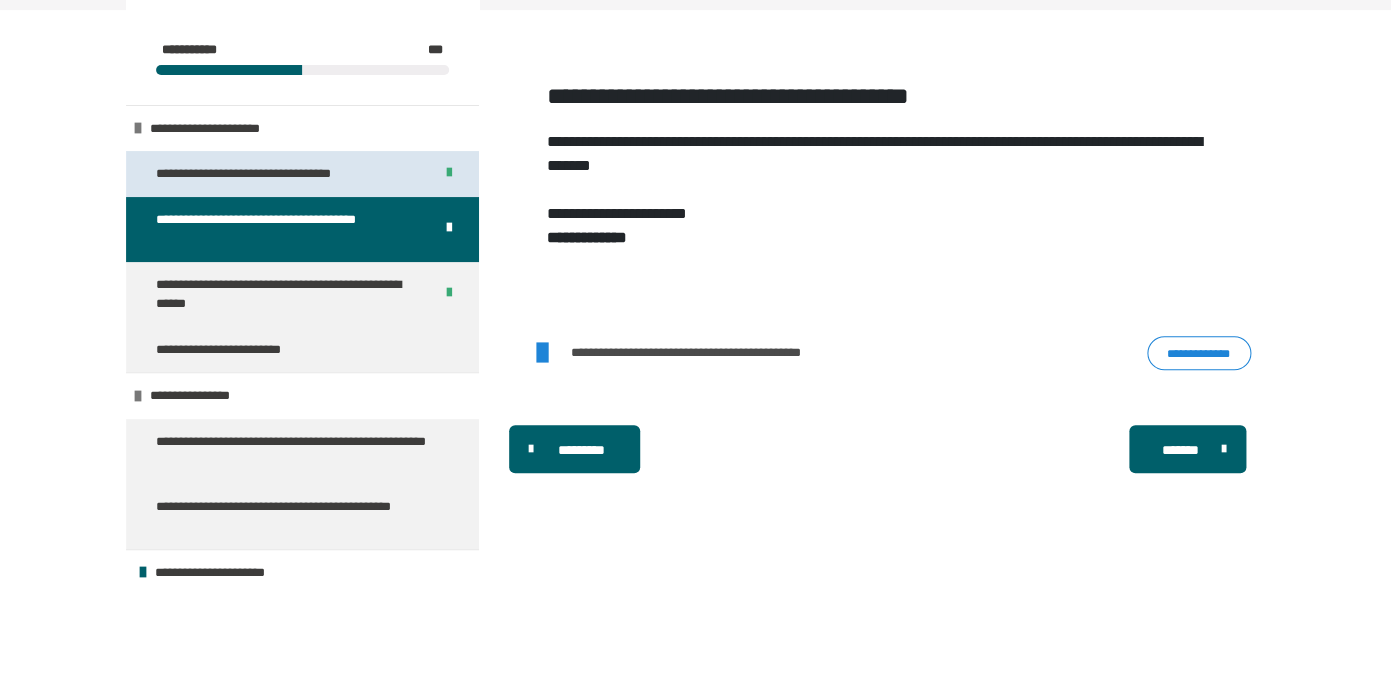 click on "**********" at bounding box center [302, 174] 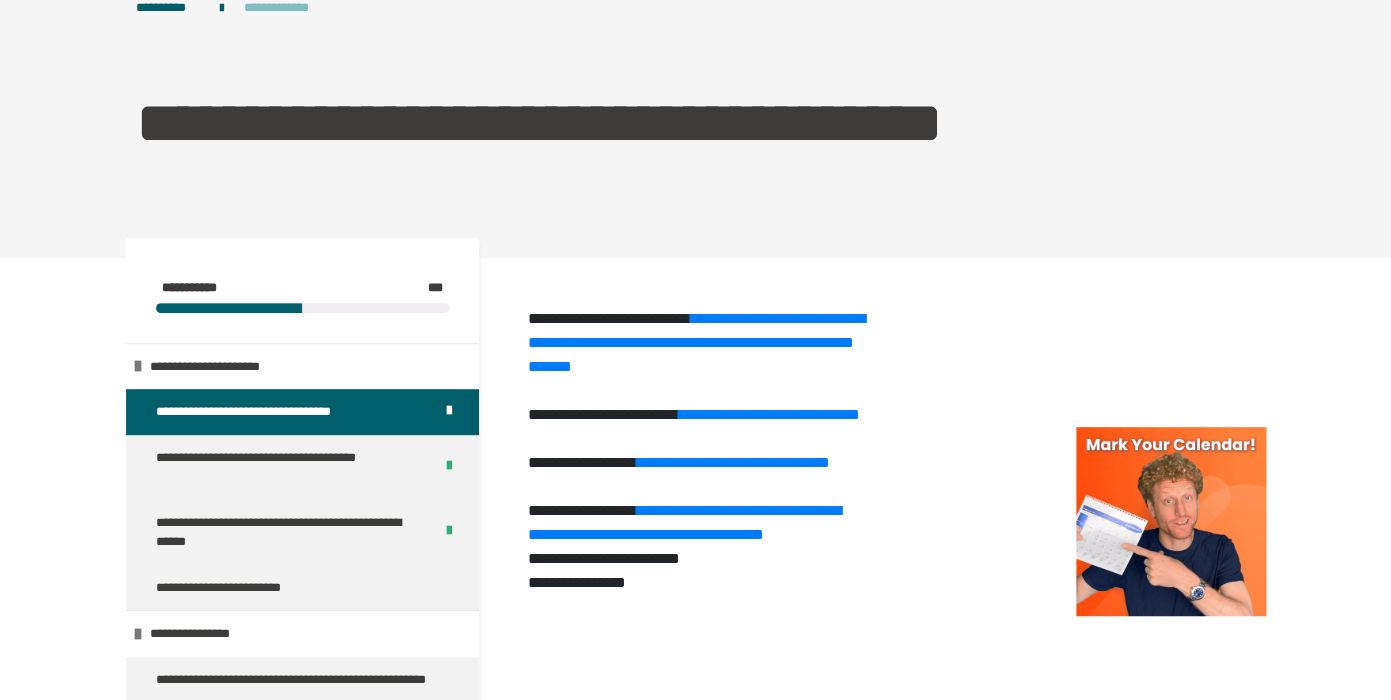 scroll, scrollTop: 388, scrollLeft: 0, axis: vertical 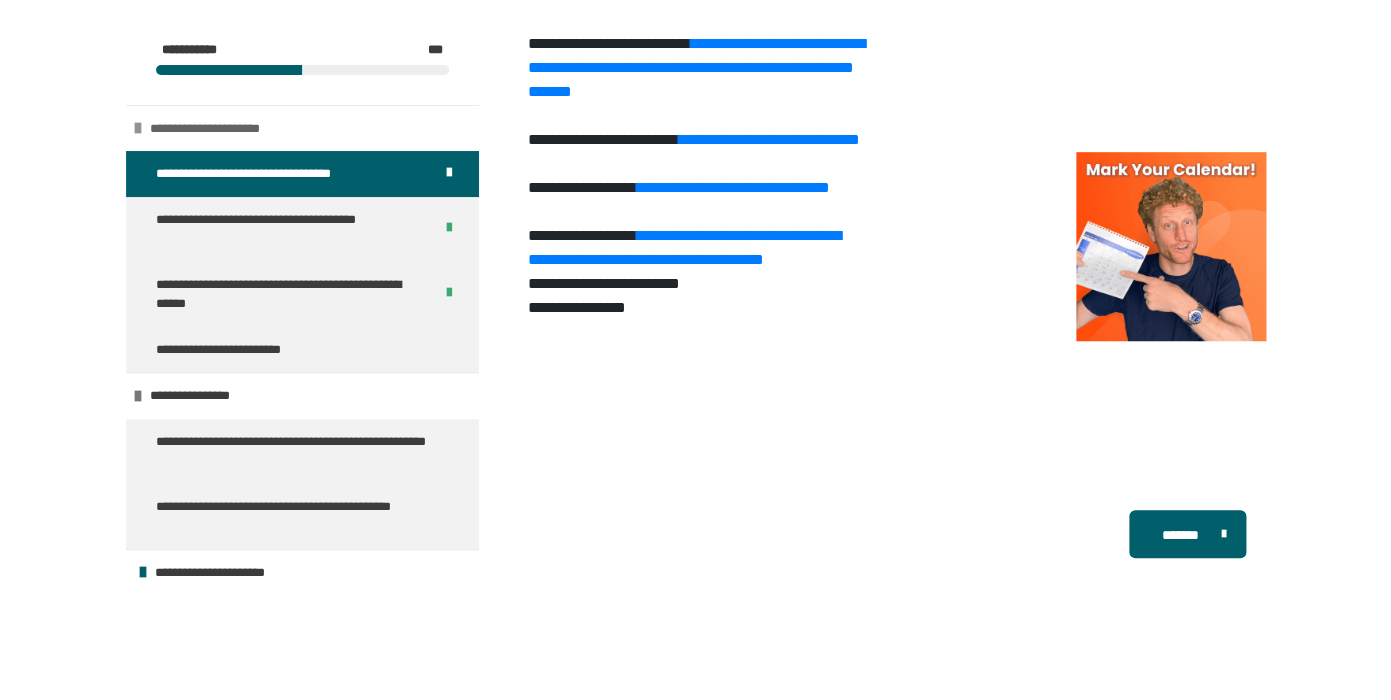 click on "**********" at bounding box center [221, 129] 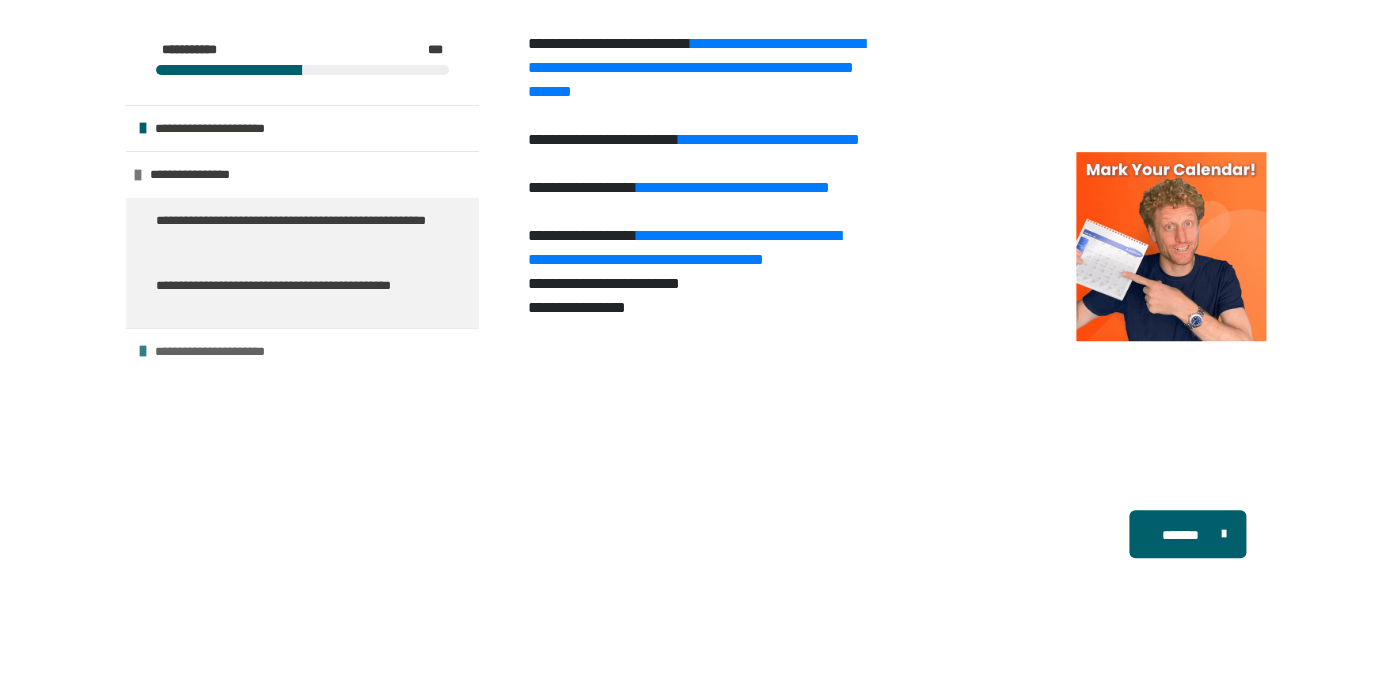 click on "**********" at bounding box center (219, 352) 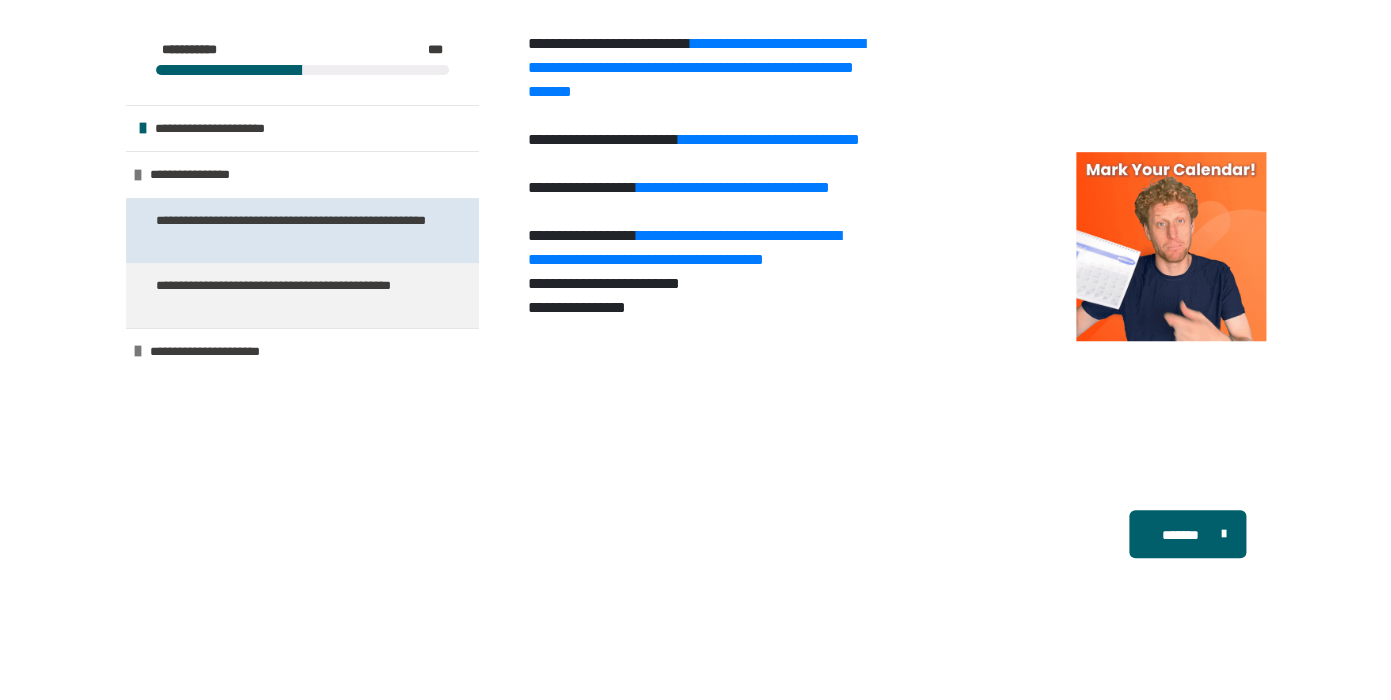 click on "**********" at bounding box center [294, 230] 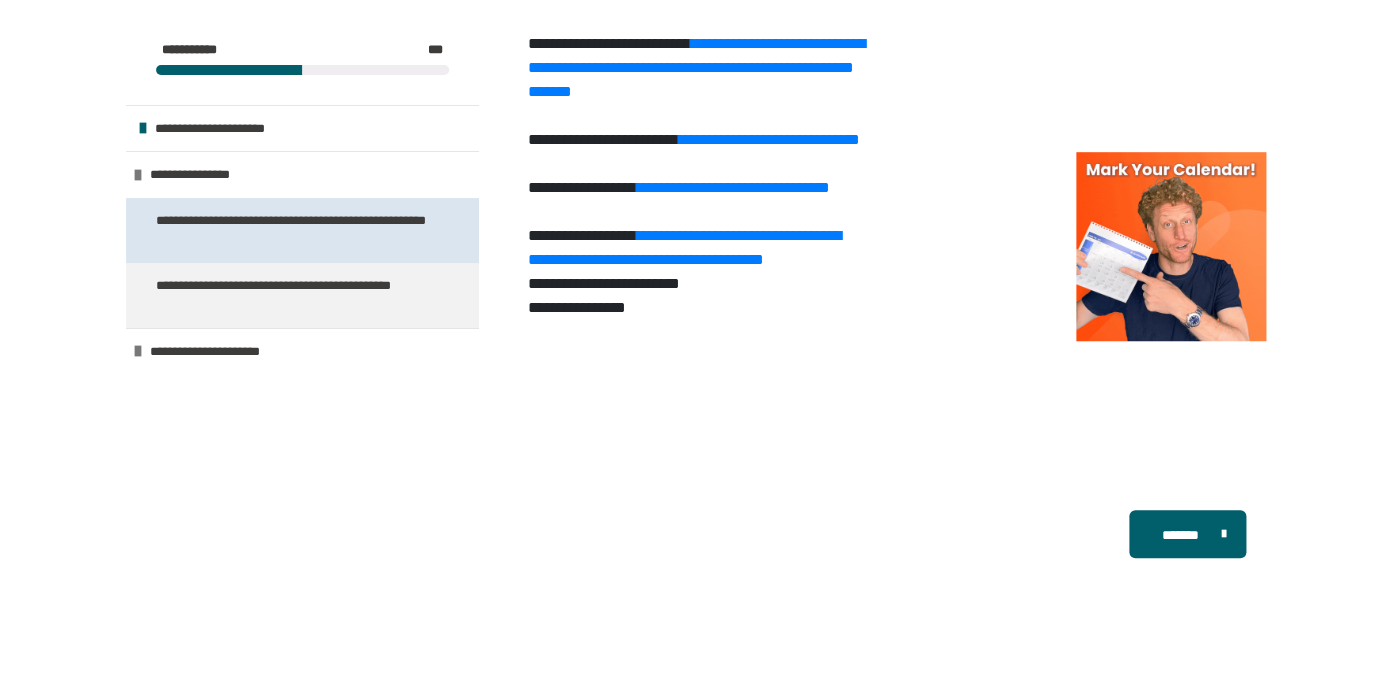 scroll, scrollTop: 361, scrollLeft: 0, axis: vertical 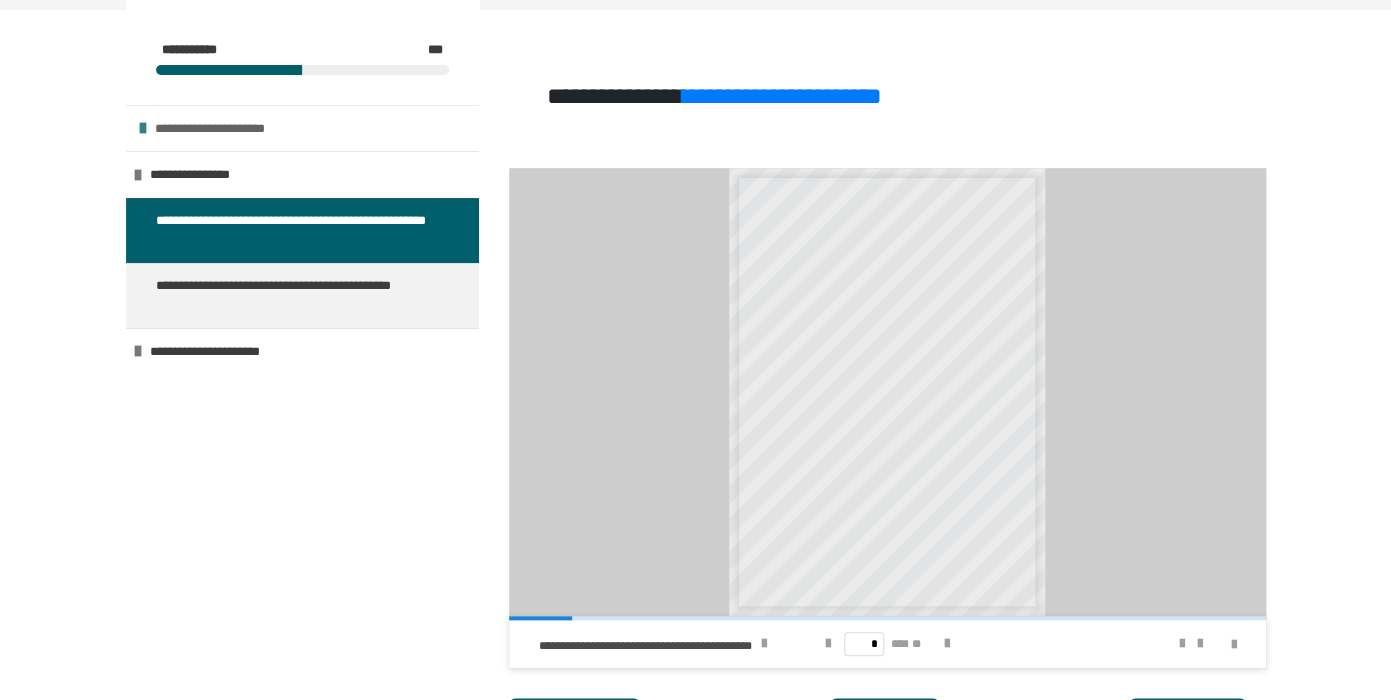 click on "**********" at bounding box center (226, 129) 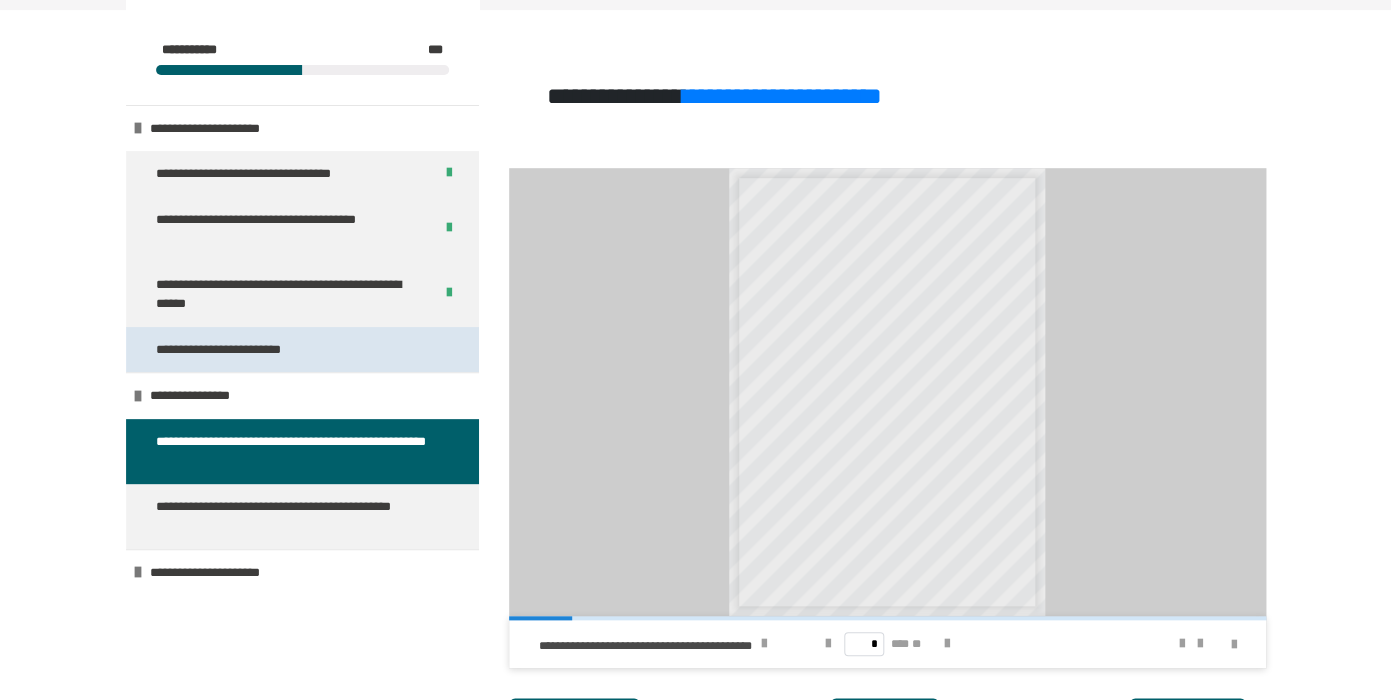 click on "**********" at bounding box center [232, 350] 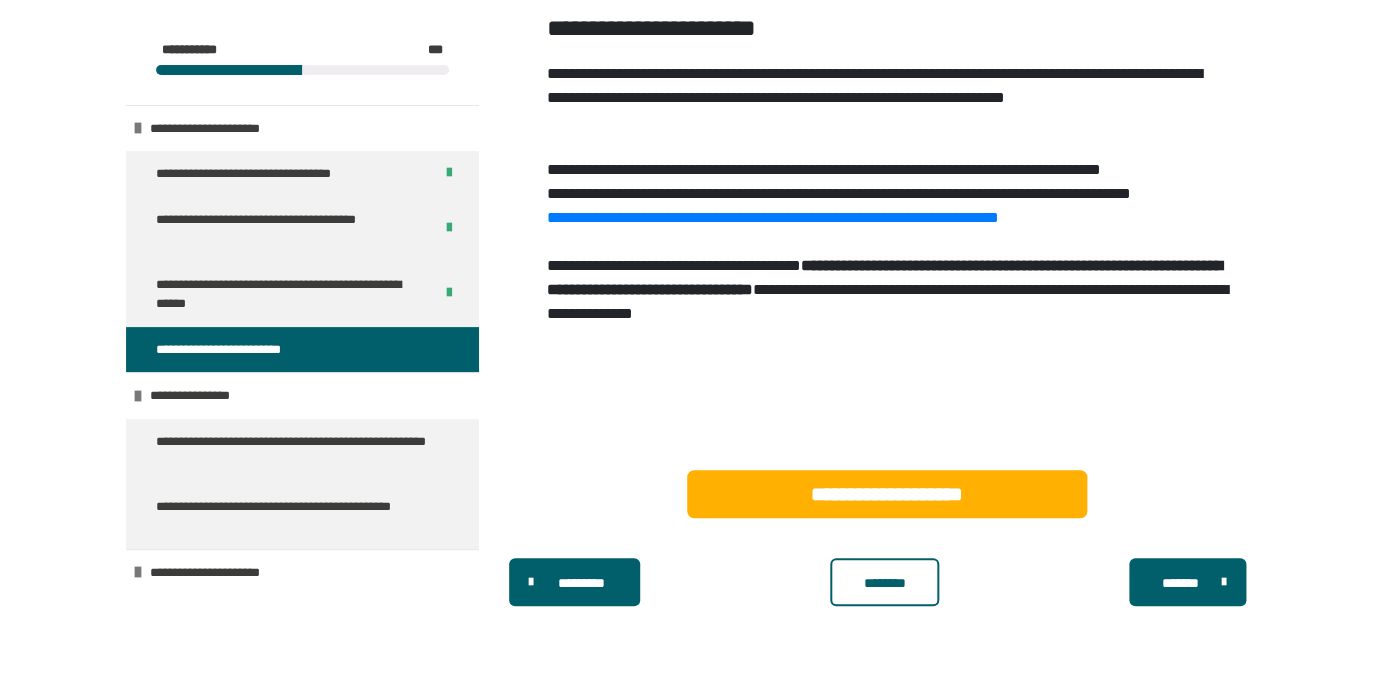 scroll, scrollTop: 431, scrollLeft: 0, axis: vertical 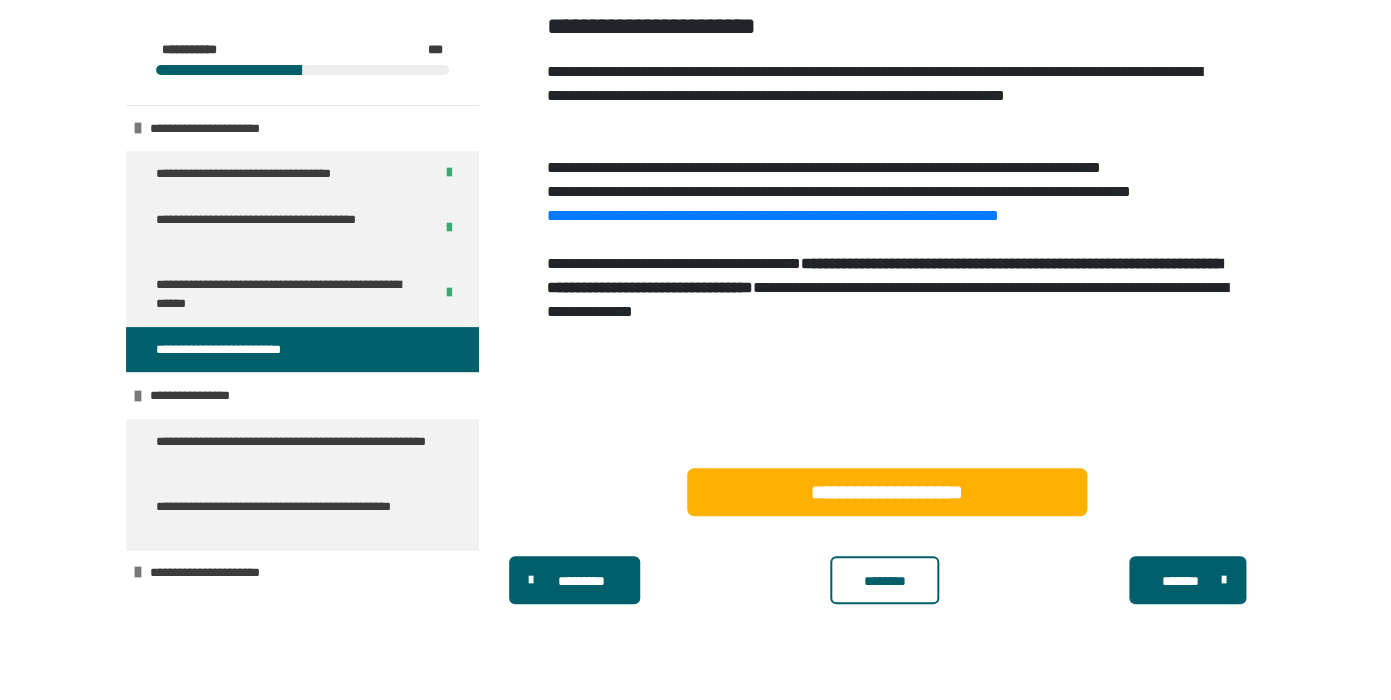 click on "**********" at bounding box center [886, 214] 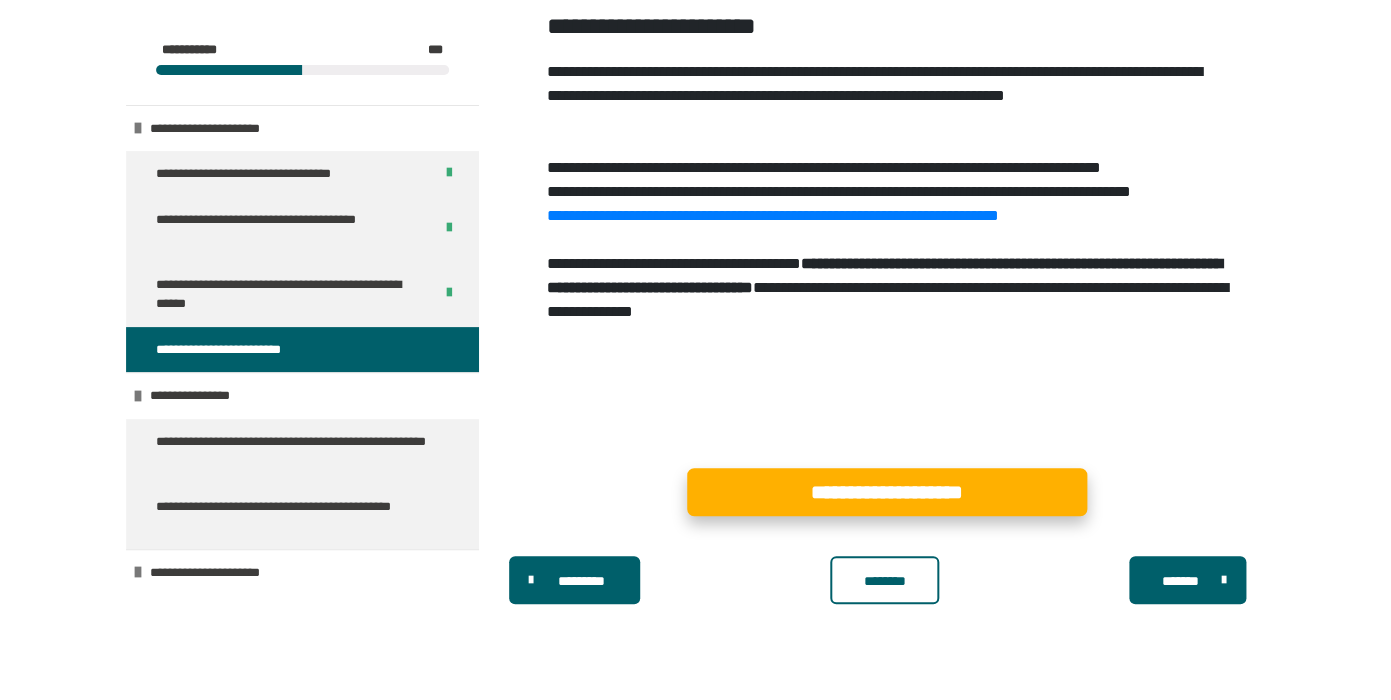 click on "**********" at bounding box center (887, 492) 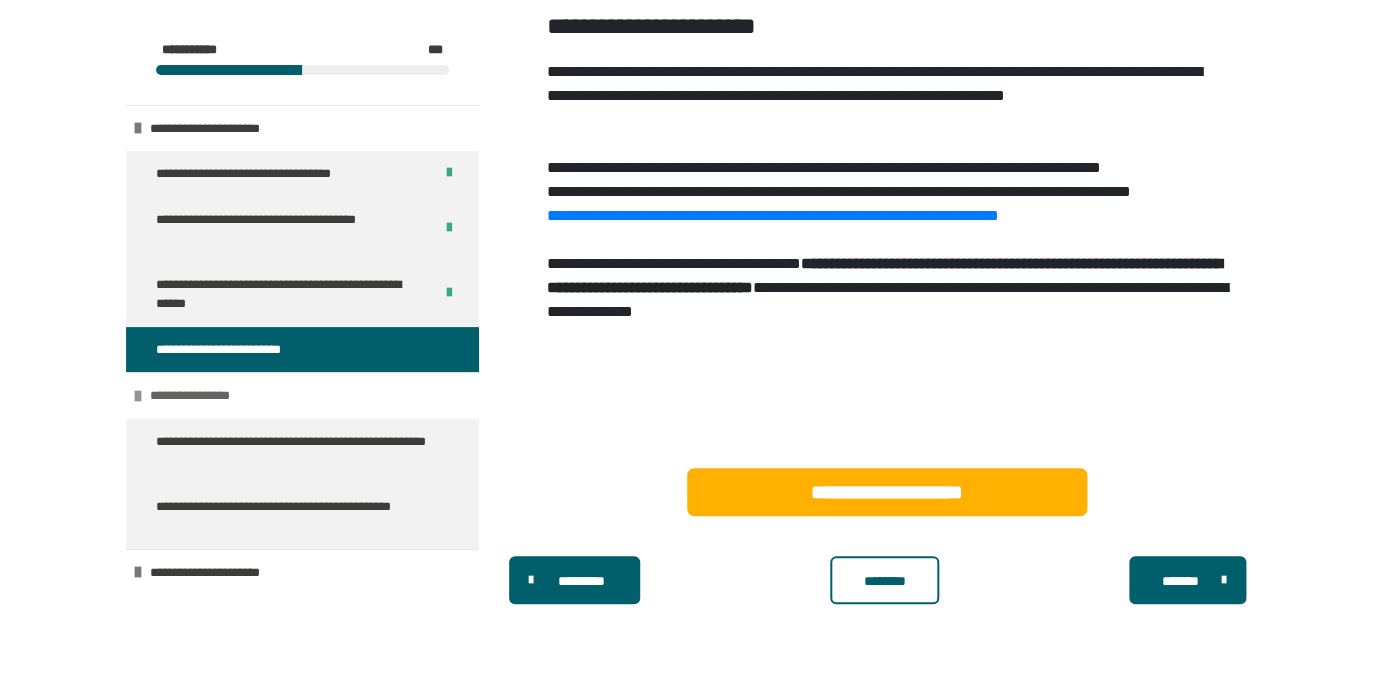 click on "**********" at bounding box center [302, 395] 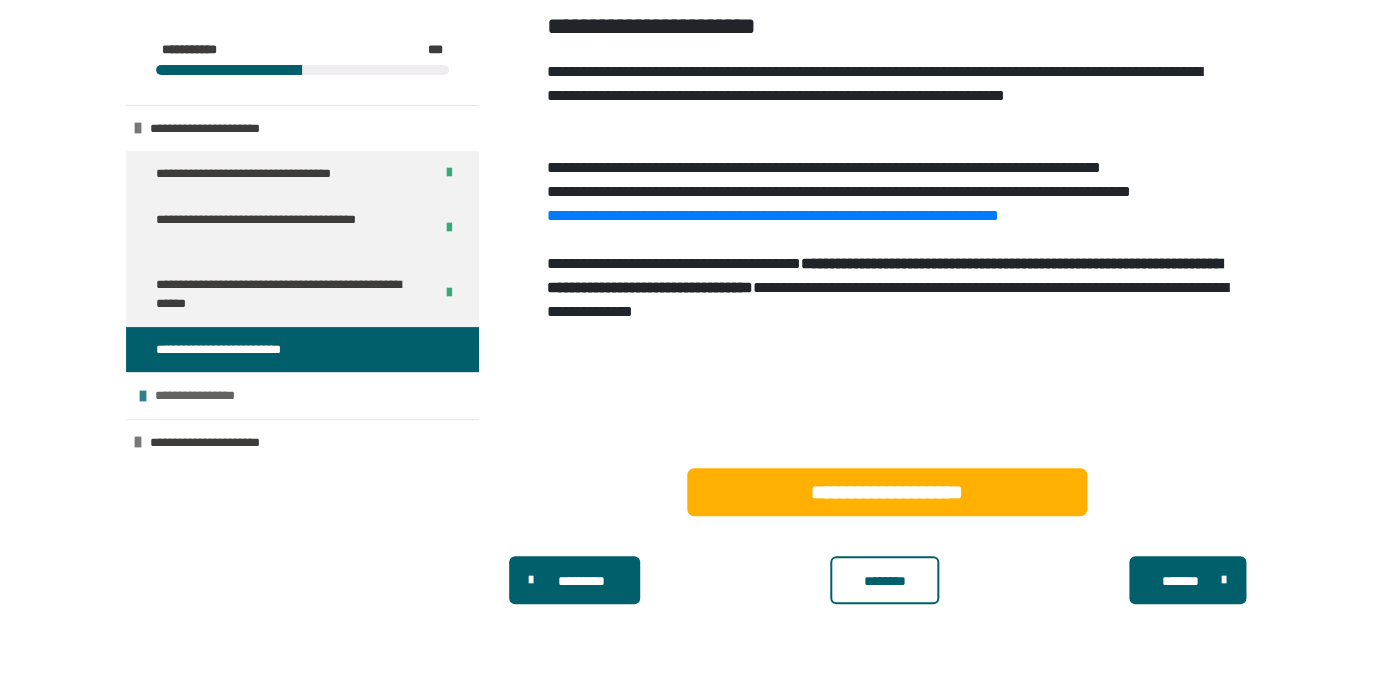 click on "**********" at bounding box center [302, 395] 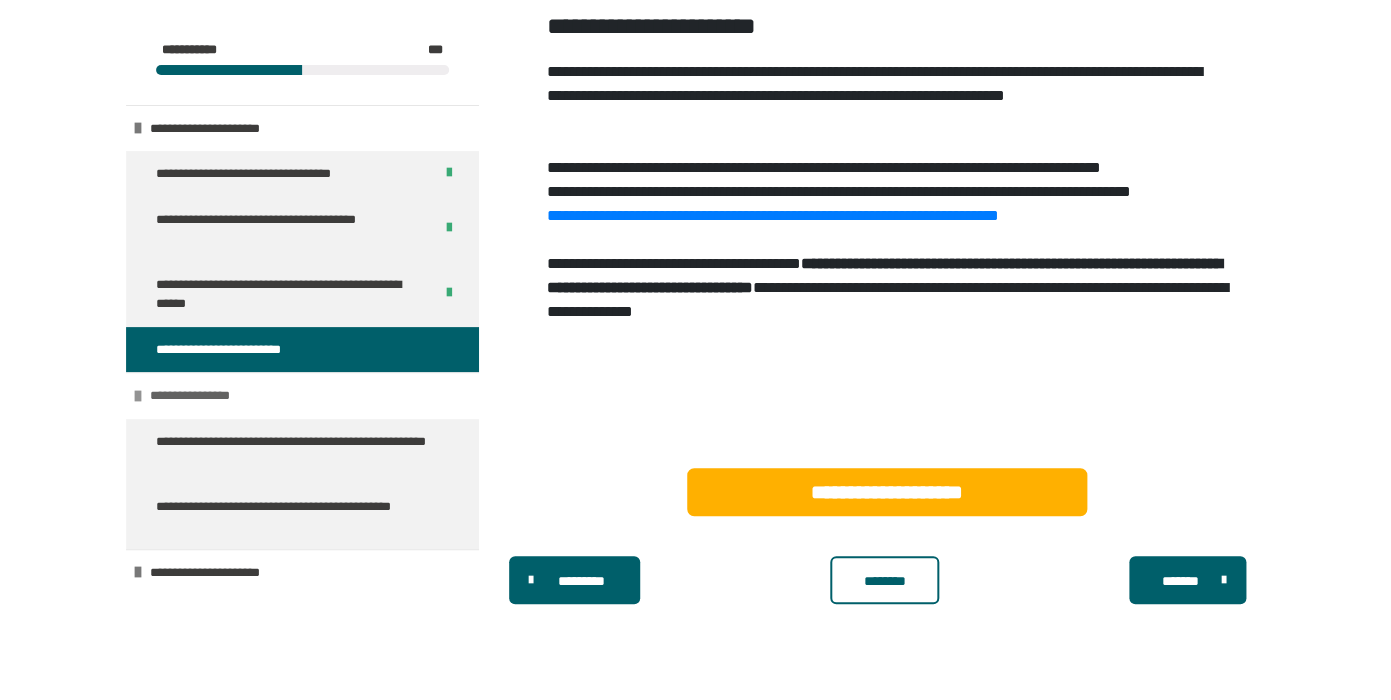 click on "**********" at bounding box center (302, 395) 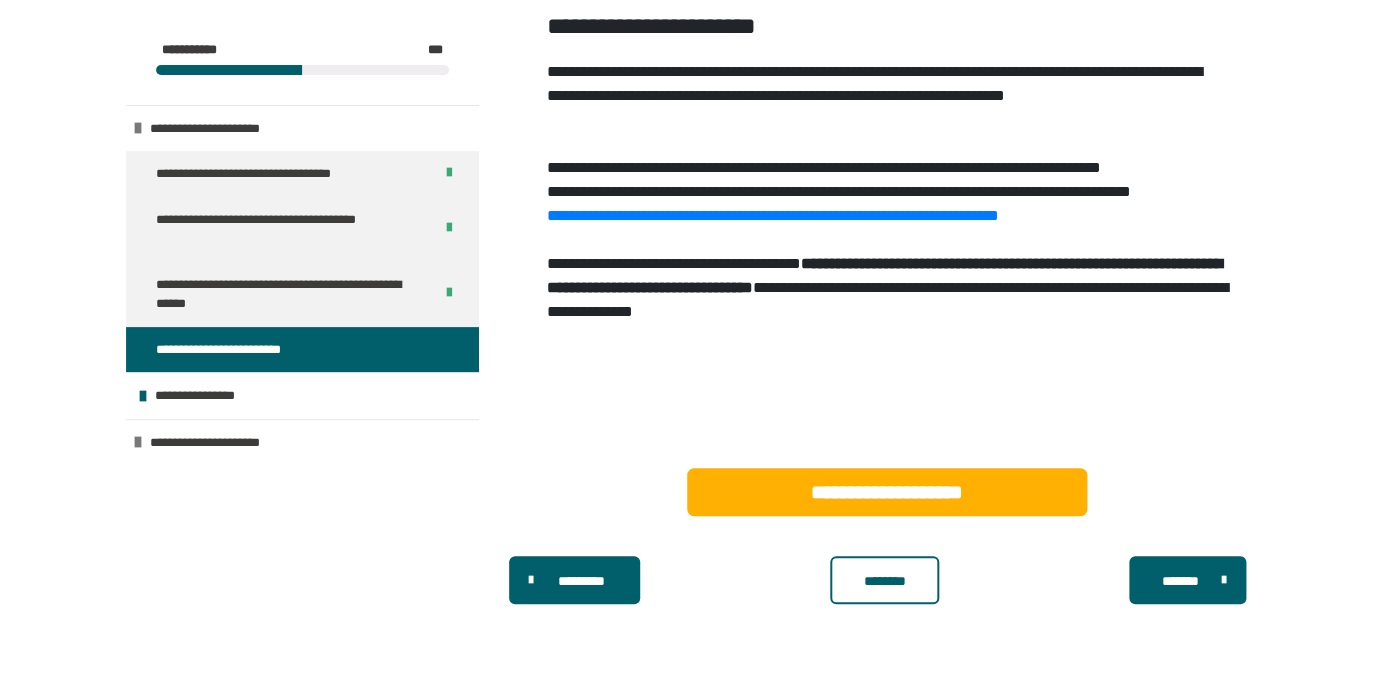 click on "**********" at bounding box center [302, 350] 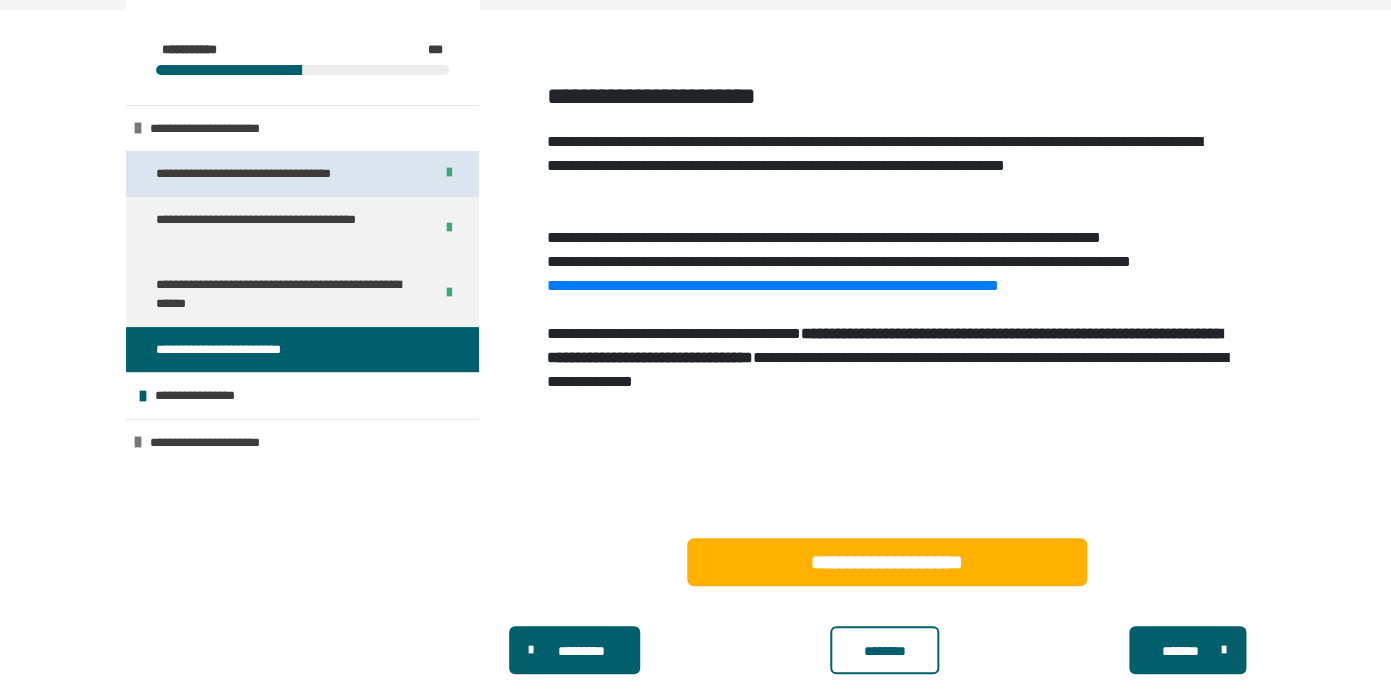 click on "**********" at bounding box center [269, 174] 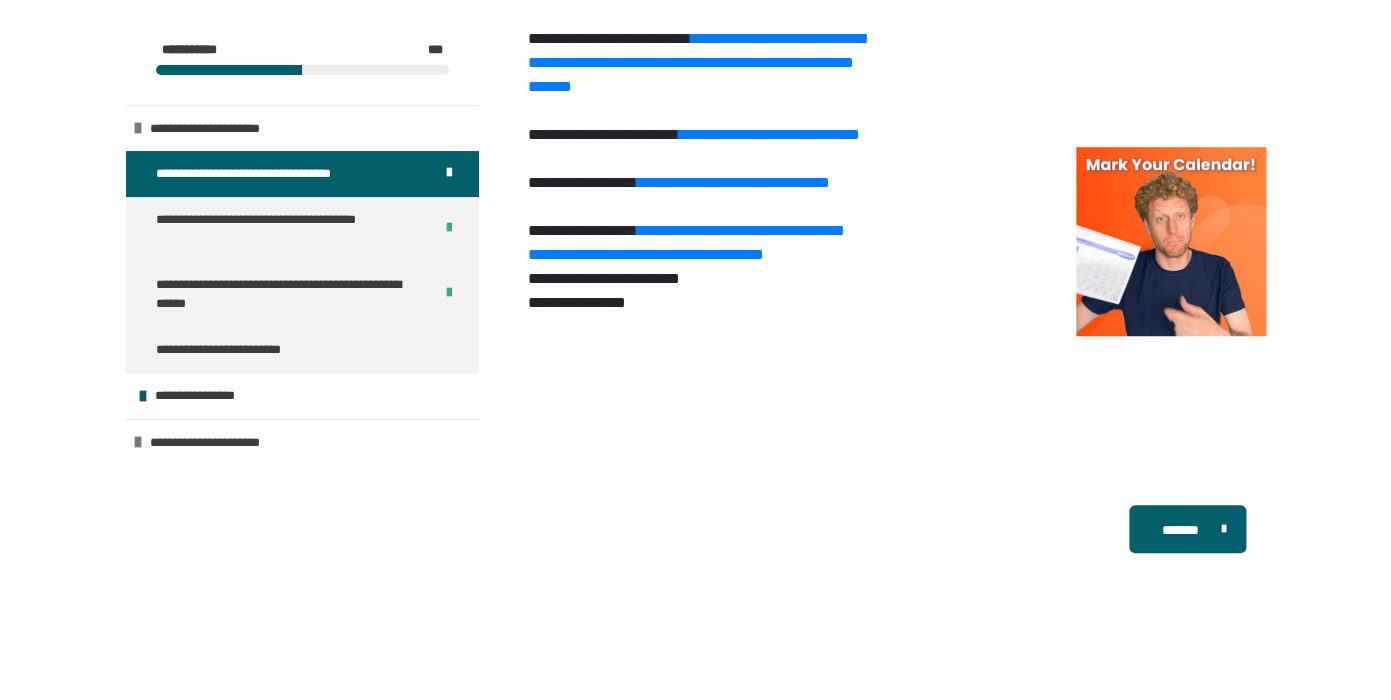 scroll, scrollTop: 431, scrollLeft: 0, axis: vertical 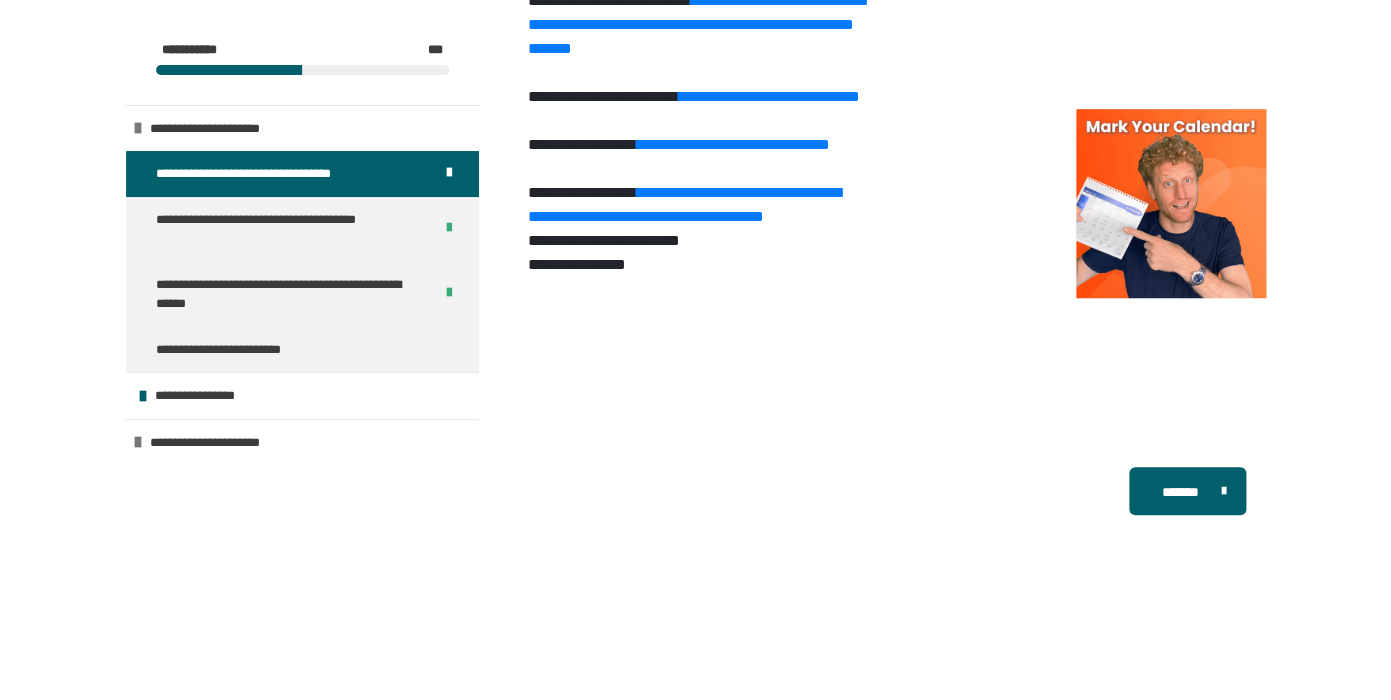 drag, startPoint x: 1286, startPoint y: 152, endPoint x: 1260, endPoint y: 152, distance: 26 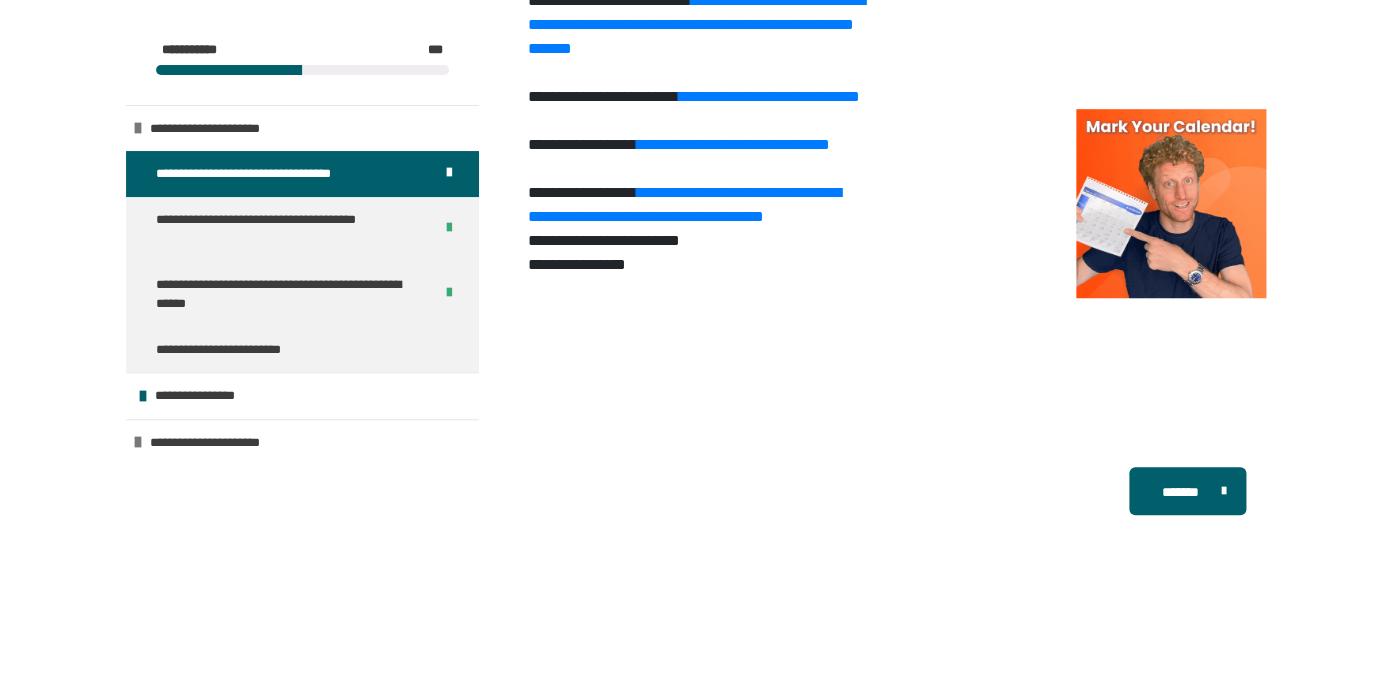 click on "**********" at bounding box center (695, 180) 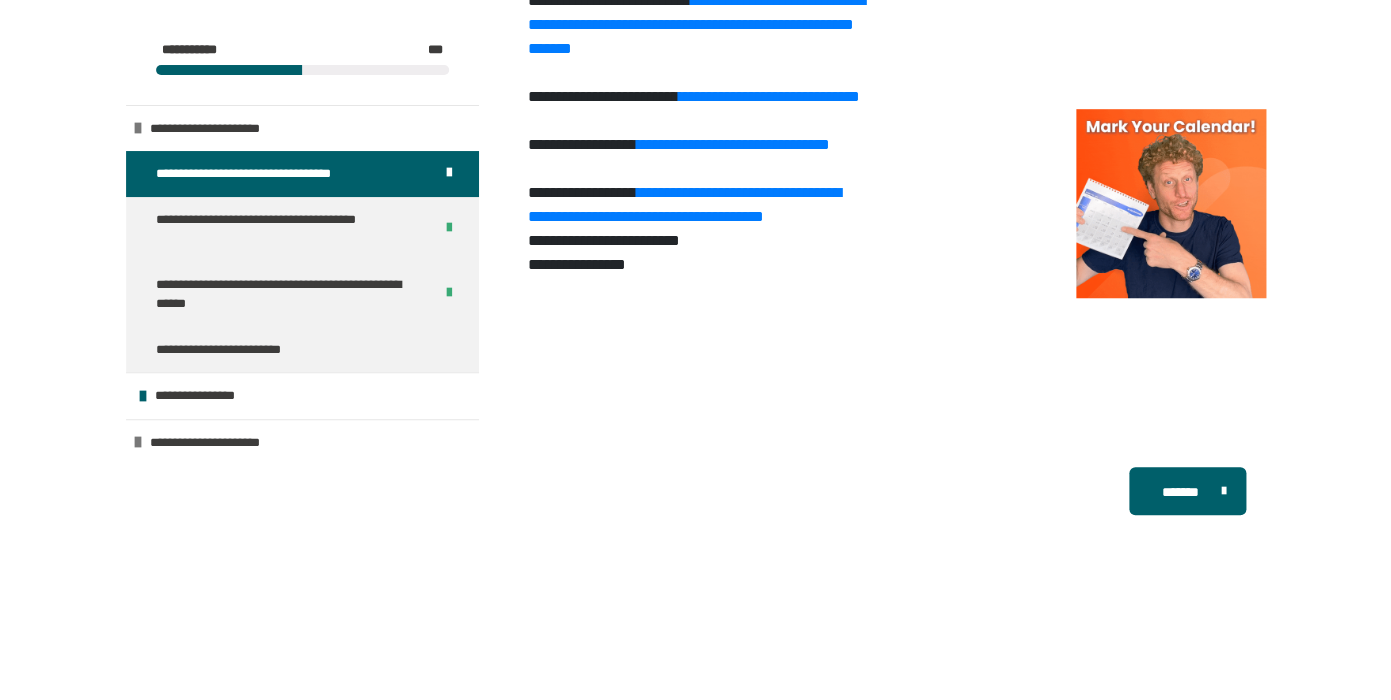 click at bounding box center (1170, 203) 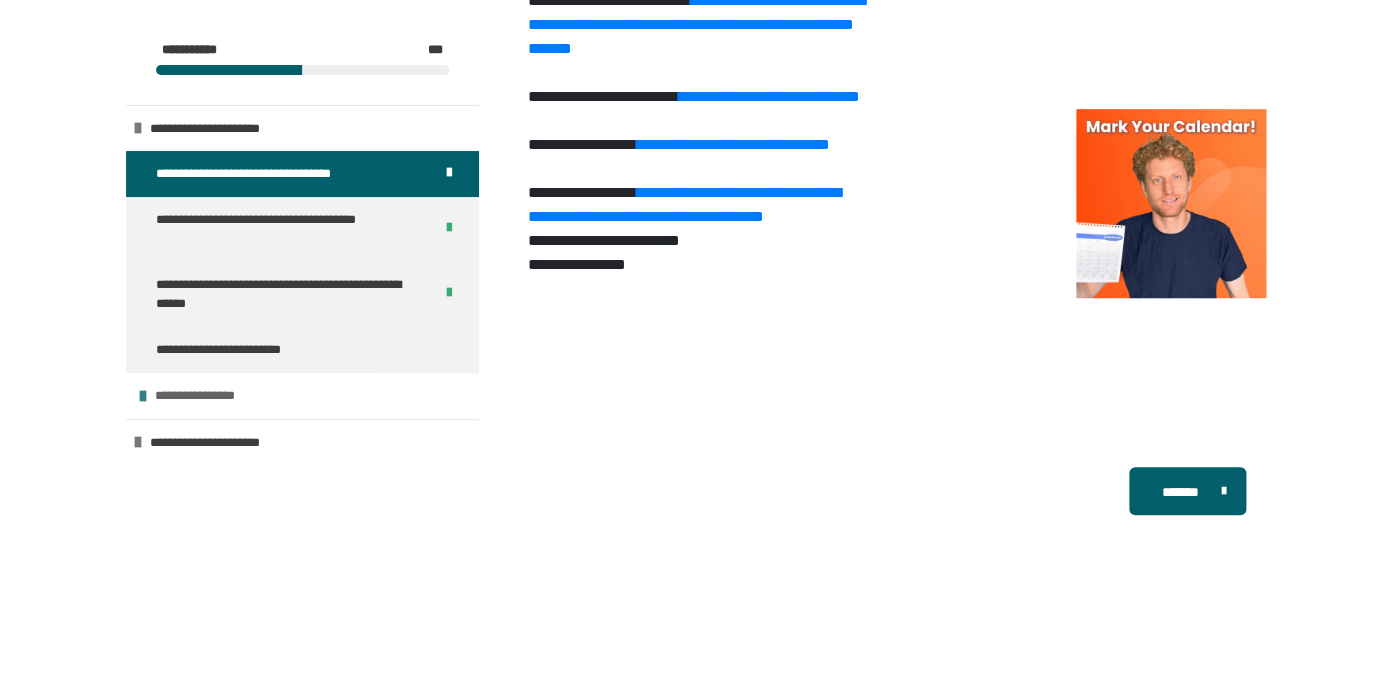 click on "**********" at bounding box center [302, 395] 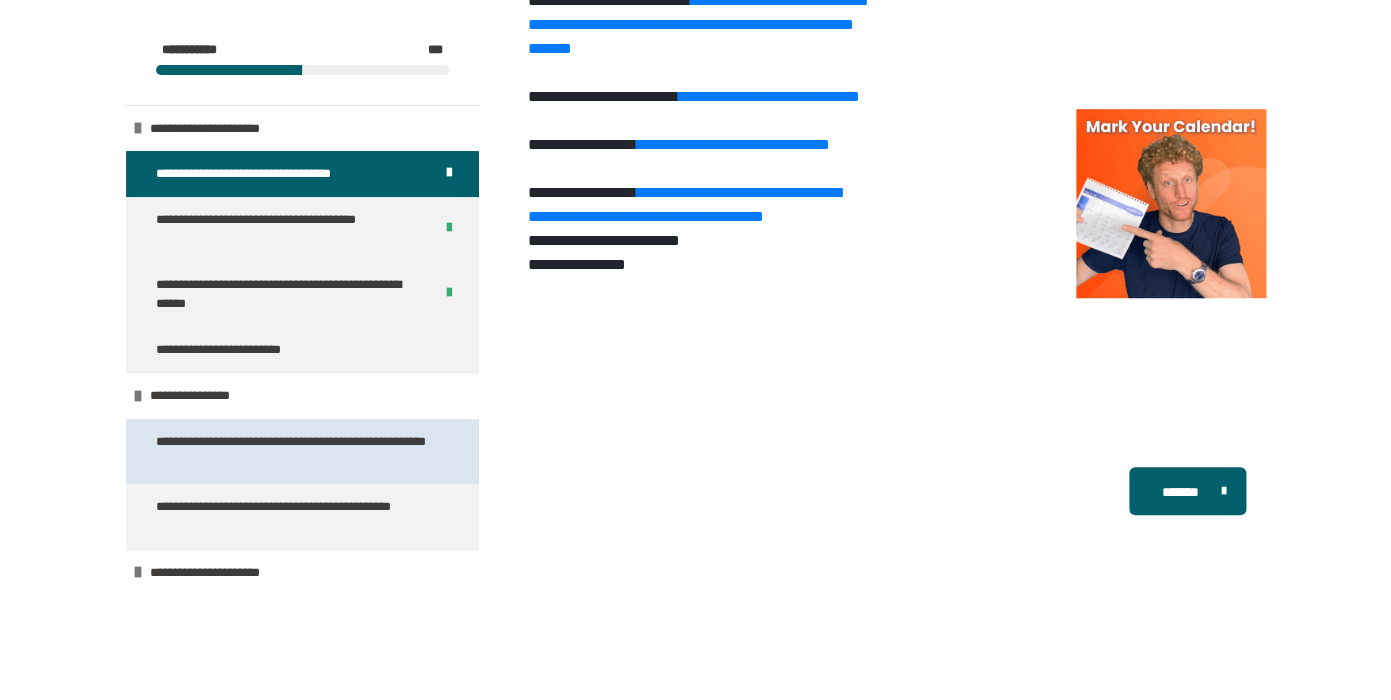 click on "**********" at bounding box center (294, 451) 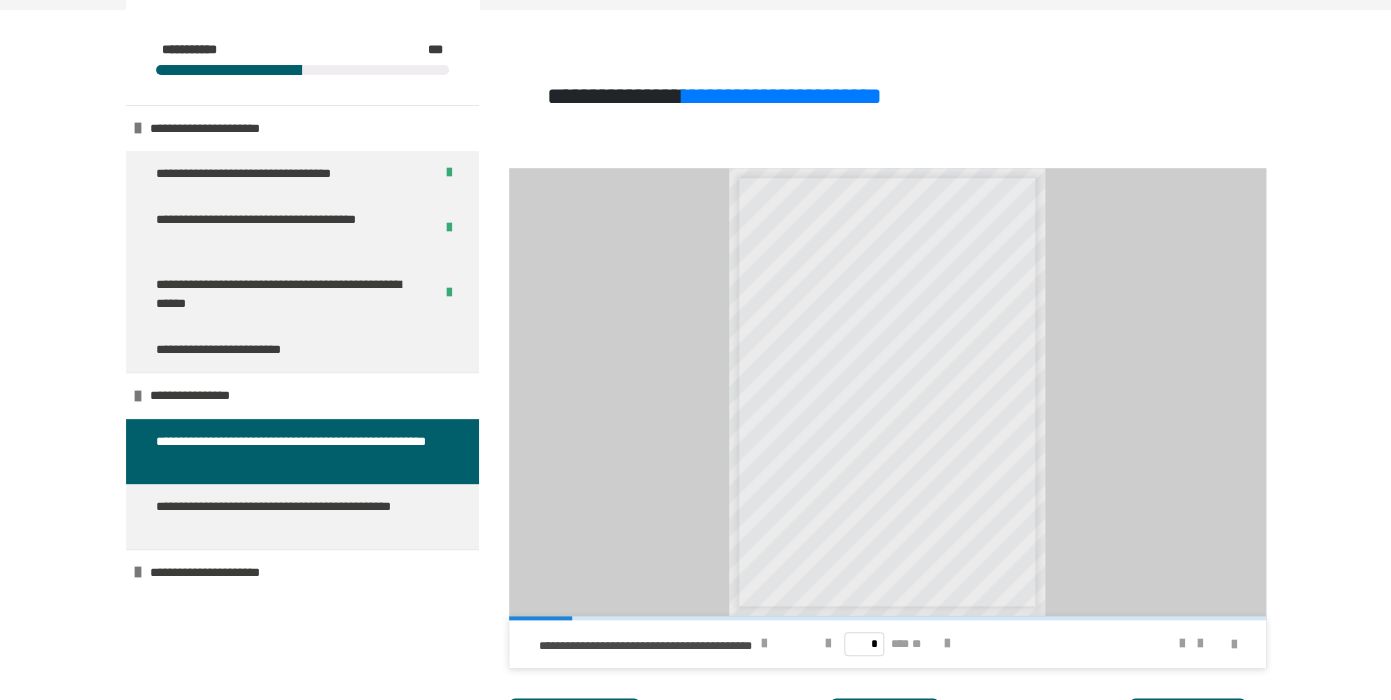 scroll, scrollTop: 467, scrollLeft: 0, axis: vertical 